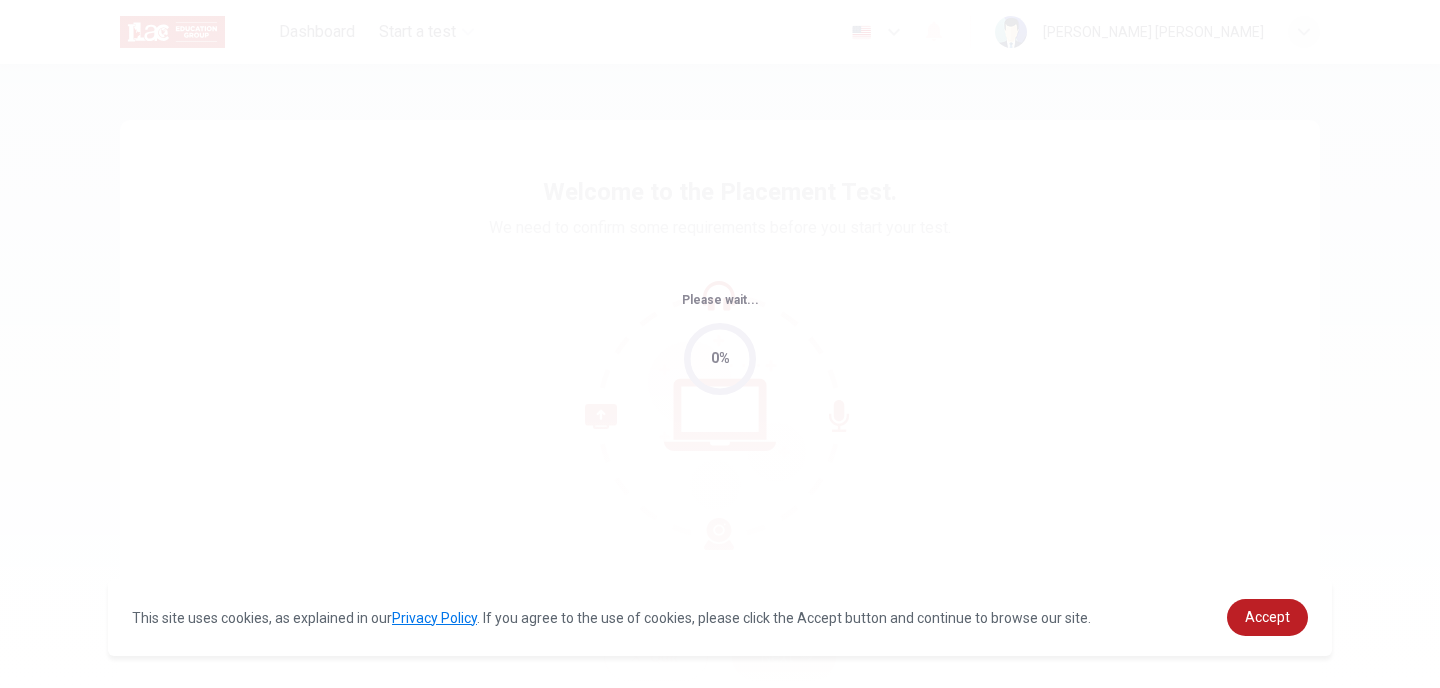 scroll, scrollTop: 0, scrollLeft: 0, axis: both 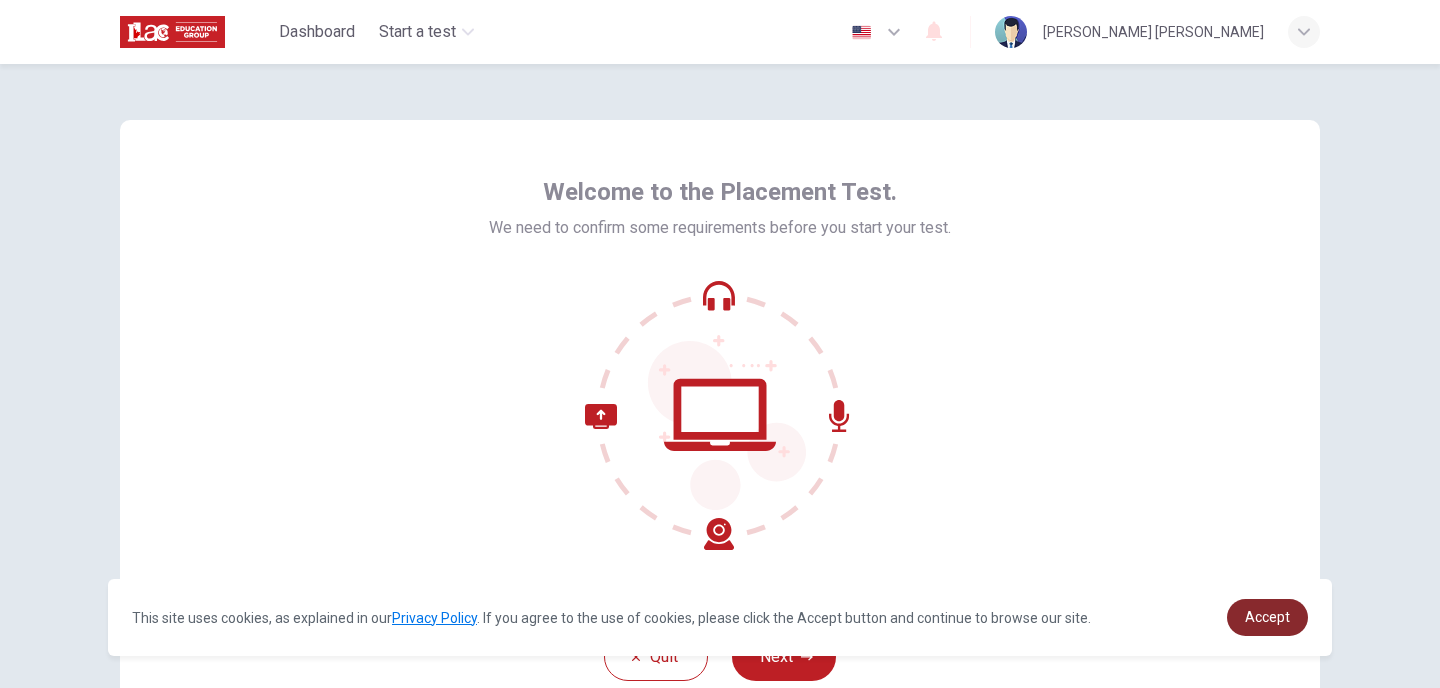 click on "Accept" at bounding box center [1267, 617] 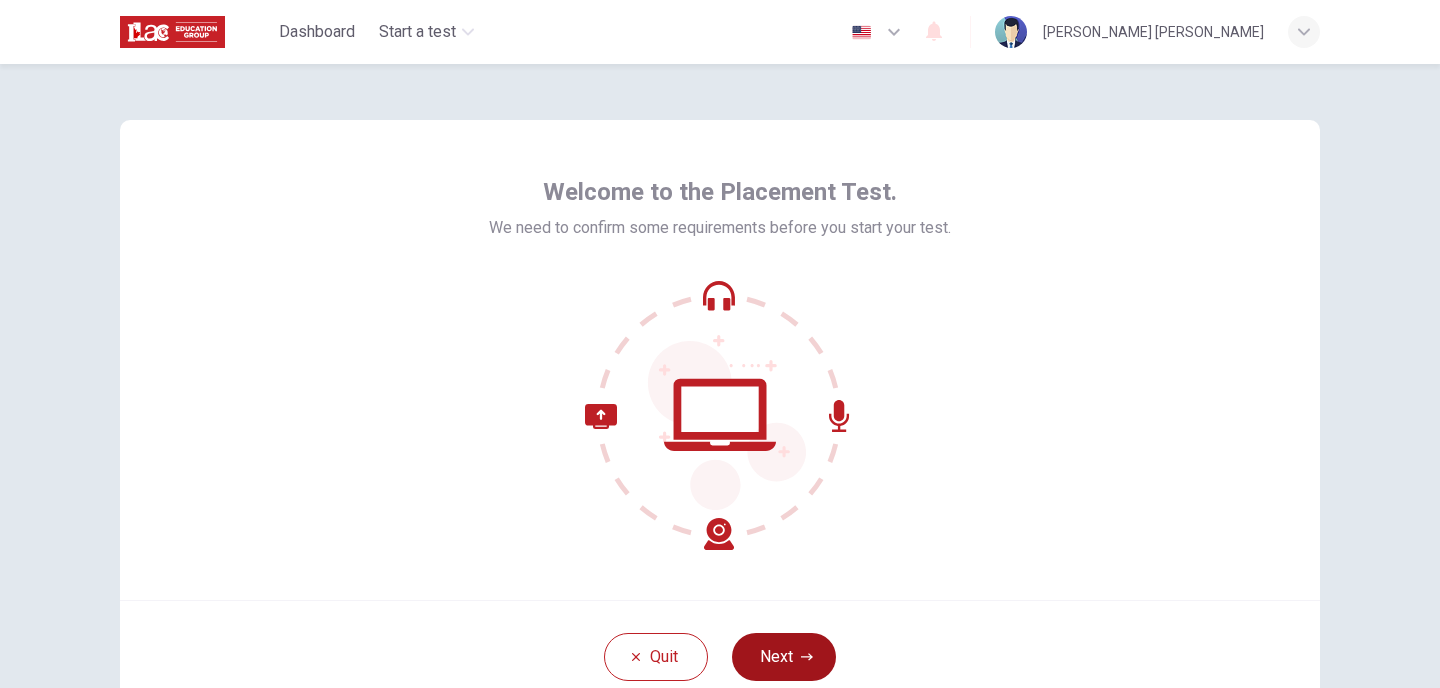 click on "Next" at bounding box center (784, 657) 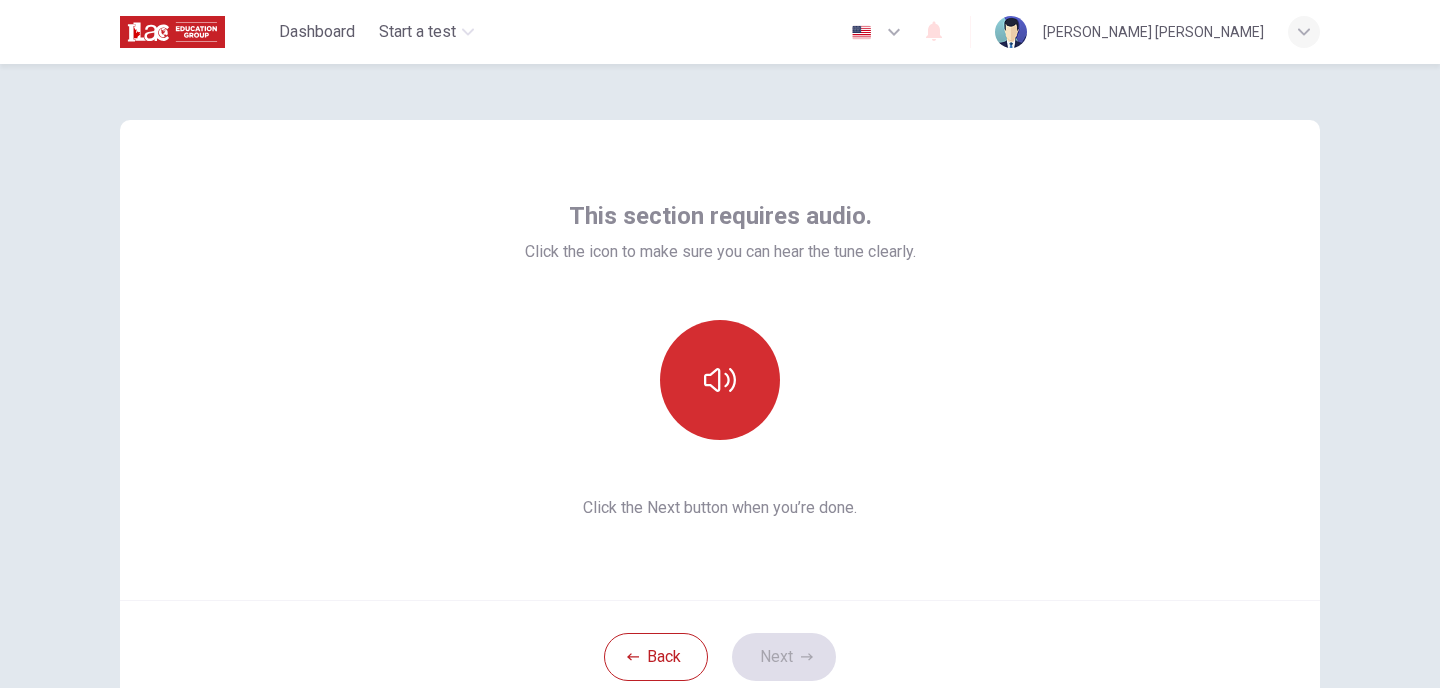 click at bounding box center [720, 380] 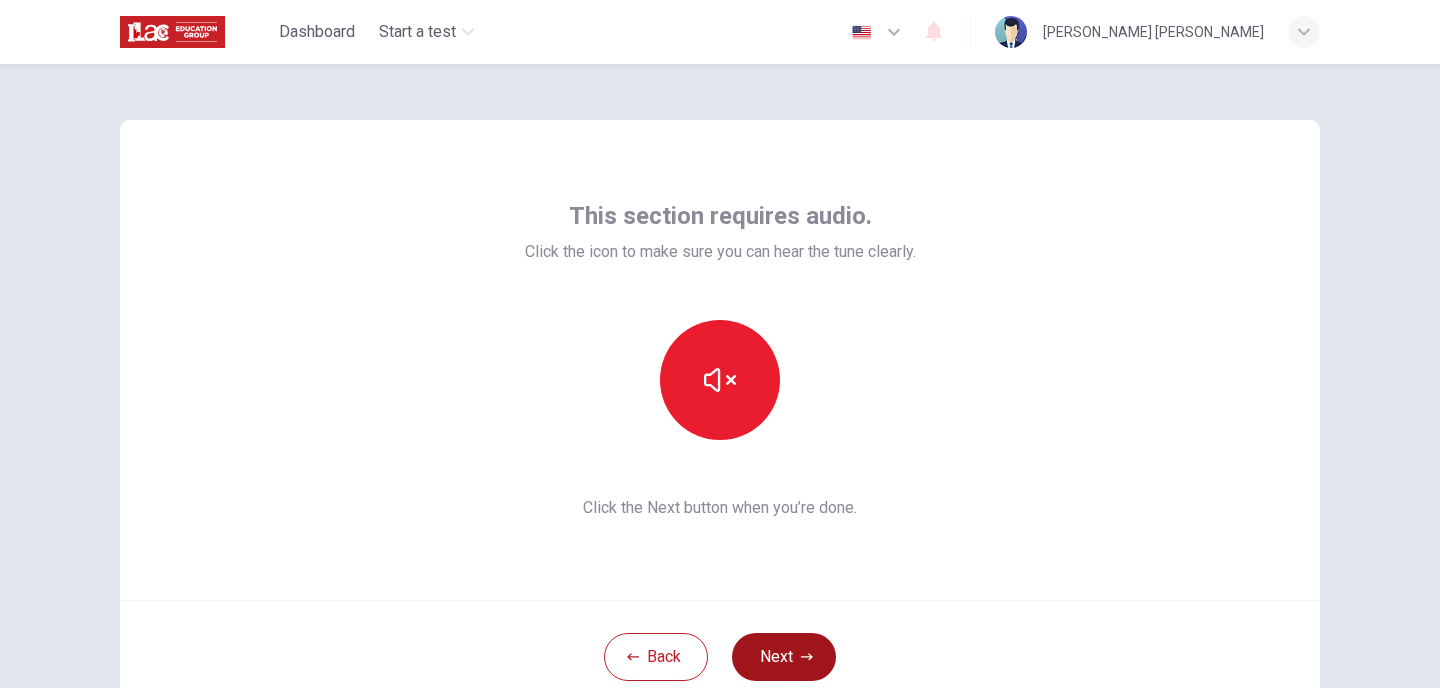 click on "Next" at bounding box center [784, 657] 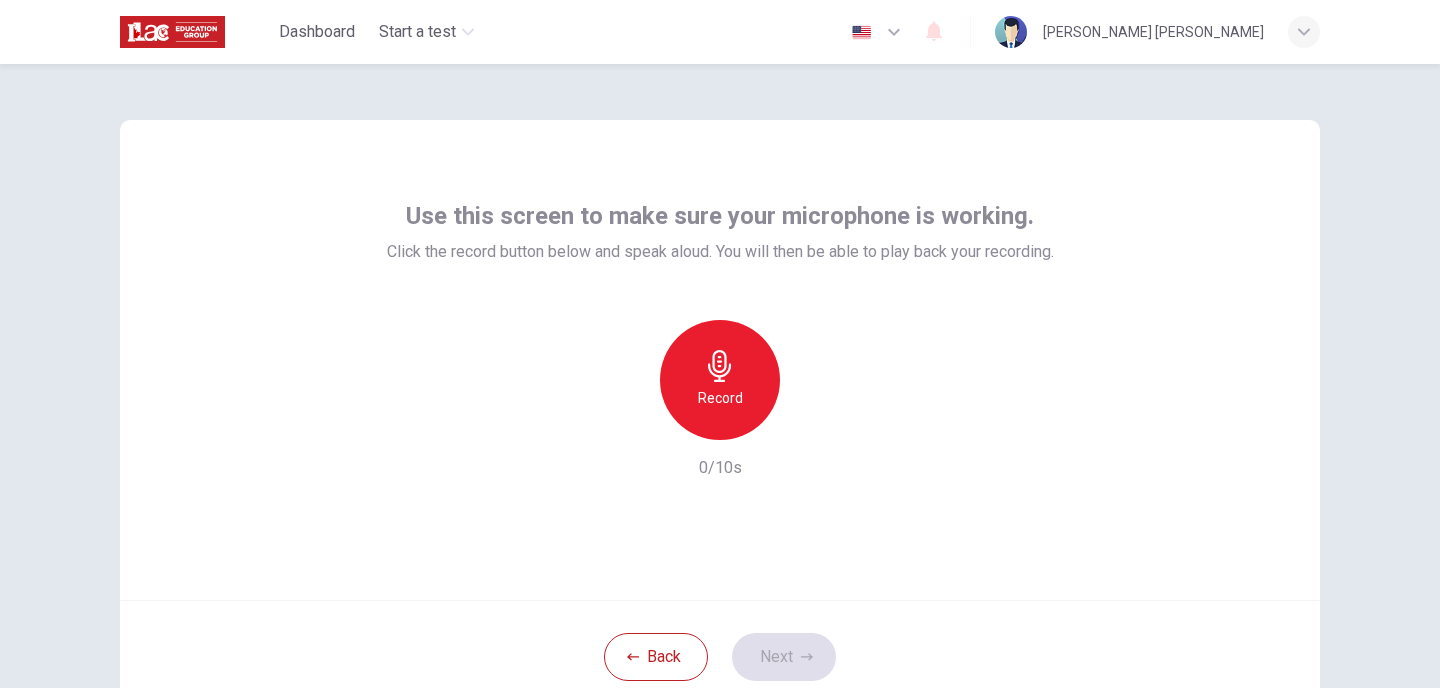click on "Record" at bounding box center [720, 380] 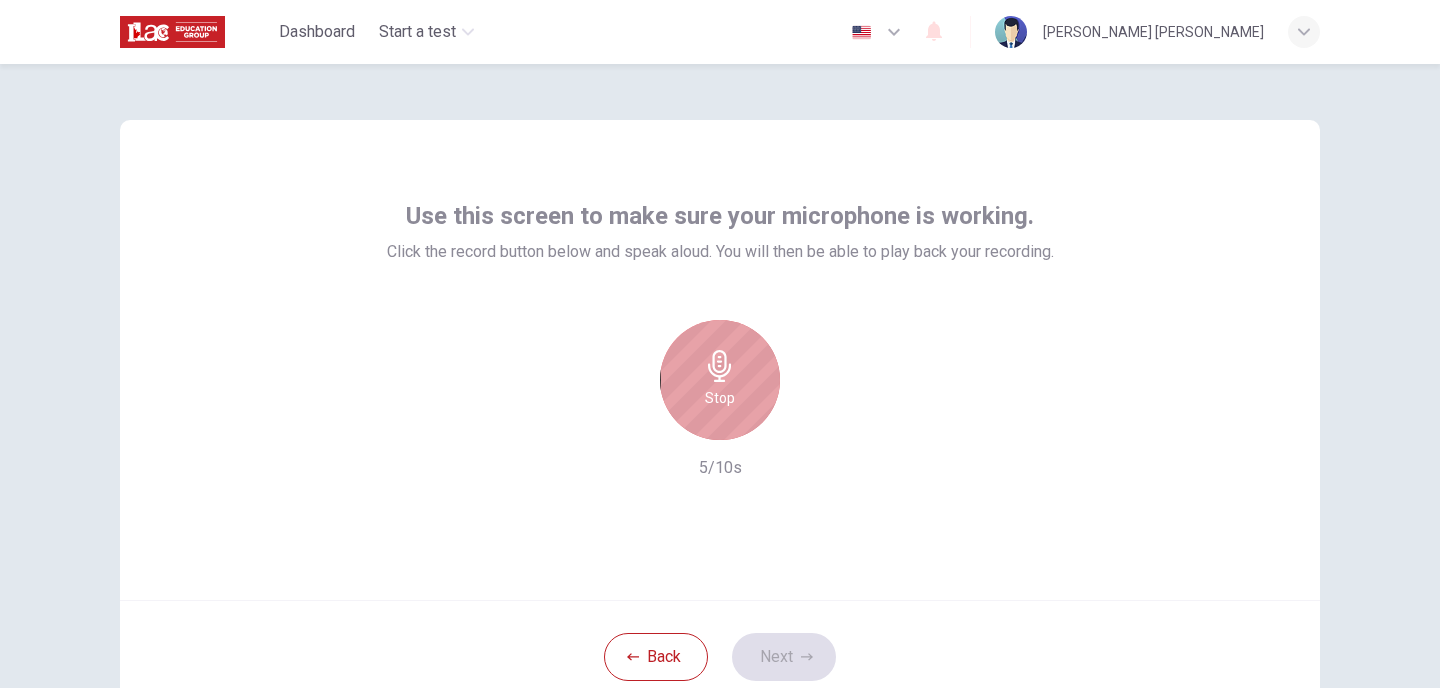 click on "Stop" at bounding box center [720, 398] 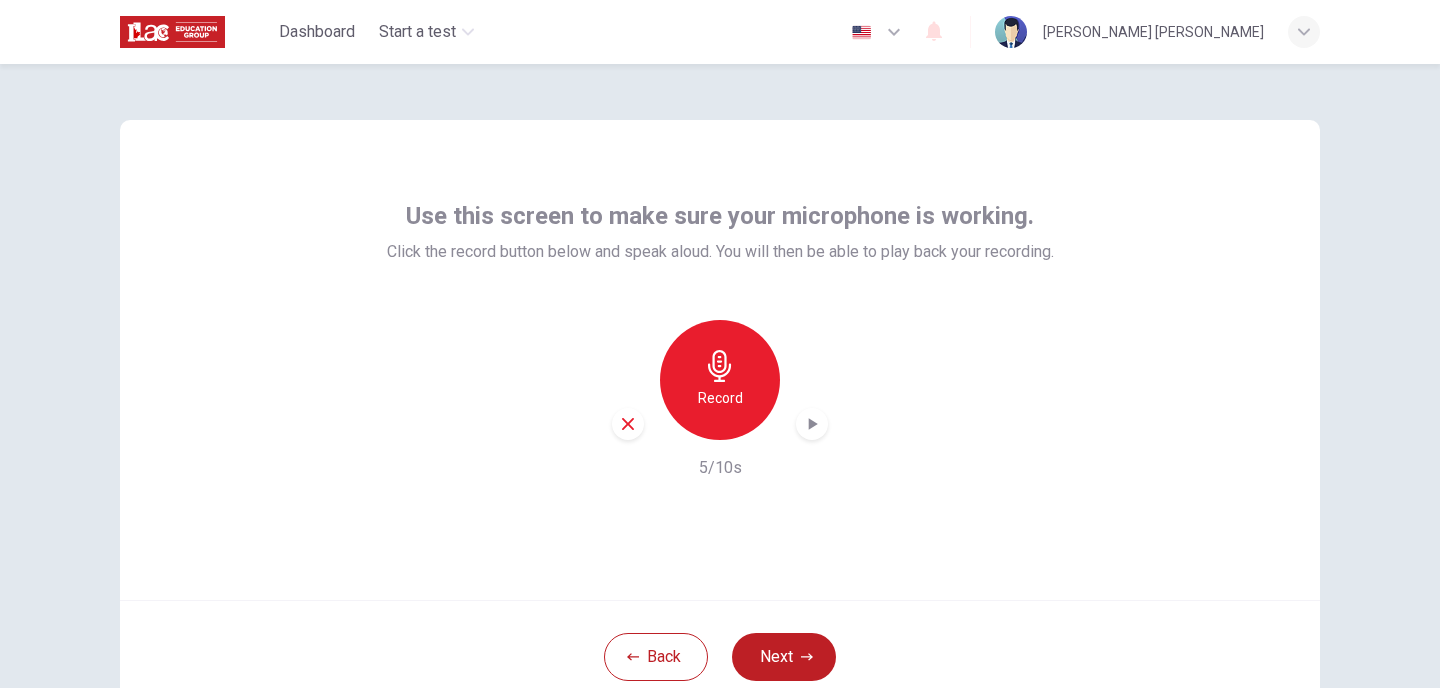 click 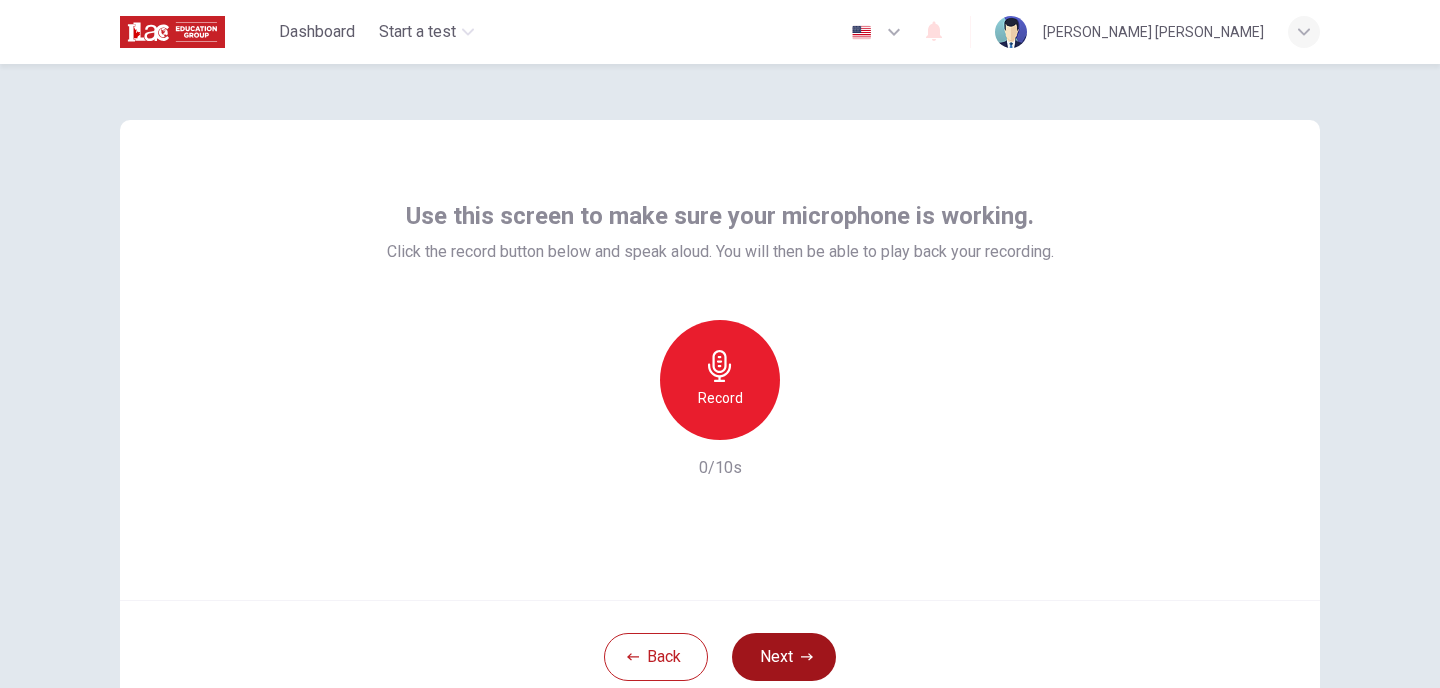 click on "Next" at bounding box center (784, 657) 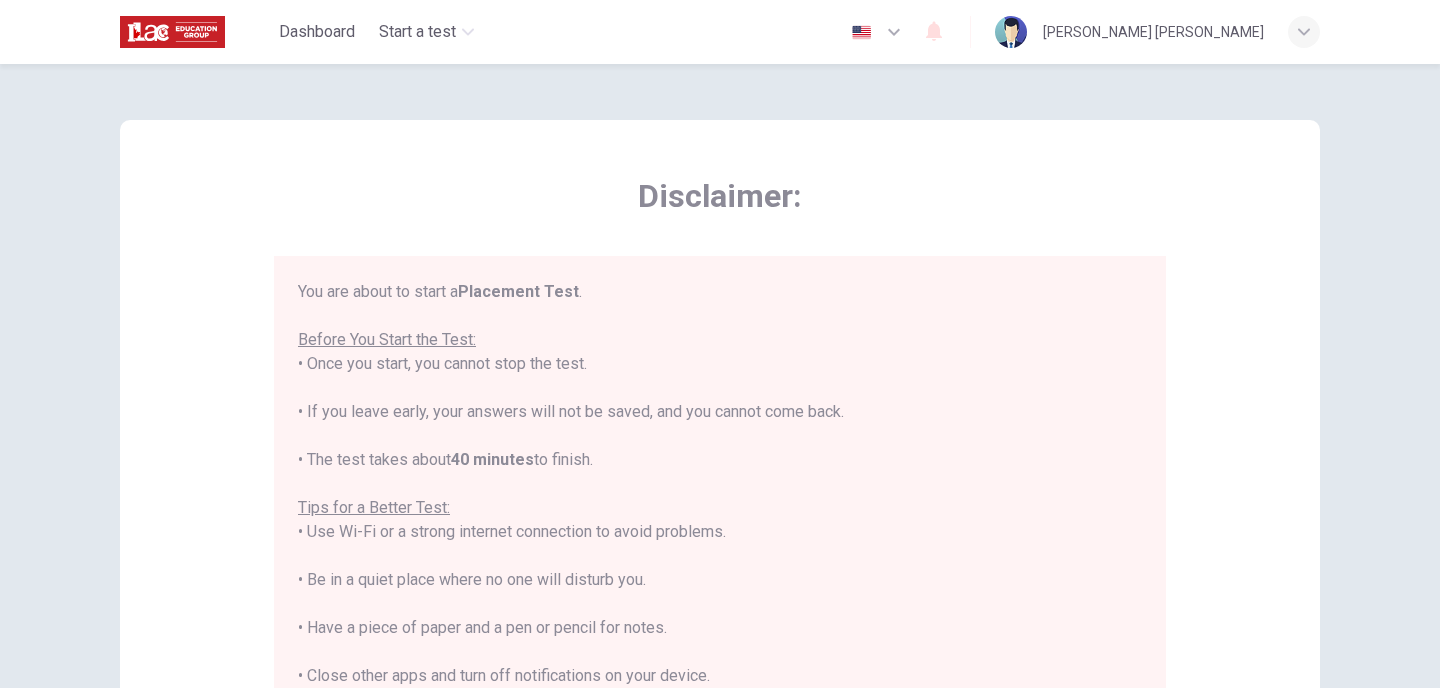 scroll, scrollTop: 23, scrollLeft: 0, axis: vertical 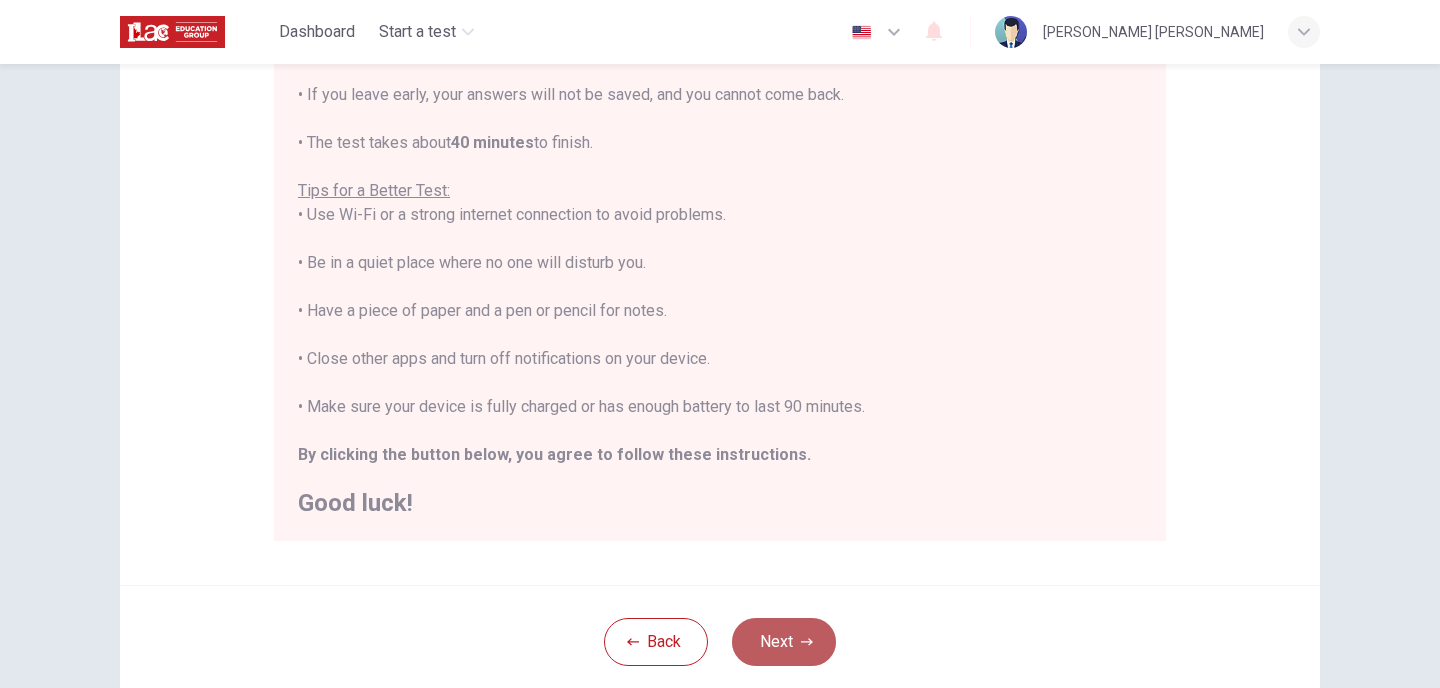 click on "Next" at bounding box center (784, 642) 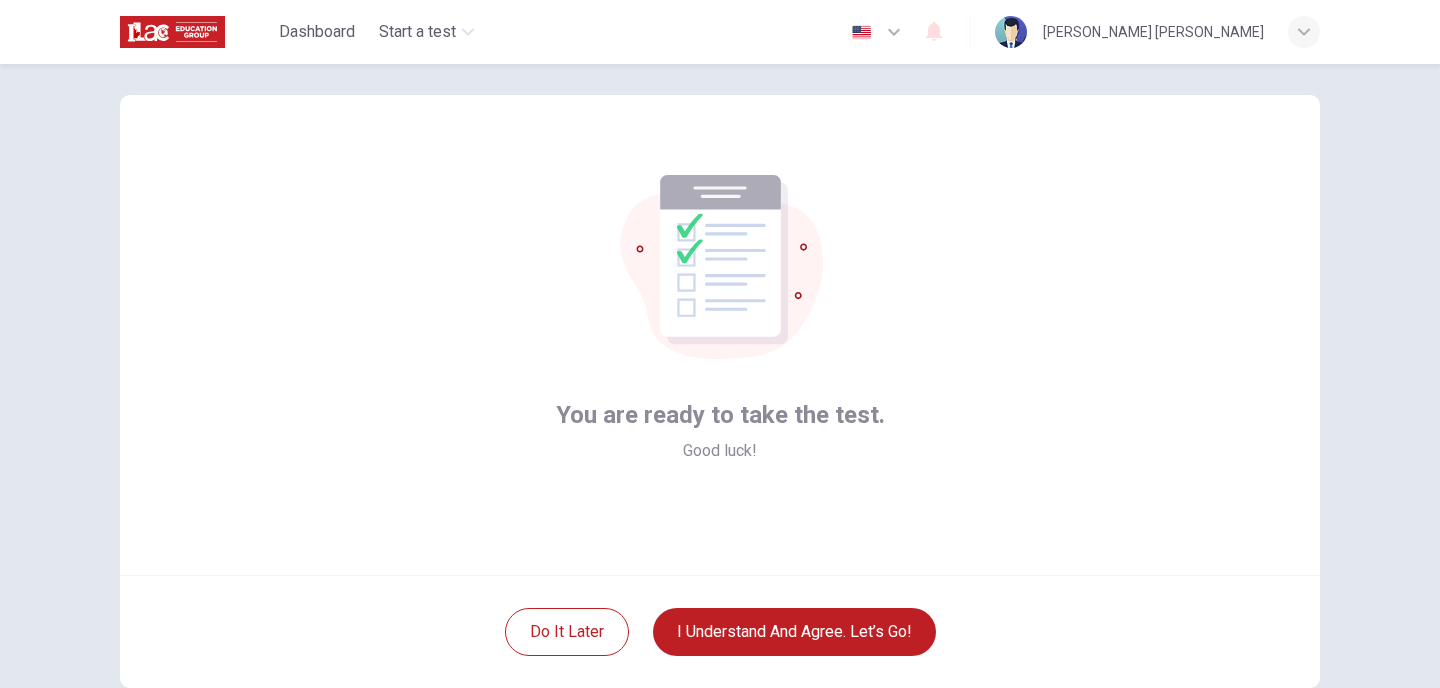 scroll, scrollTop: 27, scrollLeft: 0, axis: vertical 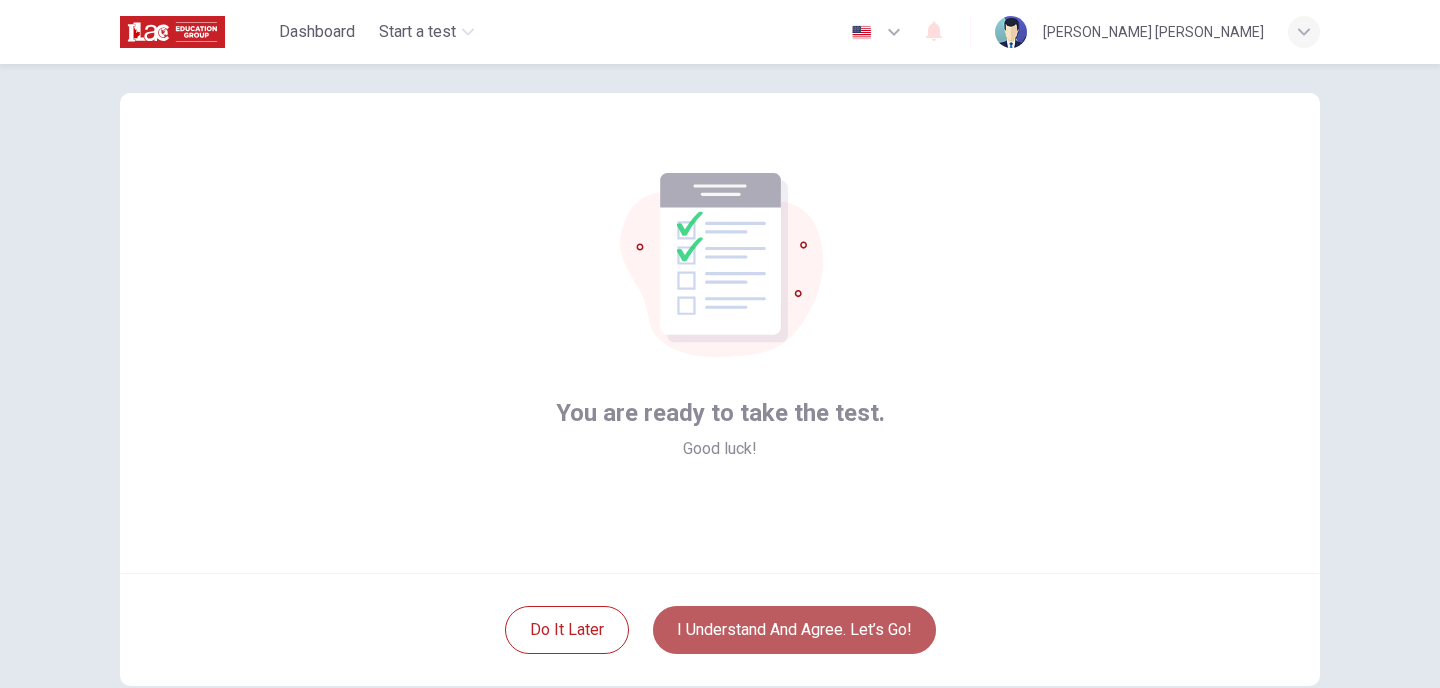 click on "I understand and agree. Let’s go!" at bounding box center (794, 630) 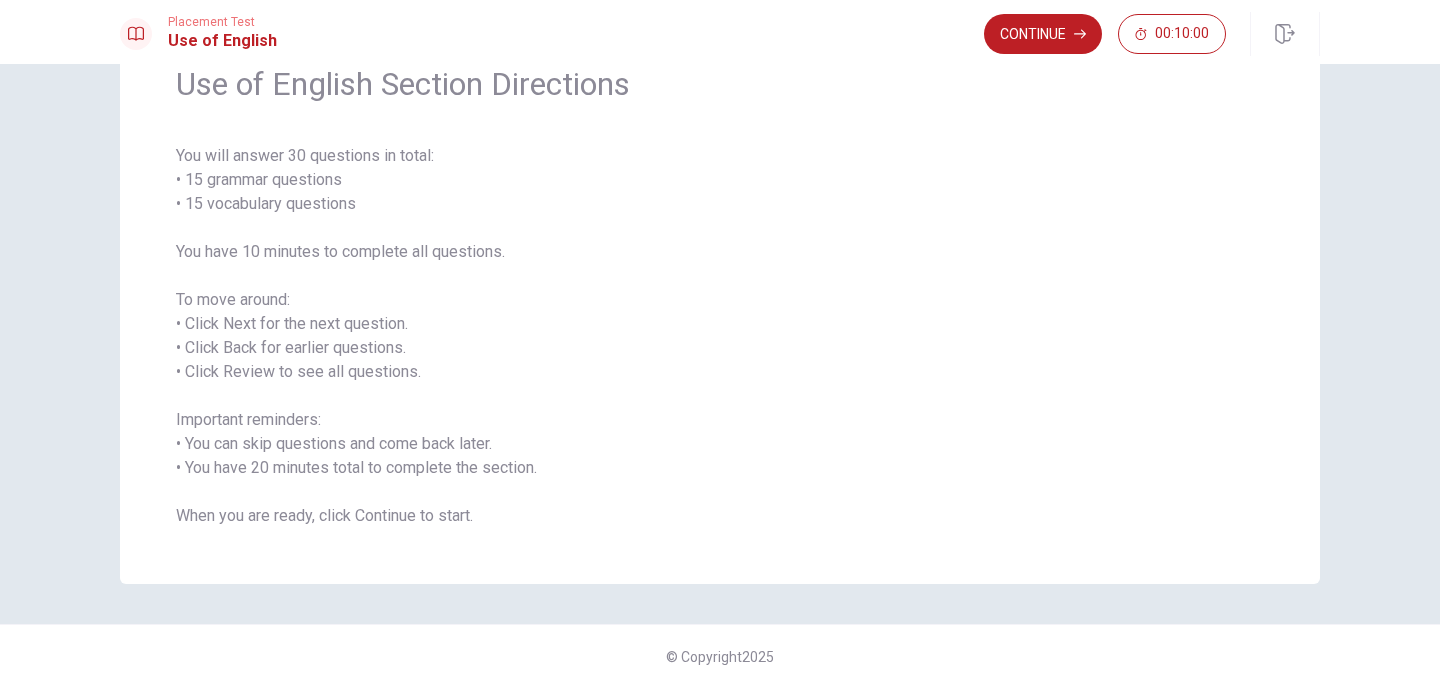scroll, scrollTop: 0, scrollLeft: 0, axis: both 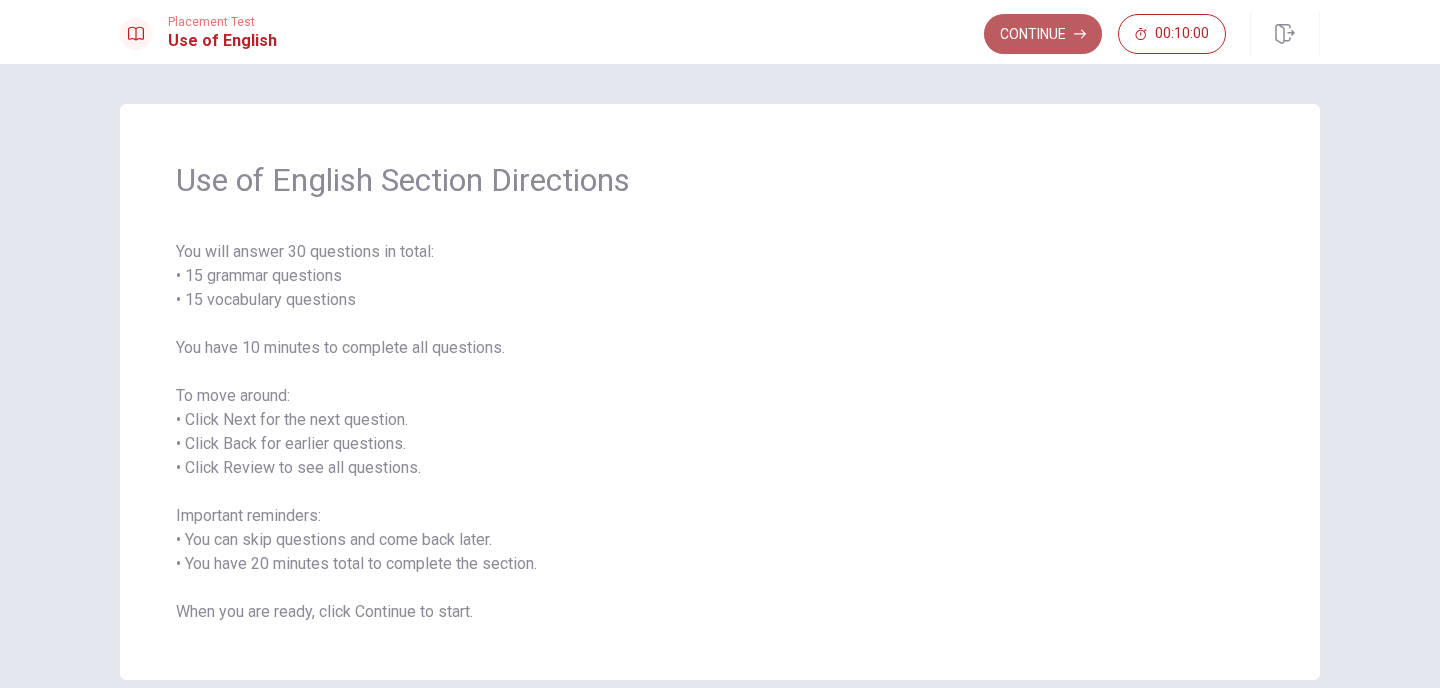click on "Continue" at bounding box center (1043, 34) 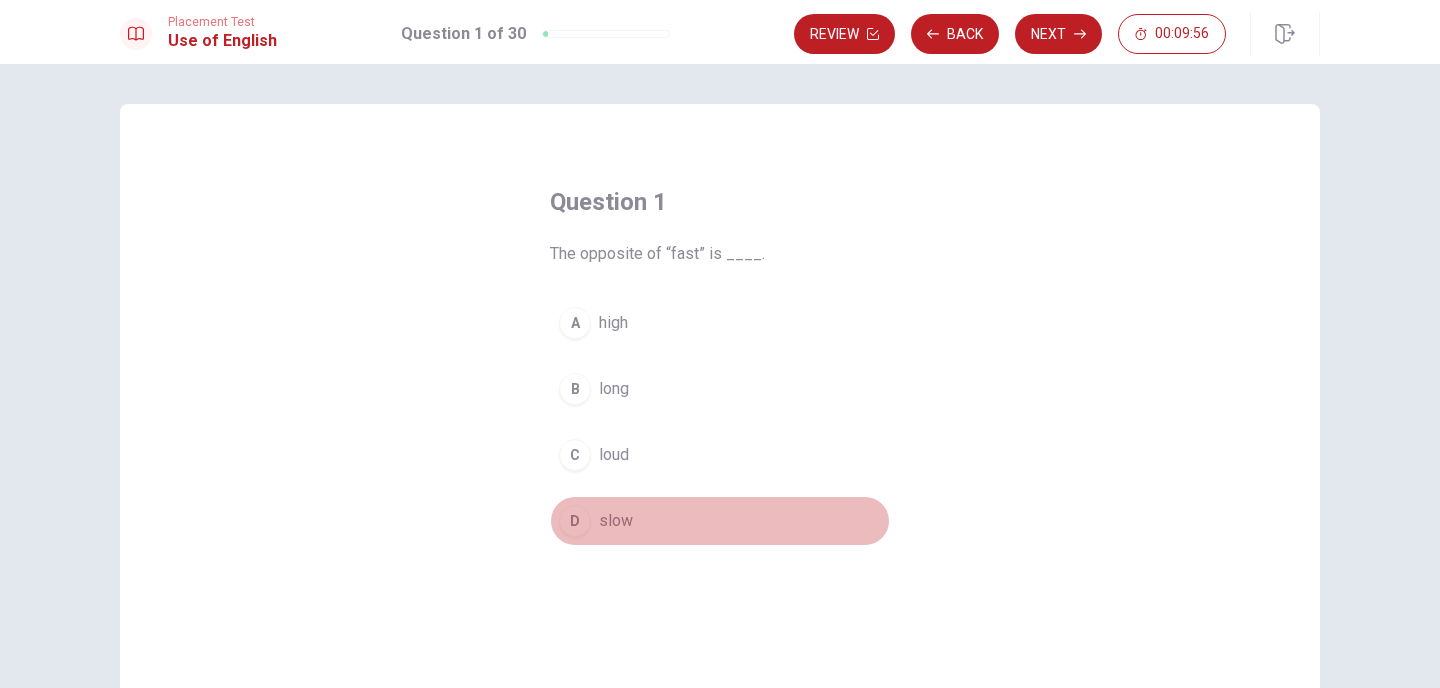 click on "D" at bounding box center (575, 521) 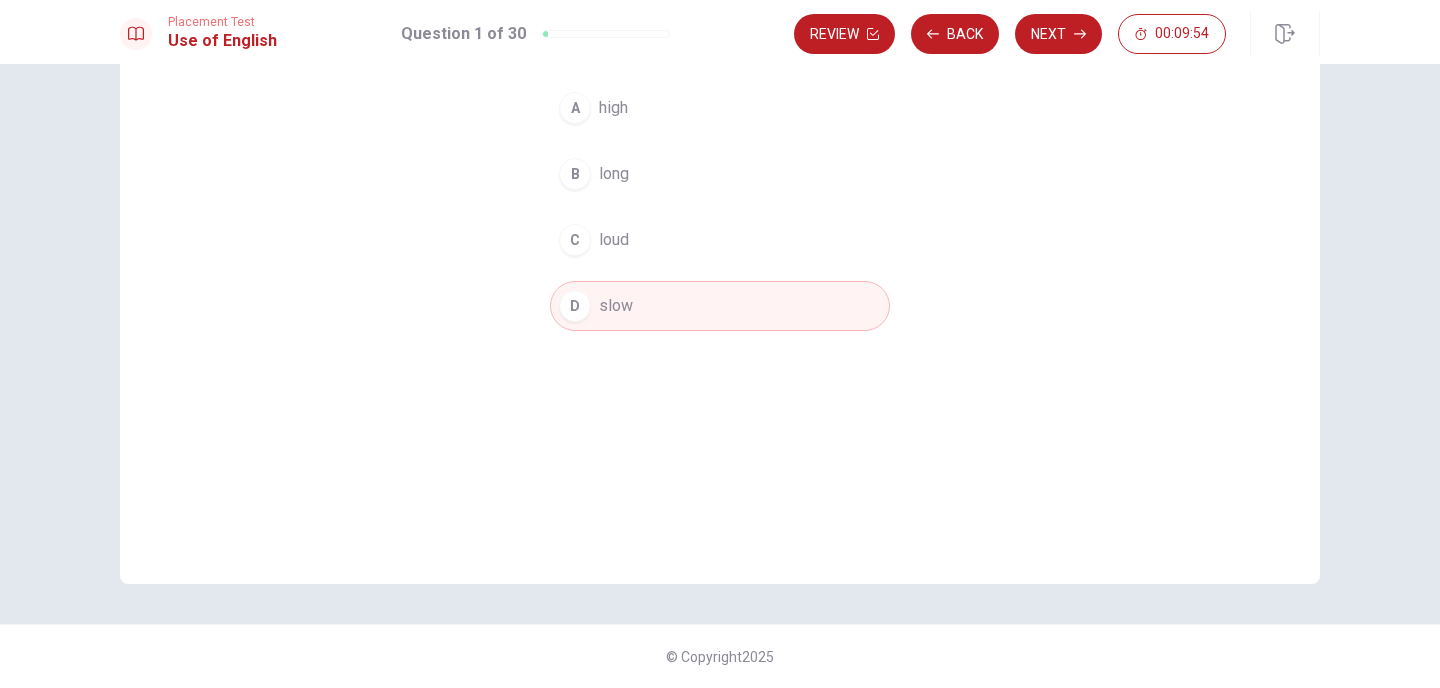 scroll, scrollTop: 0, scrollLeft: 0, axis: both 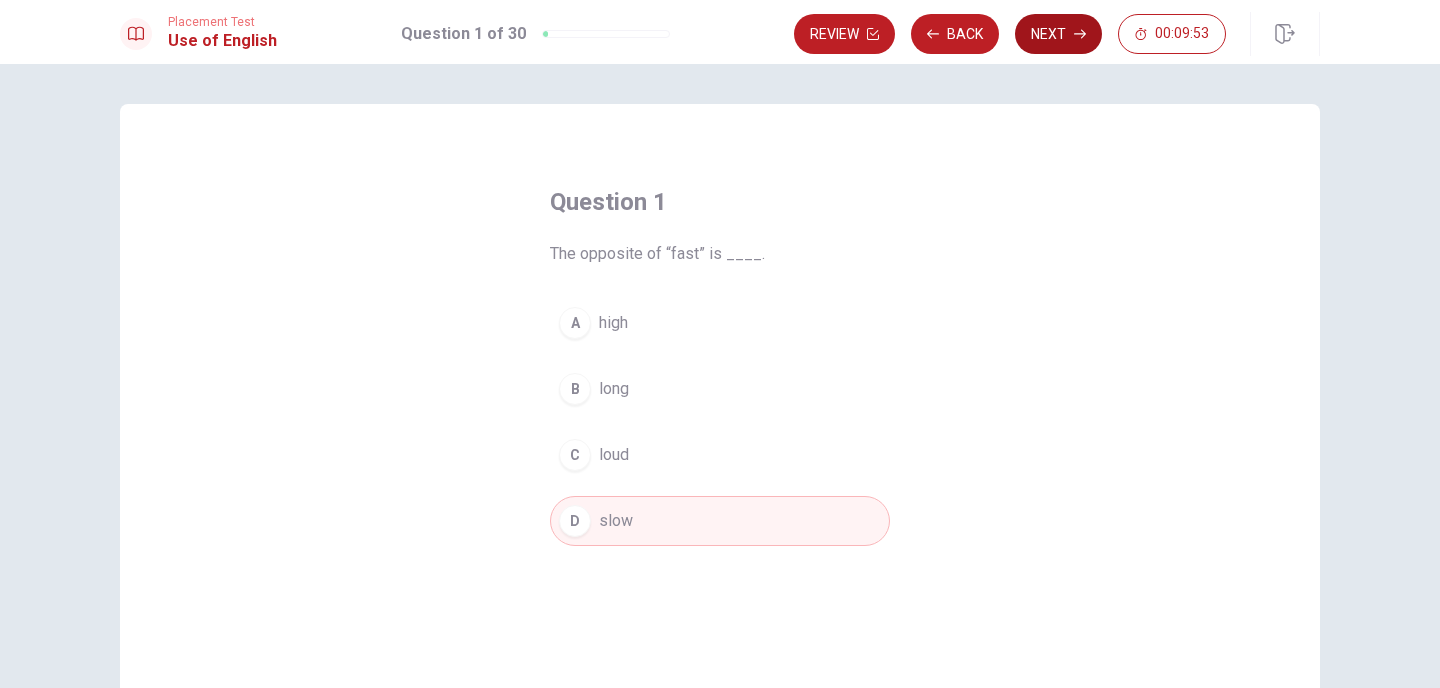 click on "Next" at bounding box center (1058, 34) 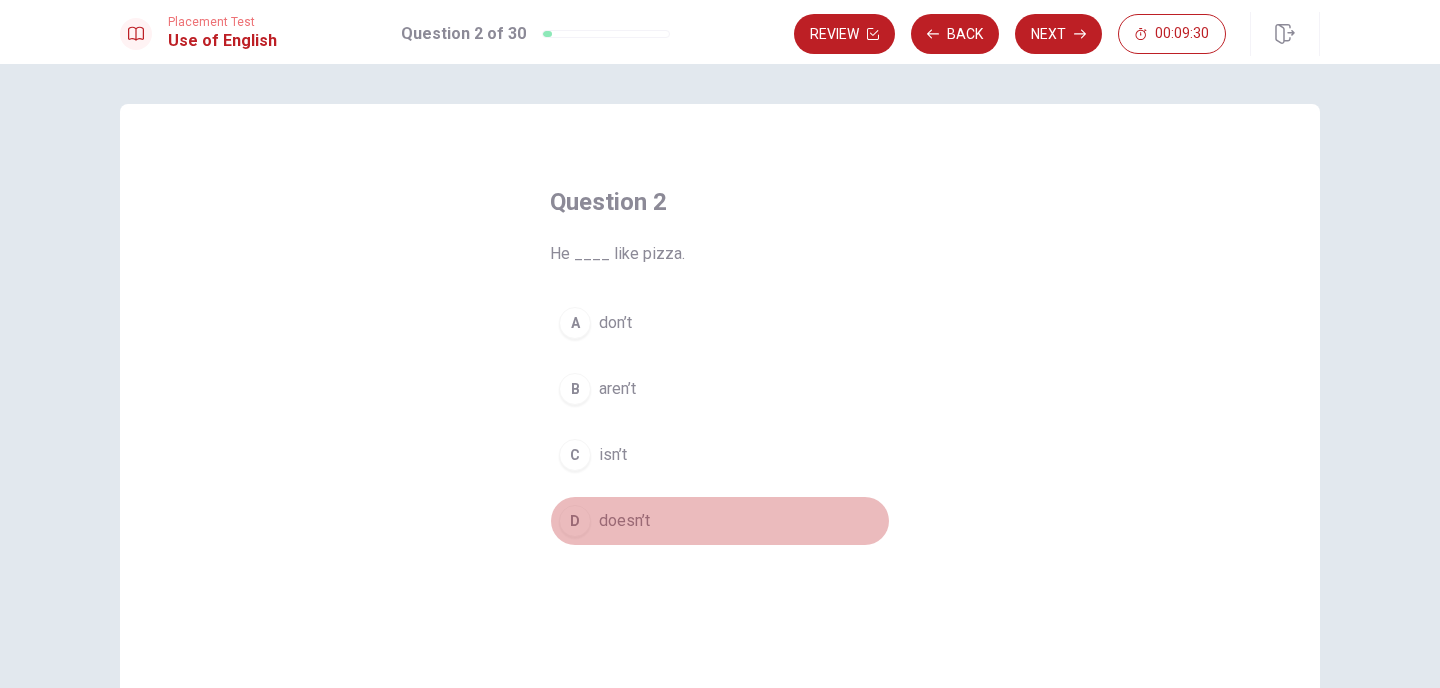 click on "D" at bounding box center [575, 521] 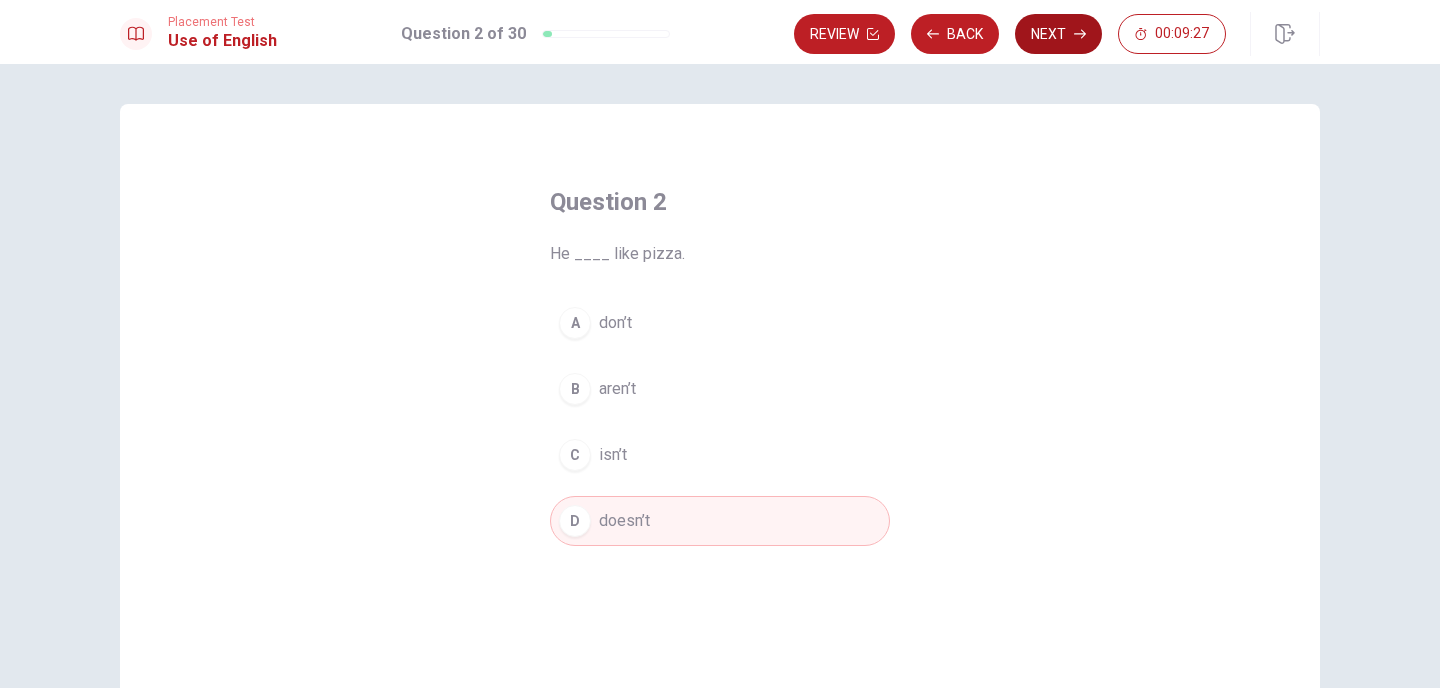 click on "Next" at bounding box center [1058, 34] 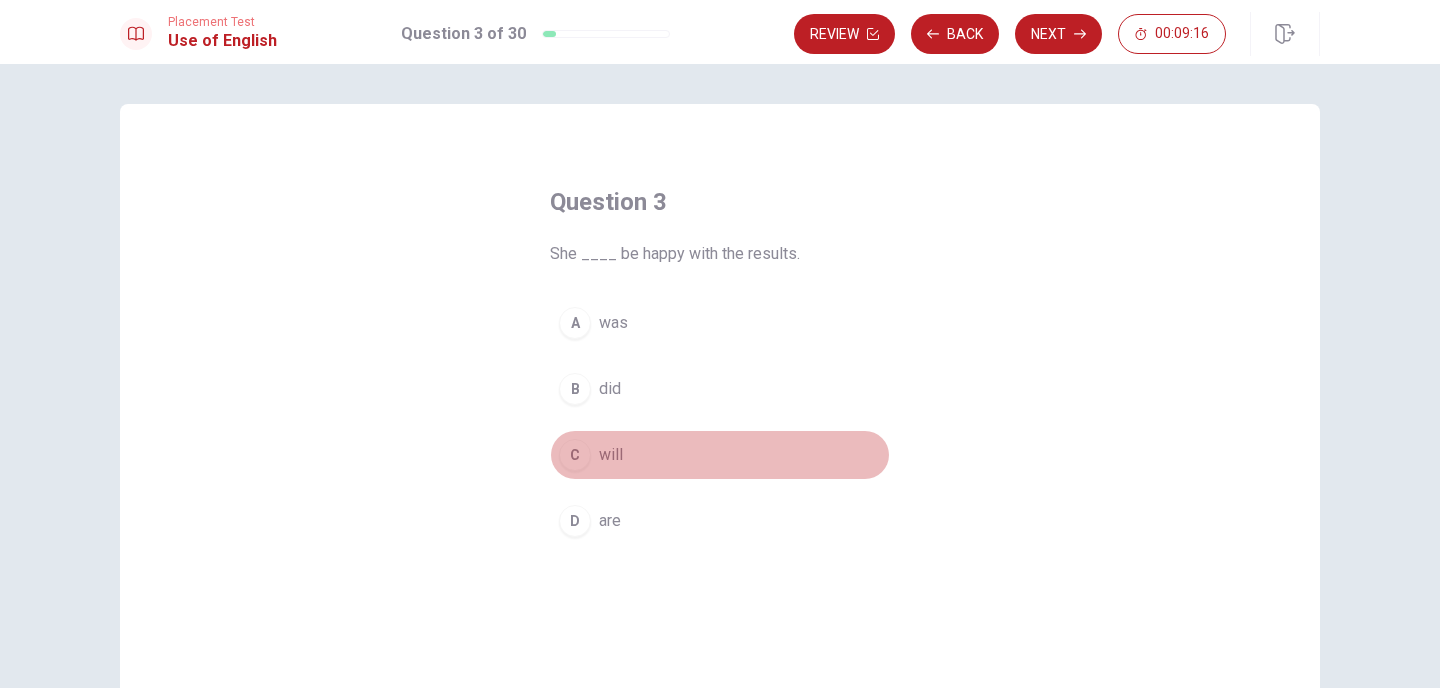 click on "C" at bounding box center [575, 455] 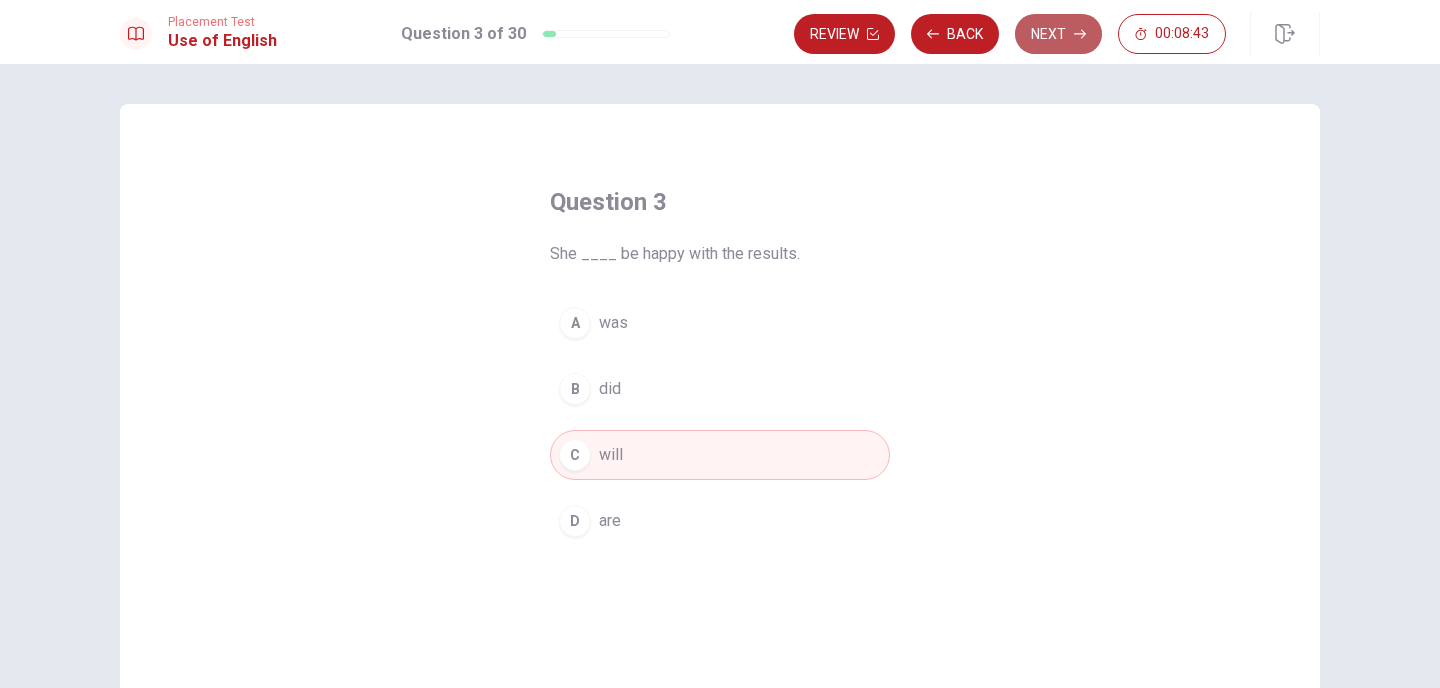 click on "Next" at bounding box center (1058, 34) 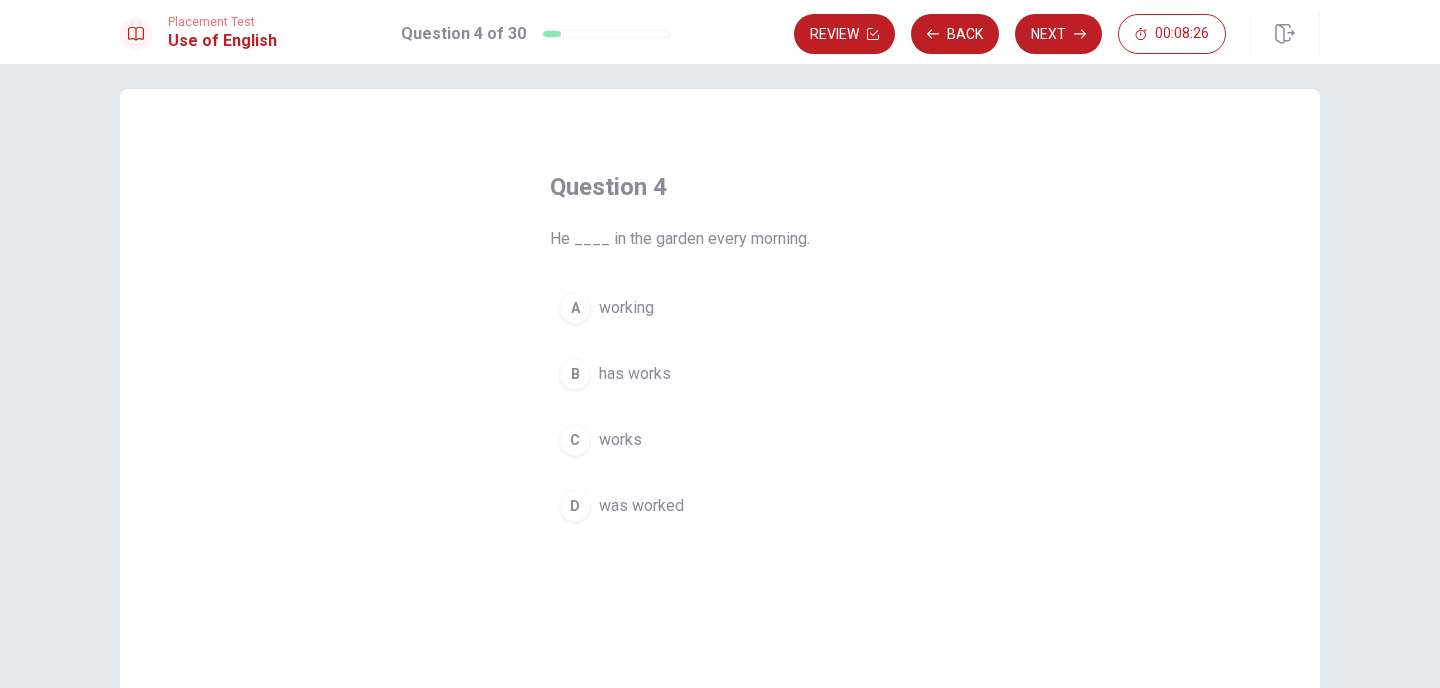 scroll, scrollTop: 24, scrollLeft: 0, axis: vertical 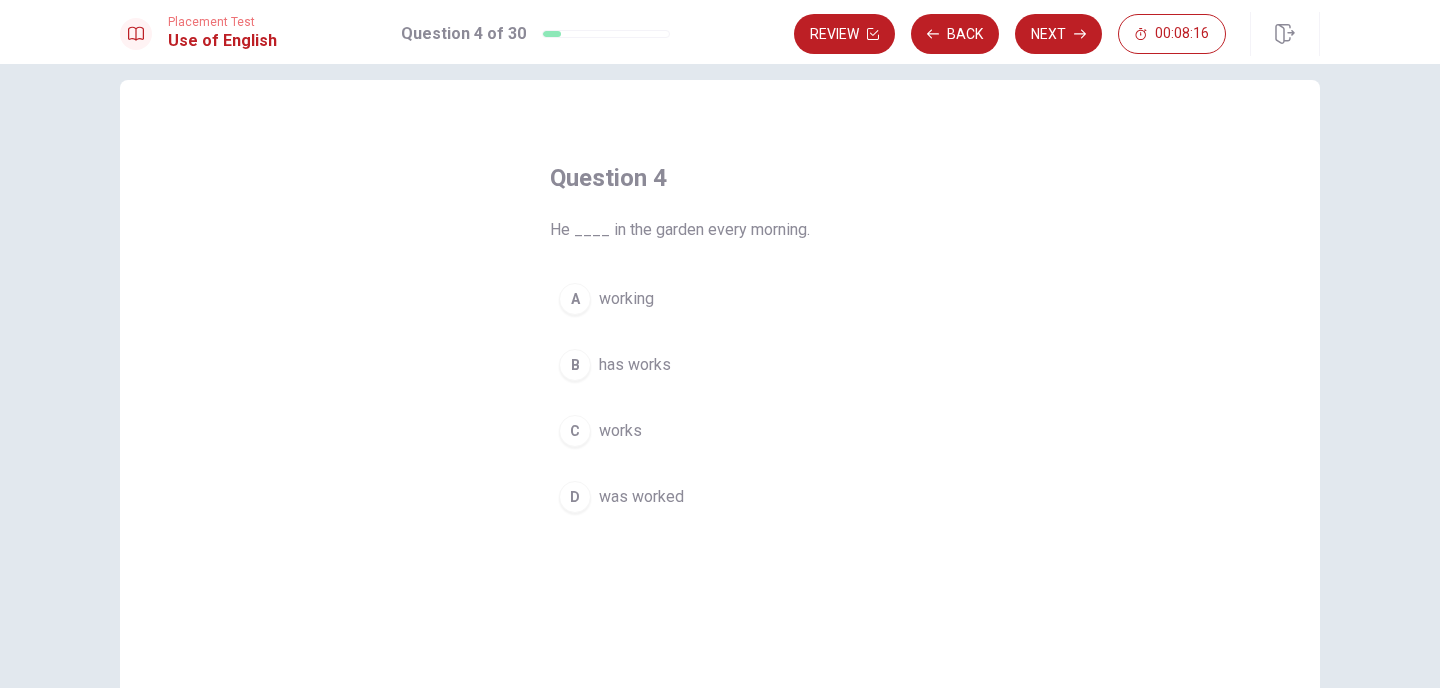 click on "C" at bounding box center [575, 431] 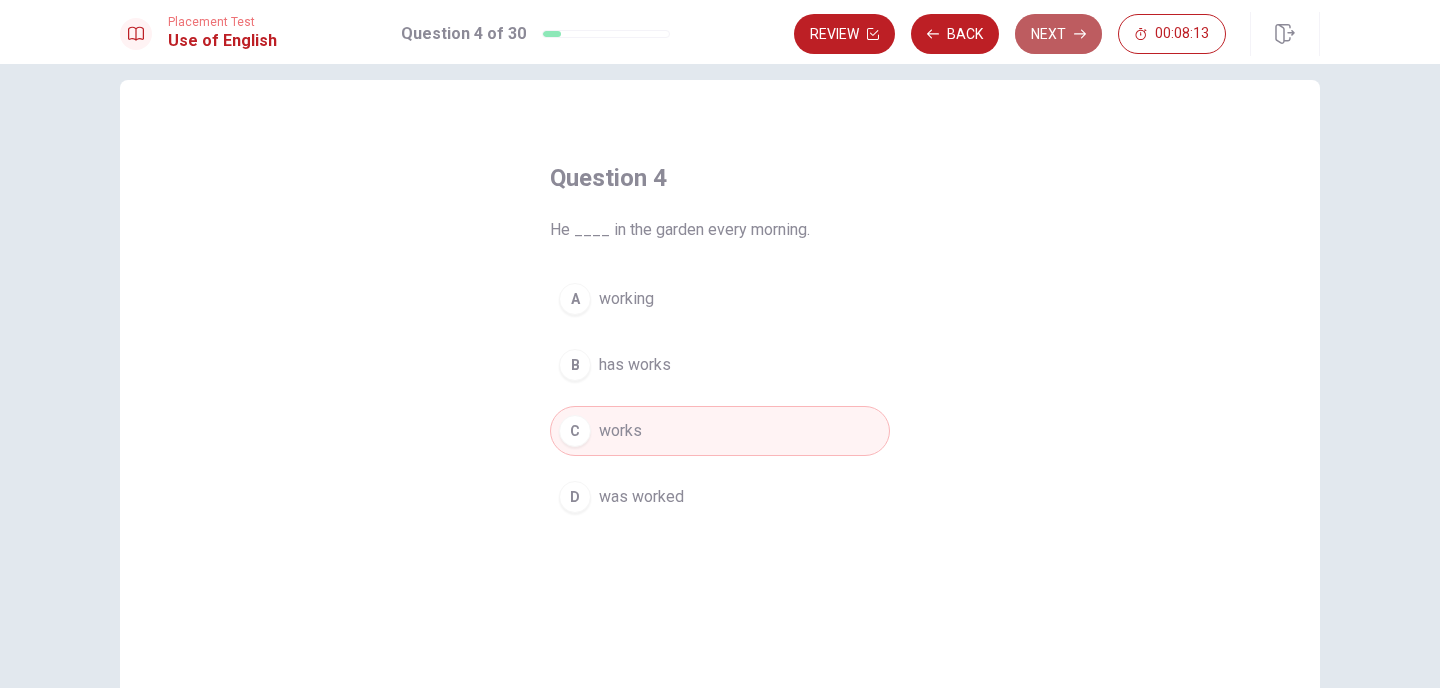 click on "Next" at bounding box center (1058, 34) 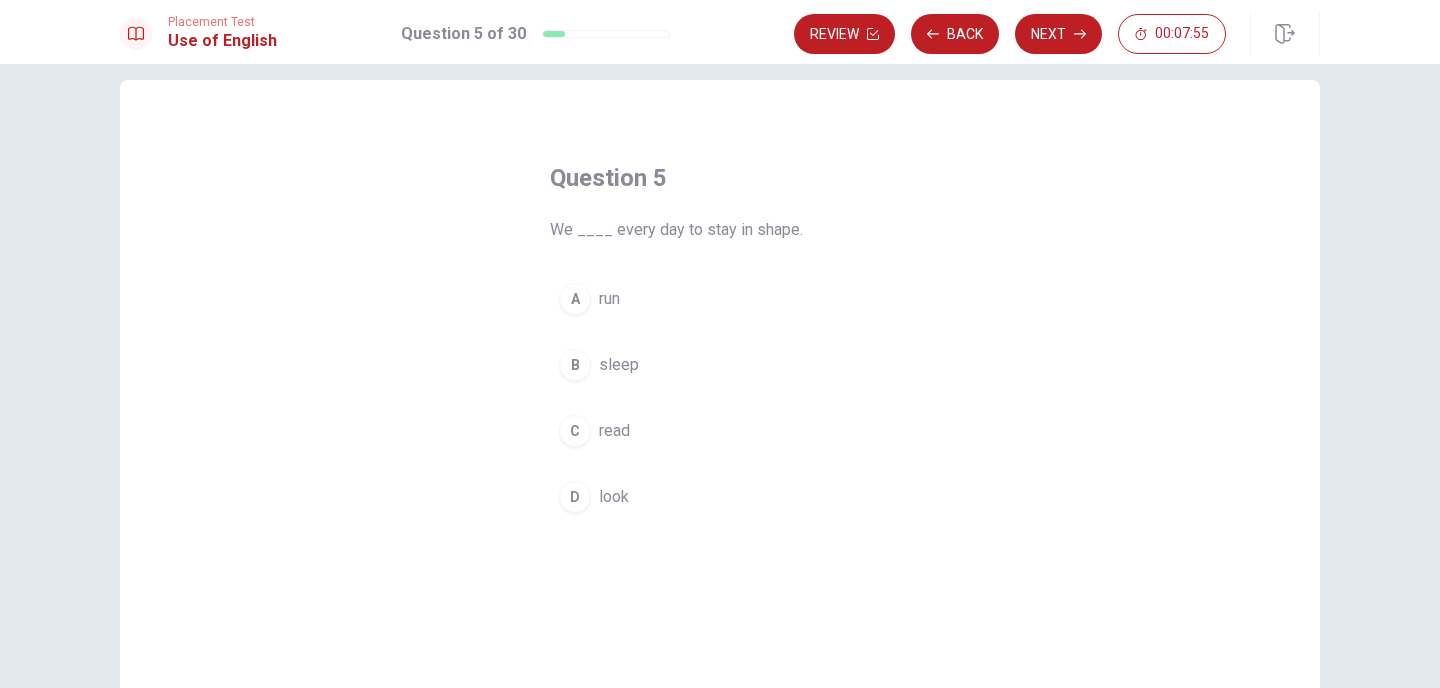 drag, startPoint x: 749, startPoint y: 235, endPoint x: 803, endPoint y: 243, distance: 54.589375 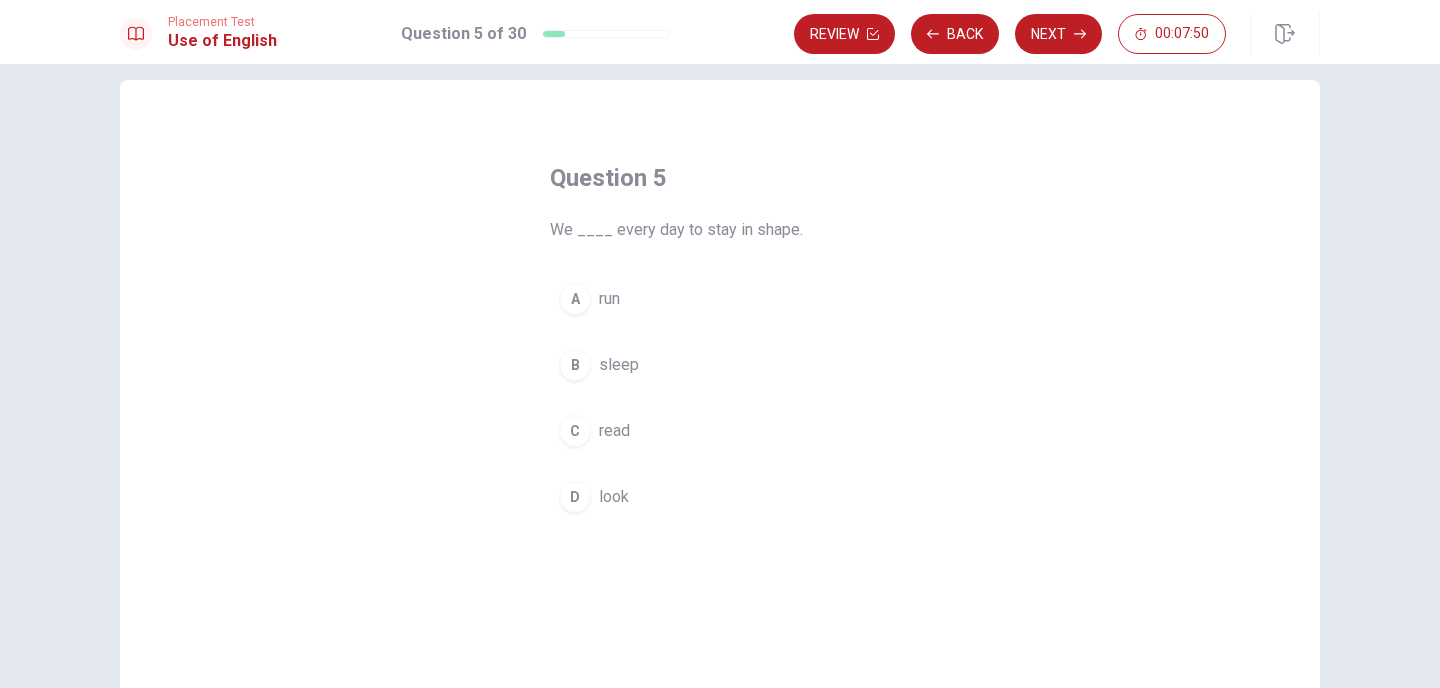 click on "A run" at bounding box center (720, 299) 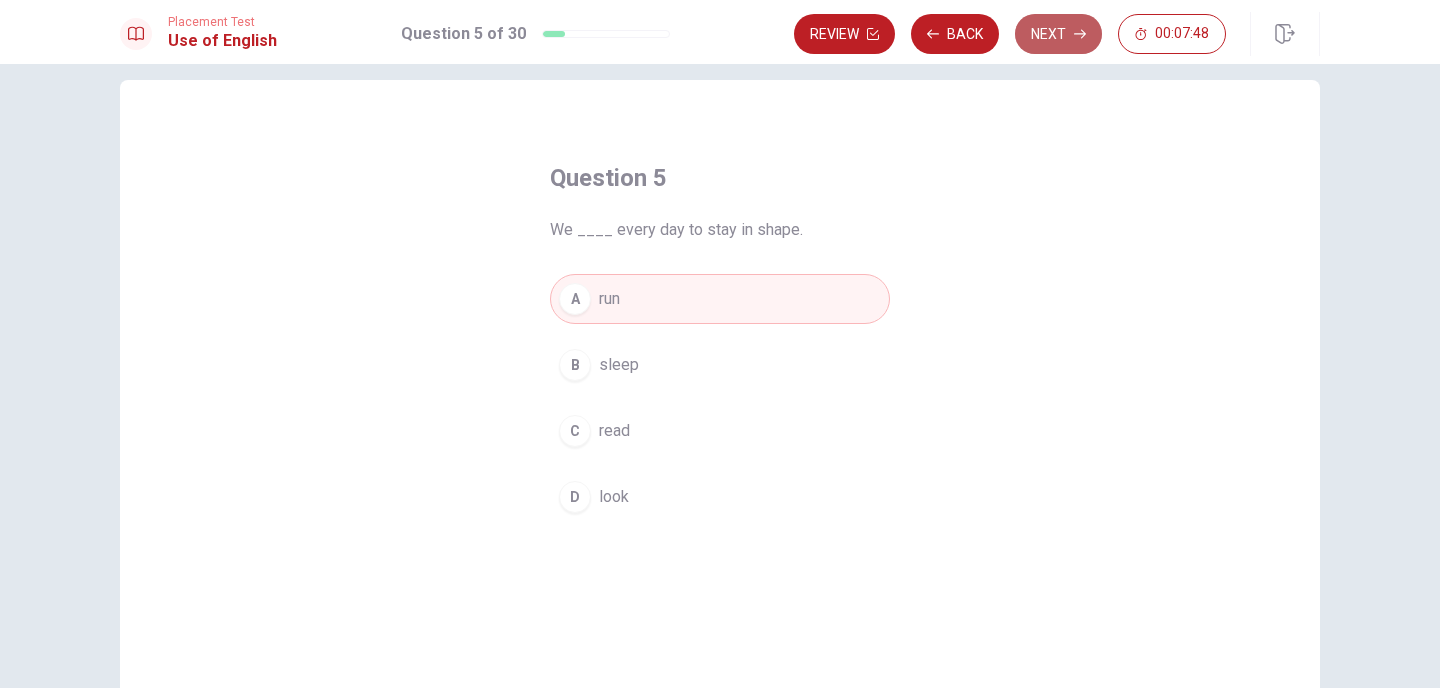 click on "Next" at bounding box center (1058, 34) 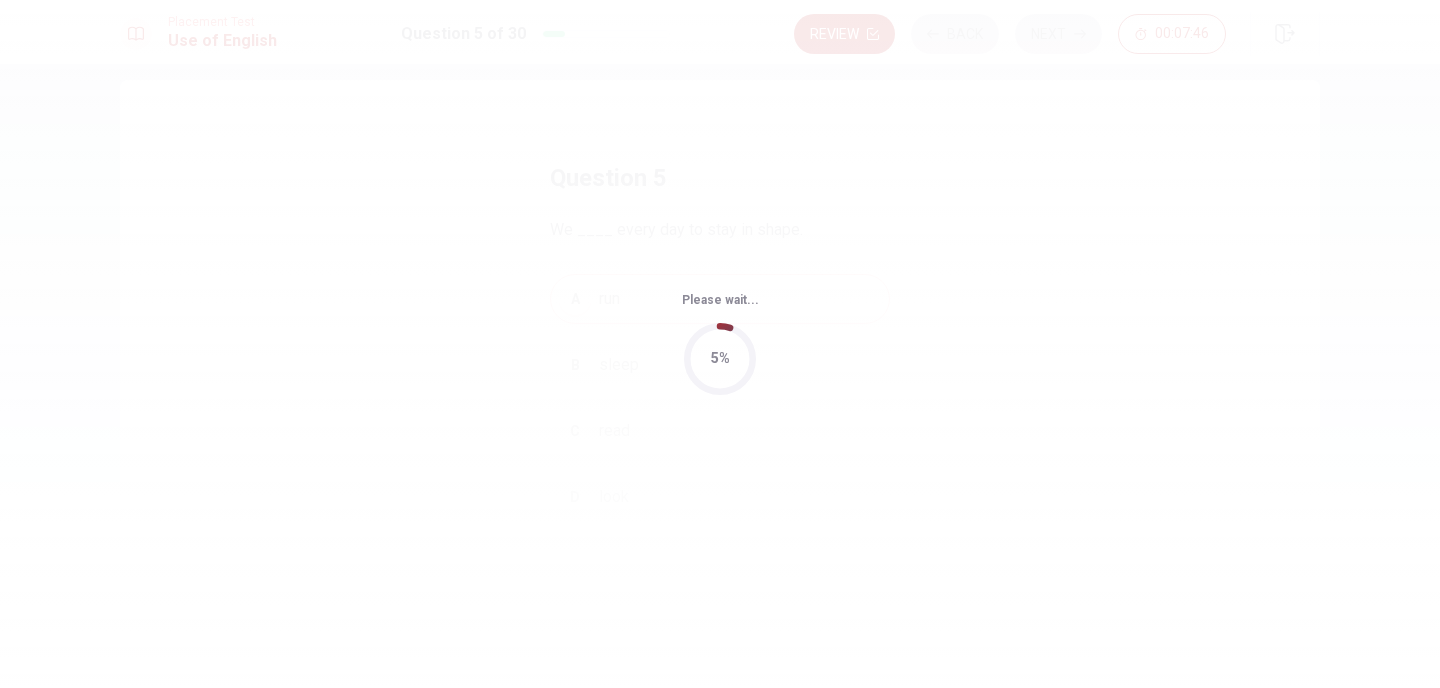 scroll, scrollTop: 0, scrollLeft: 0, axis: both 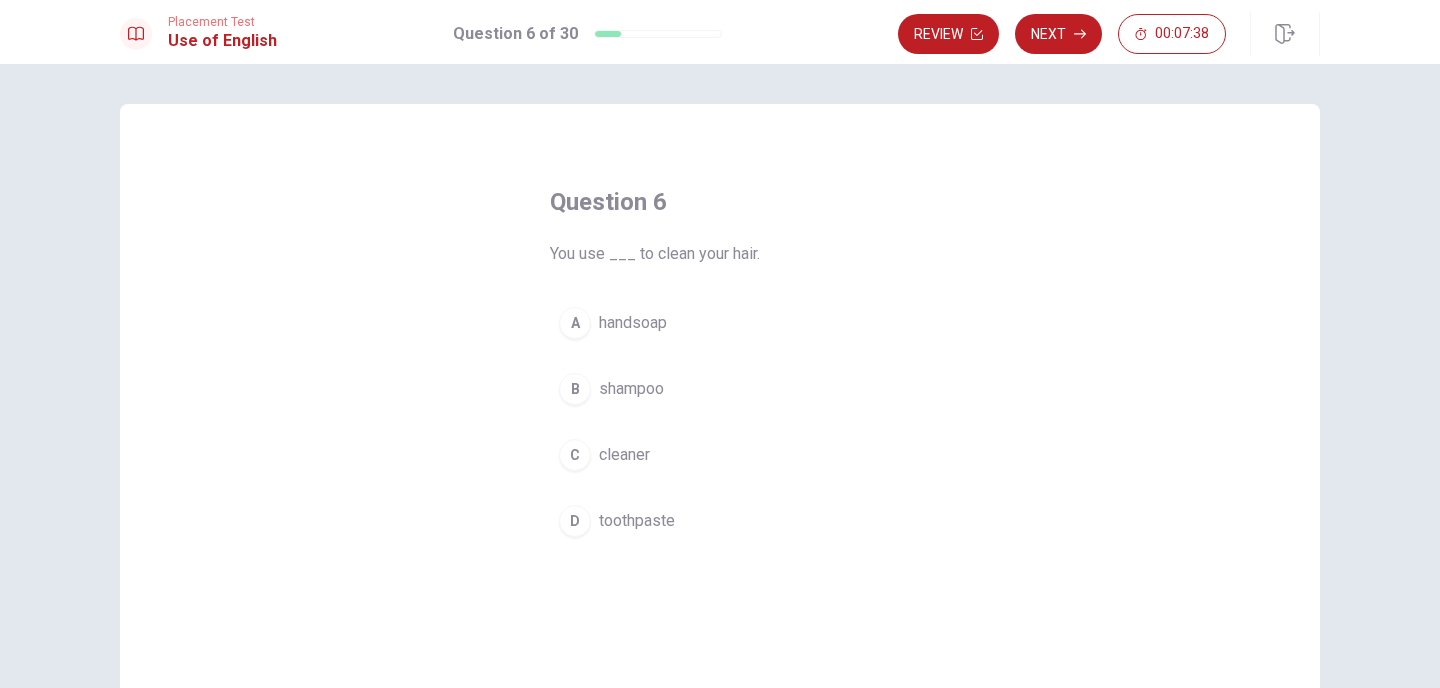 click on "shampoo" at bounding box center [631, 389] 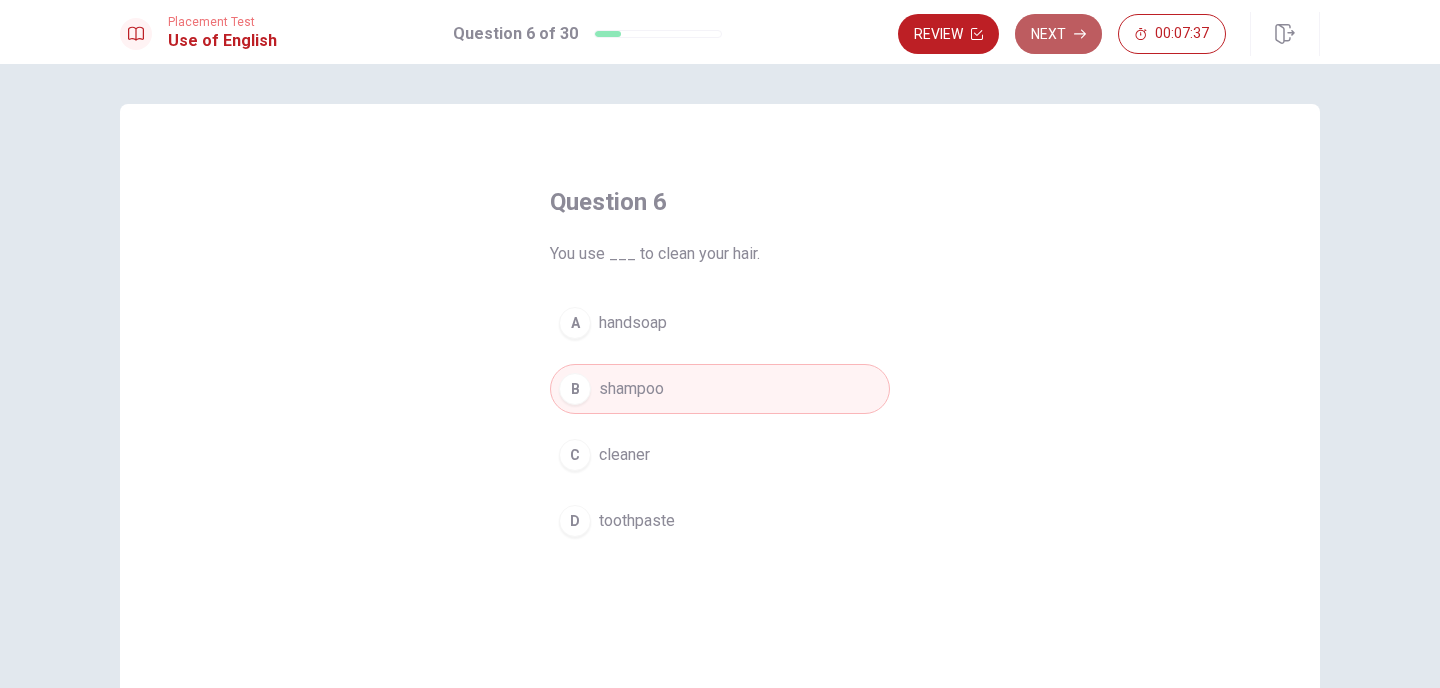 click on "Next" at bounding box center [1058, 34] 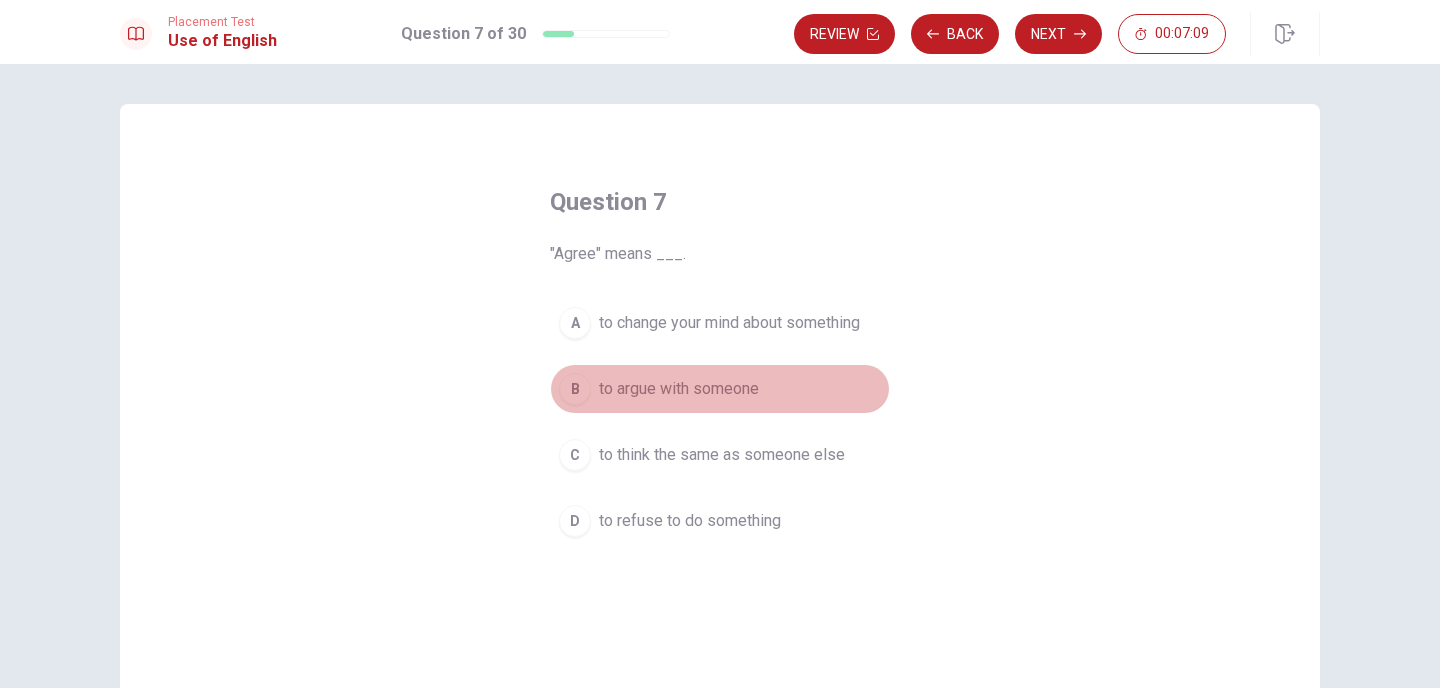 click on "B to argue with someone" at bounding box center (720, 389) 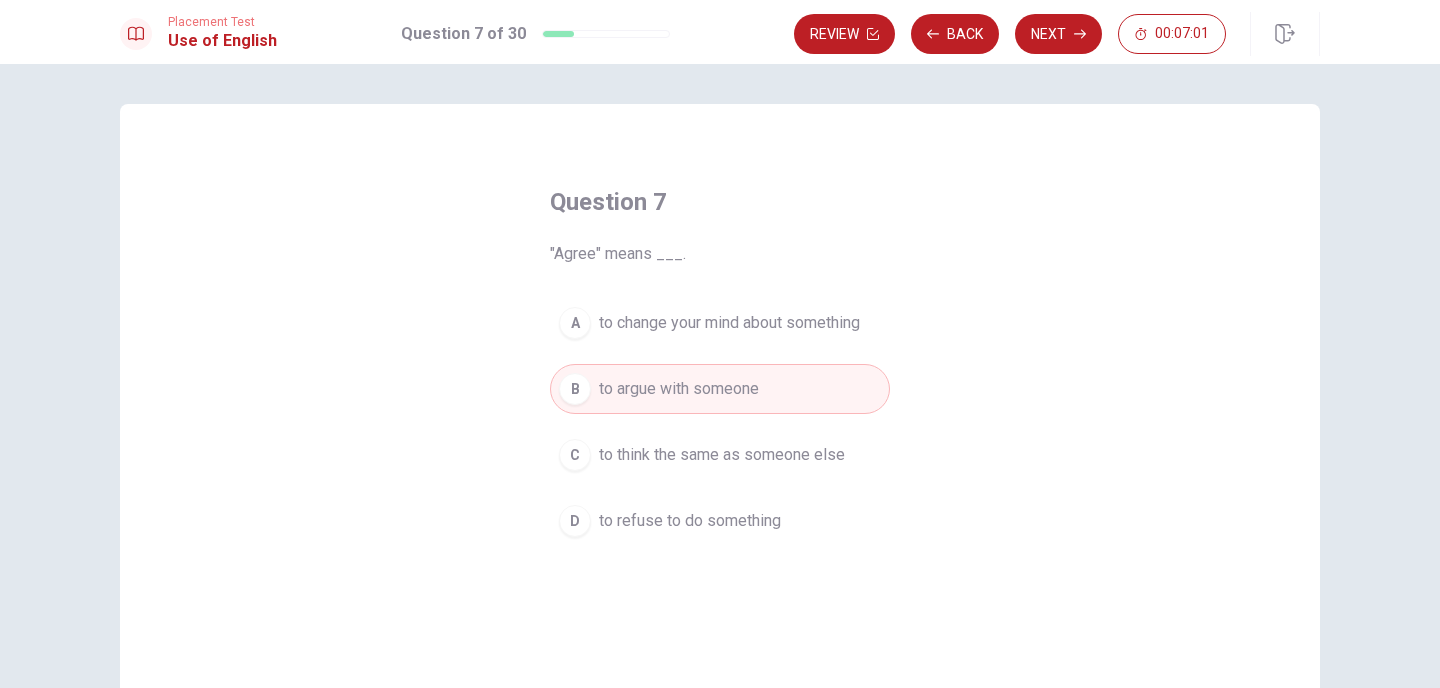 click on "to think the same as someone else" at bounding box center (722, 455) 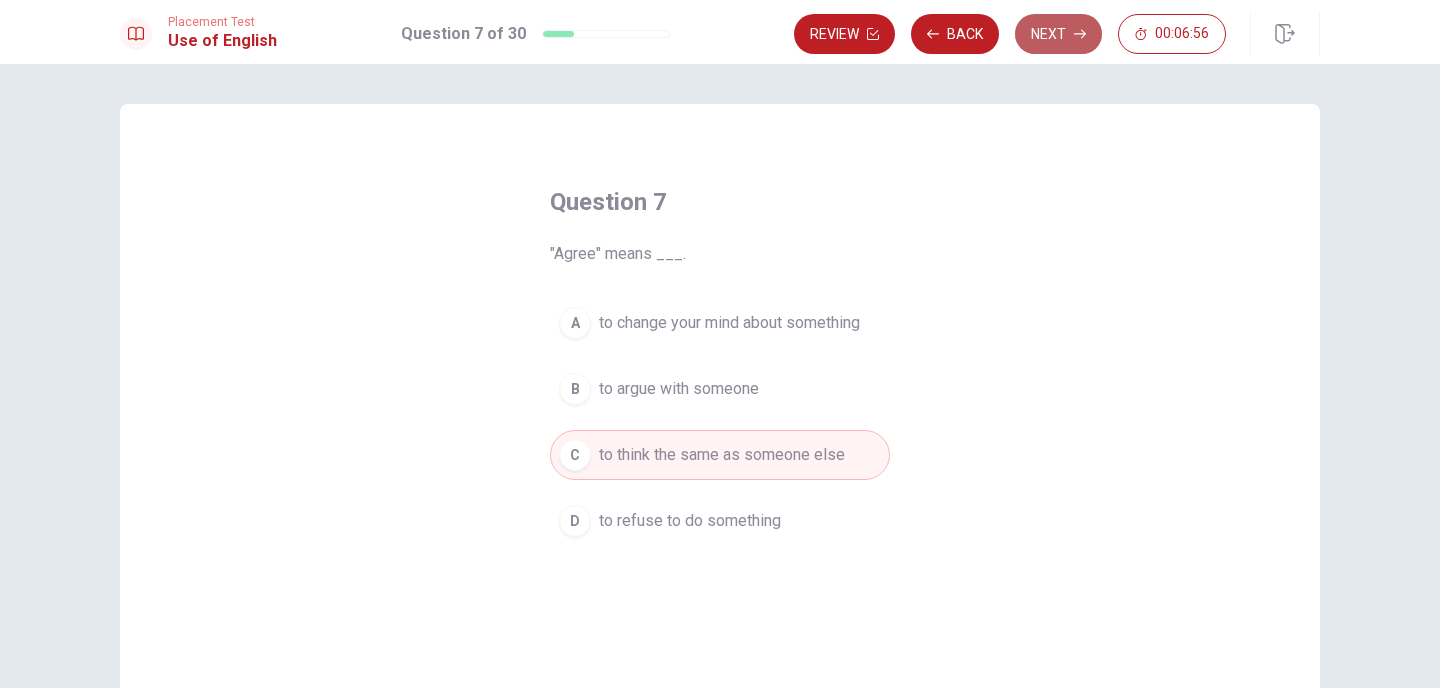 click on "Next" at bounding box center (1058, 34) 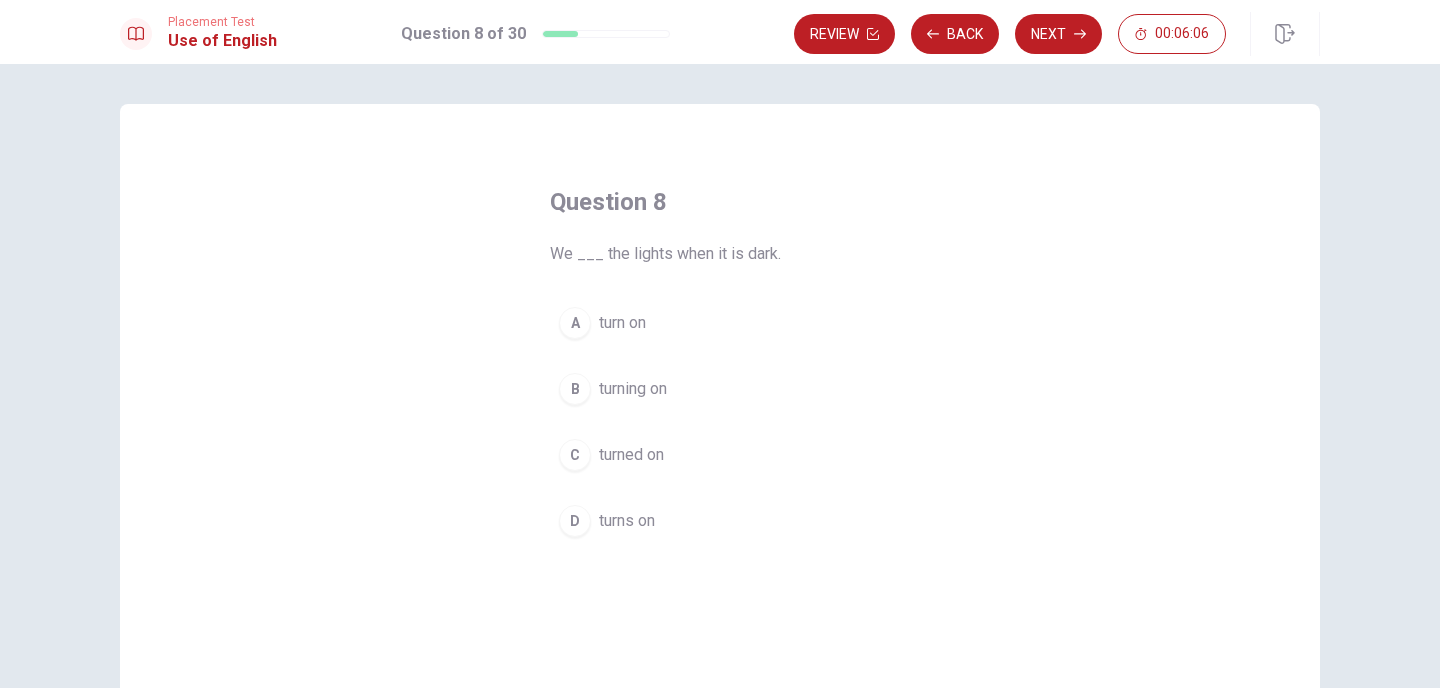 click on "A turn on" at bounding box center (720, 323) 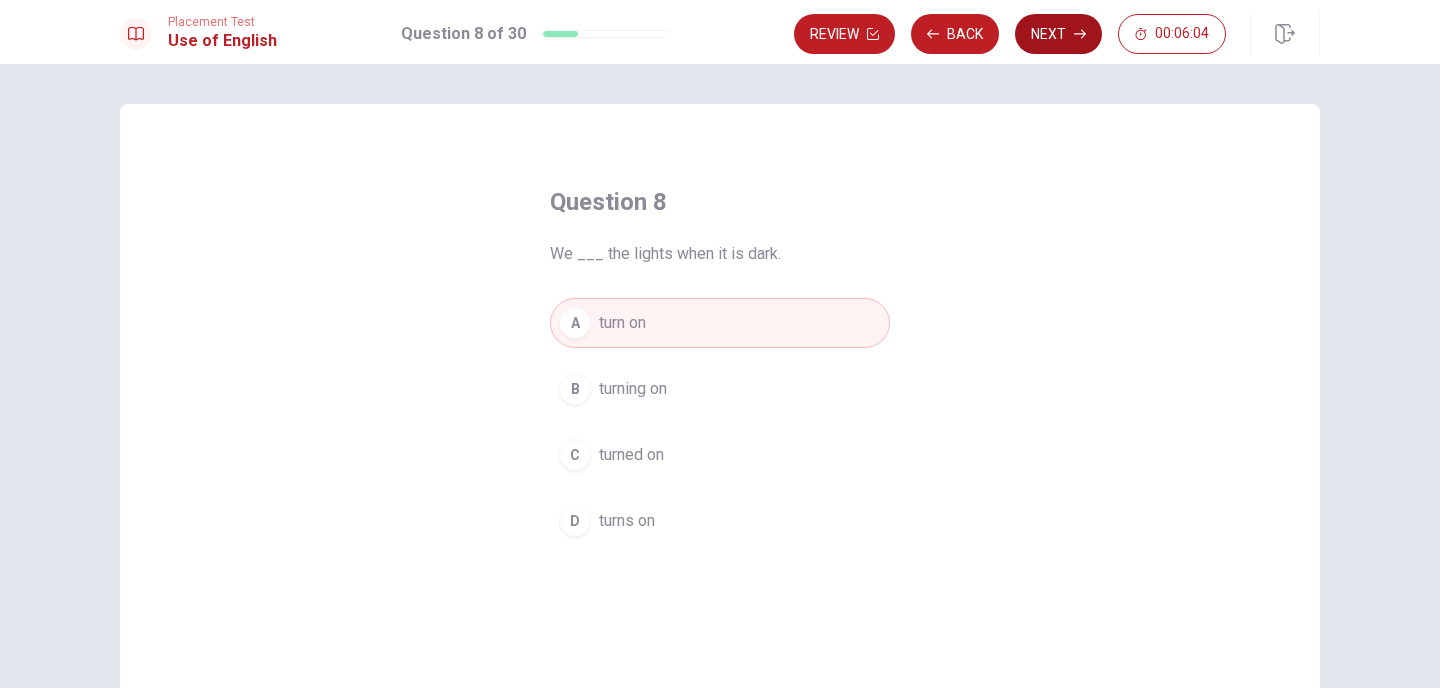 click on "Next" at bounding box center [1058, 34] 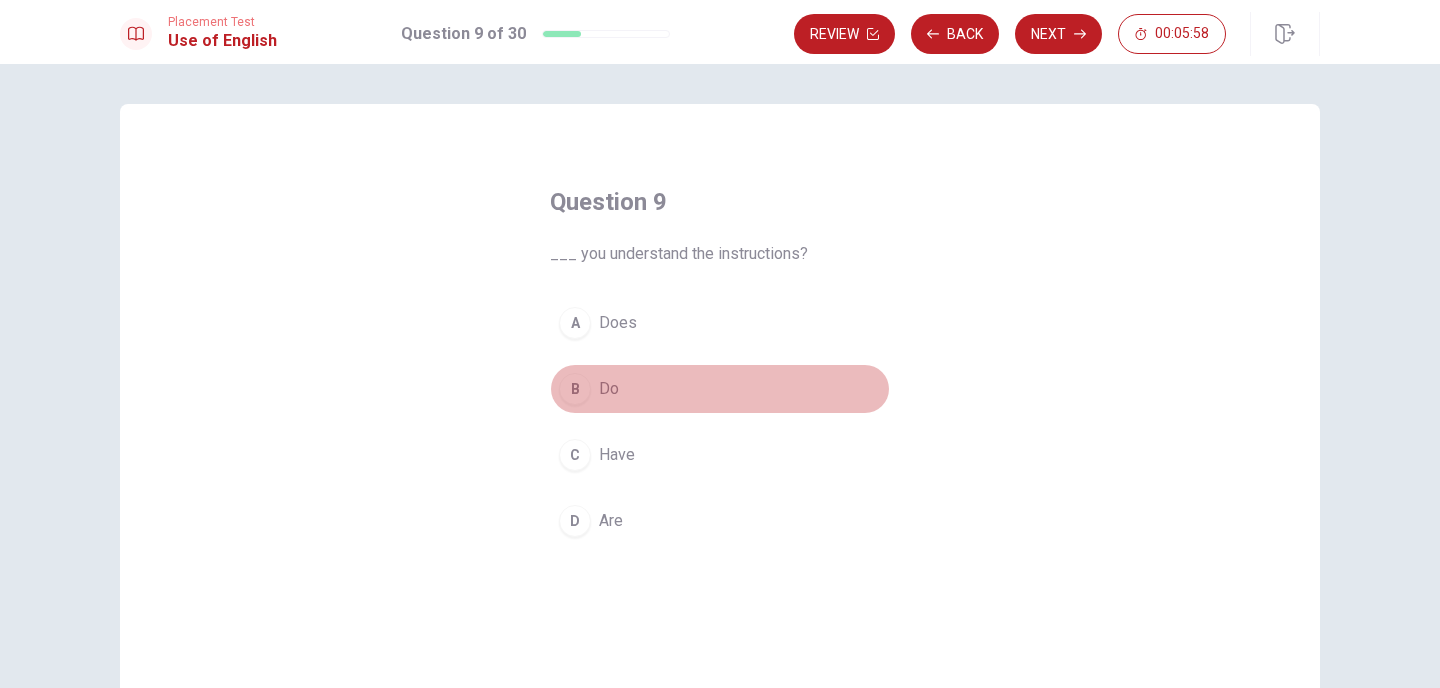 click on "B" at bounding box center (575, 389) 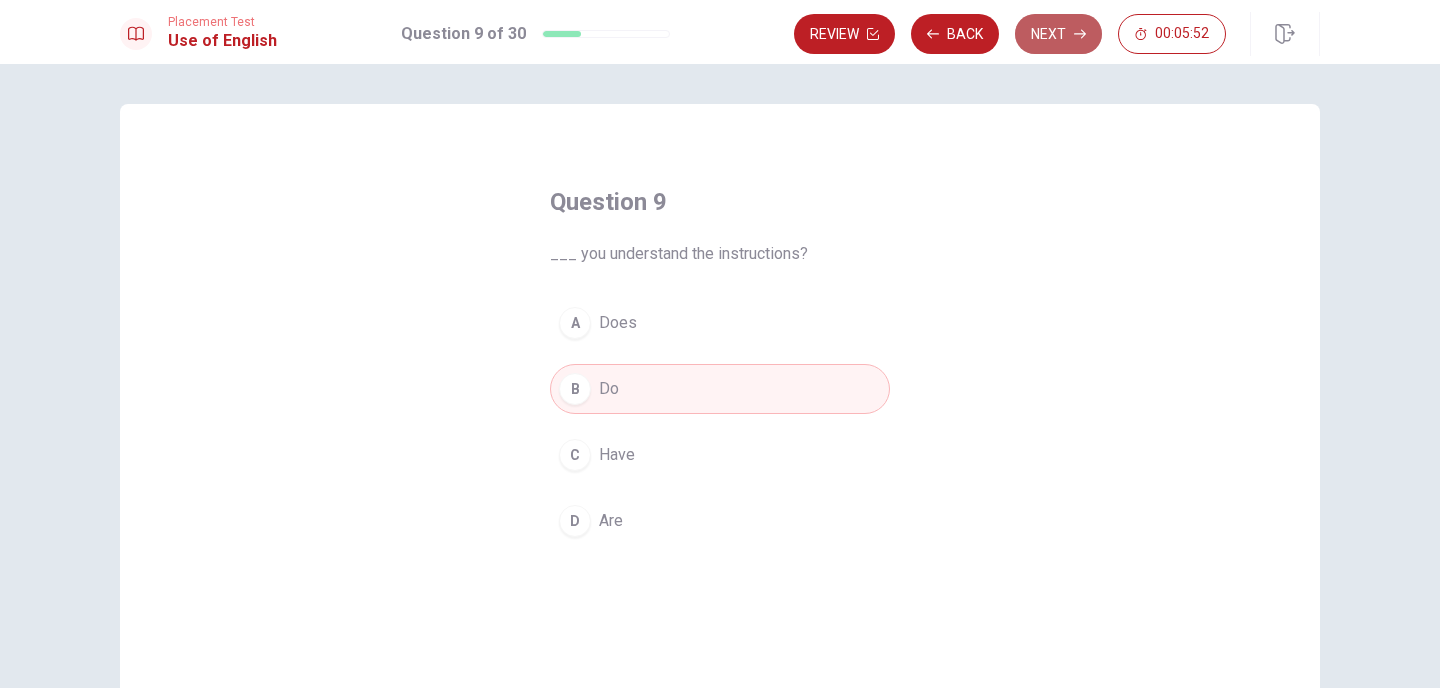 click on "Next" at bounding box center (1058, 34) 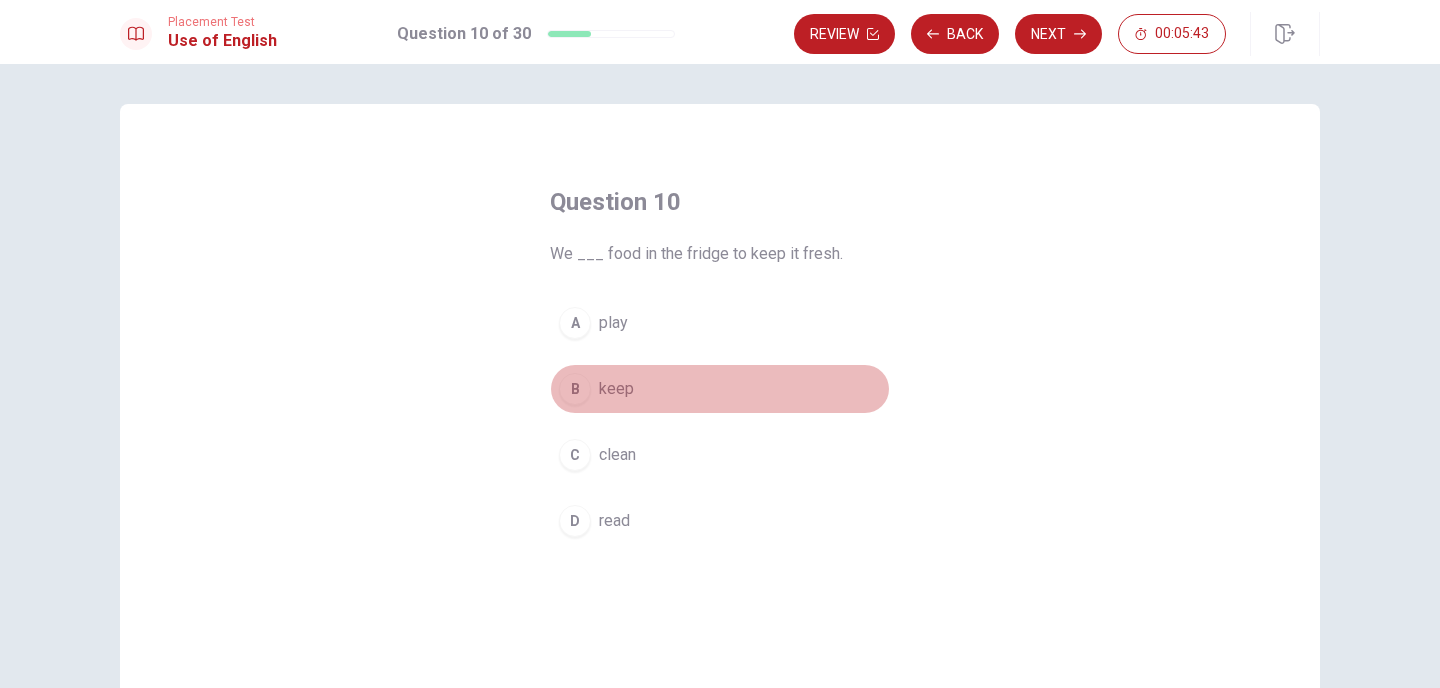 click on "B" at bounding box center (575, 389) 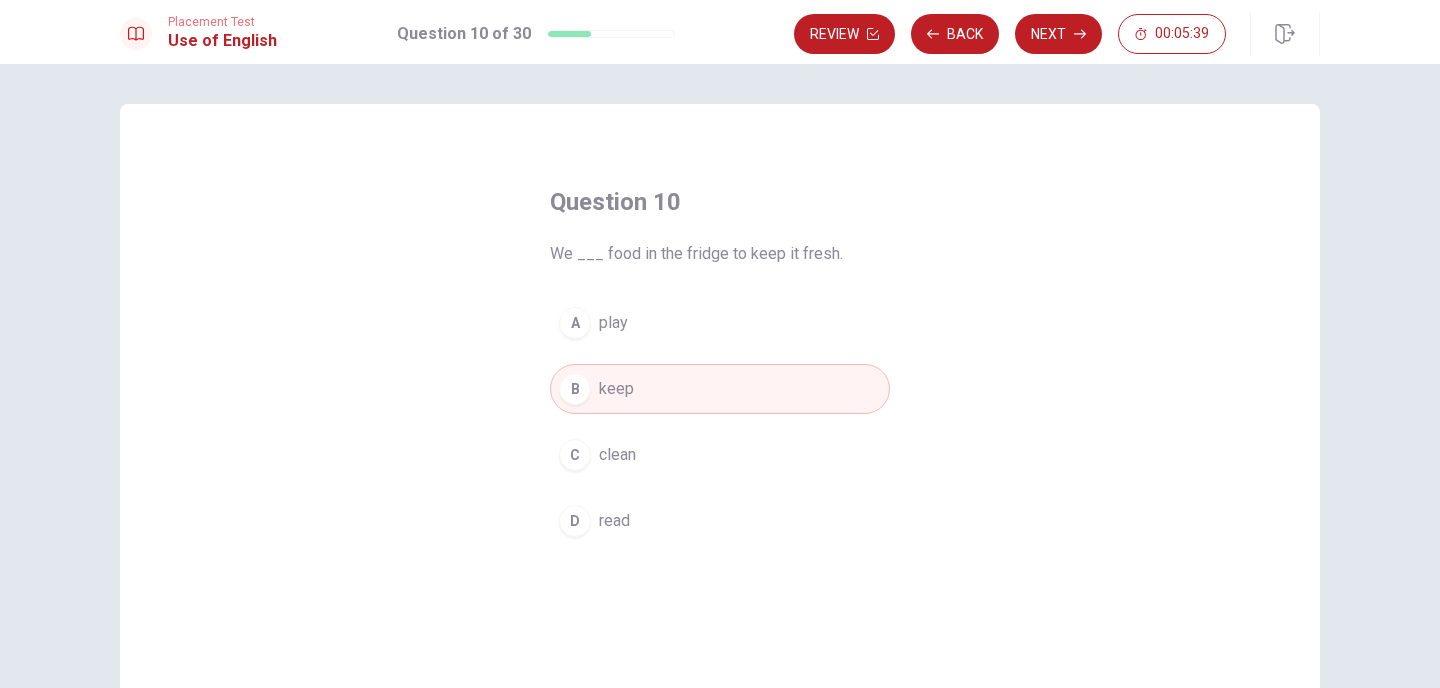 click on "Review Back Next 00:05:39" at bounding box center (1057, 34) 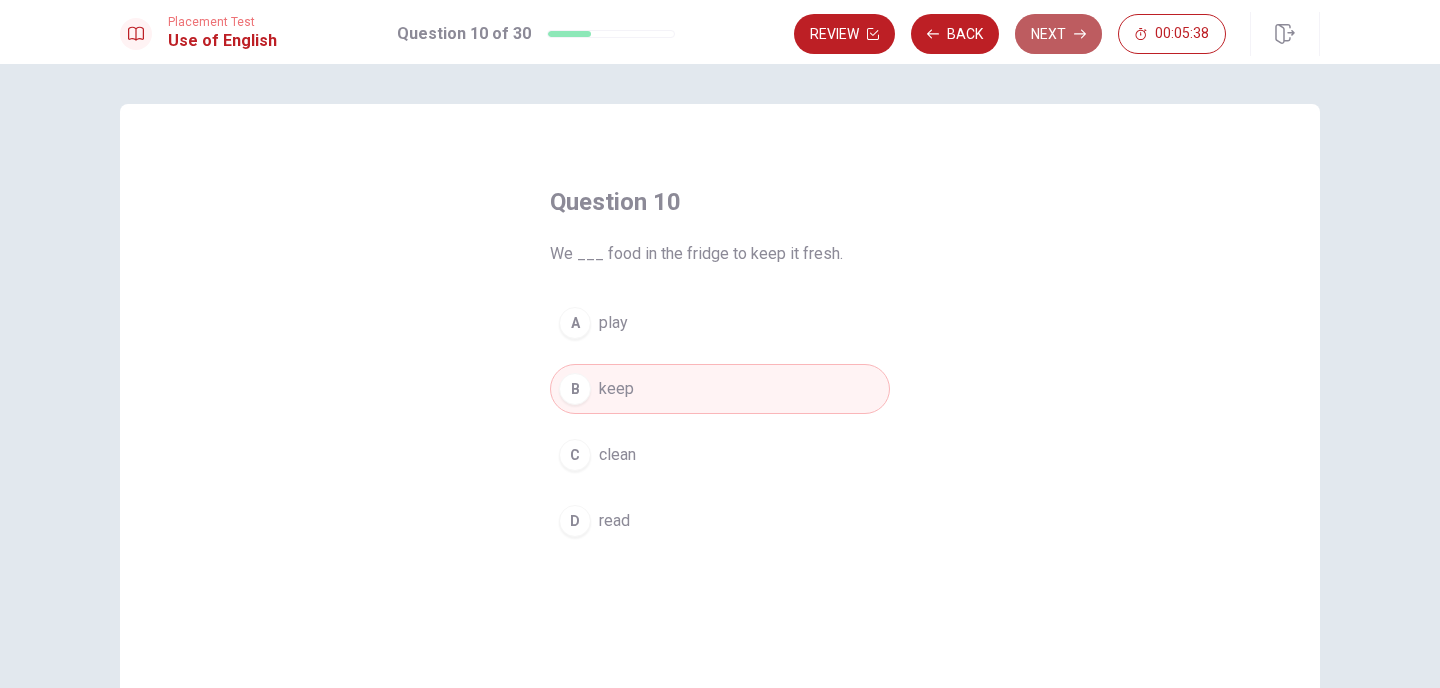 click on "Next" at bounding box center (1058, 34) 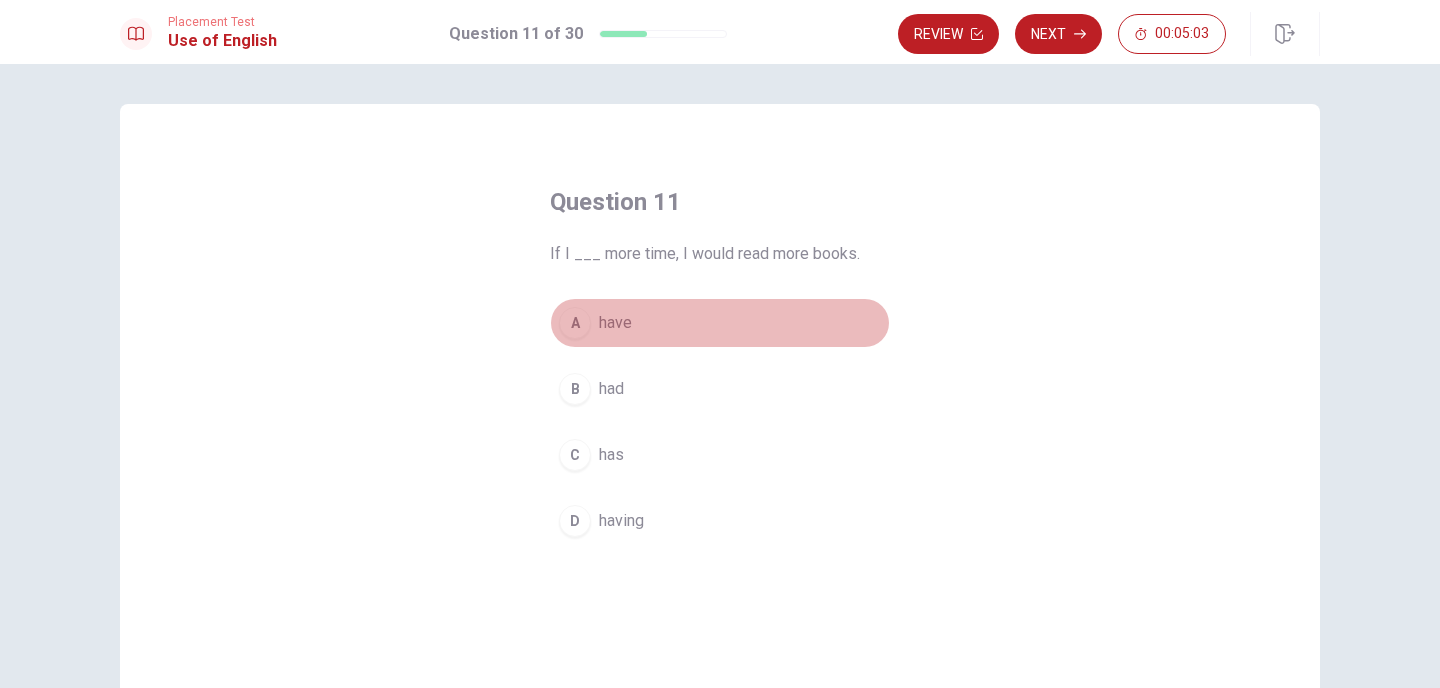click on "A" at bounding box center [575, 323] 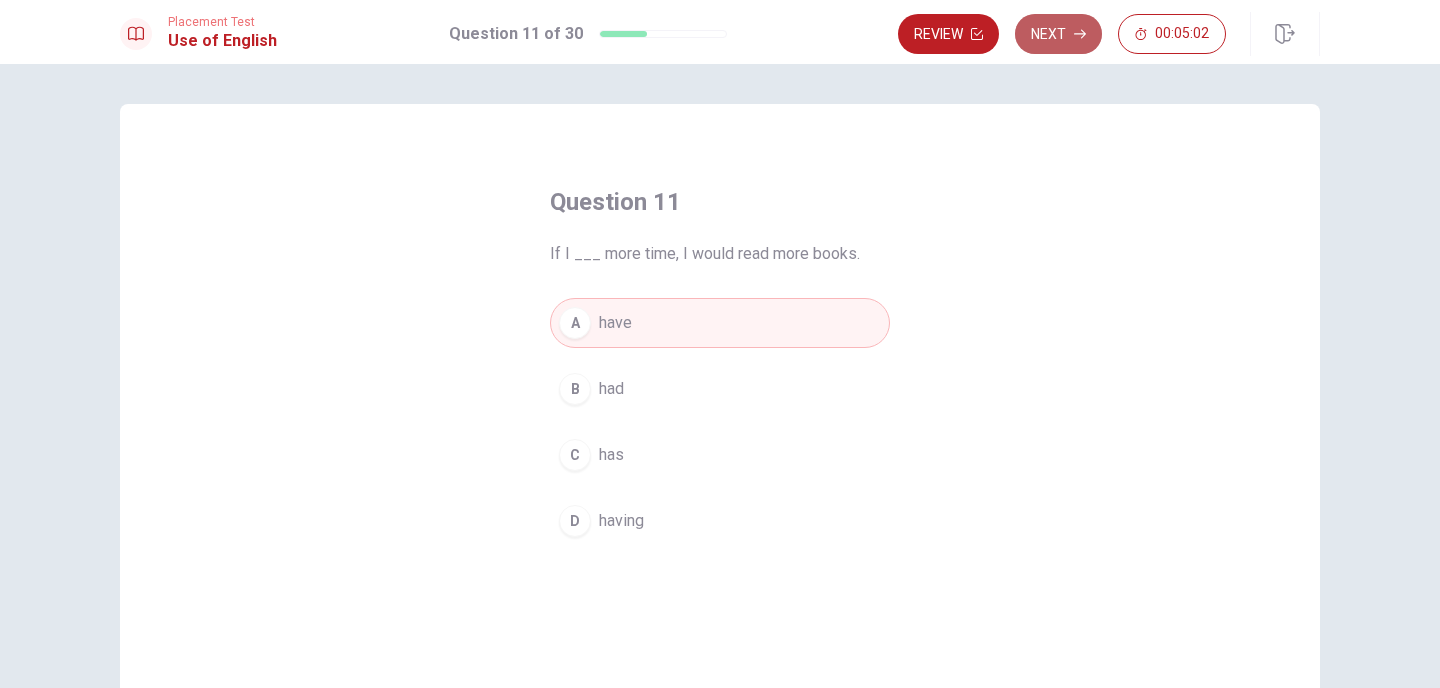 click on "Next" at bounding box center (1058, 34) 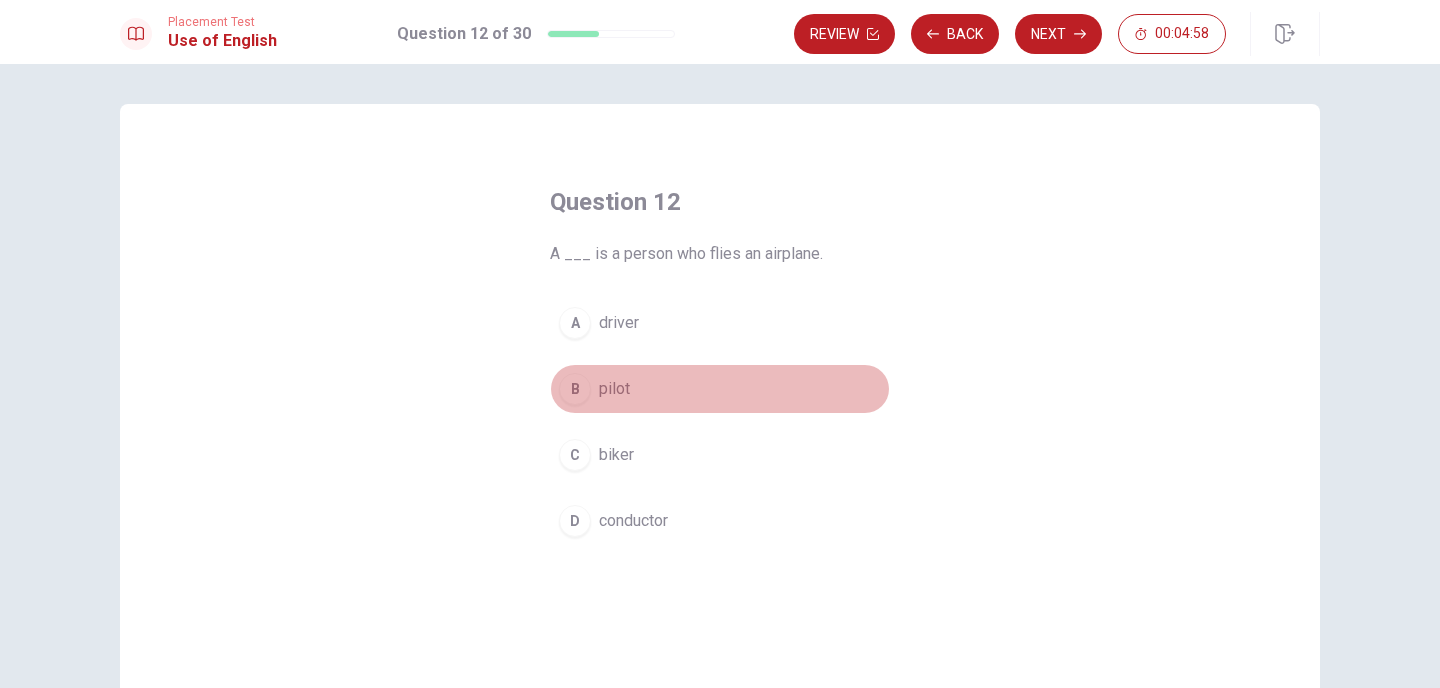 click on "B" at bounding box center [575, 389] 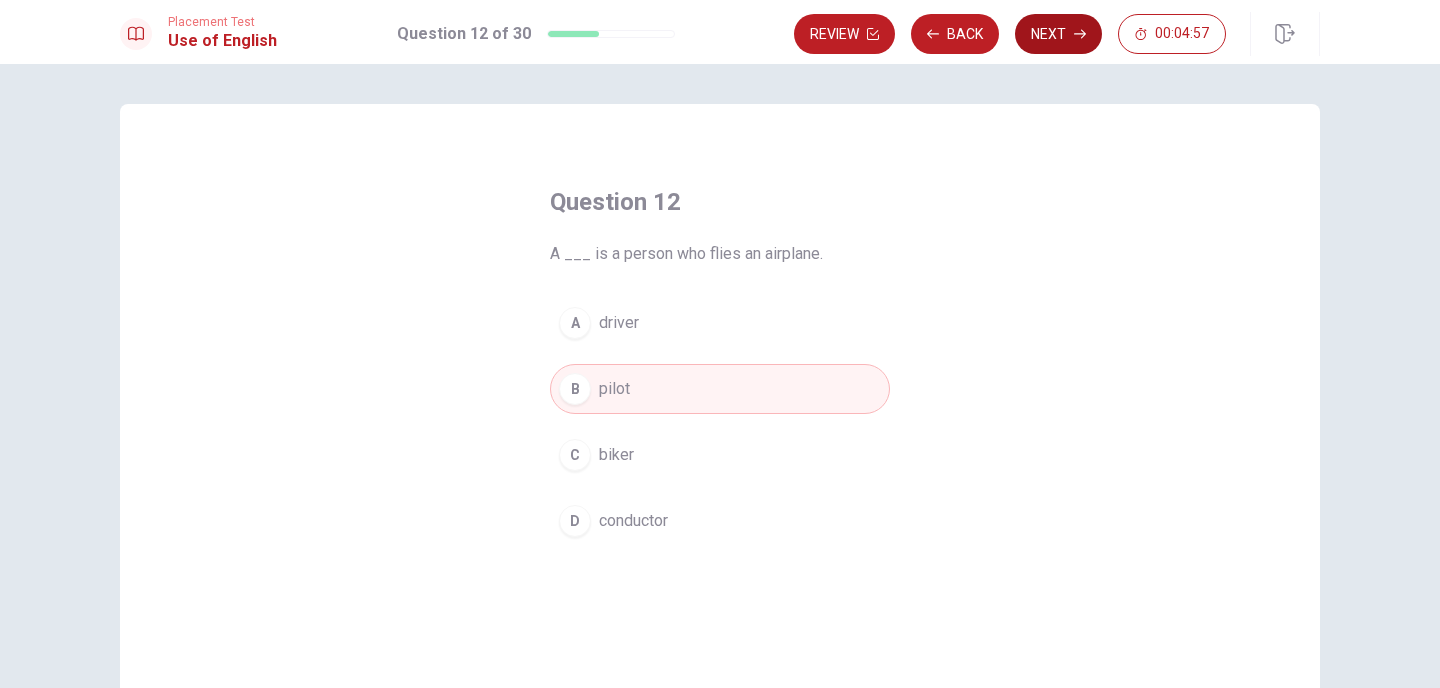 click on "Next" at bounding box center (1058, 34) 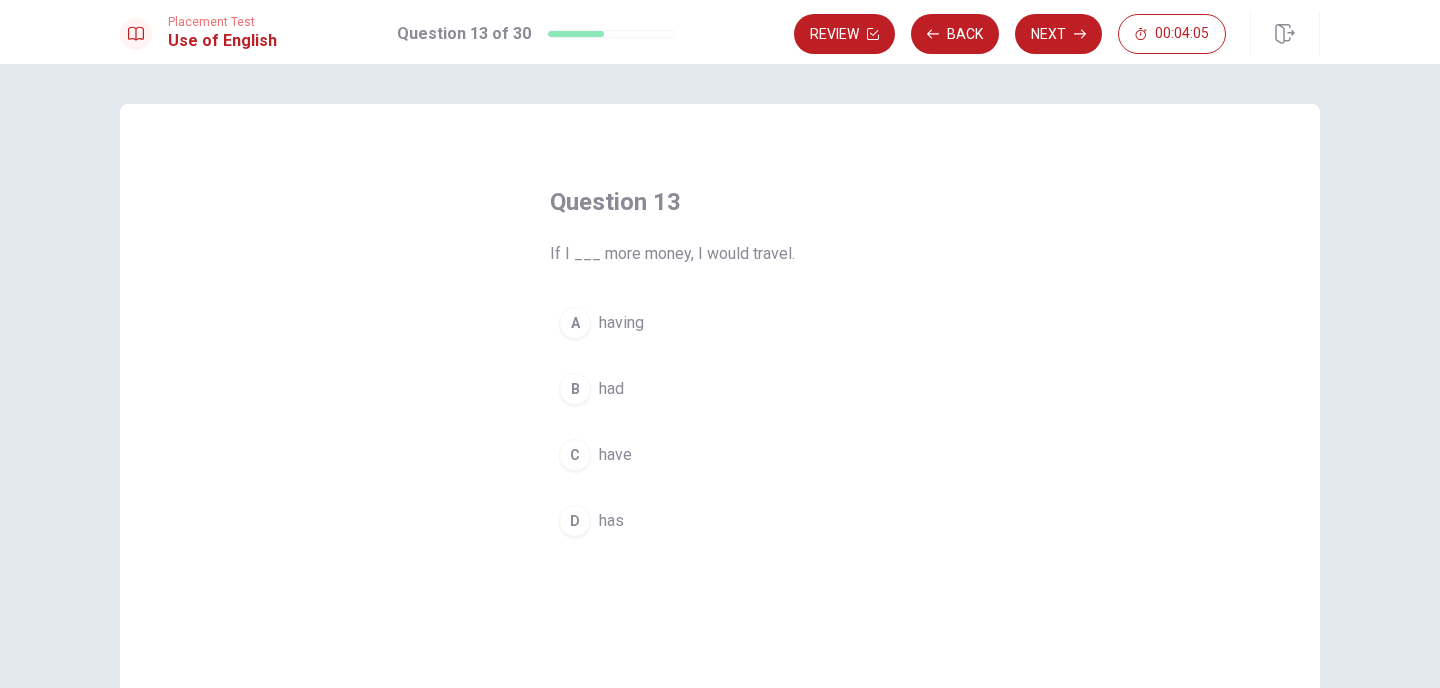 click on "D" at bounding box center [575, 521] 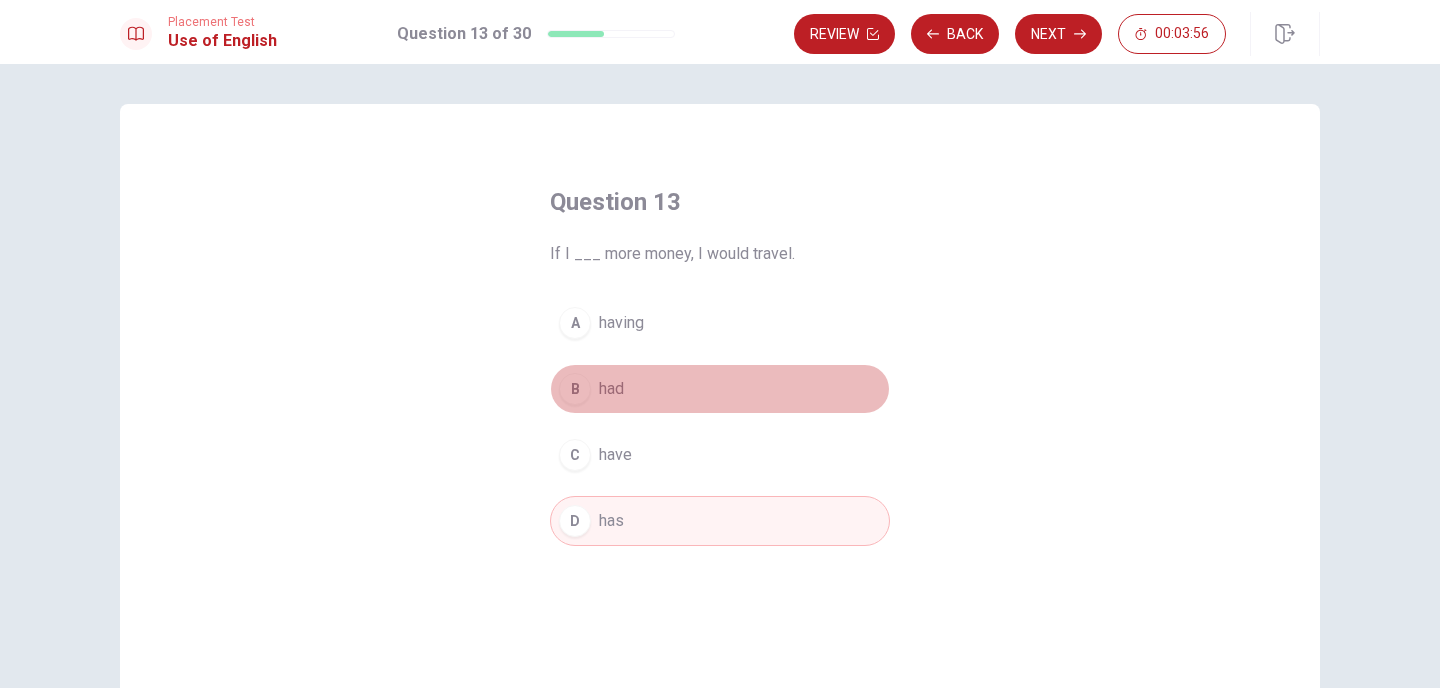click on "B" at bounding box center (575, 389) 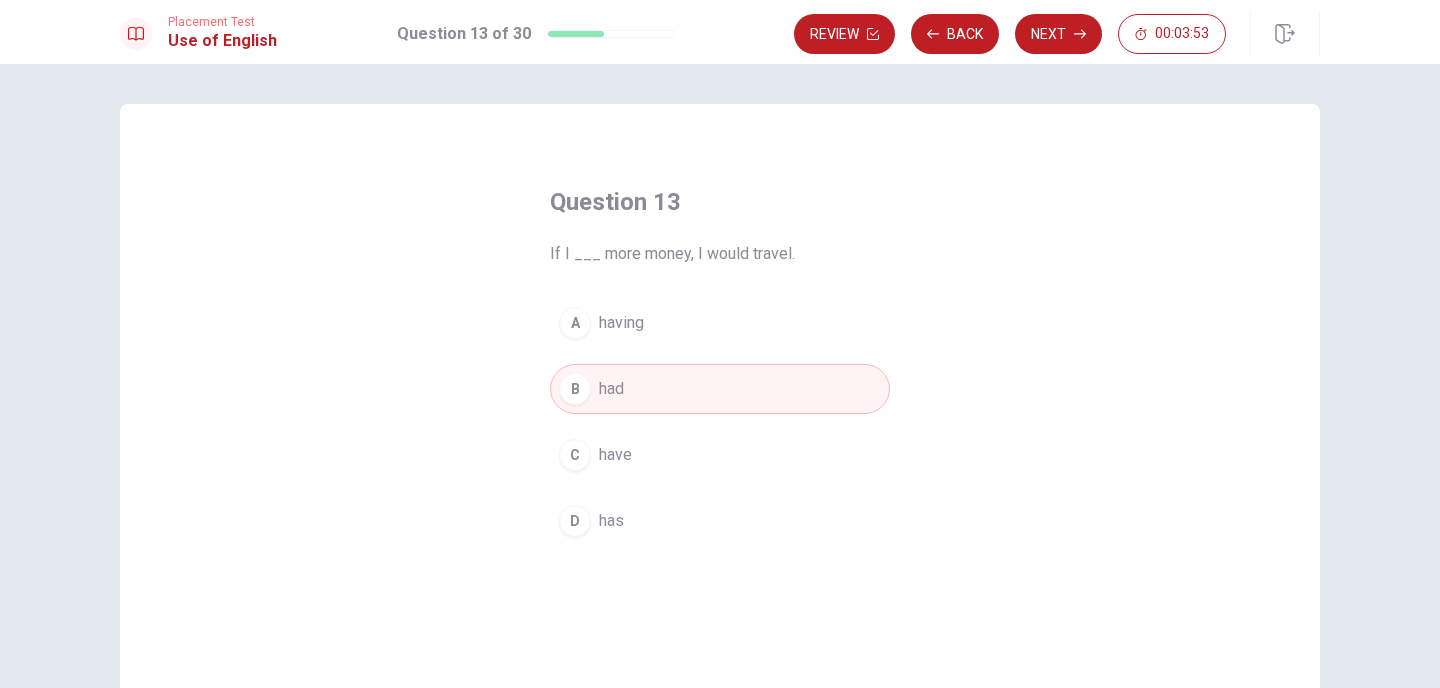 click on "C have" at bounding box center (720, 455) 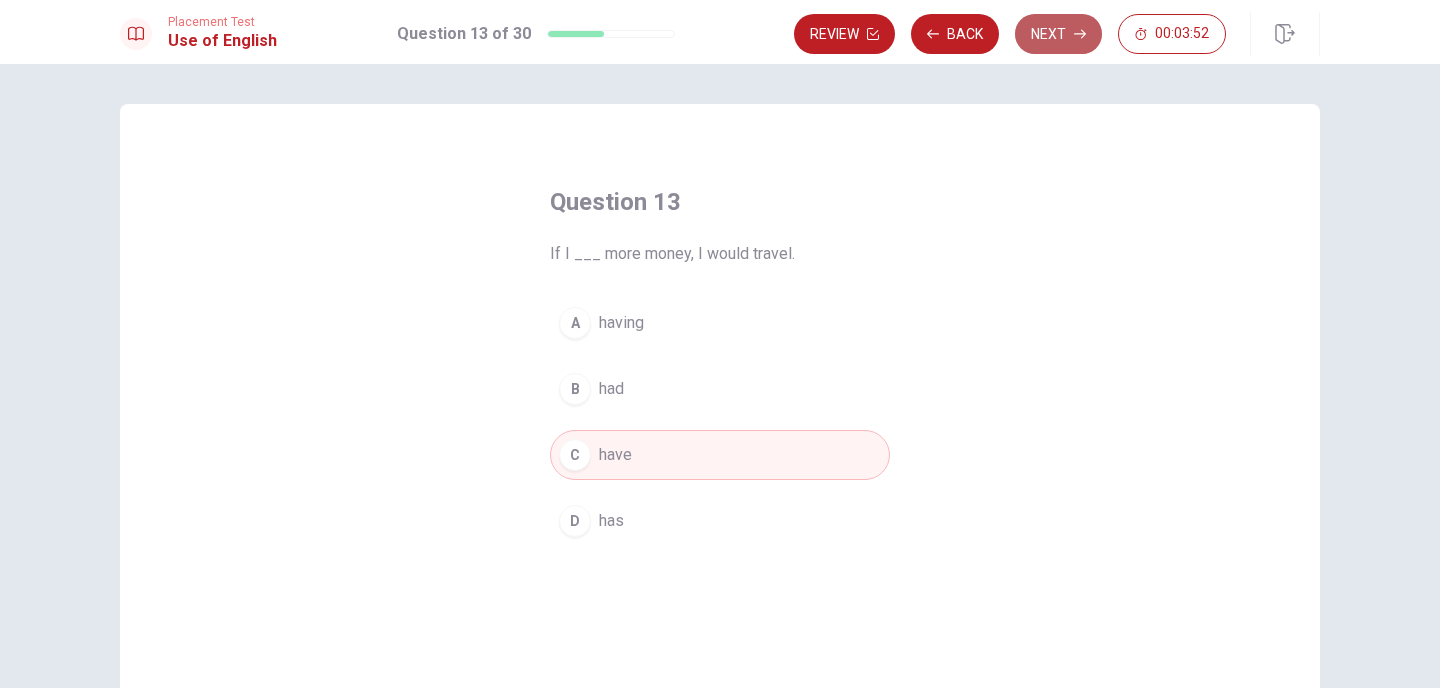 click on "Next" at bounding box center [1058, 34] 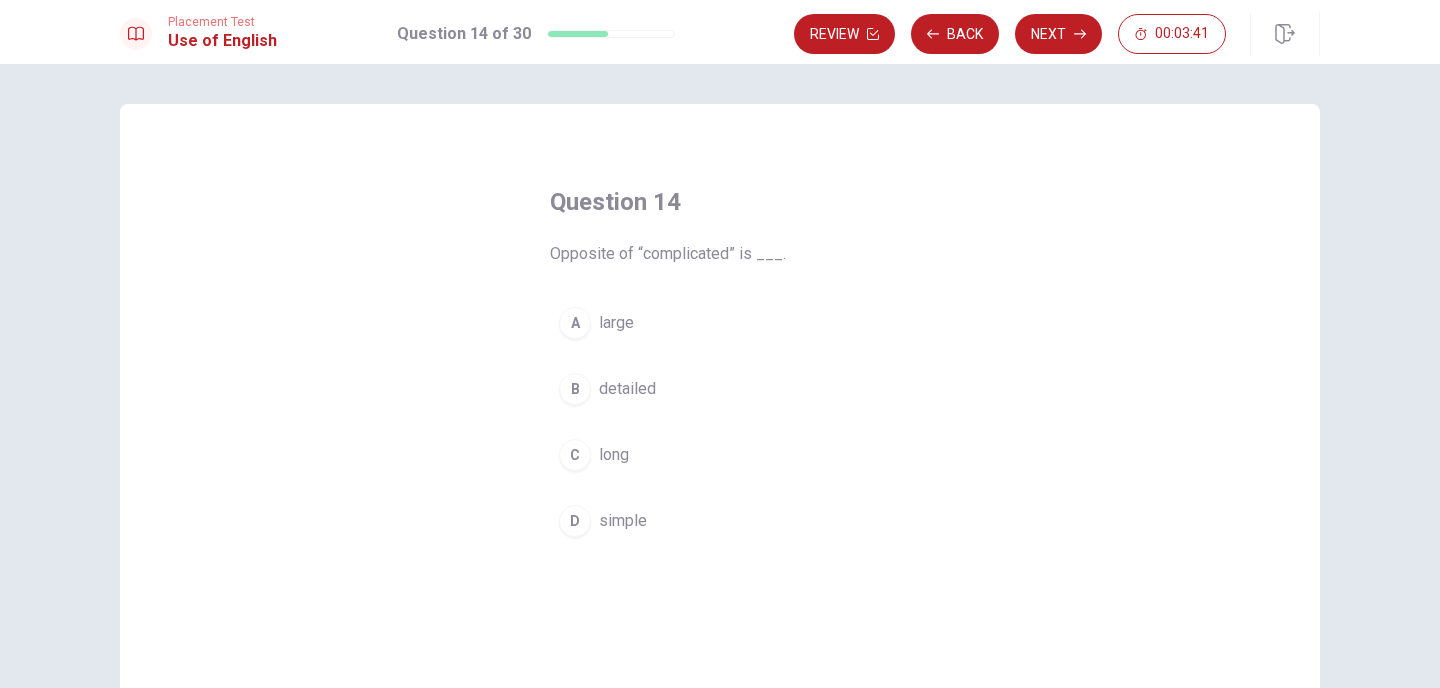 click on "D" at bounding box center [575, 521] 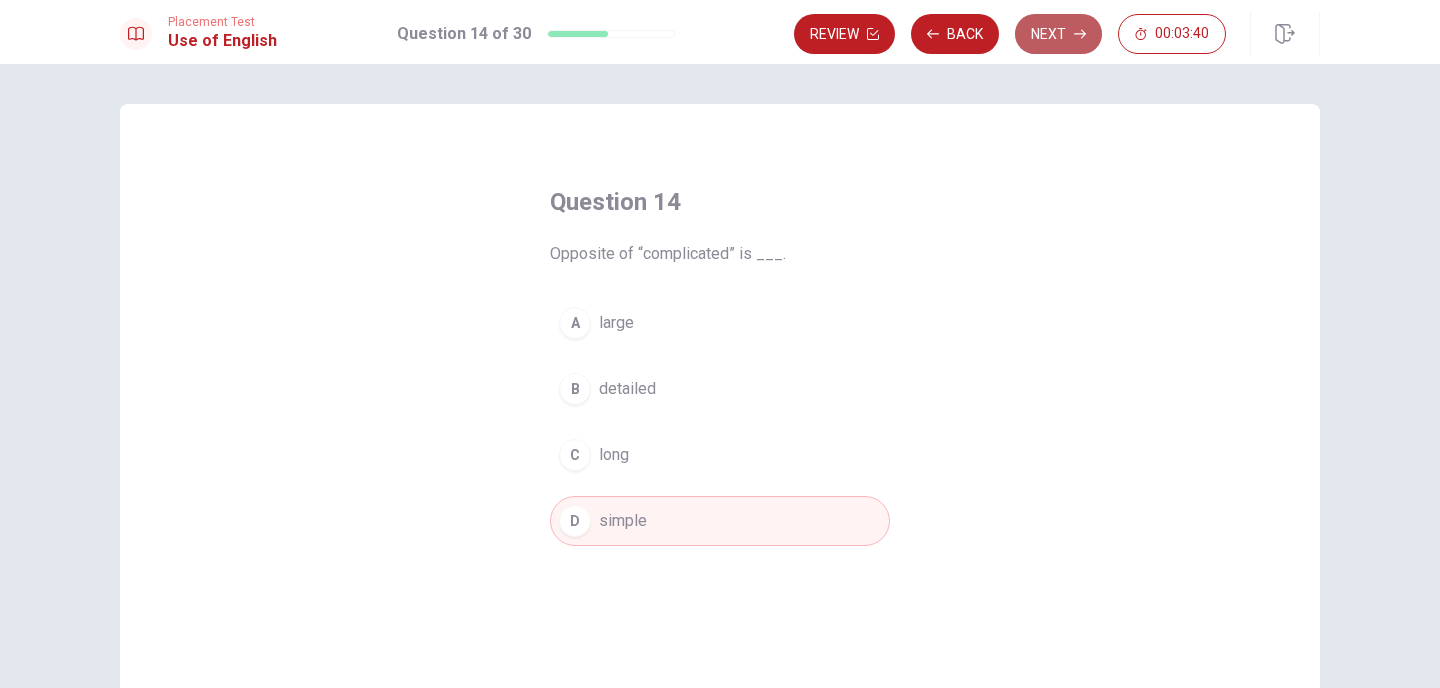click on "Next" at bounding box center (1058, 34) 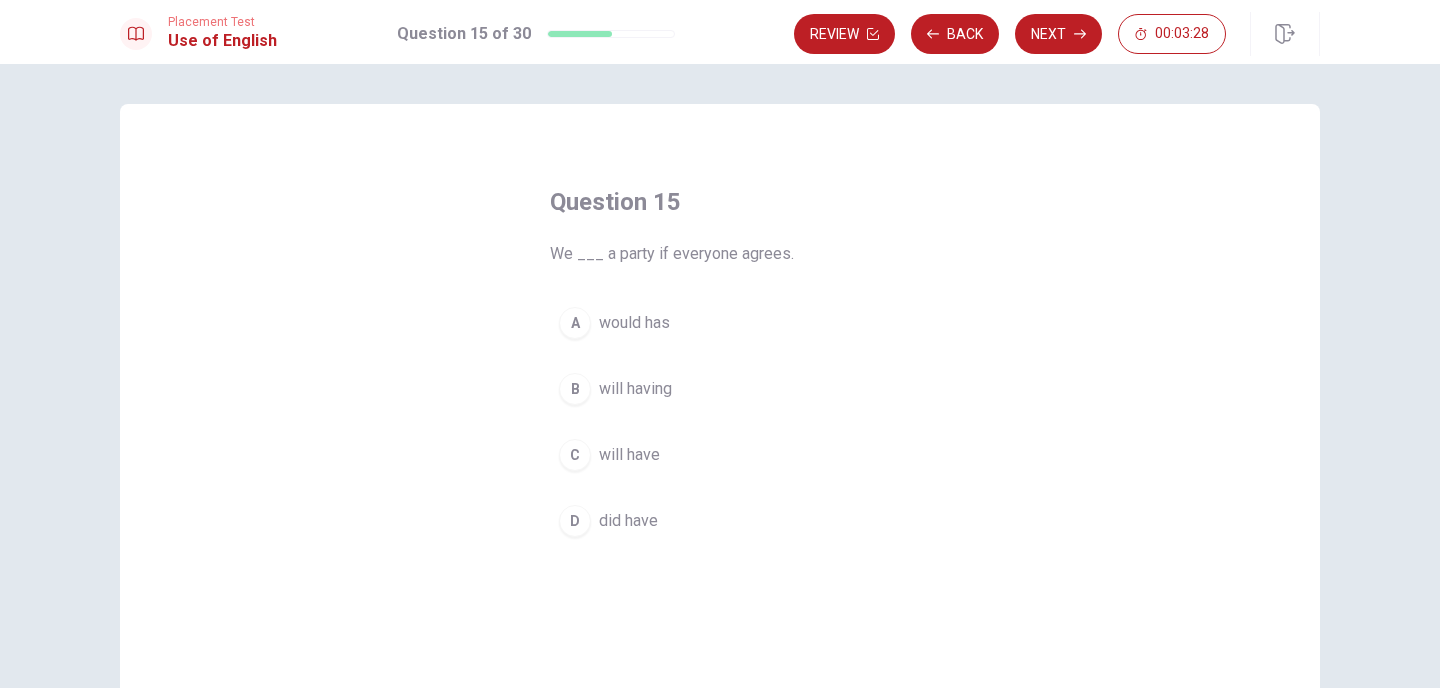 click on "C" at bounding box center [575, 455] 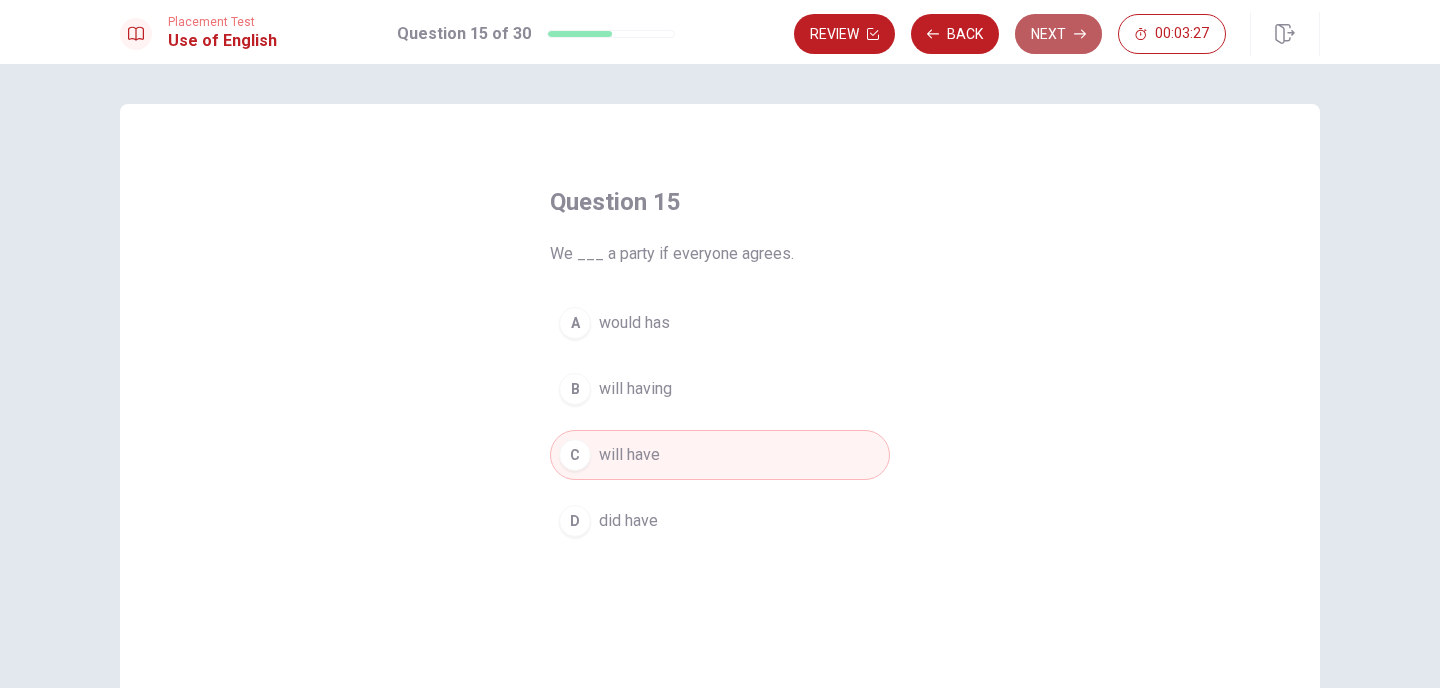click on "Next" at bounding box center [1058, 34] 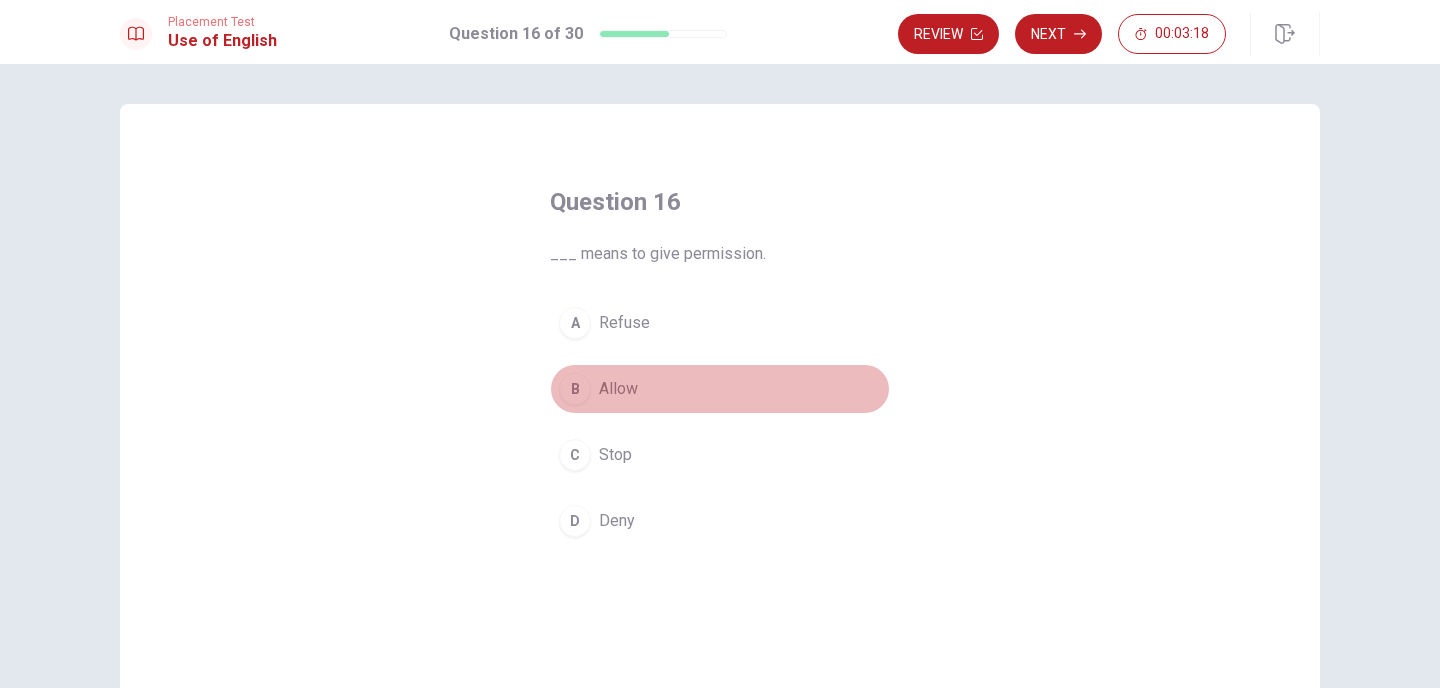 click on "B" at bounding box center (575, 389) 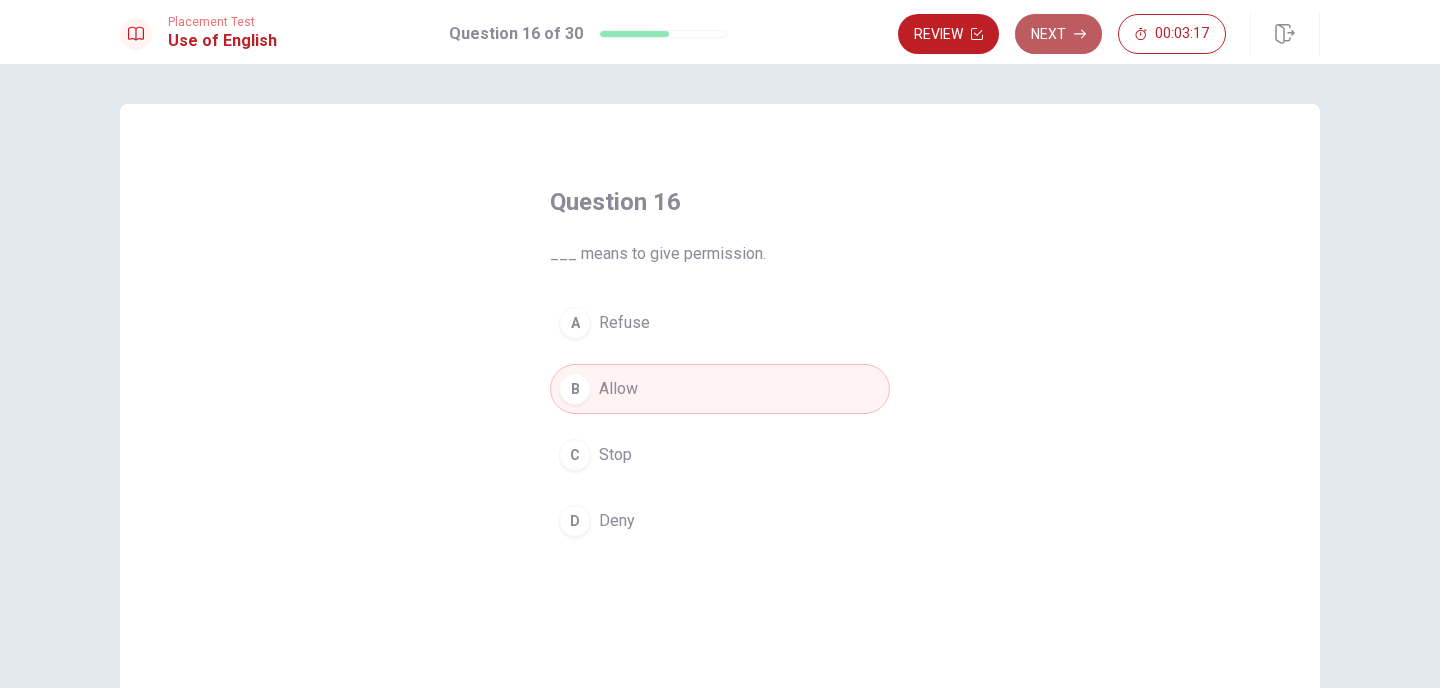click on "Next" at bounding box center (1058, 34) 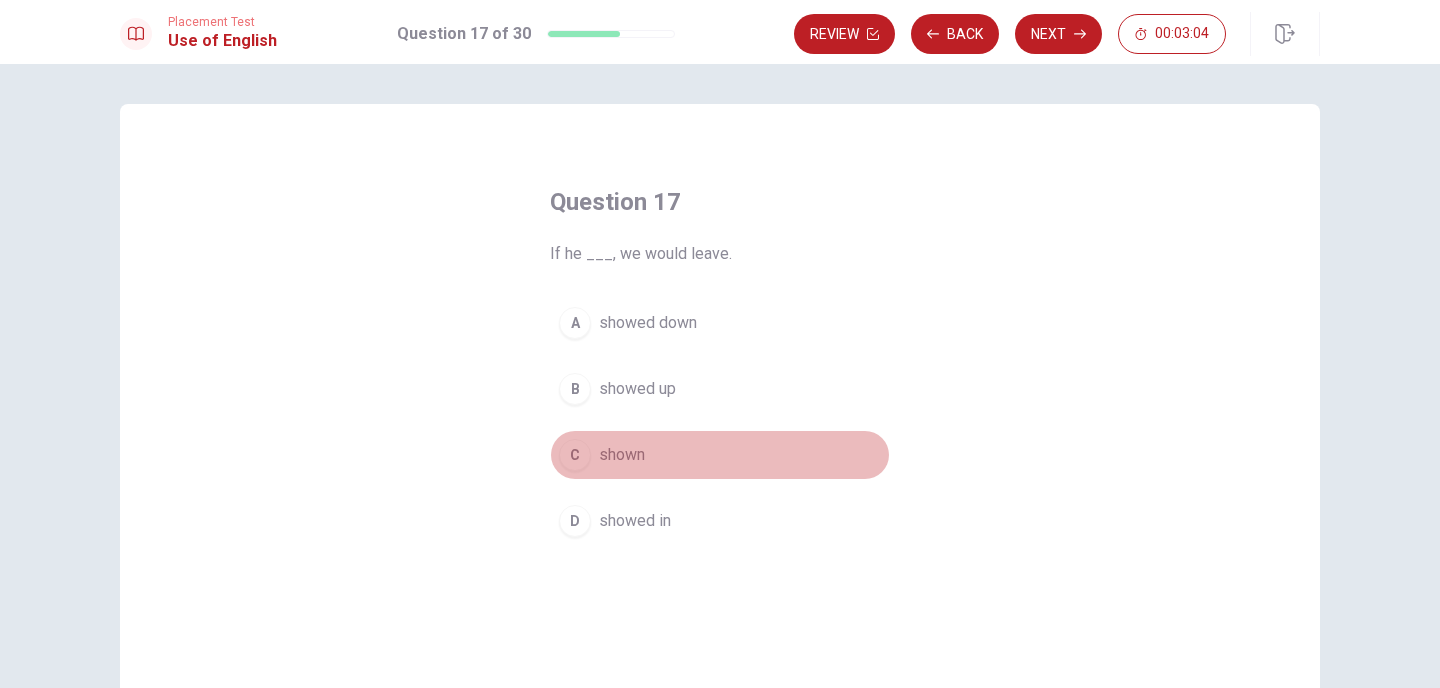 click on "C" at bounding box center [575, 455] 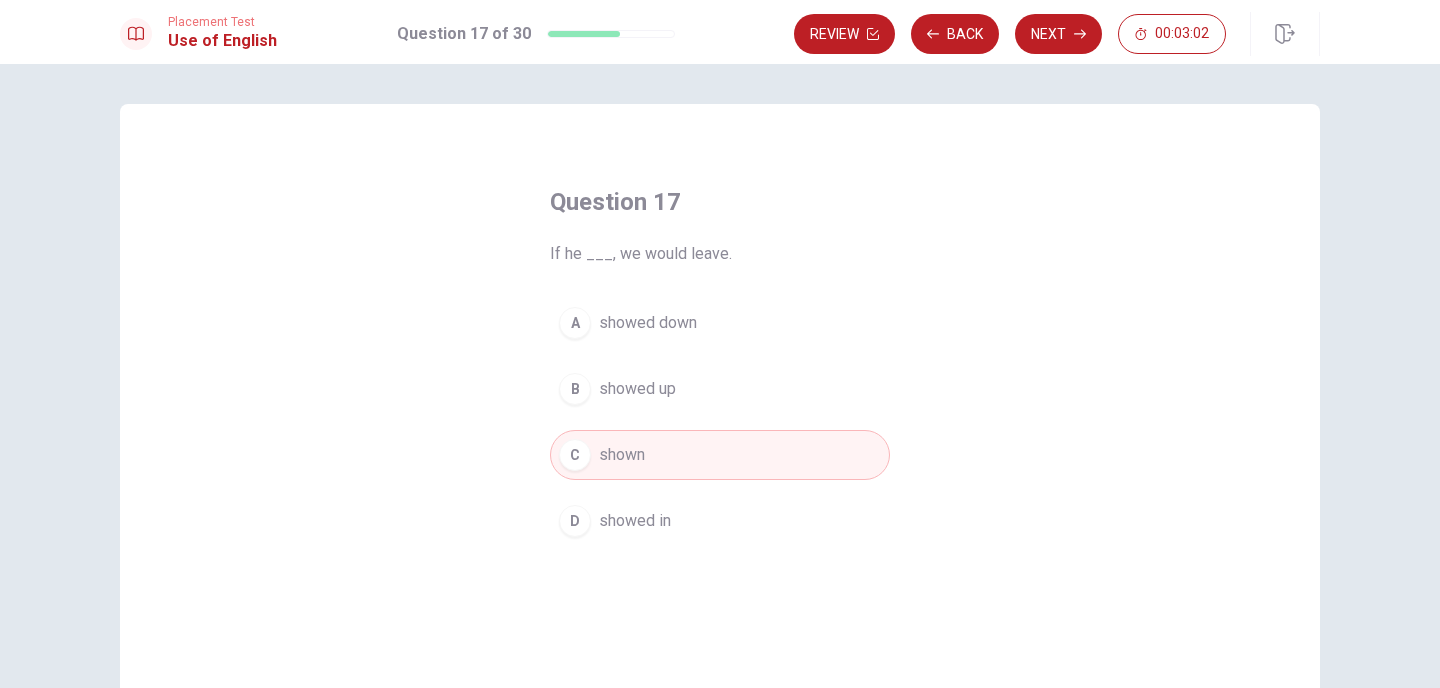 click on "Placement Test   Use of English Question 17 of 30 Review Back Next 00:03:02" at bounding box center (720, 32) 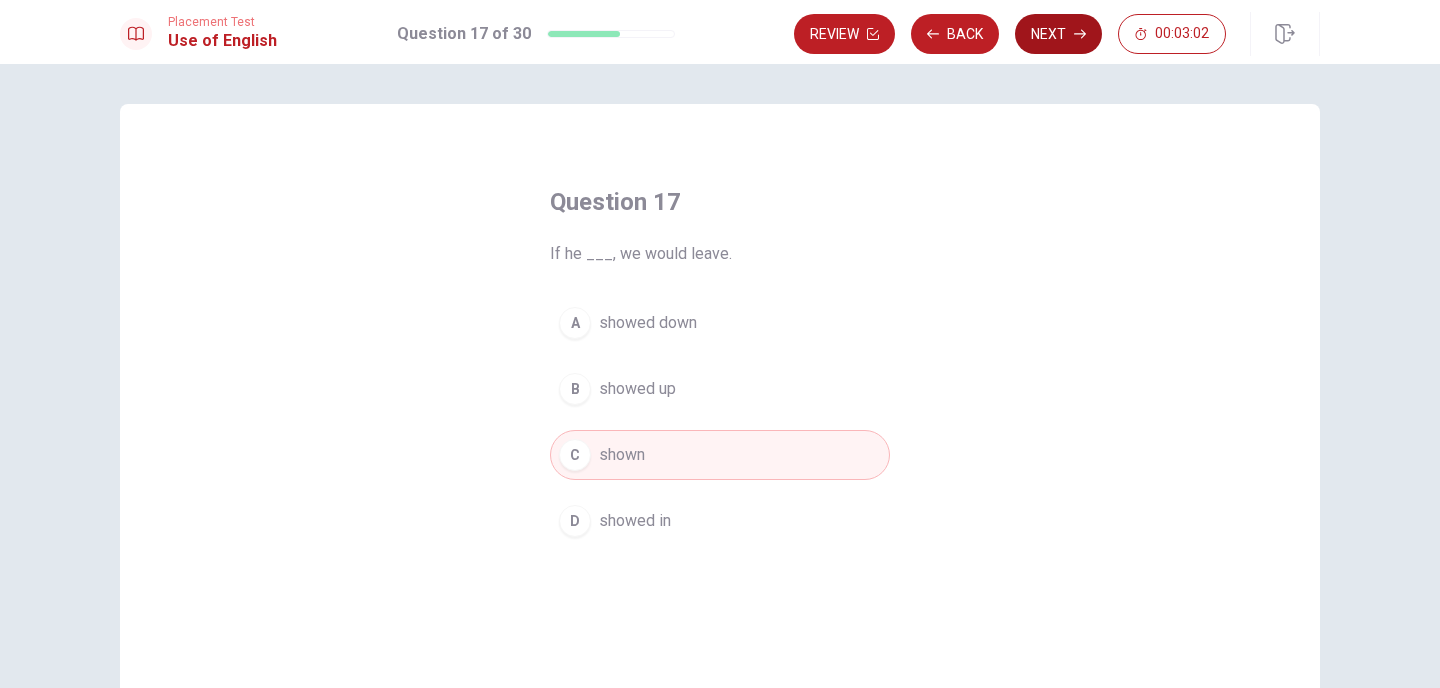 click on "Next" at bounding box center [1058, 34] 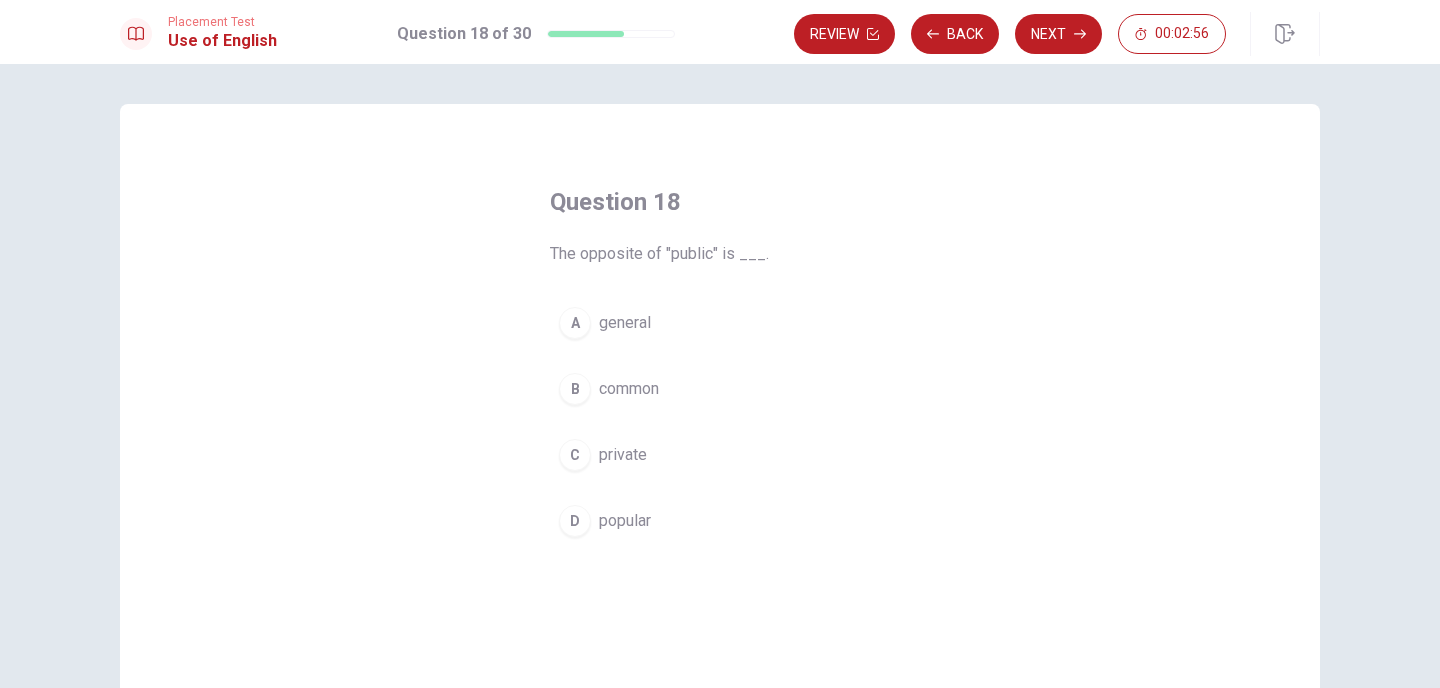 click on "C" at bounding box center [575, 455] 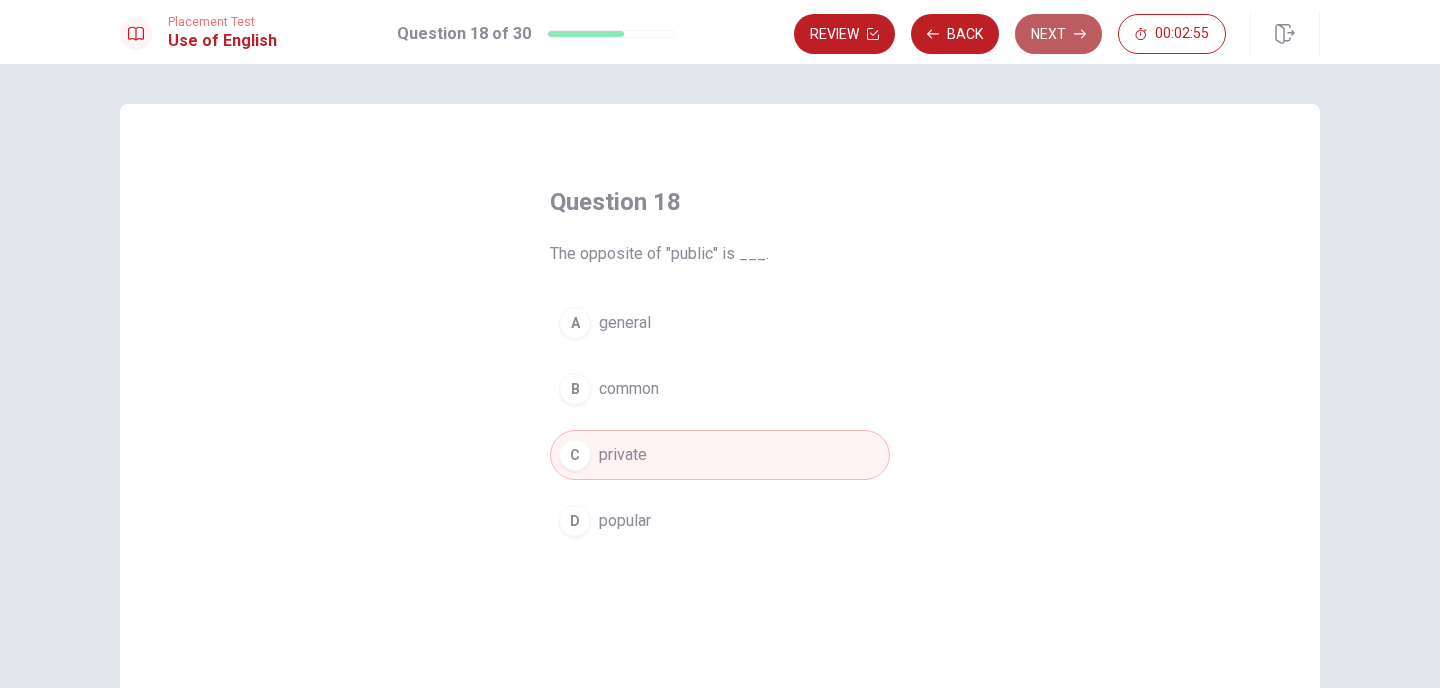 click on "Next" at bounding box center (1058, 34) 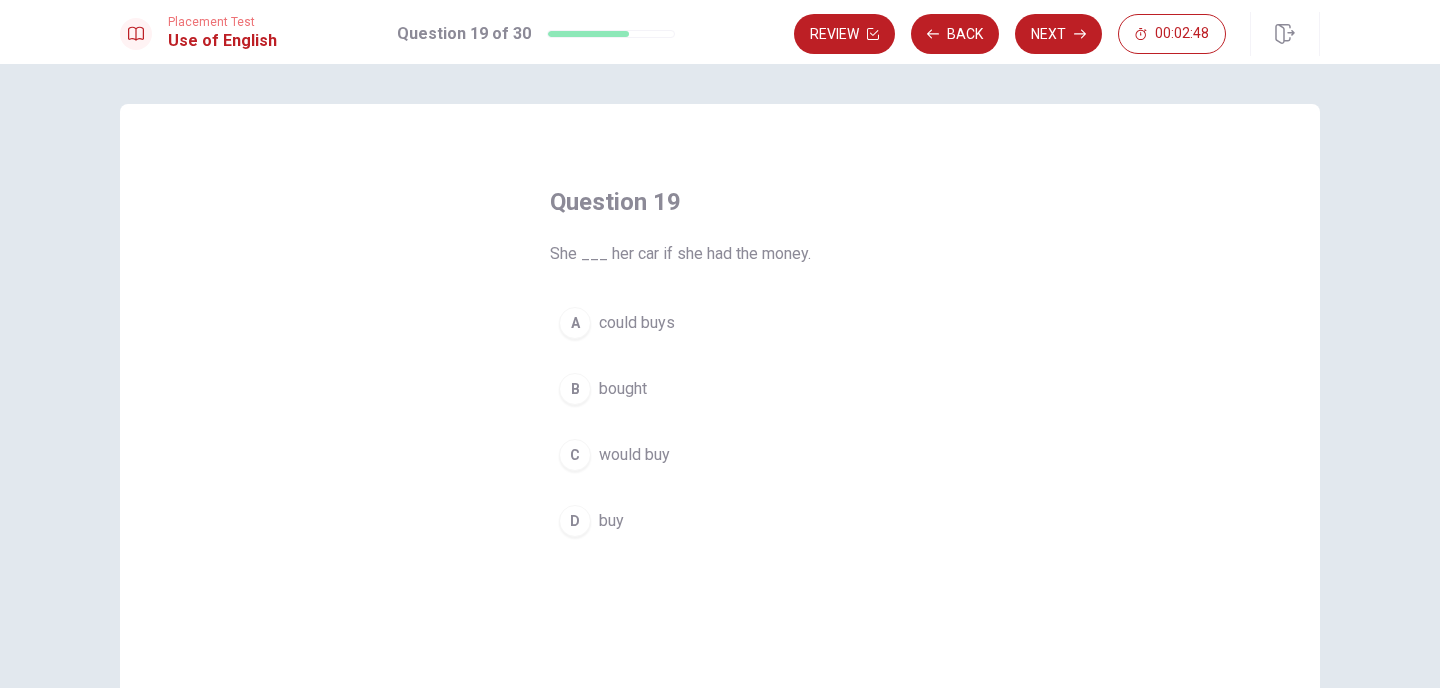 click on "C" at bounding box center (575, 455) 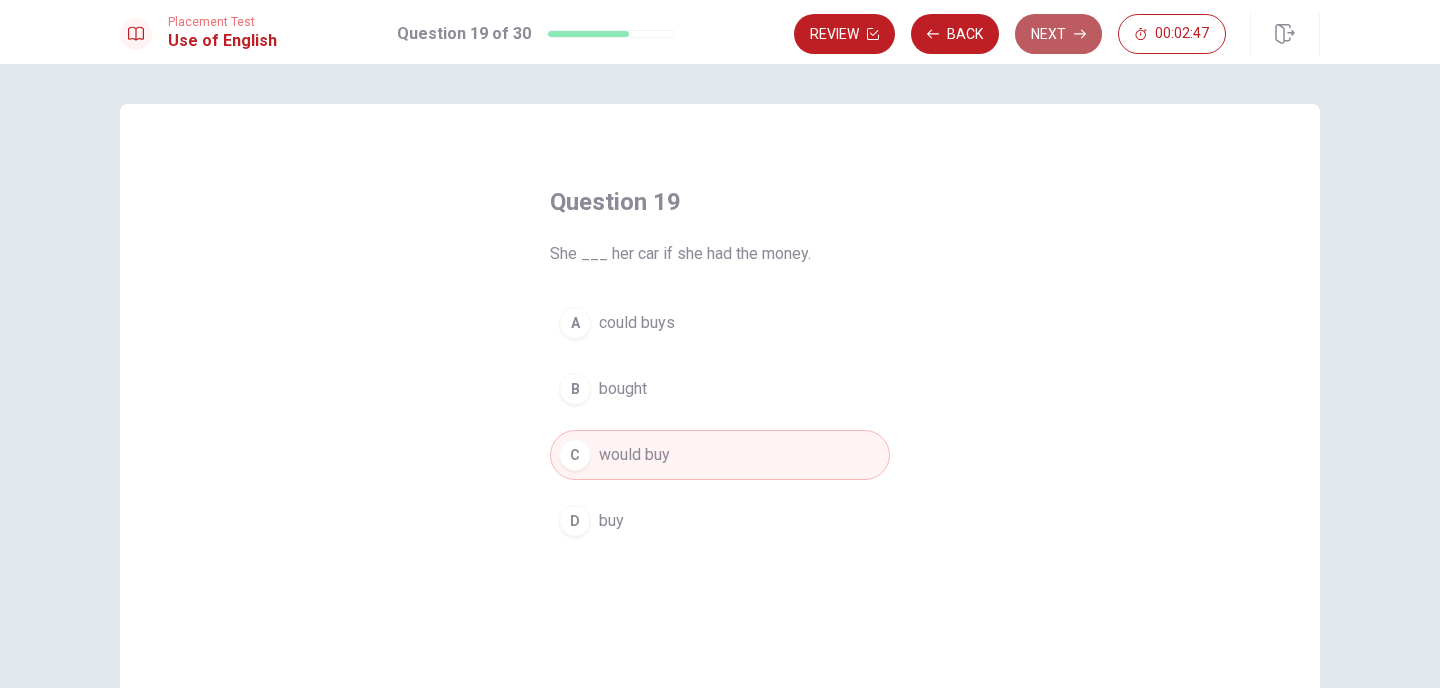 click 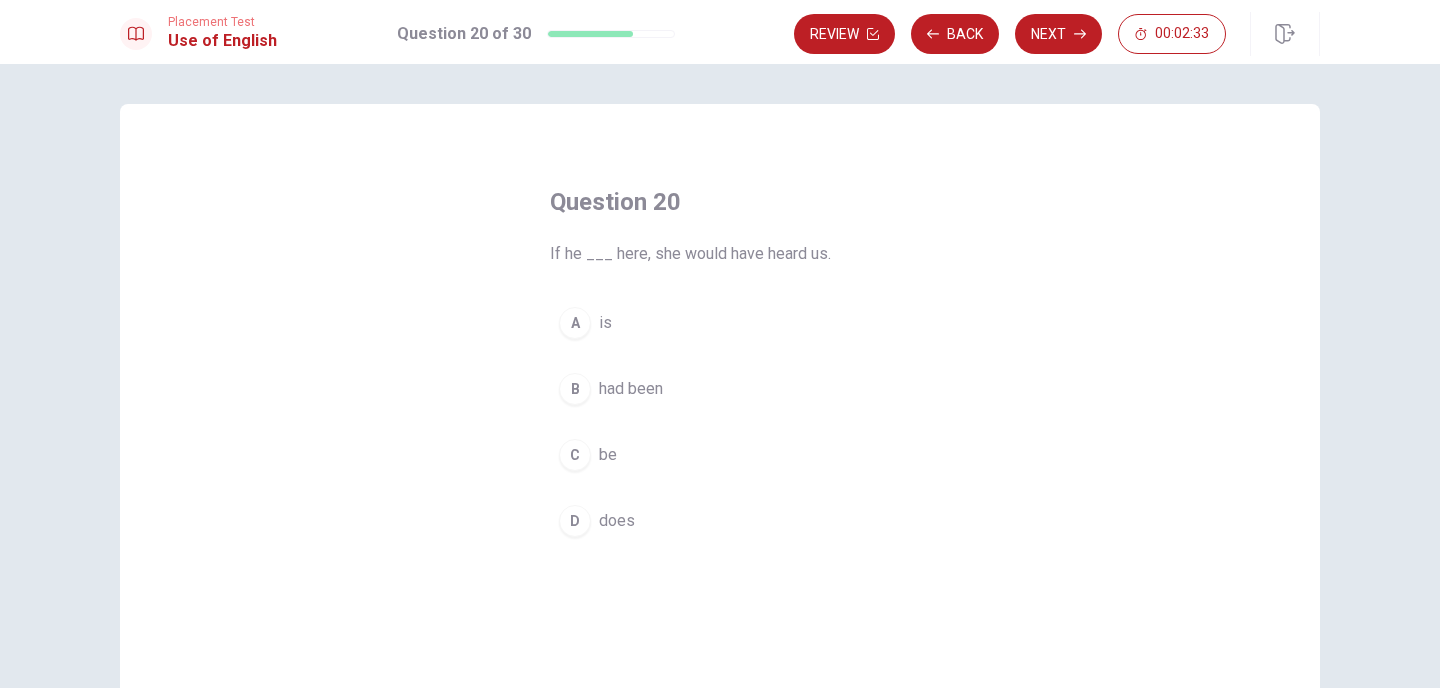 click on "C" at bounding box center (575, 455) 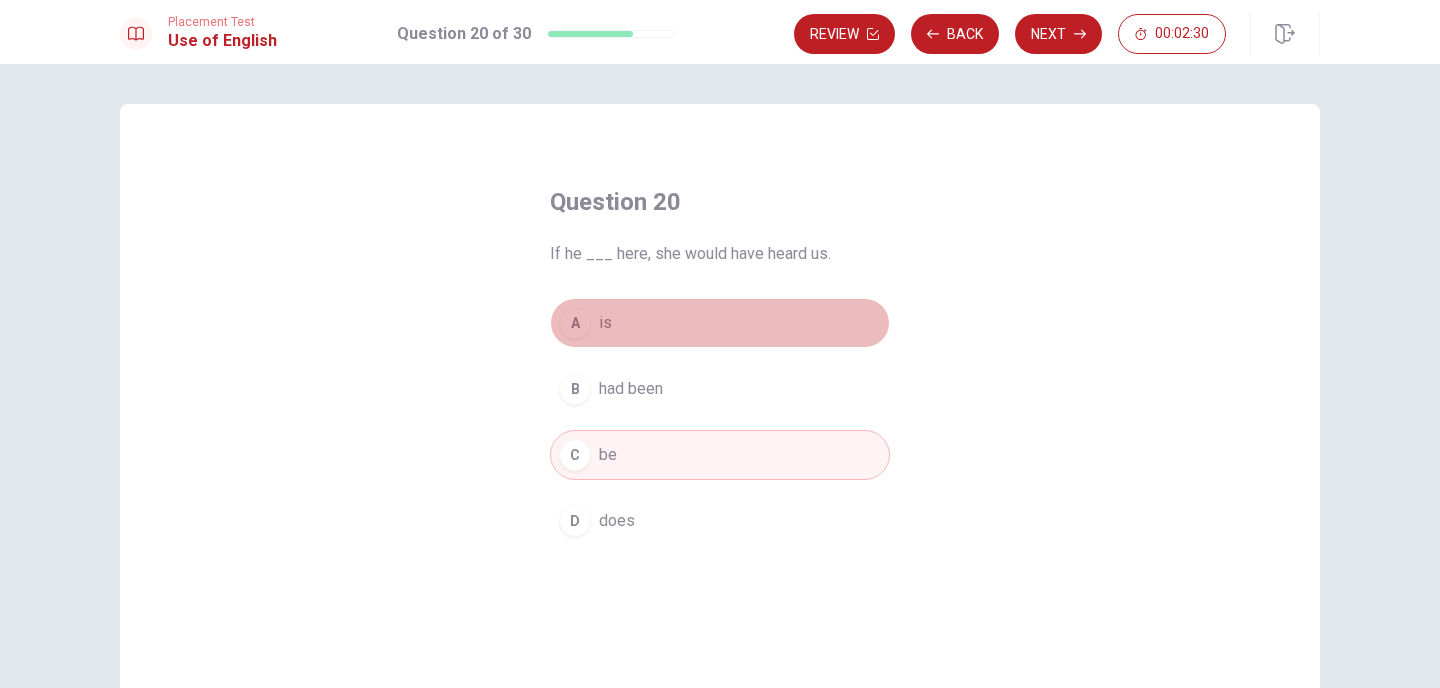 click on "A" at bounding box center [575, 323] 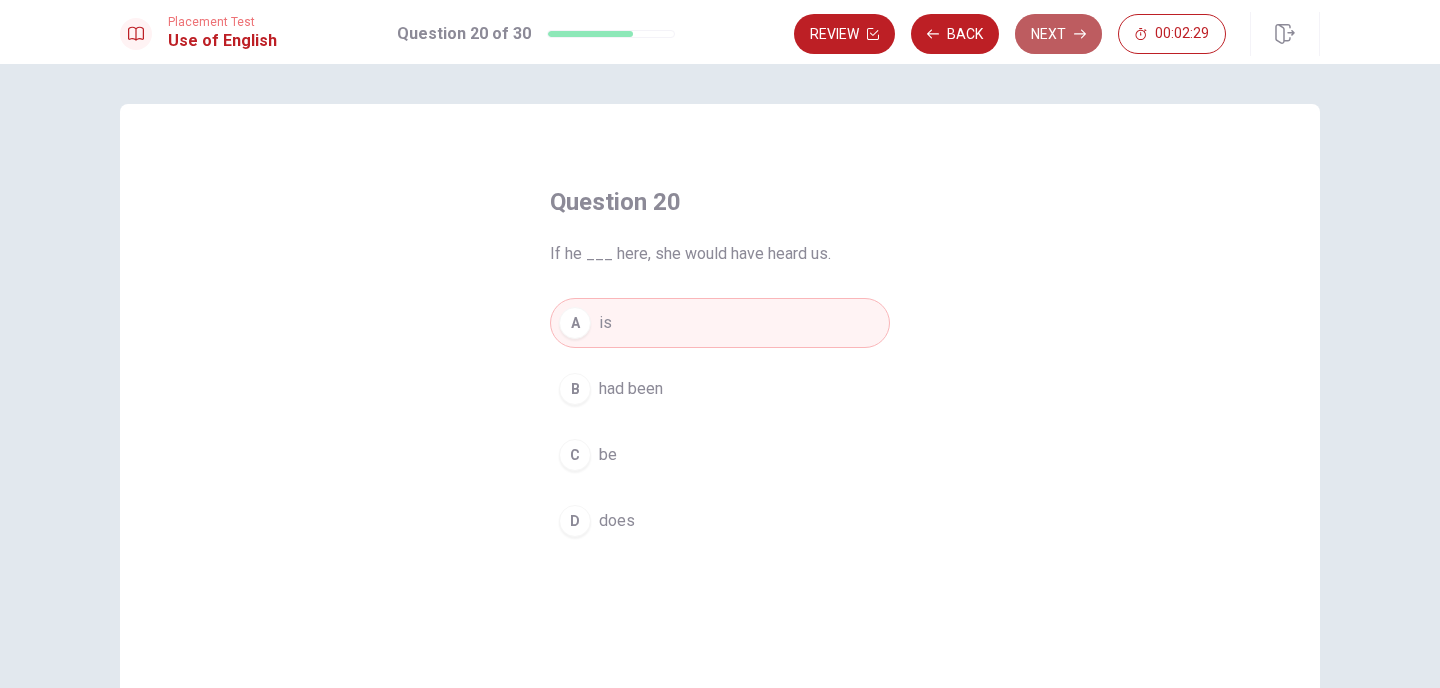 click on "Next" at bounding box center (1058, 34) 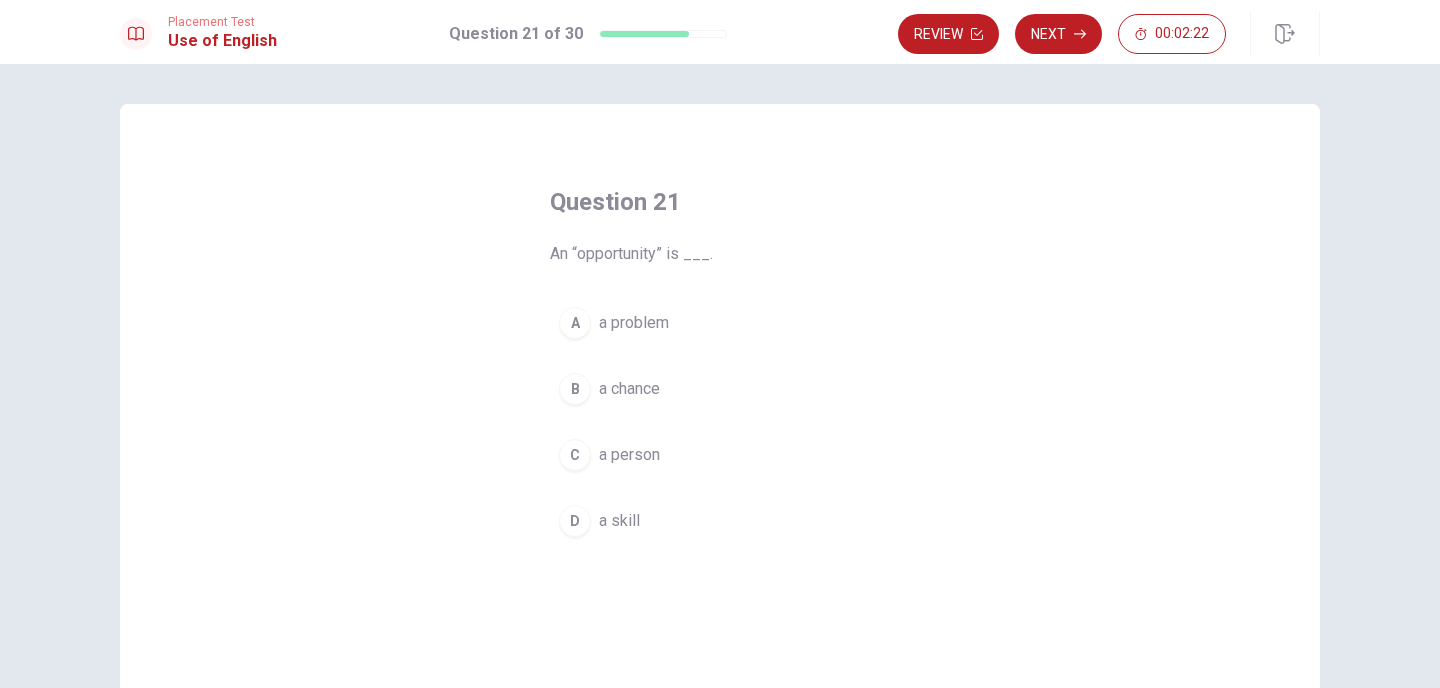 click on "B" at bounding box center [575, 389] 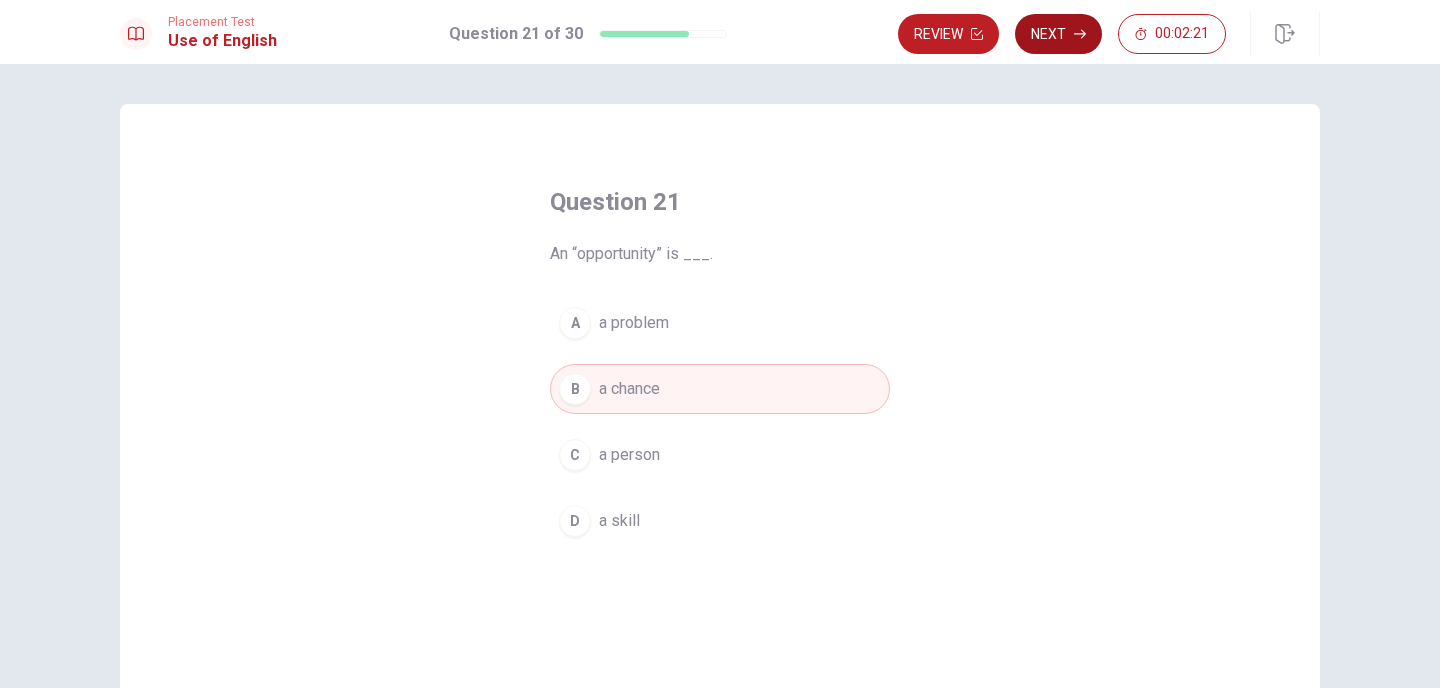 click on "Next" at bounding box center [1058, 34] 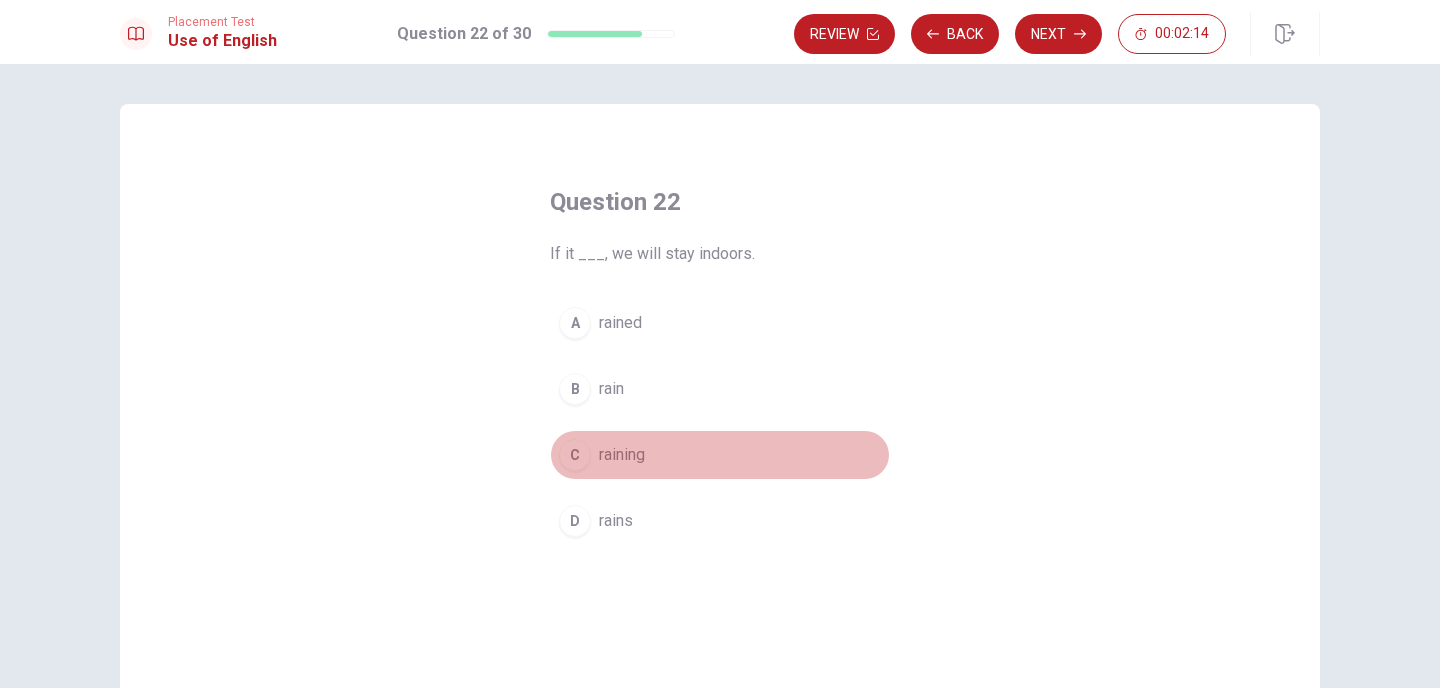 click on "C" at bounding box center (575, 455) 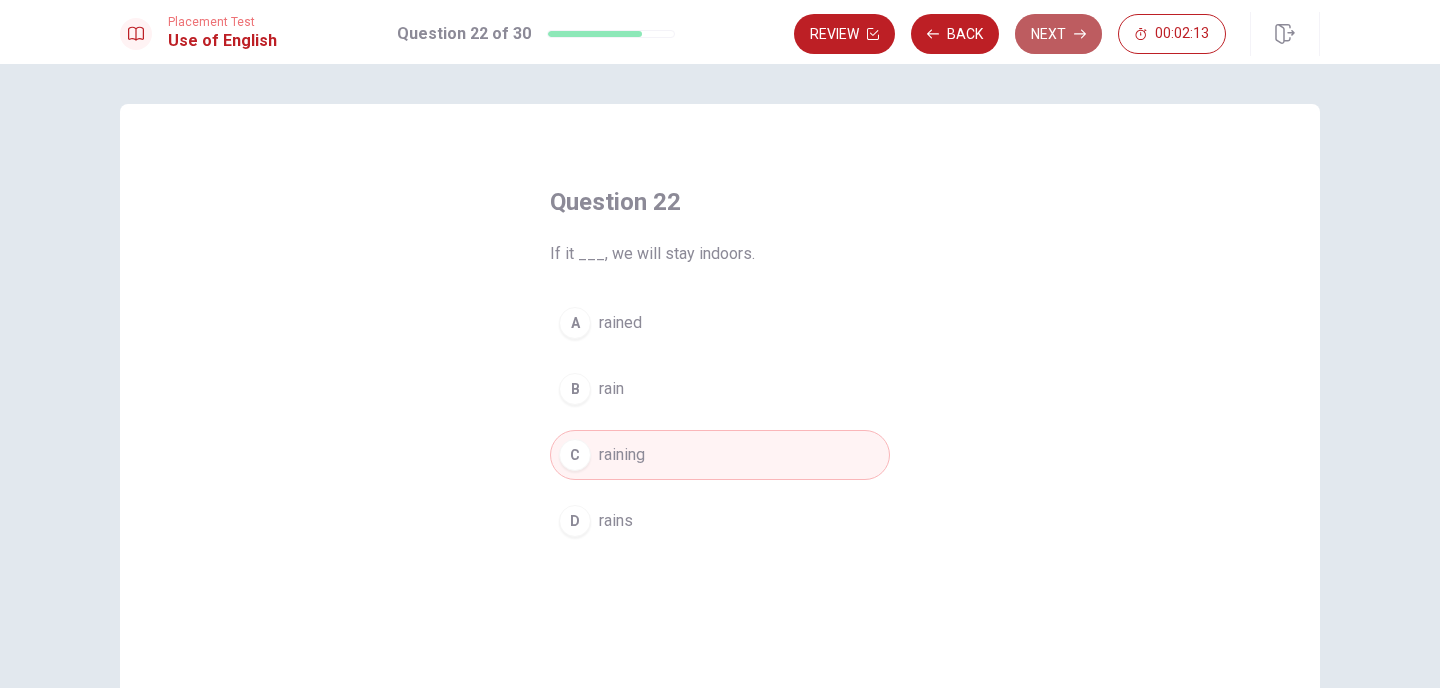 click on "Next" at bounding box center [1058, 34] 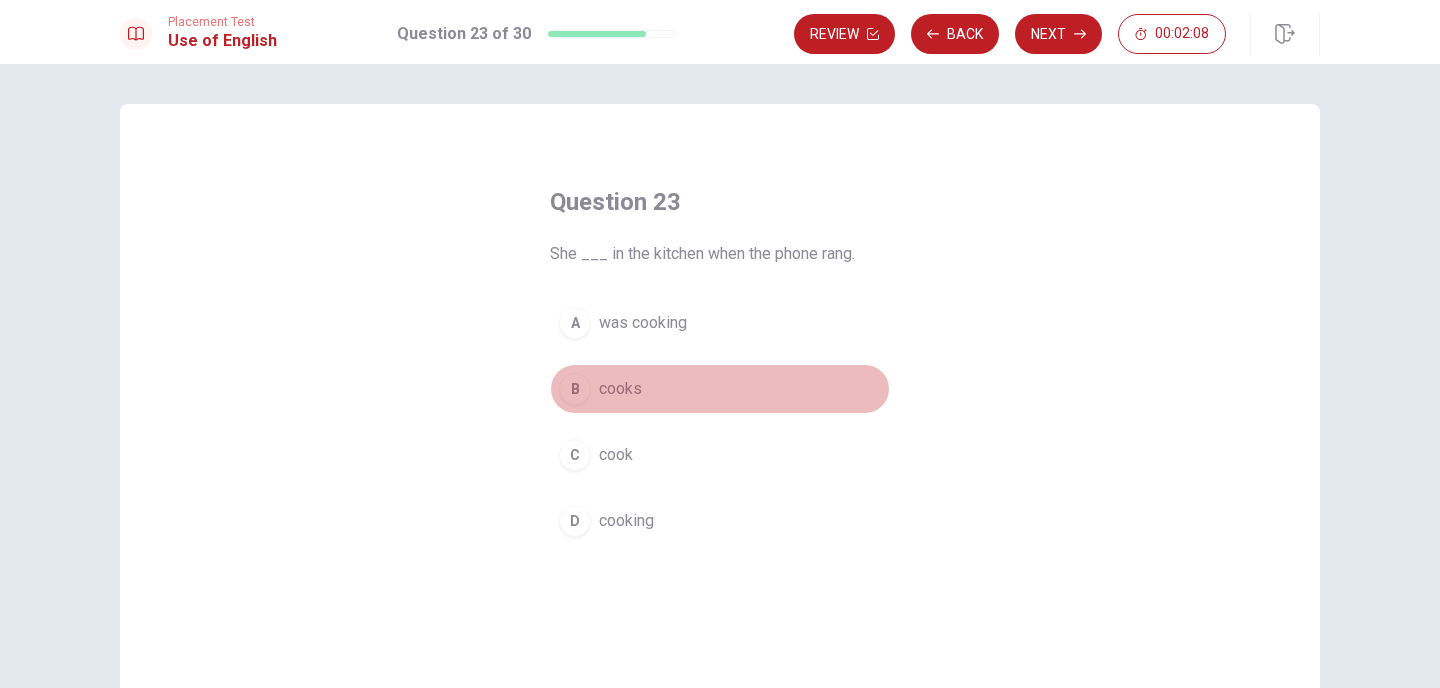 click on "B" at bounding box center (575, 389) 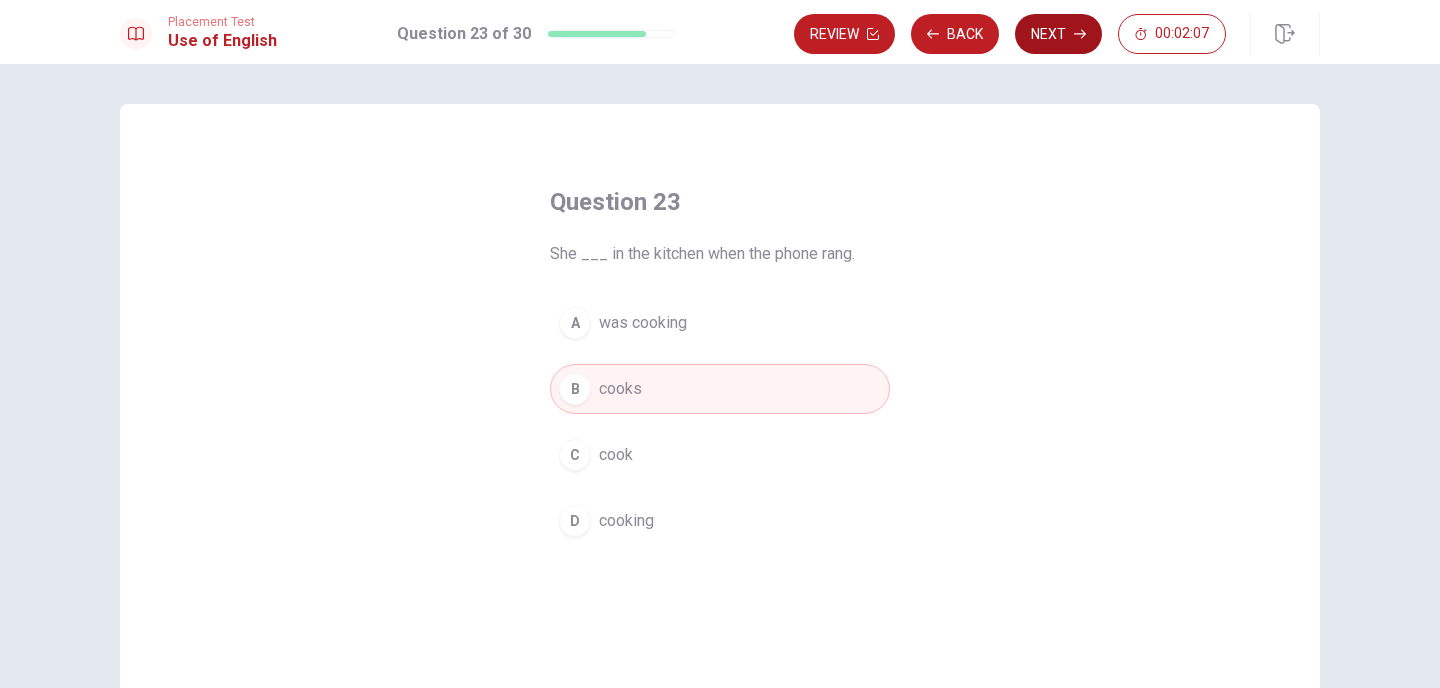 click on "Next" at bounding box center (1058, 34) 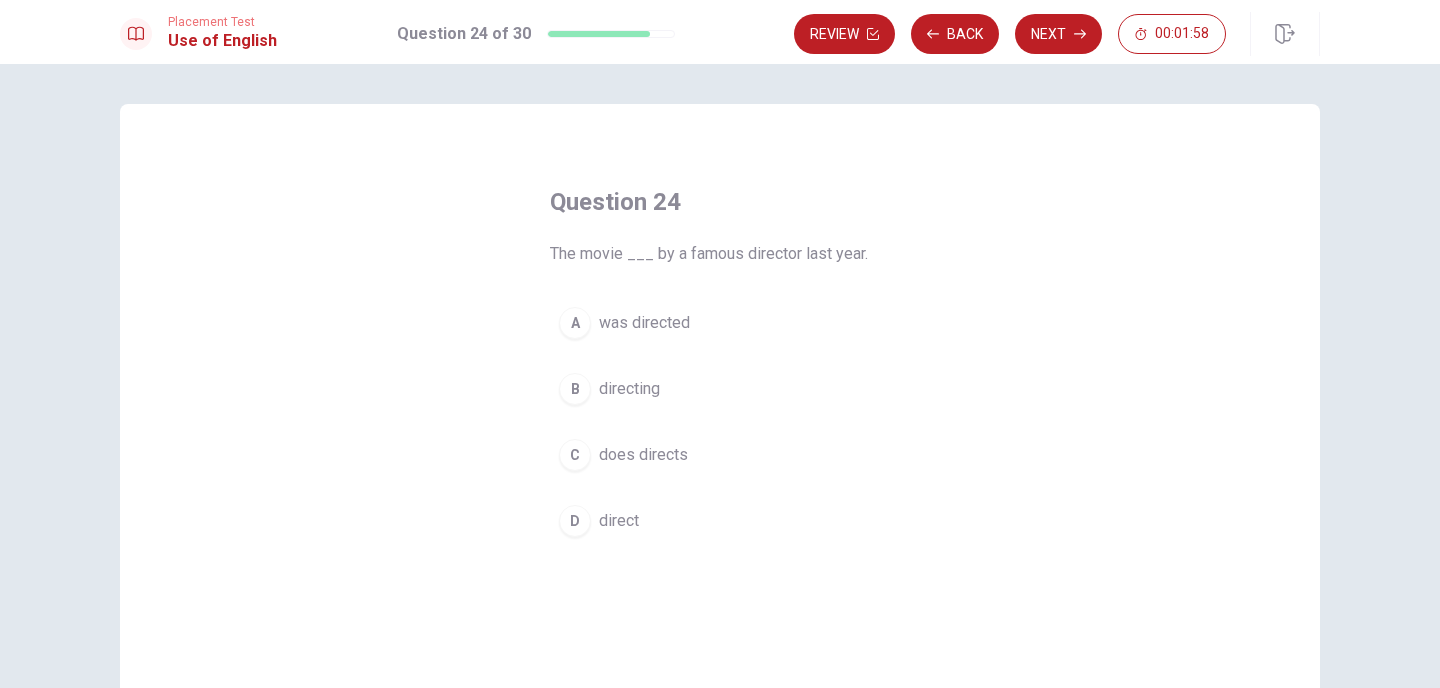 click on "A" at bounding box center (575, 323) 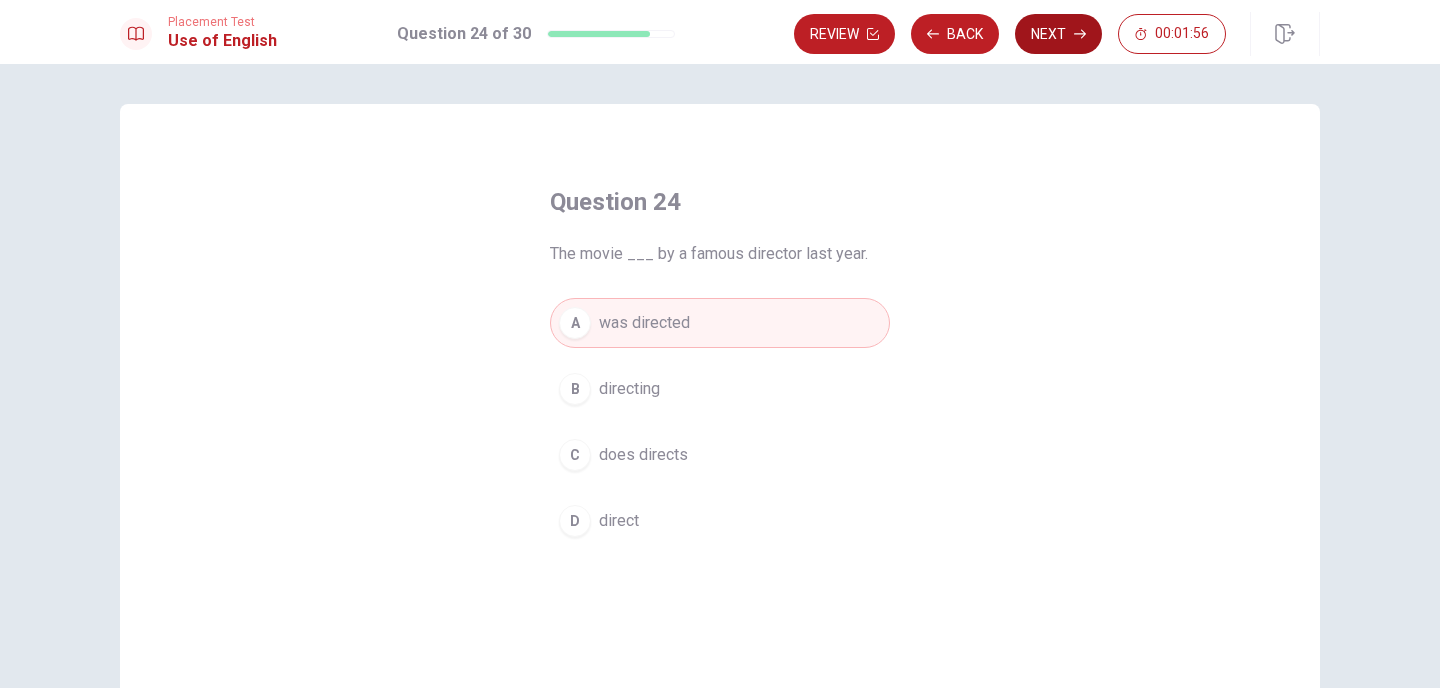 click on "Next" at bounding box center [1058, 34] 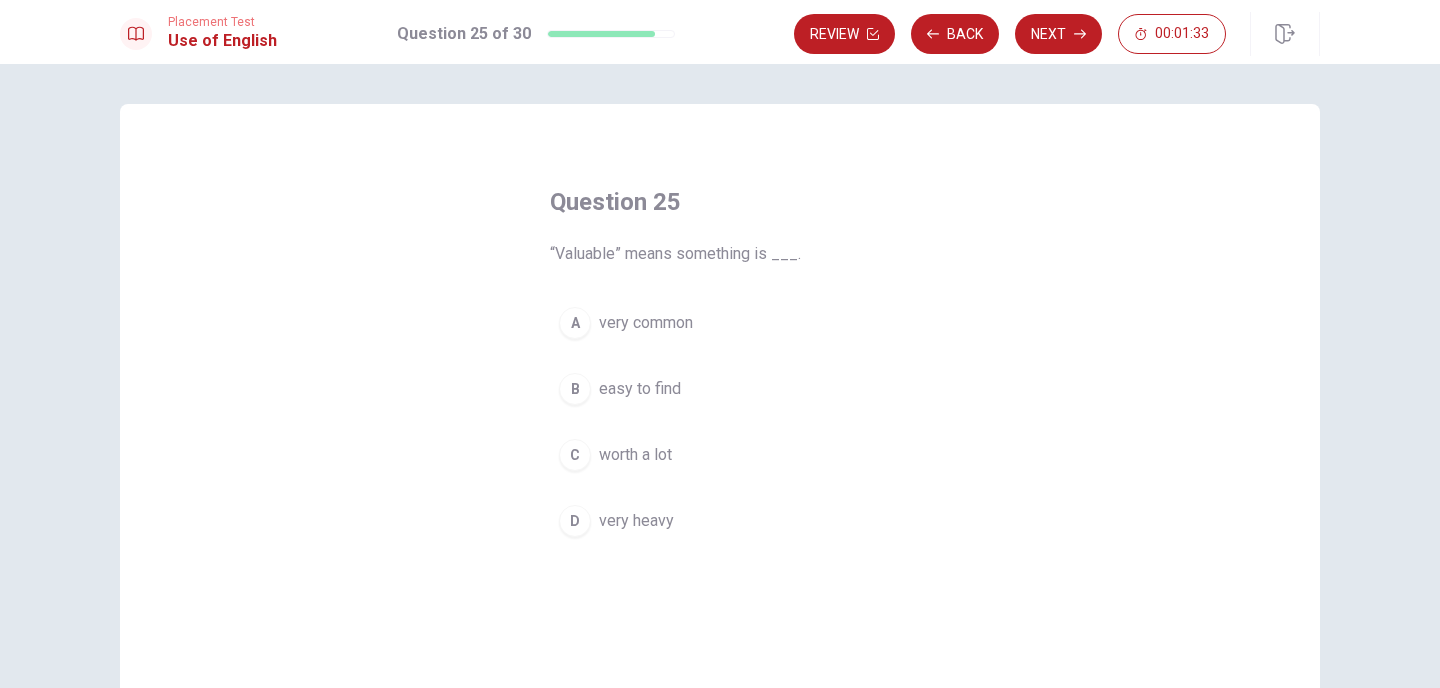 click on "A" at bounding box center (575, 323) 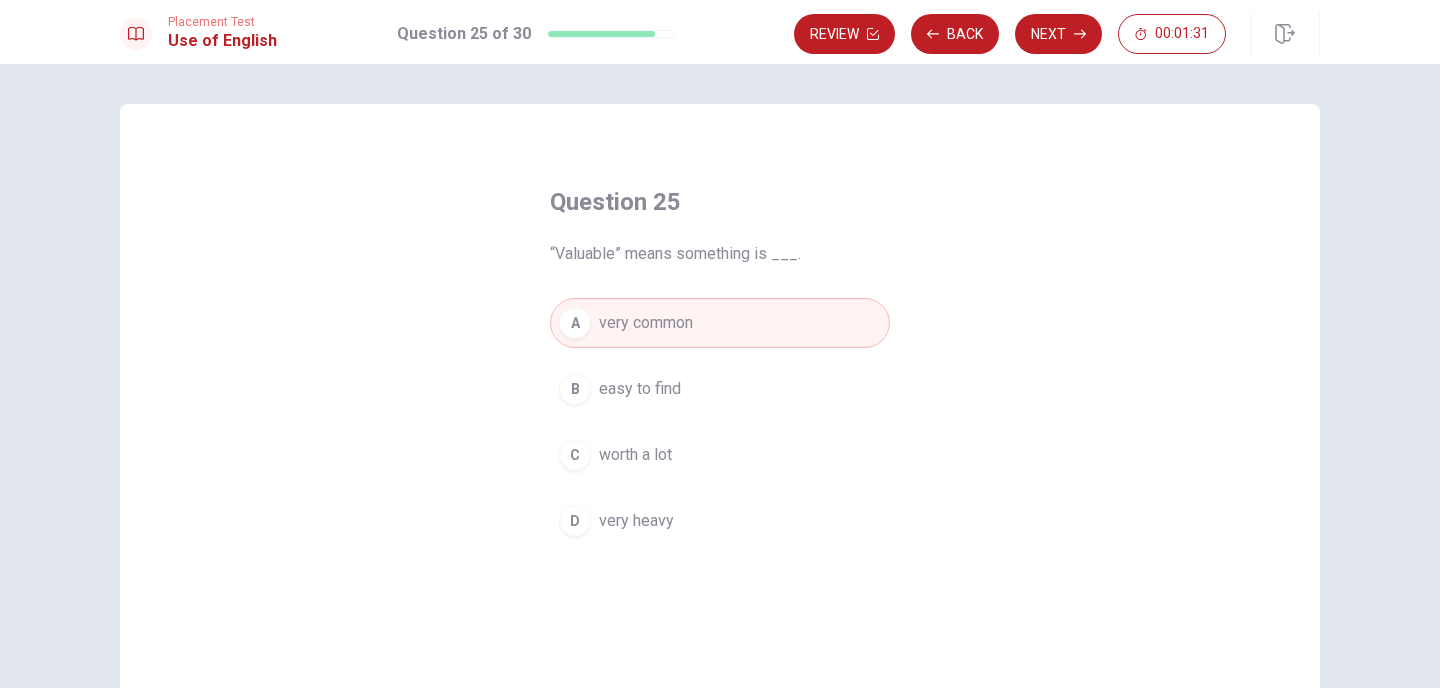click on "C" at bounding box center [575, 455] 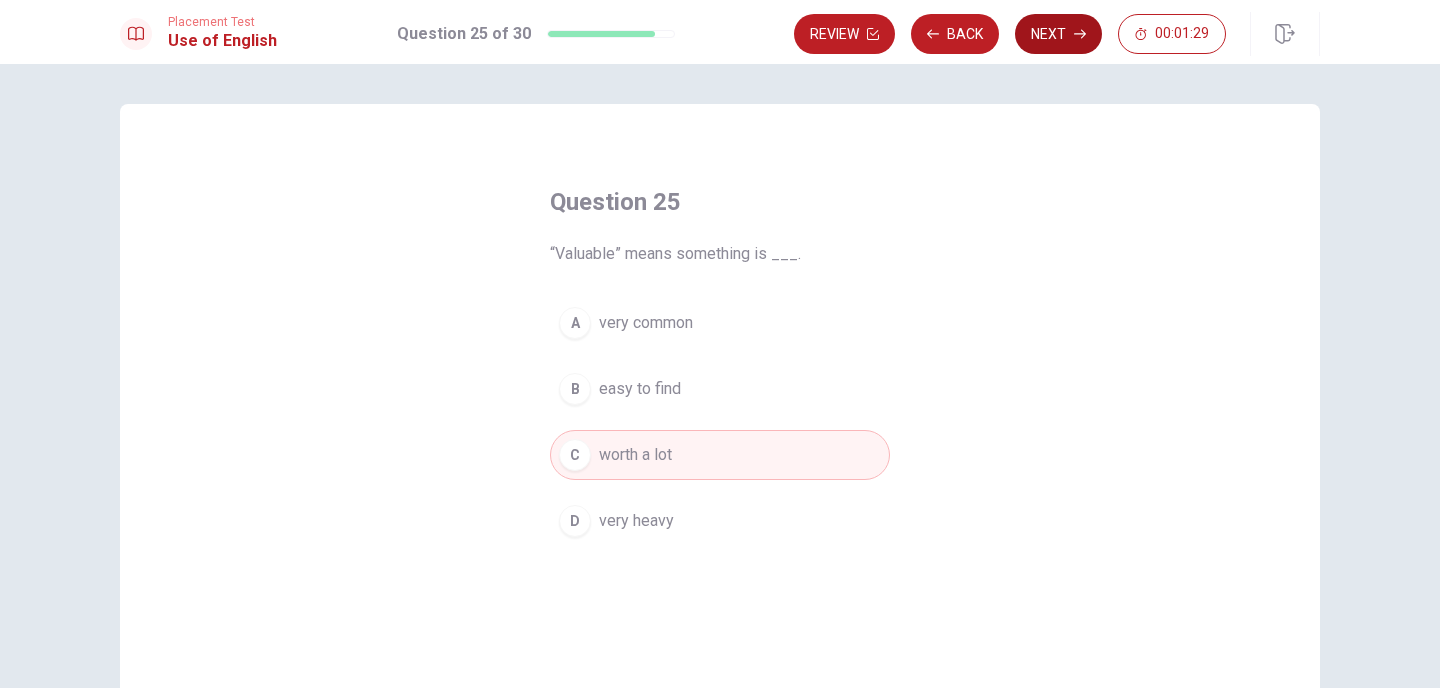 click on "Next" at bounding box center [1058, 34] 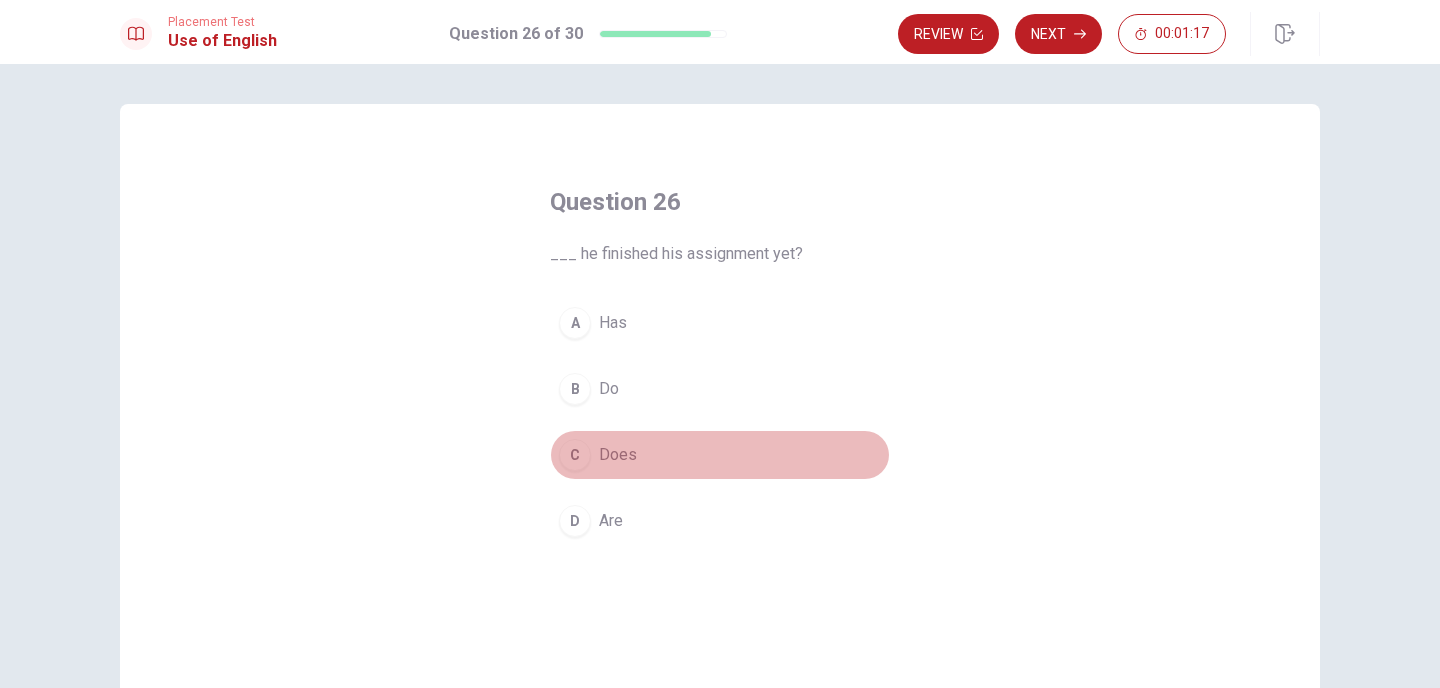 click on "C" at bounding box center (575, 455) 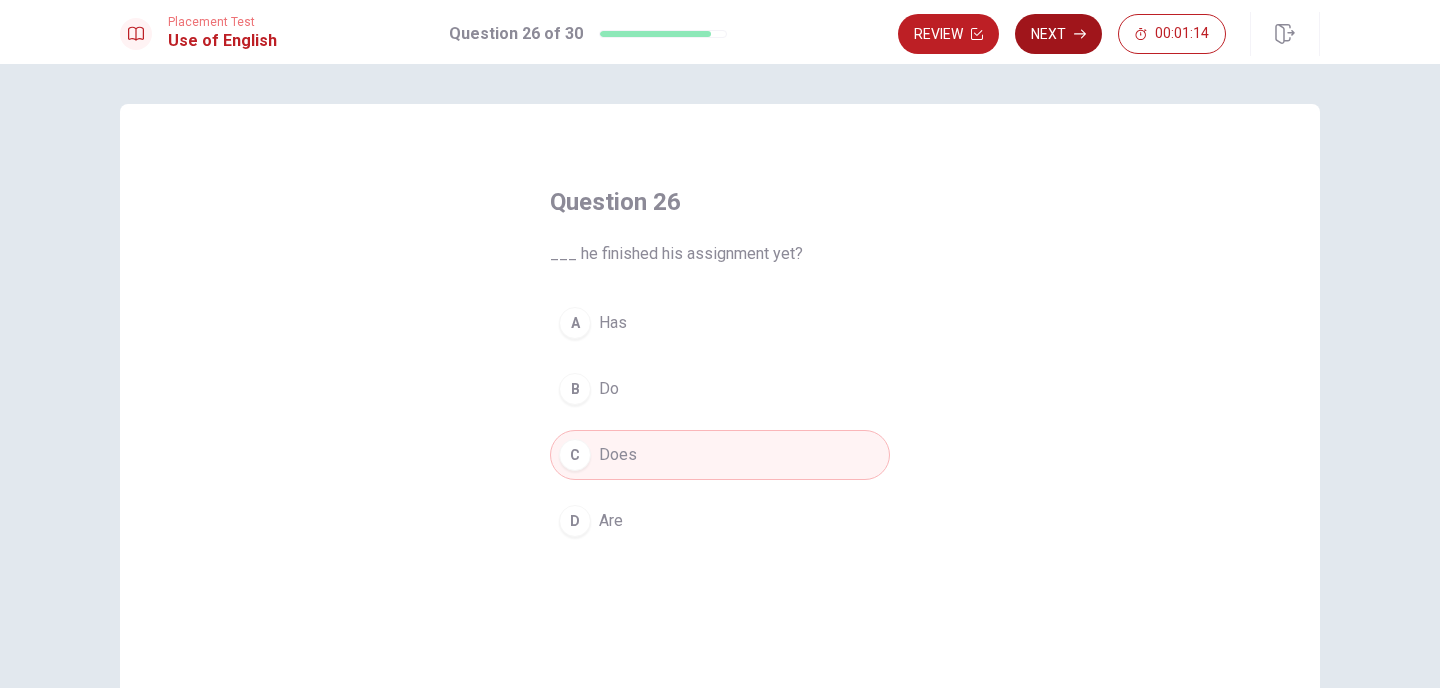 click on "Next" at bounding box center (1058, 34) 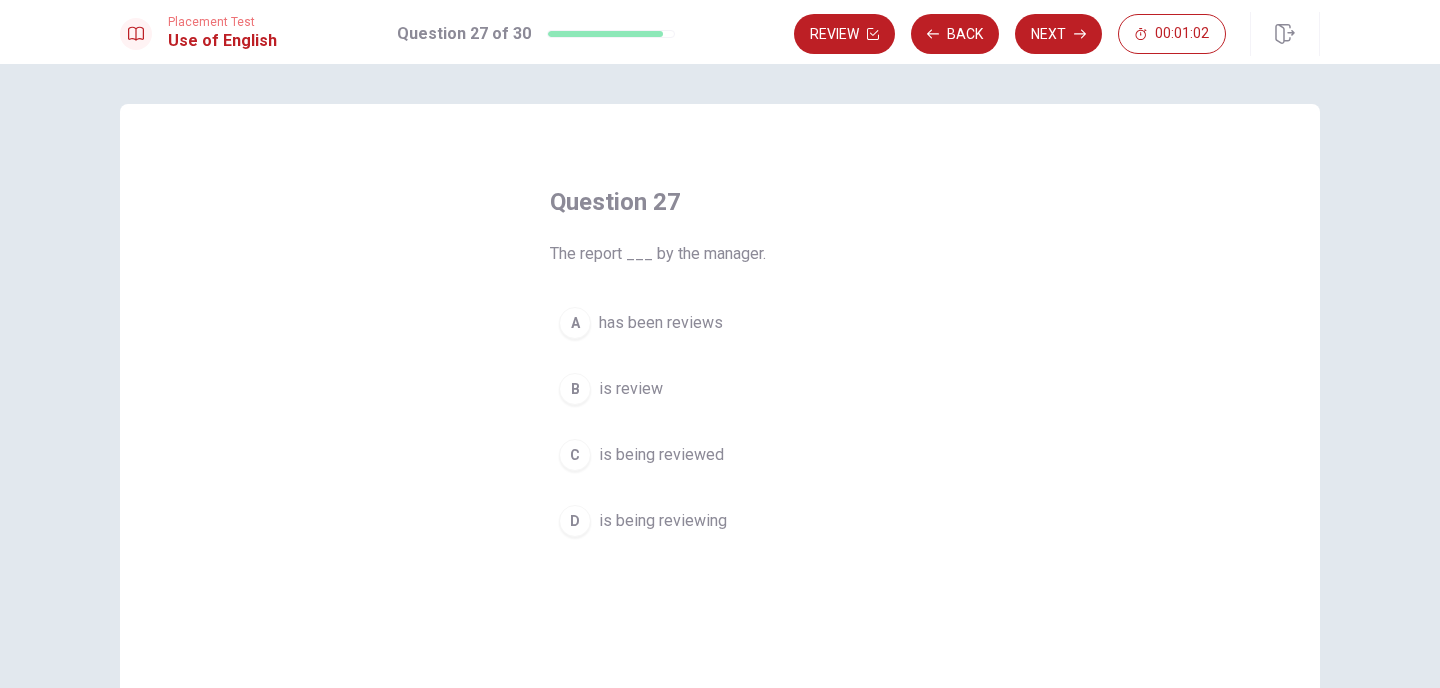 click on "C" at bounding box center [575, 455] 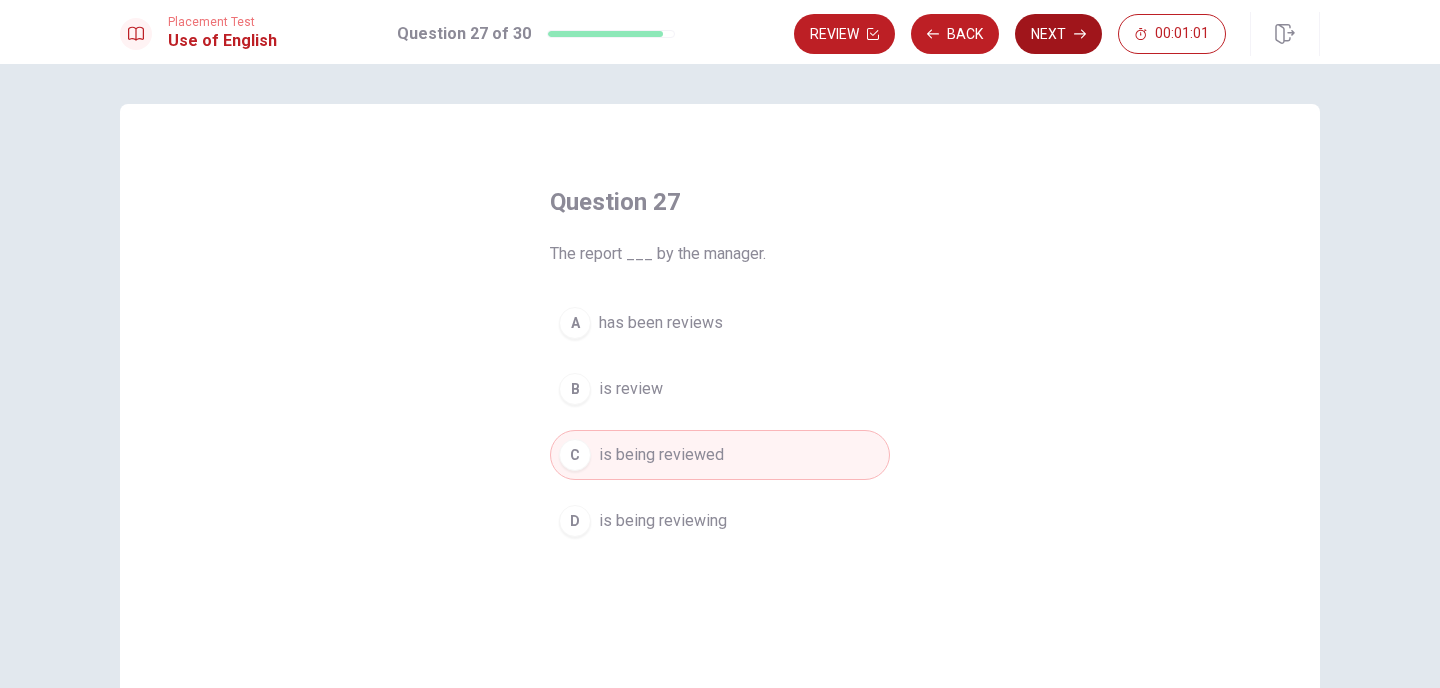 click on "Next" at bounding box center [1058, 34] 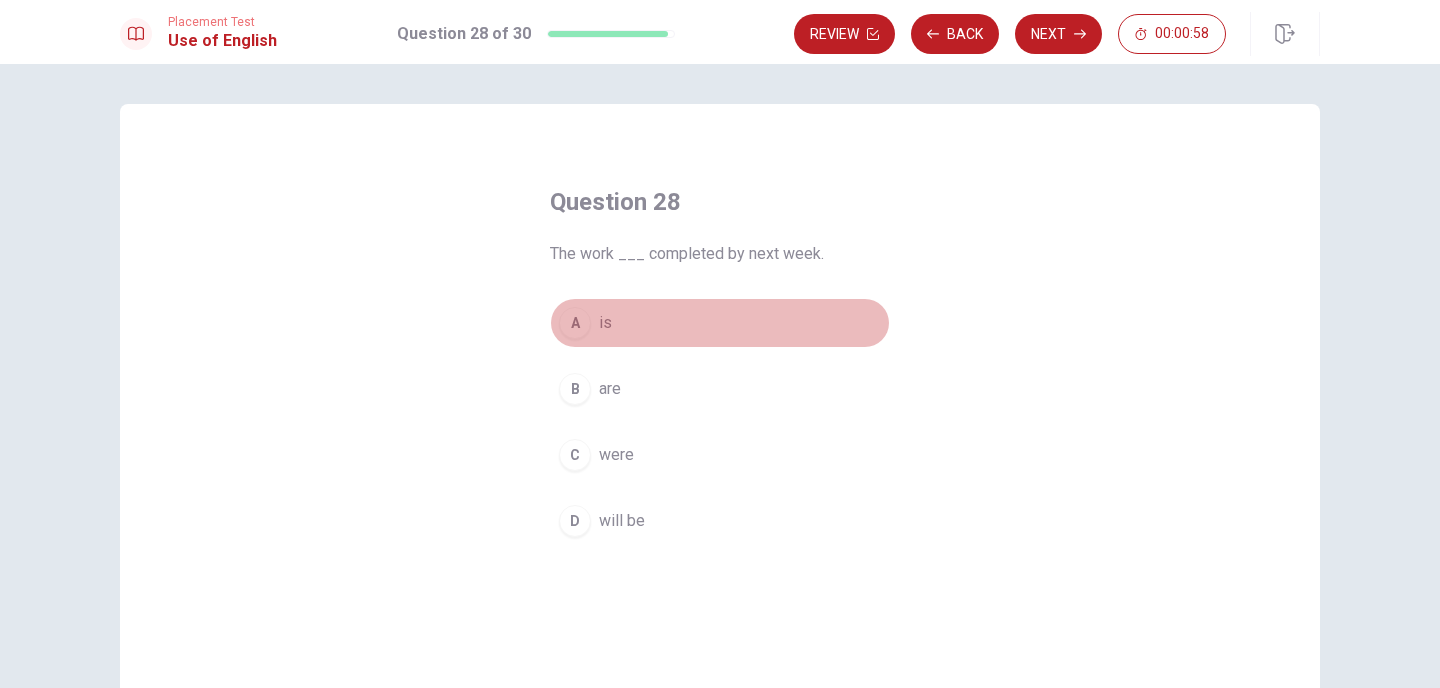 click on "A" at bounding box center (575, 323) 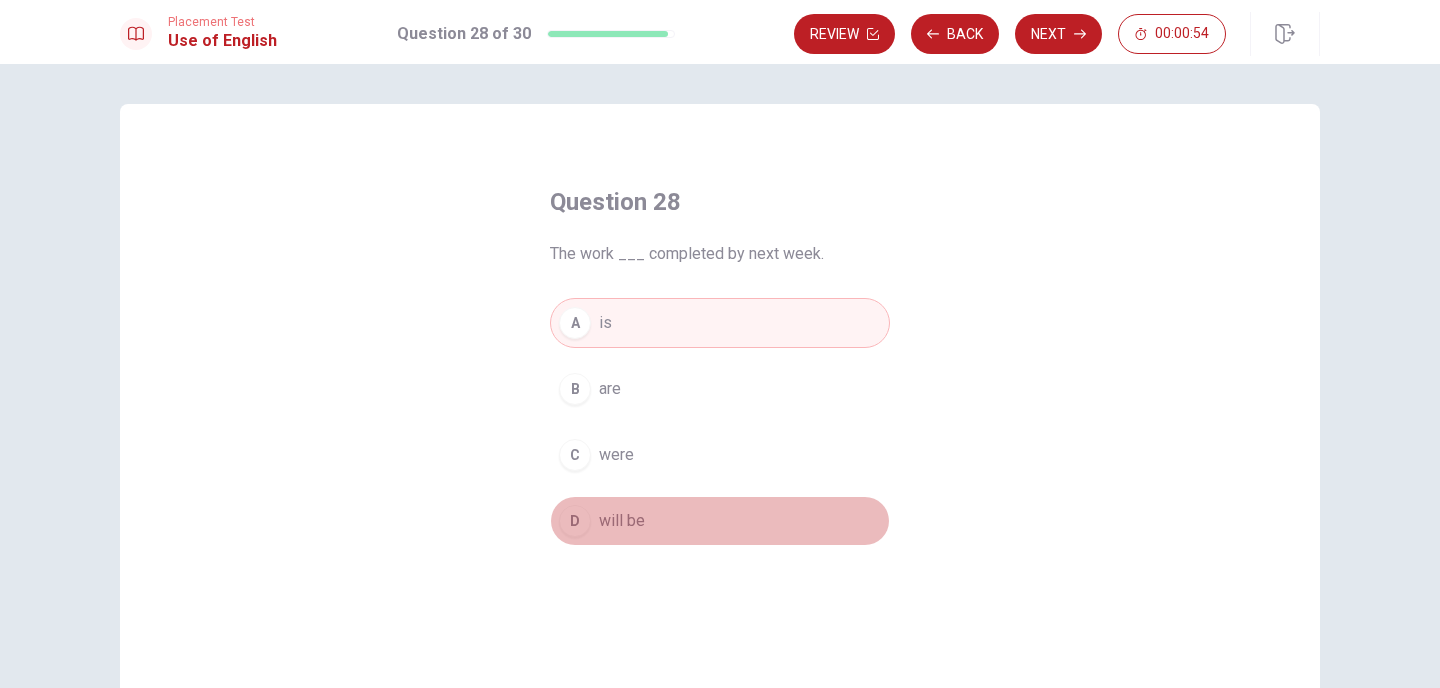 click on "D will be" at bounding box center (720, 521) 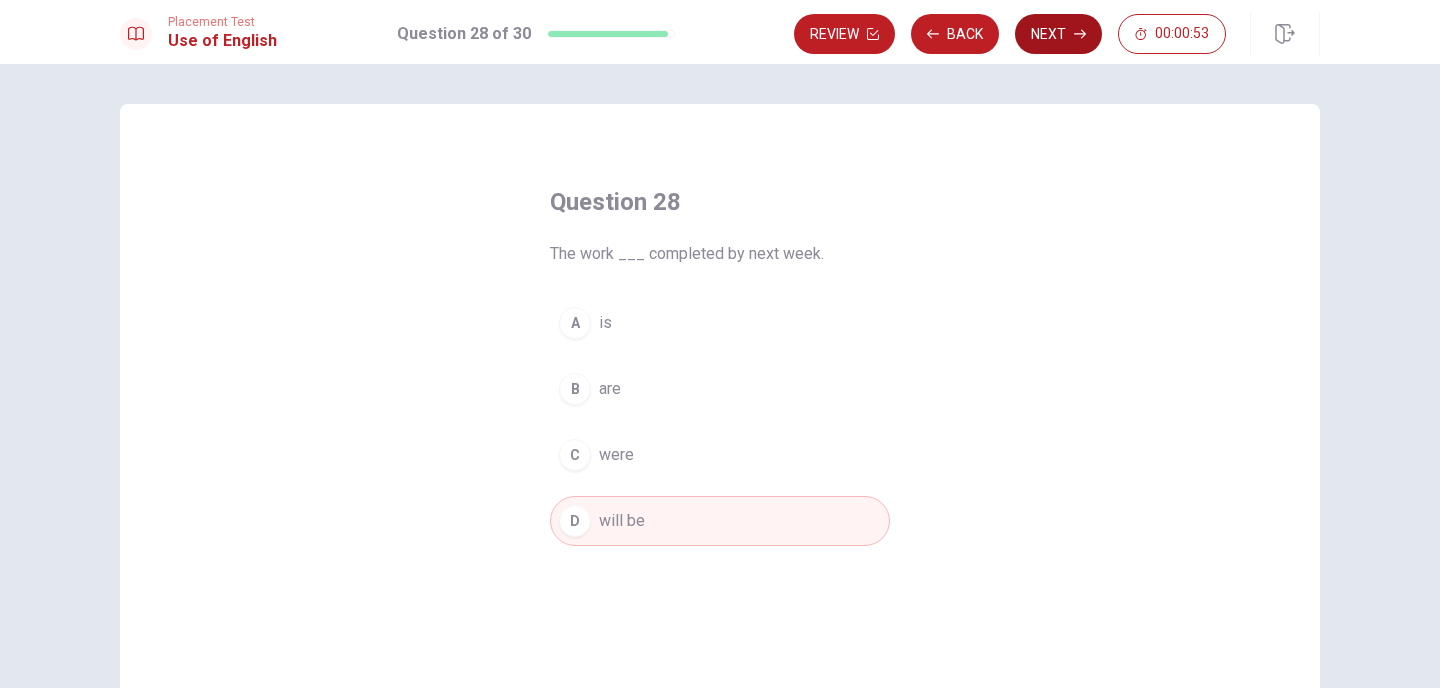 click on "Next" at bounding box center [1058, 34] 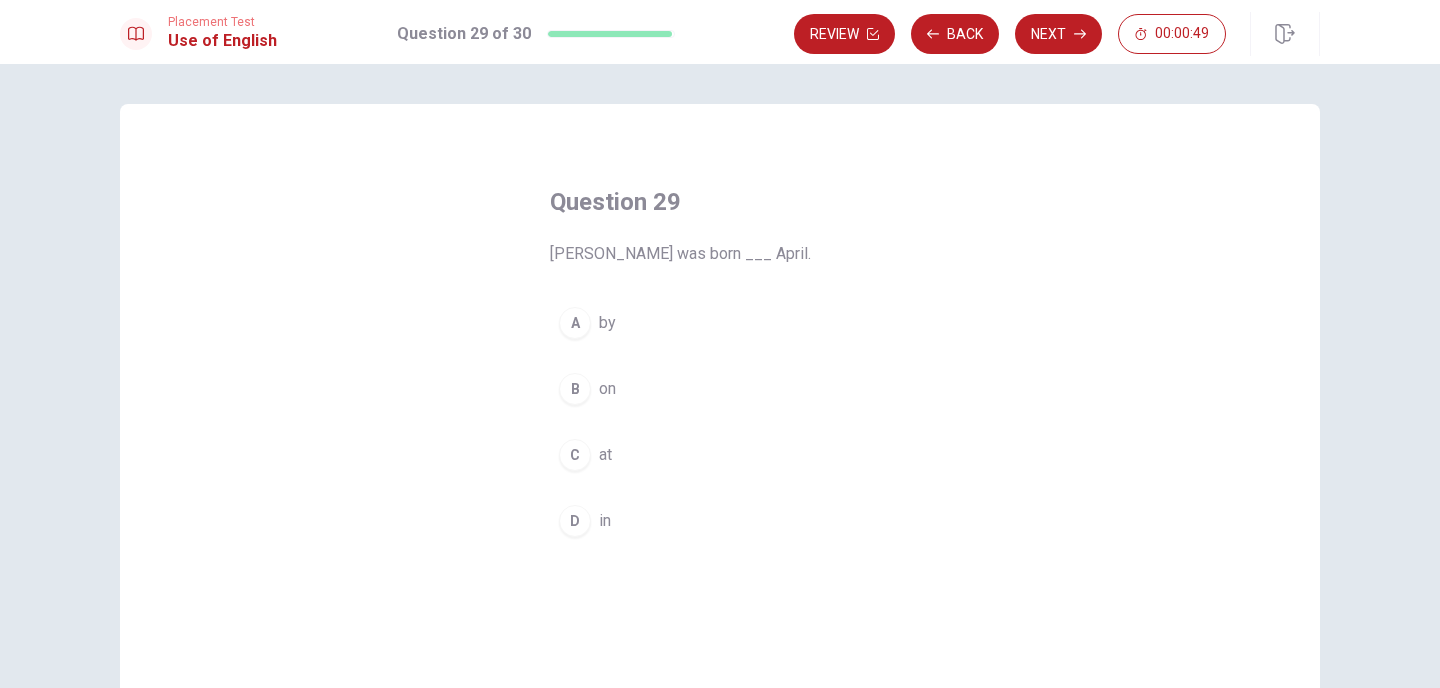 click on "B" at bounding box center (575, 389) 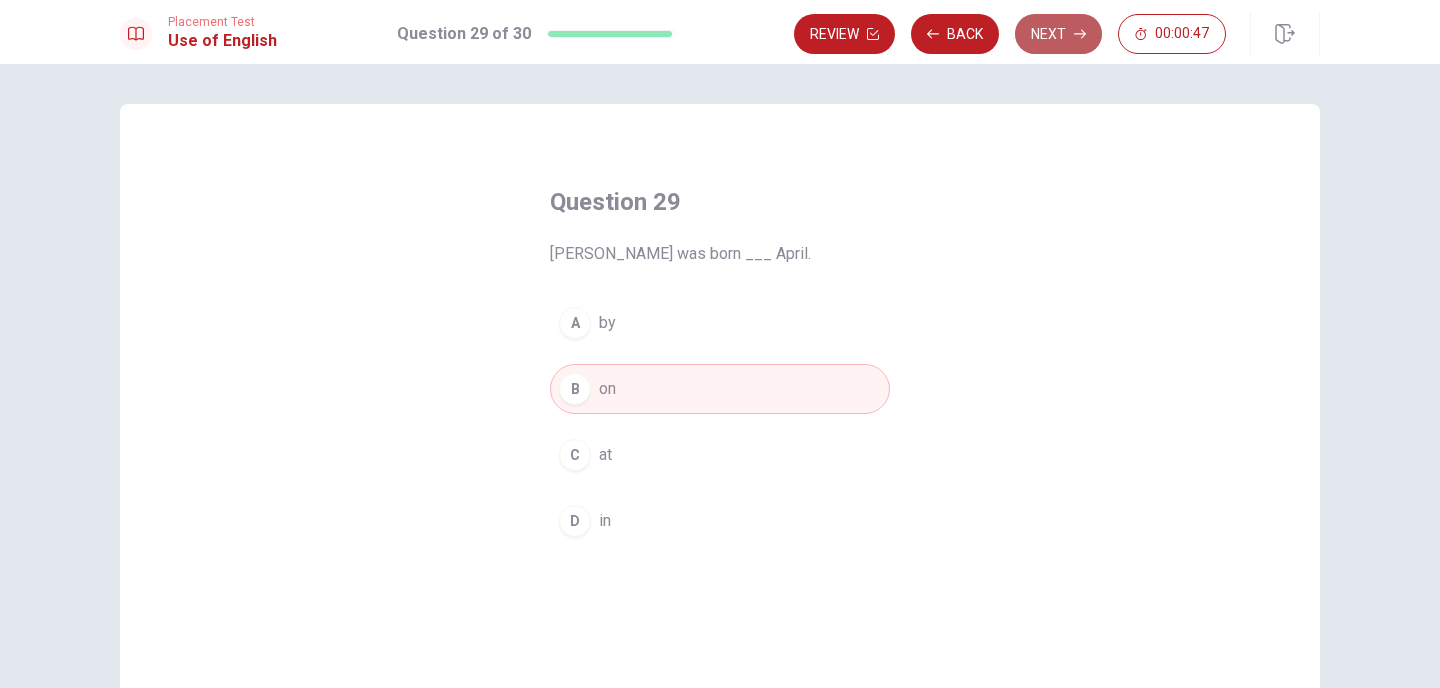 click on "Next" at bounding box center [1058, 34] 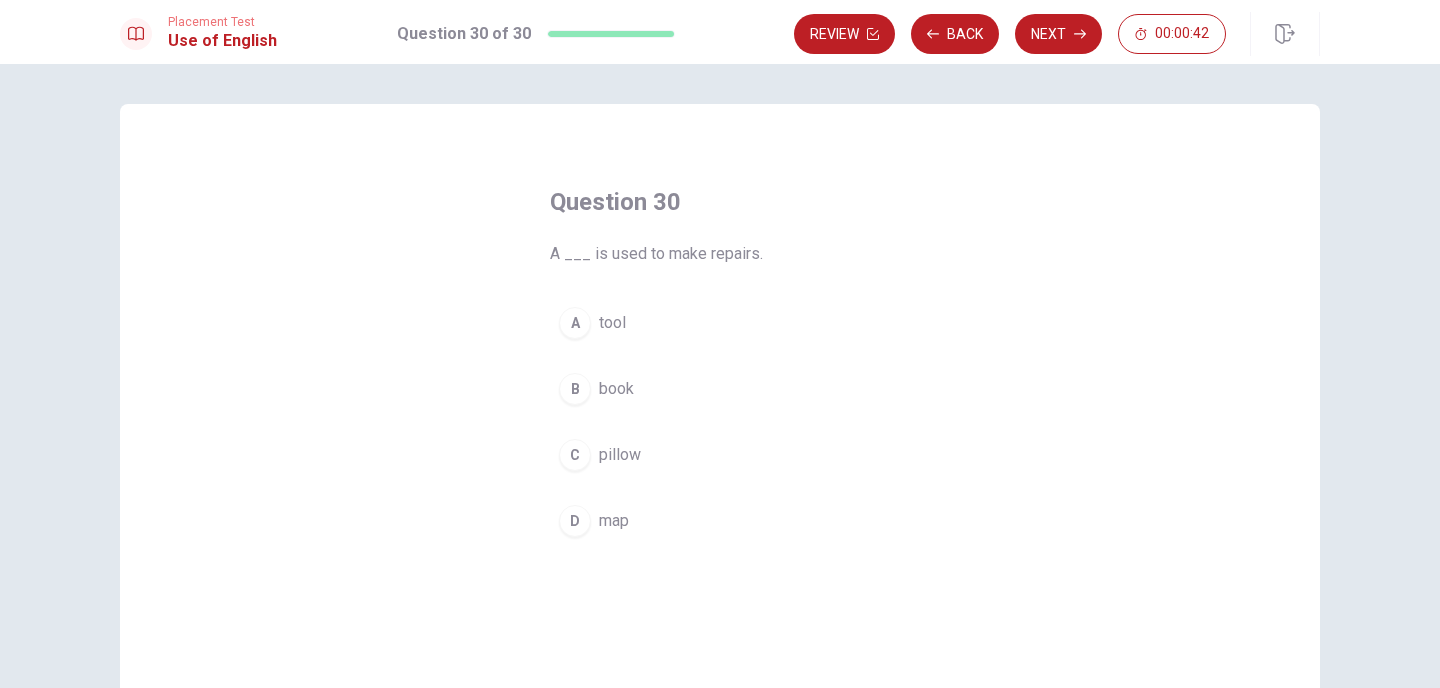 click on "C" at bounding box center (575, 455) 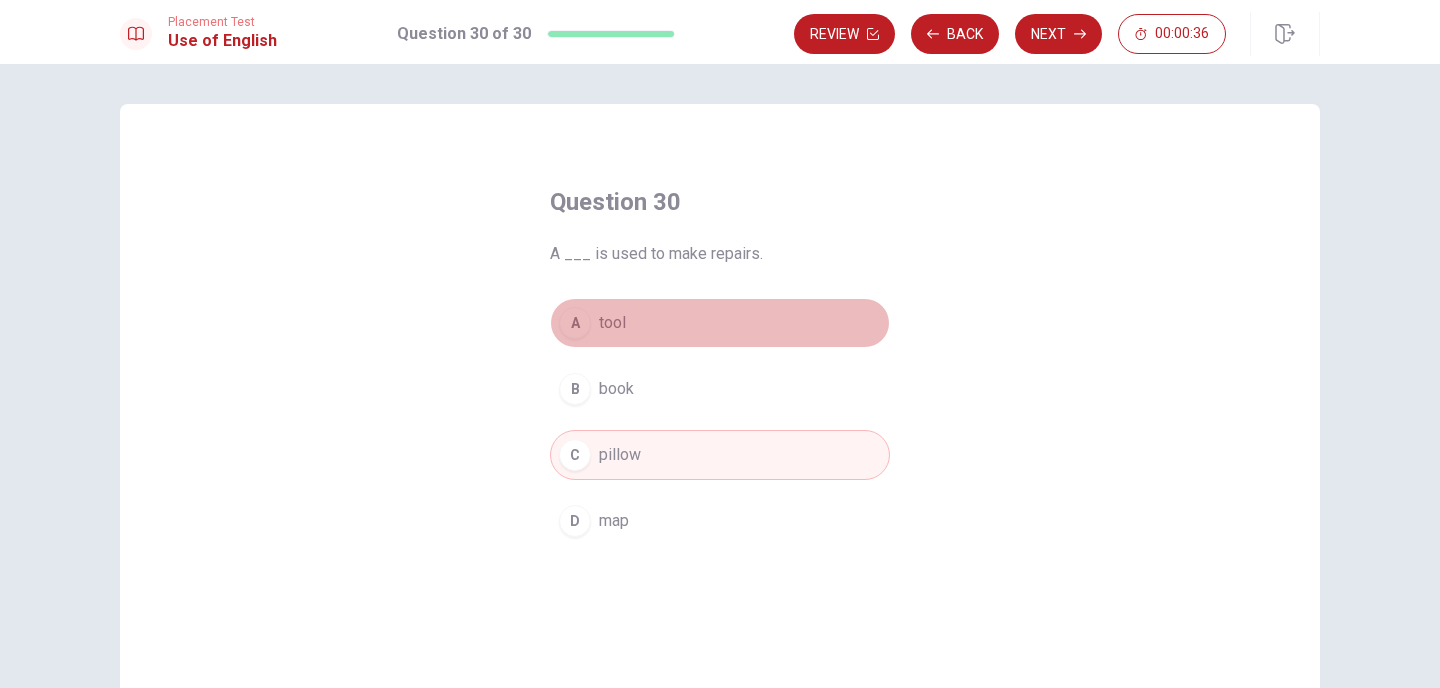 click on "A tool" at bounding box center [720, 323] 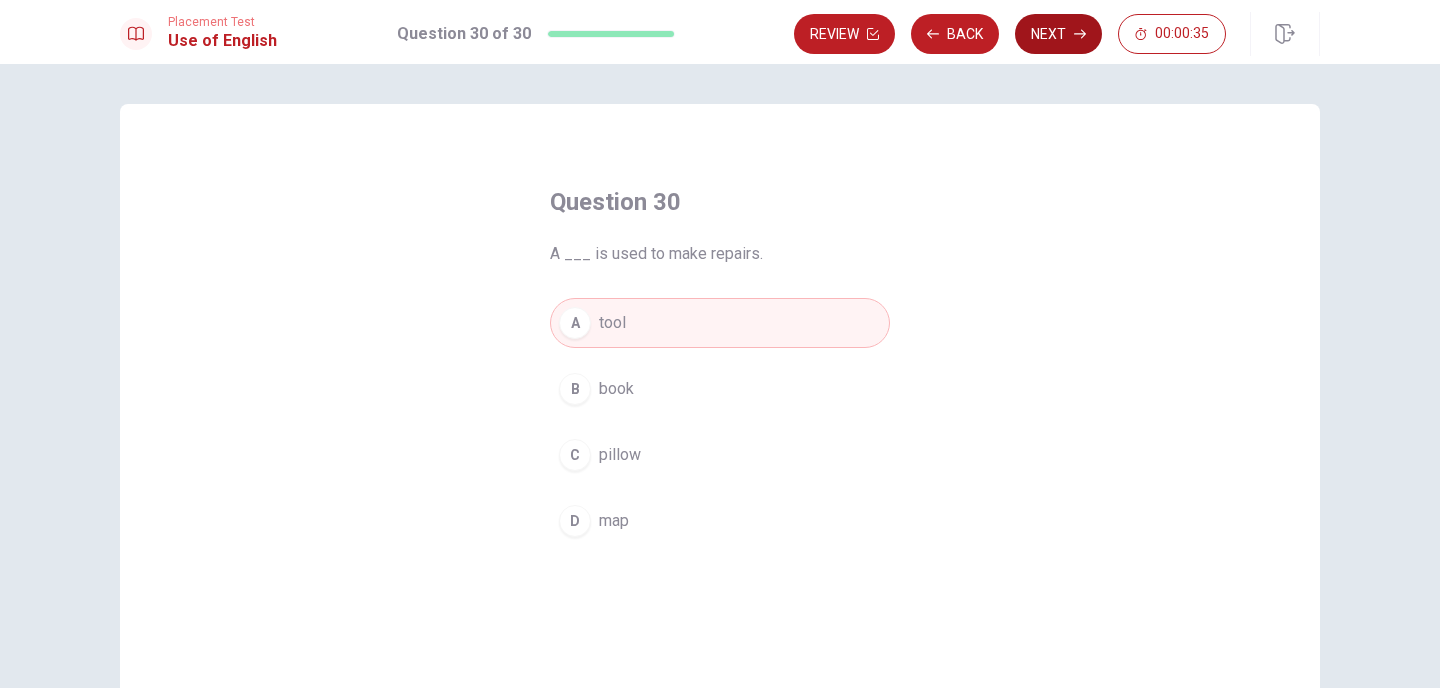 click on "Next" at bounding box center [1058, 34] 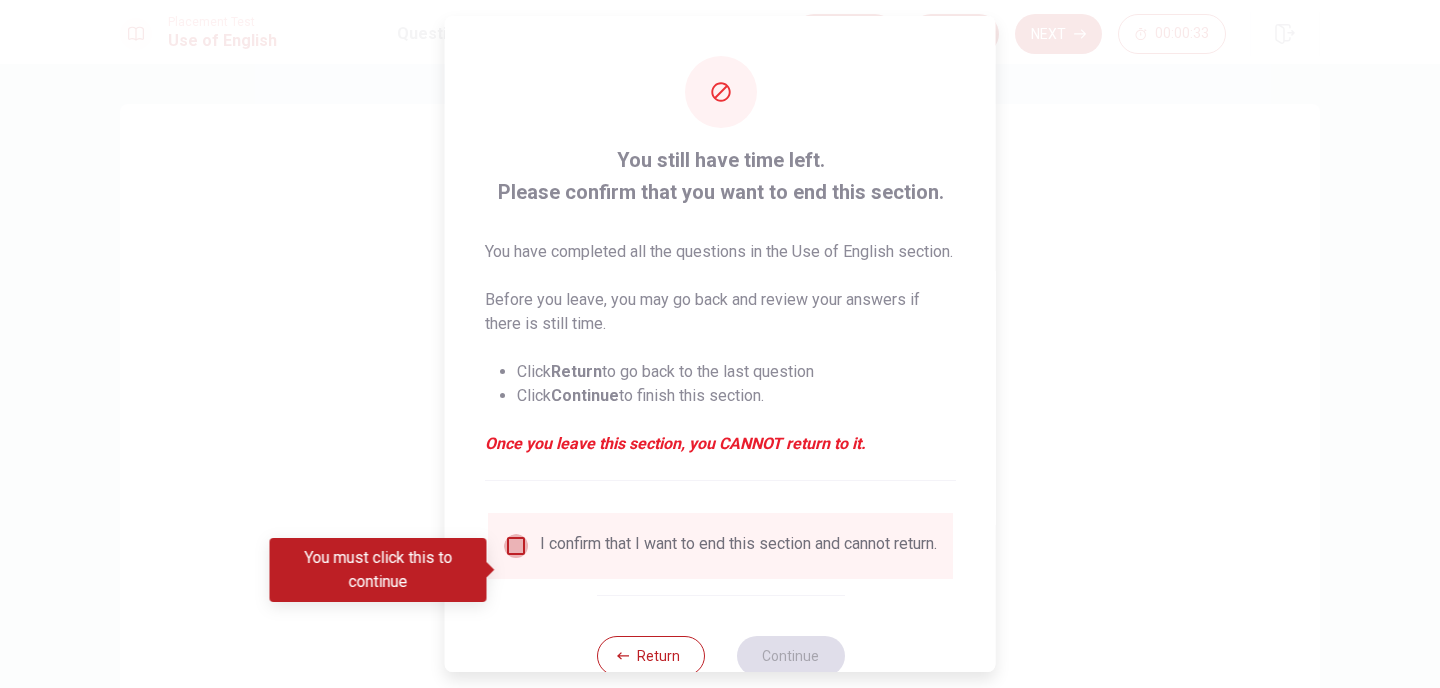 click at bounding box center (516, 546) 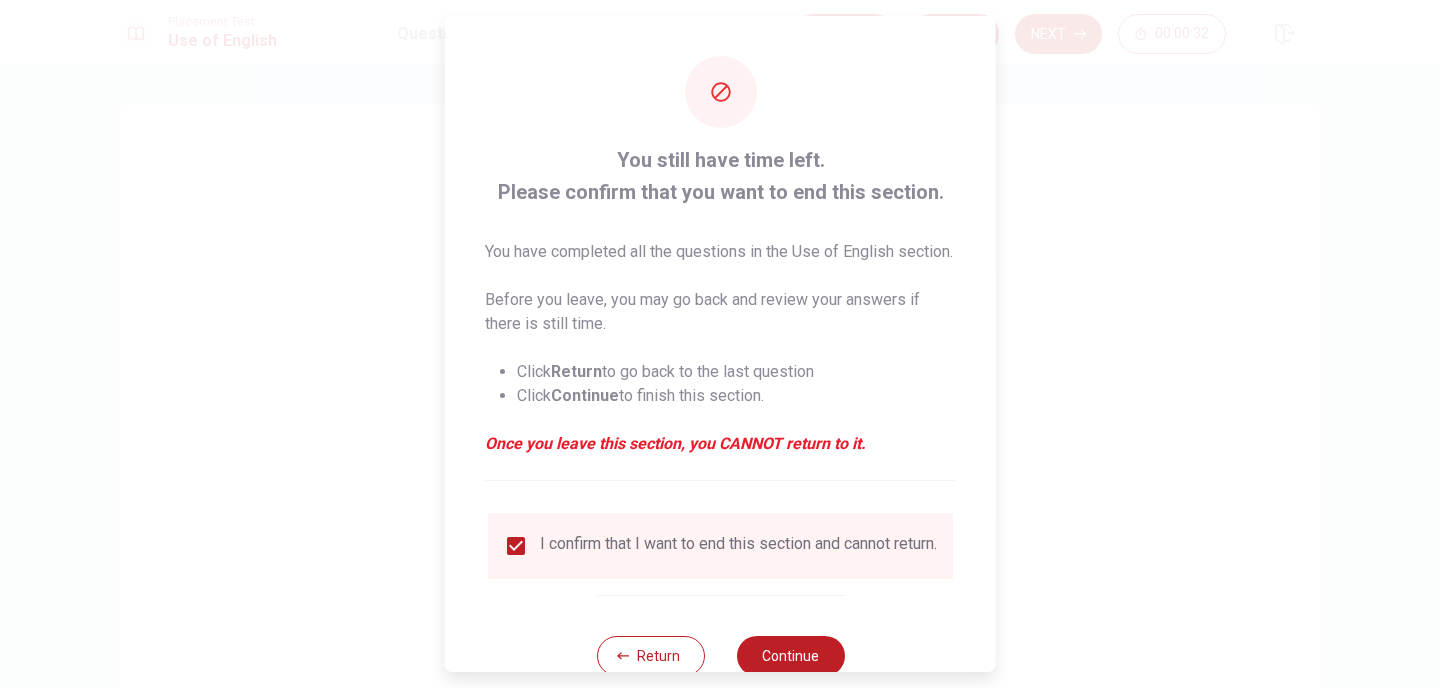 scroll, scrollTop: 82, scrollLeft: 0, axis: vertical 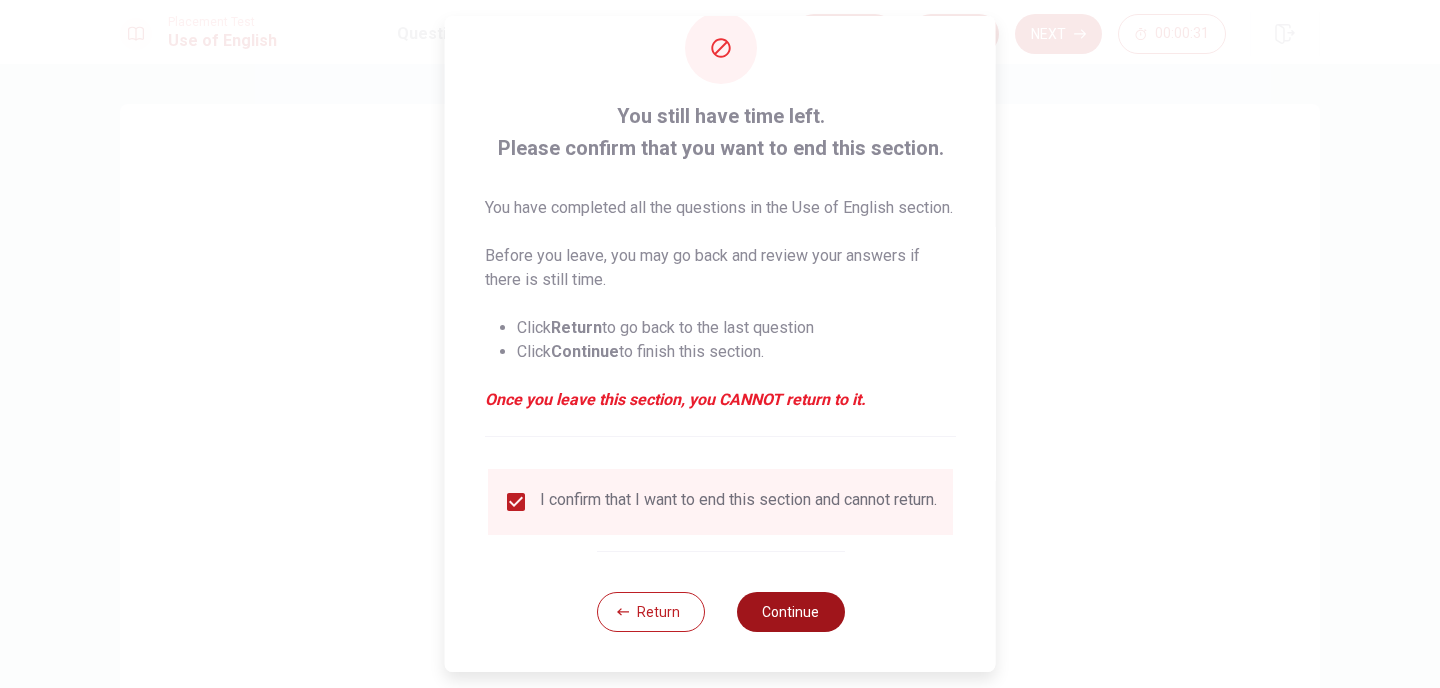click on "Continue" at bounding box center (790, 612) 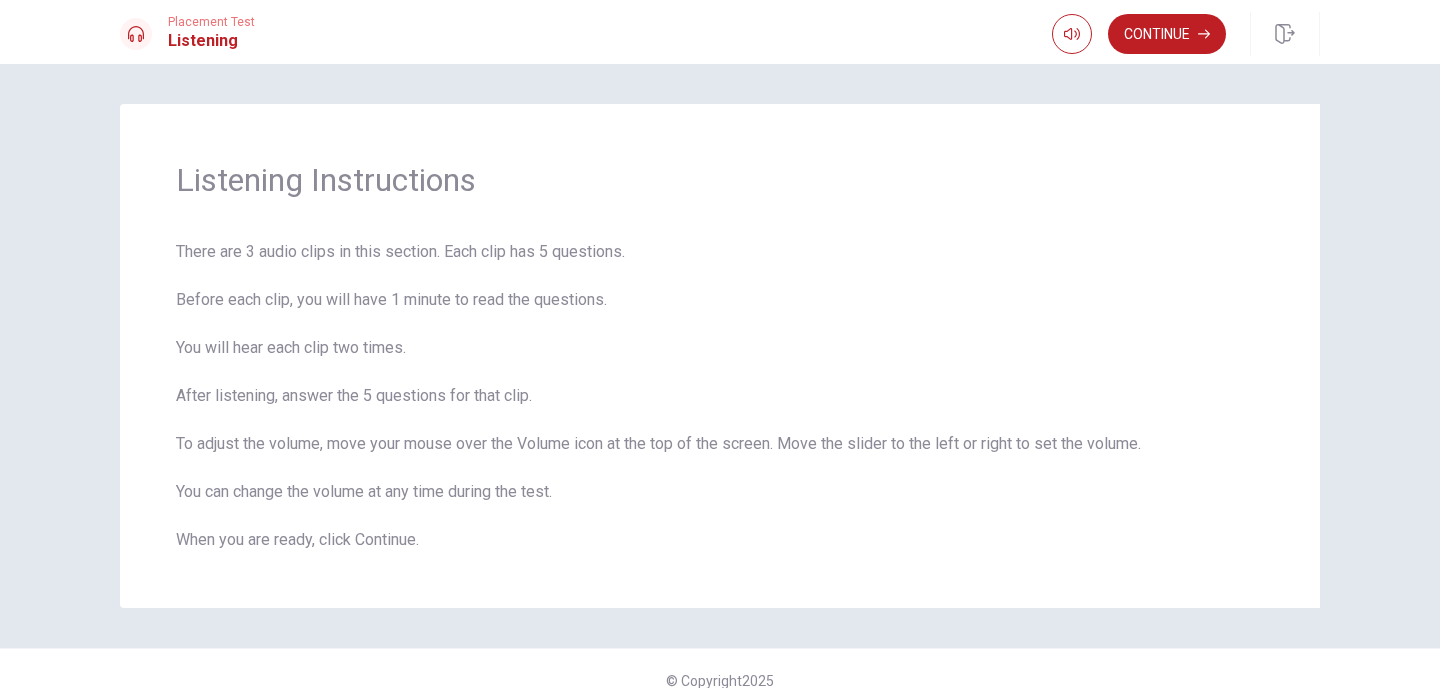 scroll, scrollTop: 24, scrollLeft: 0, axis: vertical 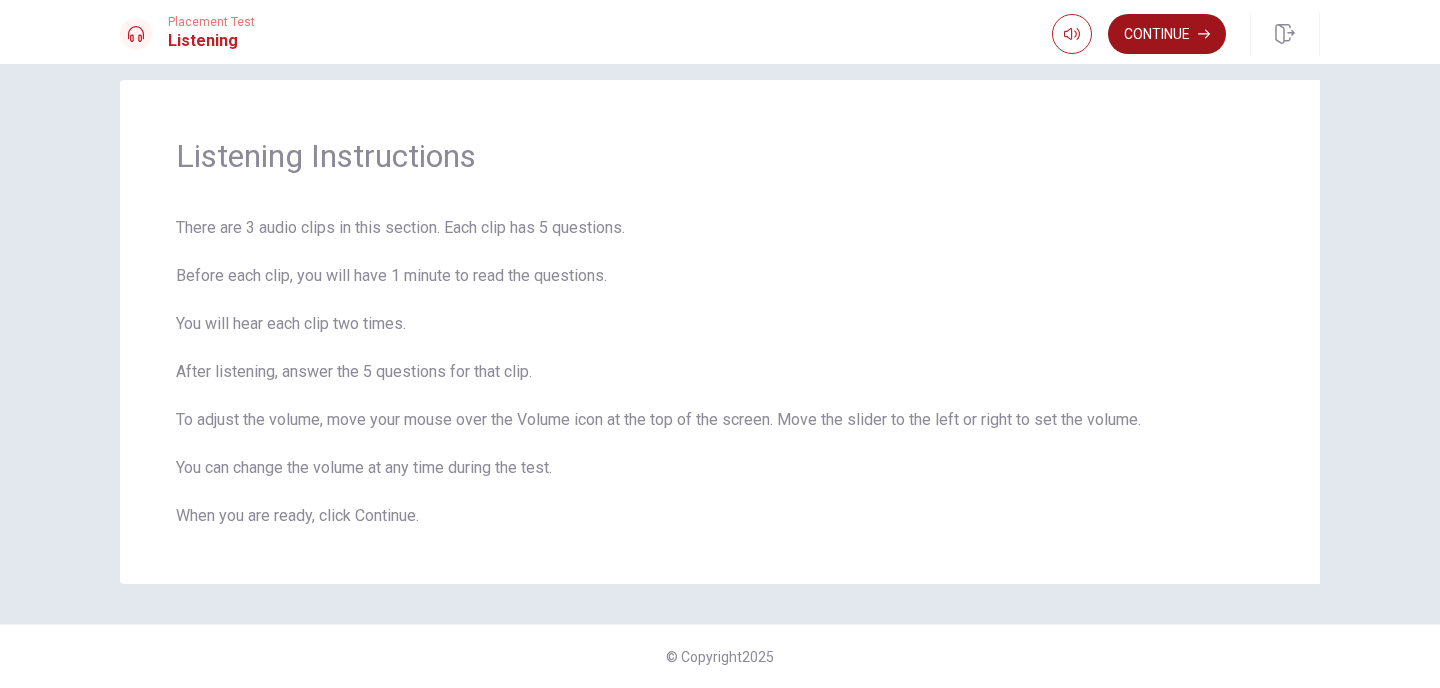 click on "Continue" at bounding box center (1167, 34) 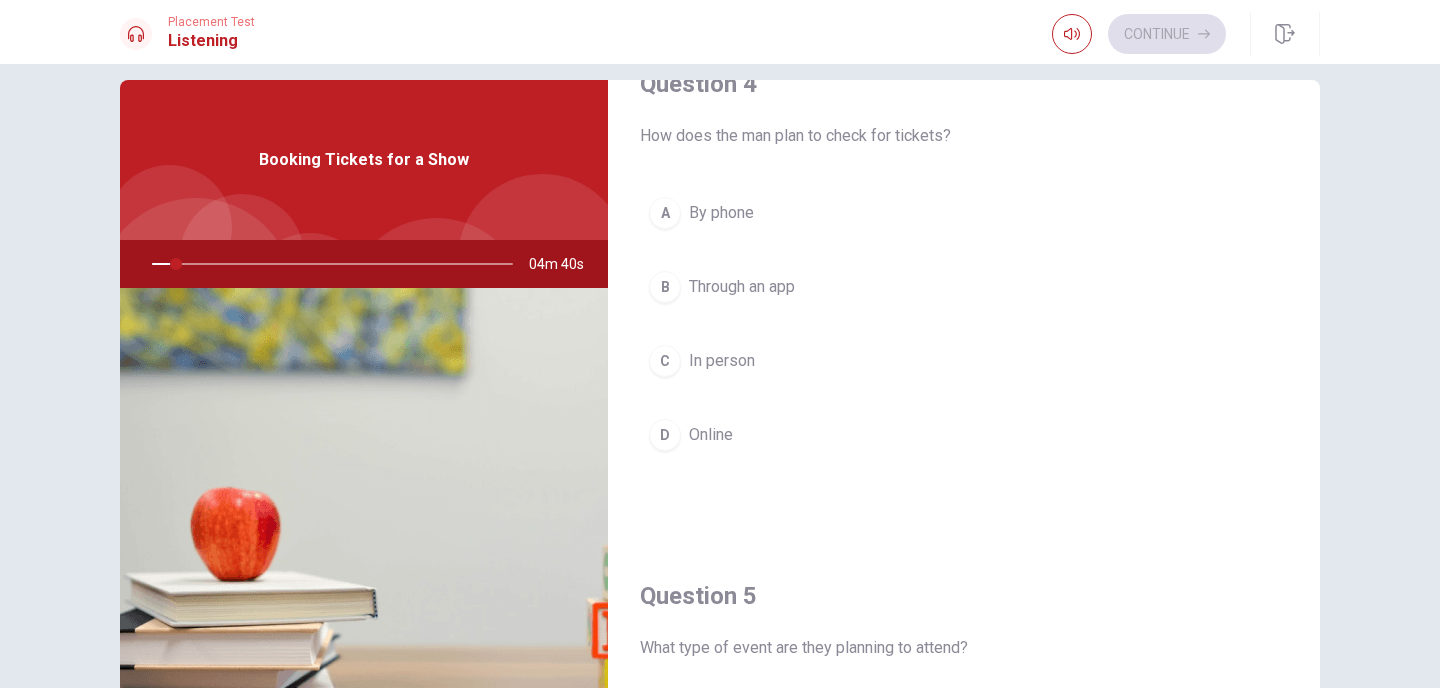 scroll, scrollTop: 1865, scrollLeft: 0, axis: vertical 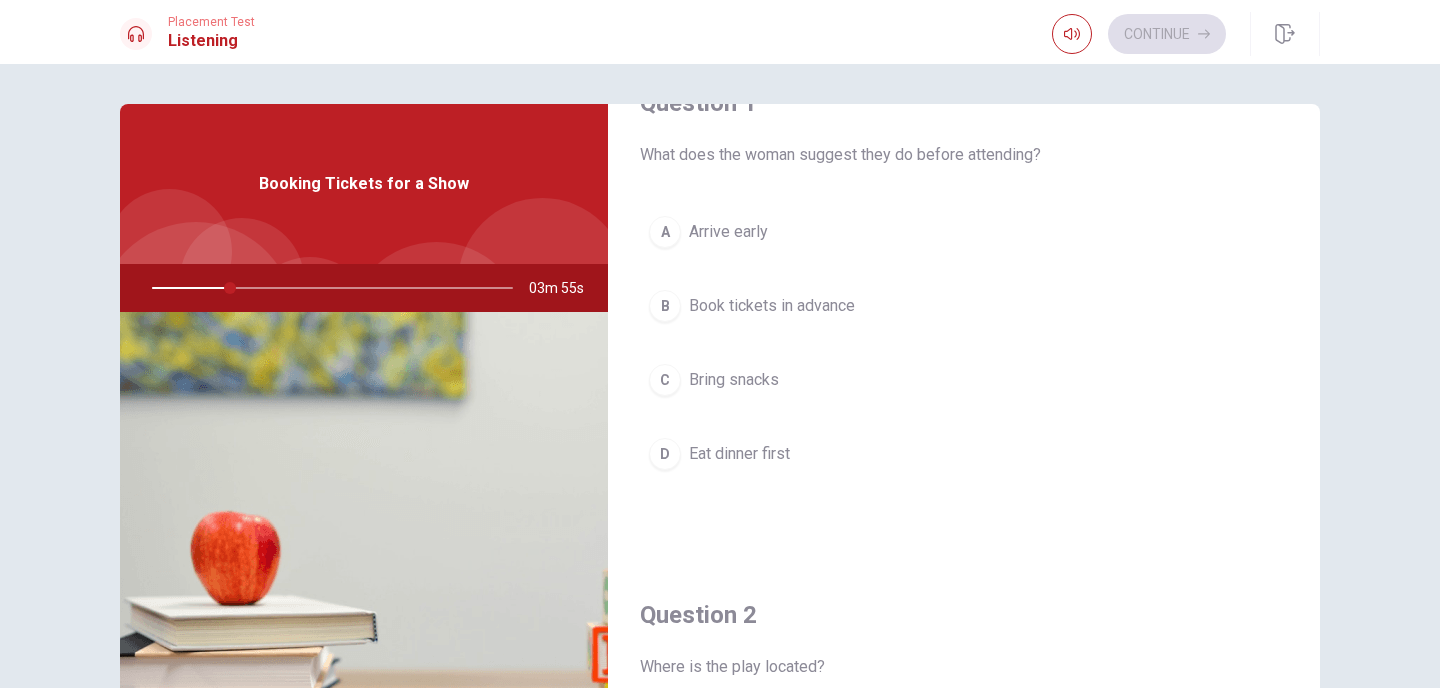 click on "What does the woman suggest they do before attending?" at bounding box center (964, 155) 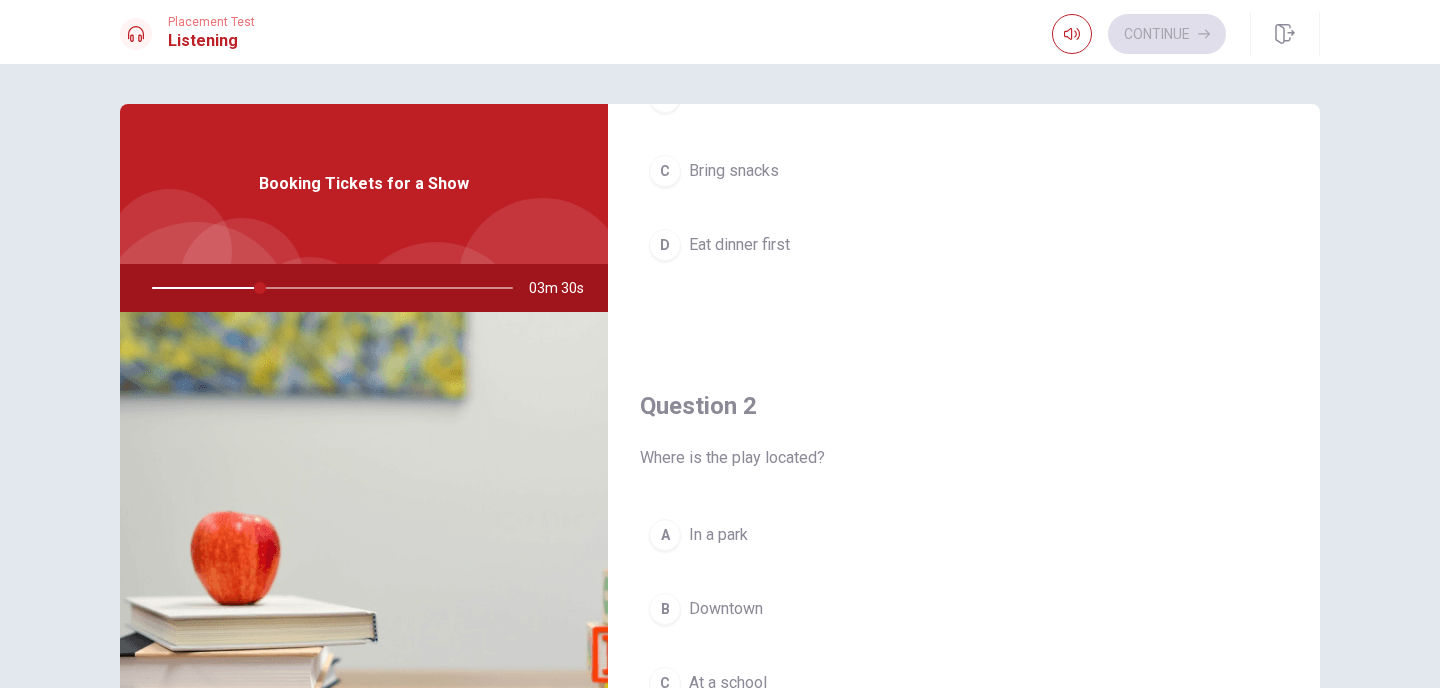 scroll, scrollTop: 273, scrollLeft: 0, axis: vertical 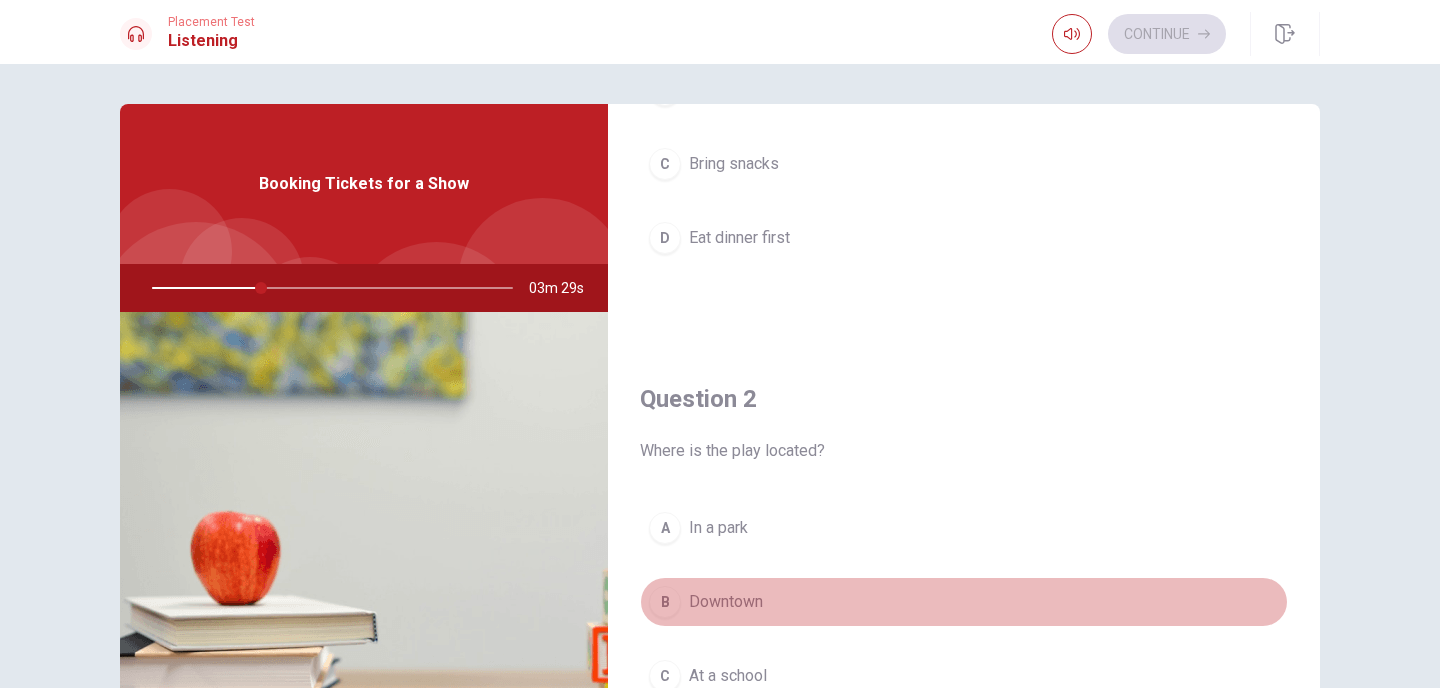 click on "B" at bounding box center [665, 602] 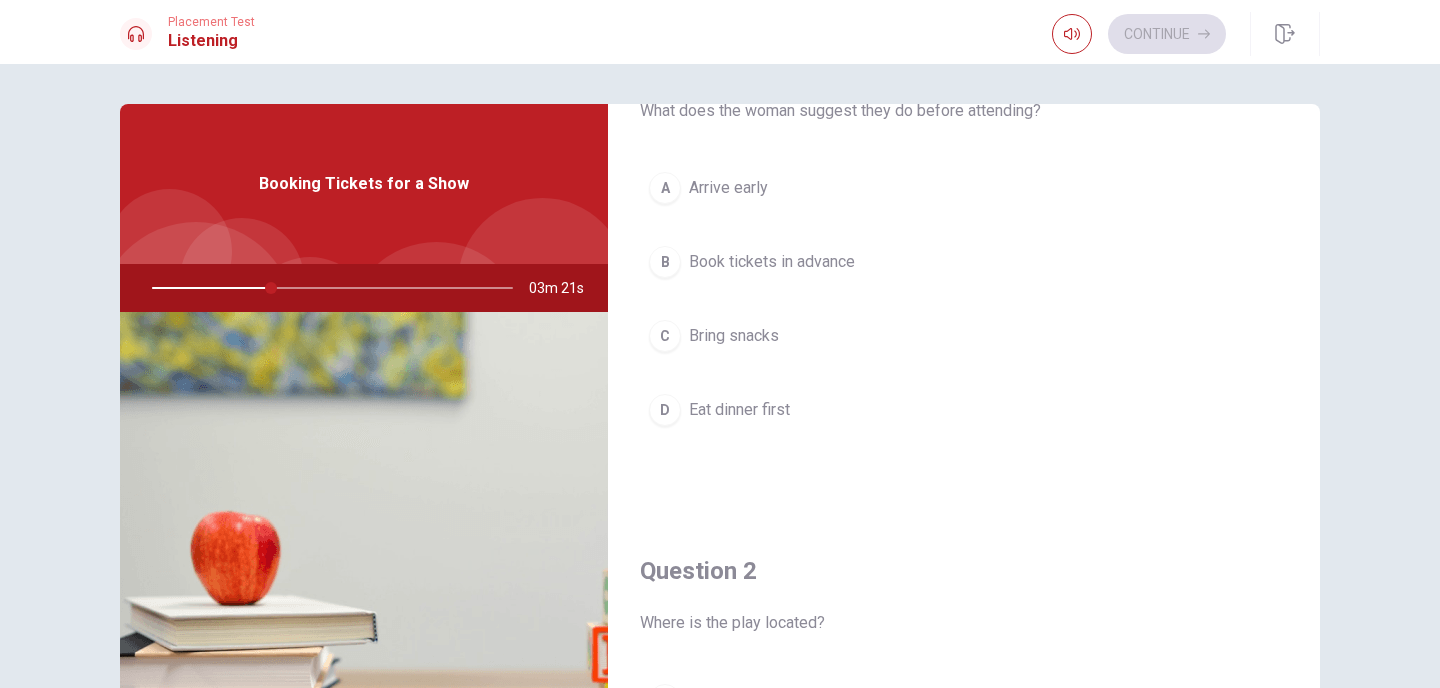 scroll, scrollTop: 97, scrollLeft: 0, axis: vertical 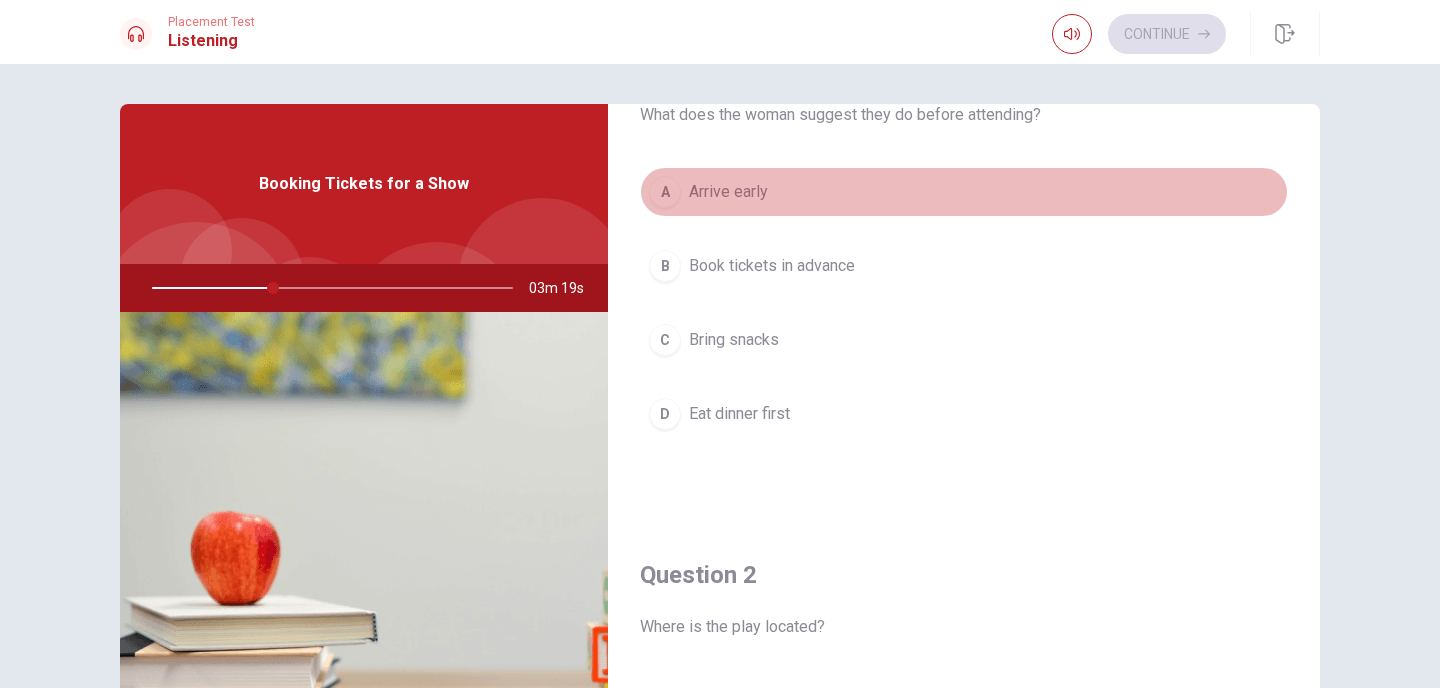 click on "A Arrive early" at bounding box center [964, 192] 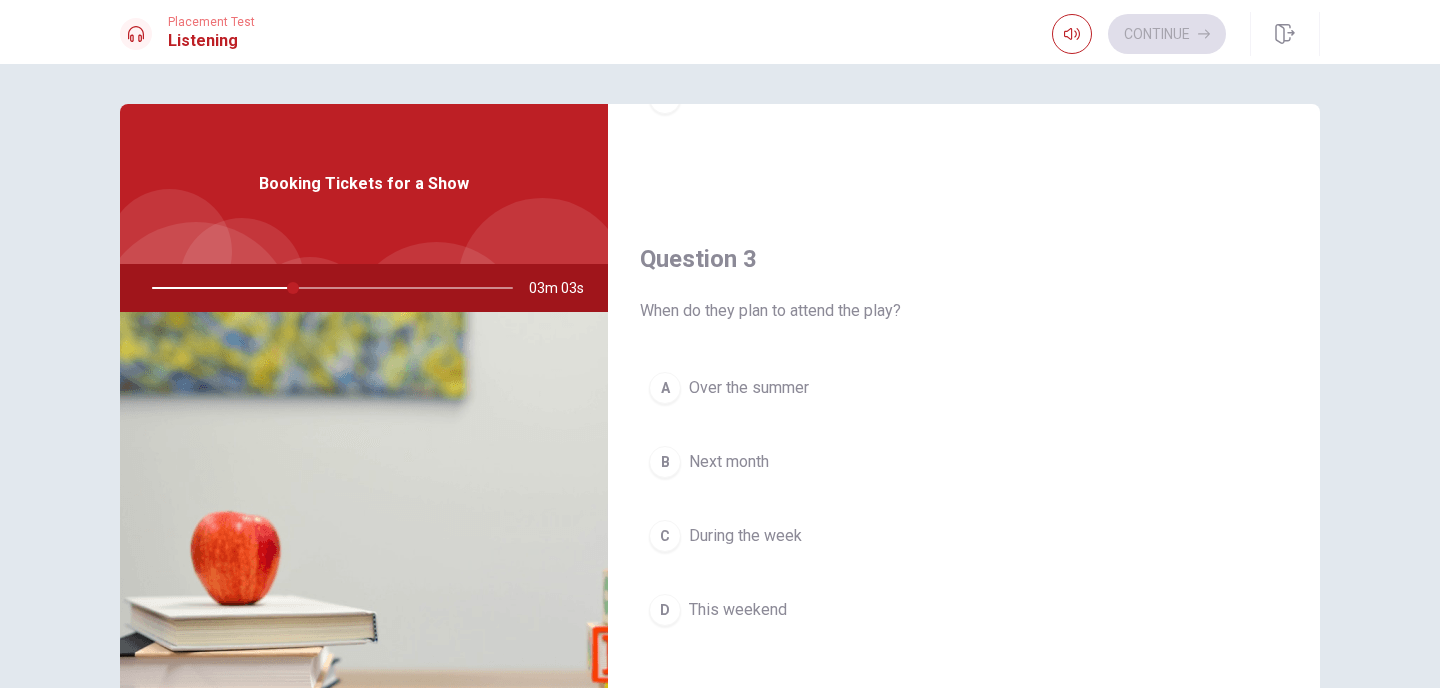 scroll, scrollTop: 936, scrollLeft: 0, axis: vertical 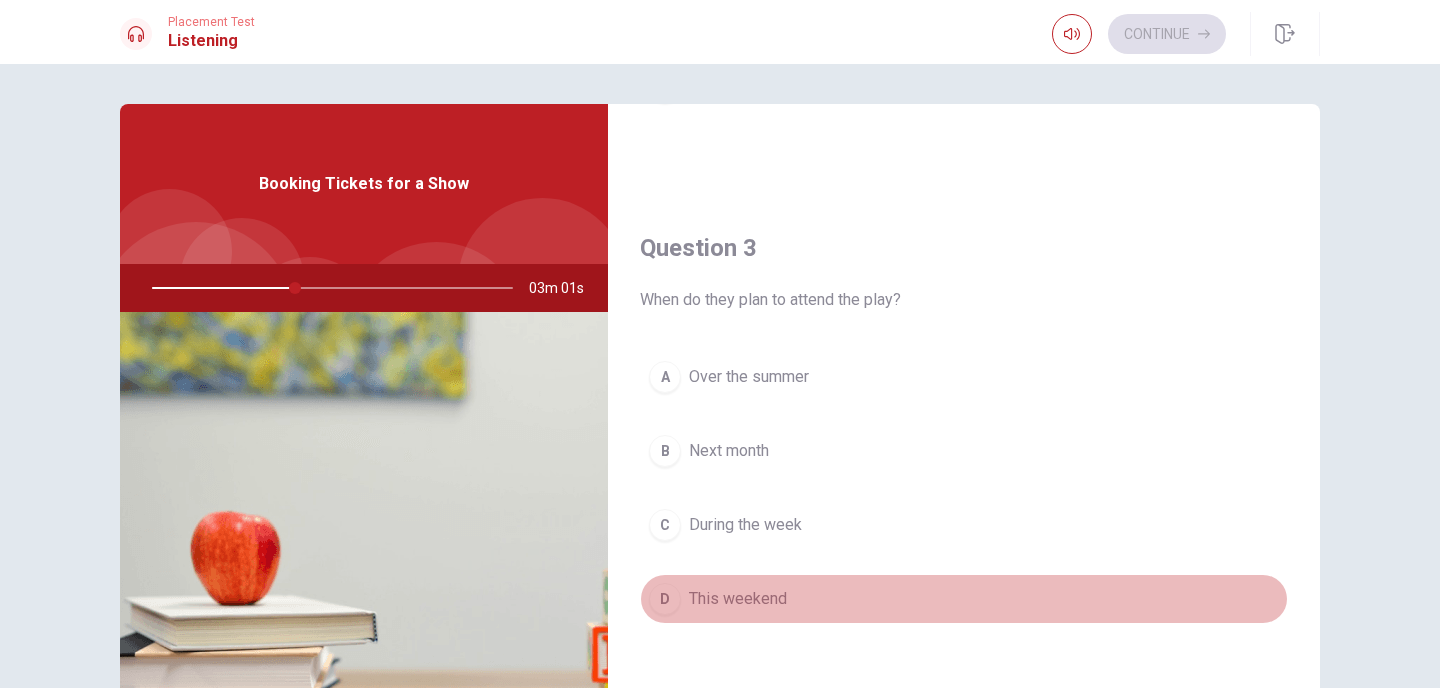 click on "D This weekend" at bounding box center (964, 599) 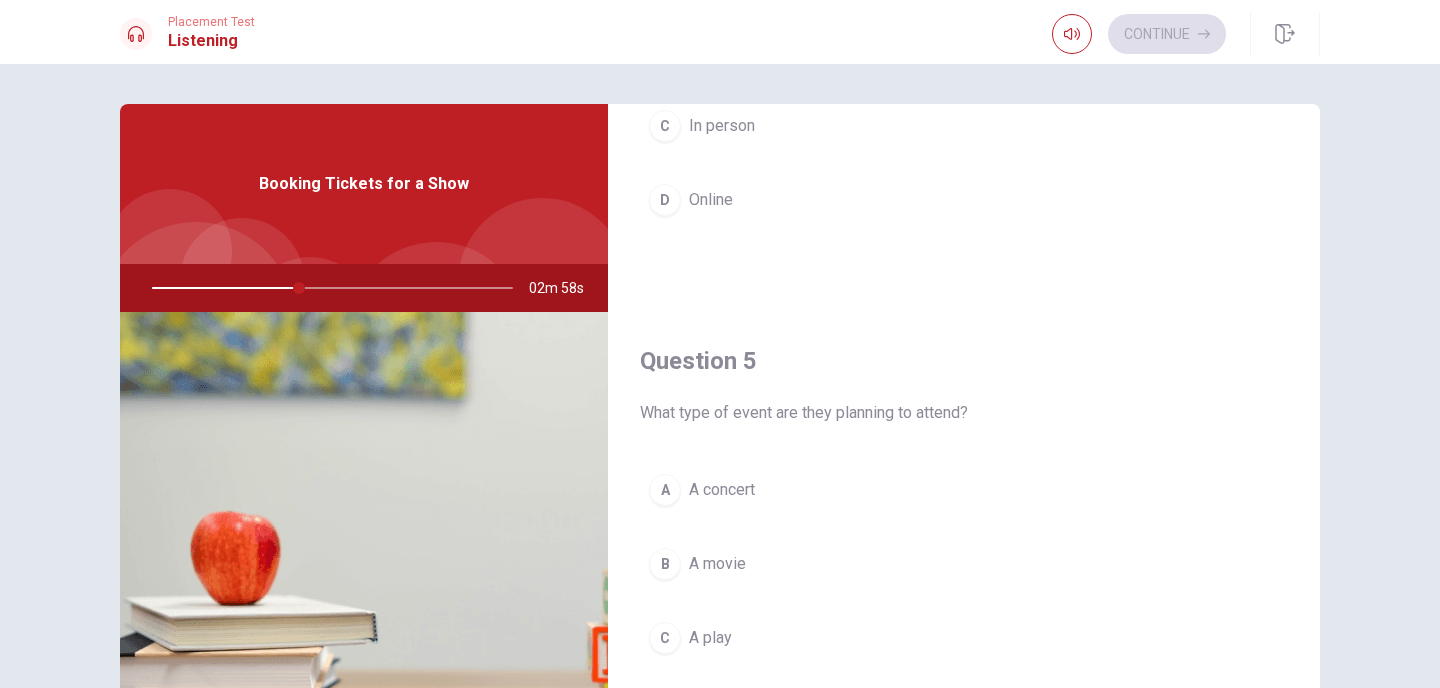 scroll, scrollTop: 1865, scrollLeft: 0, axis: vertical 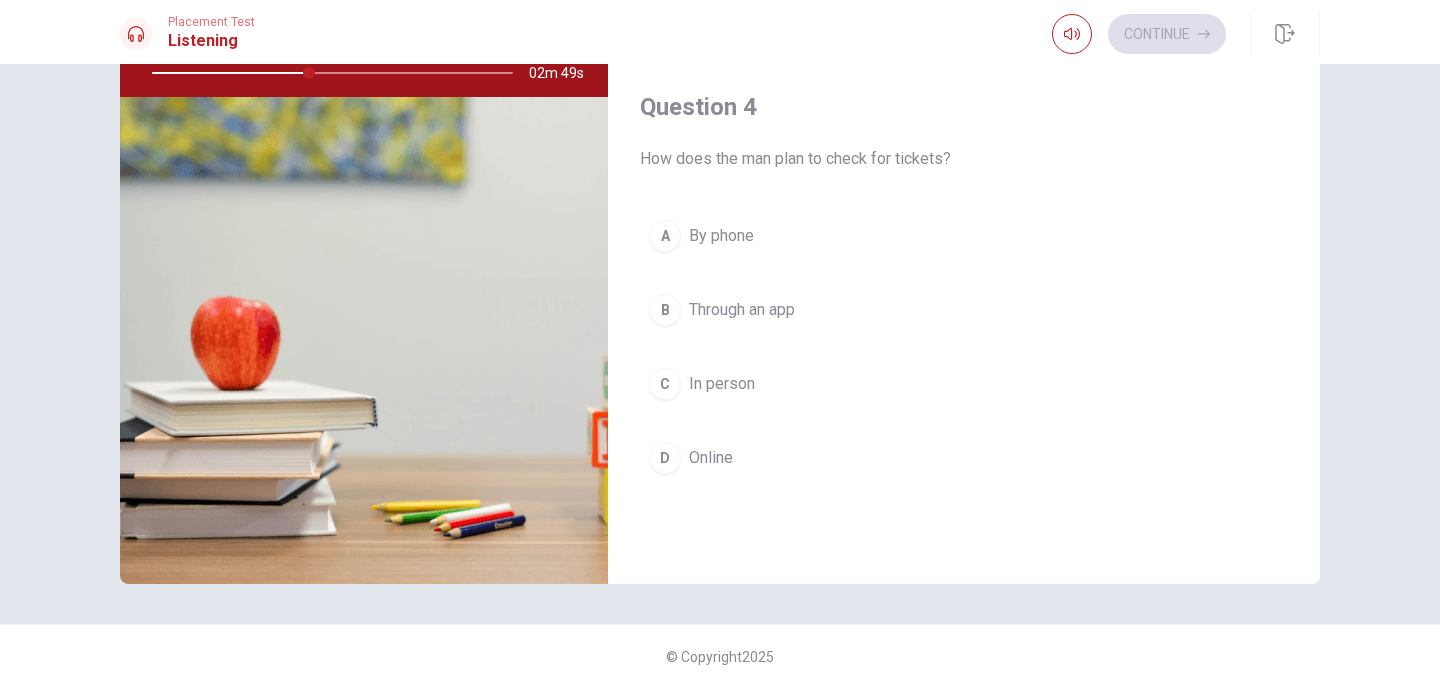 click on "Online" at bounding box center [711, 458] 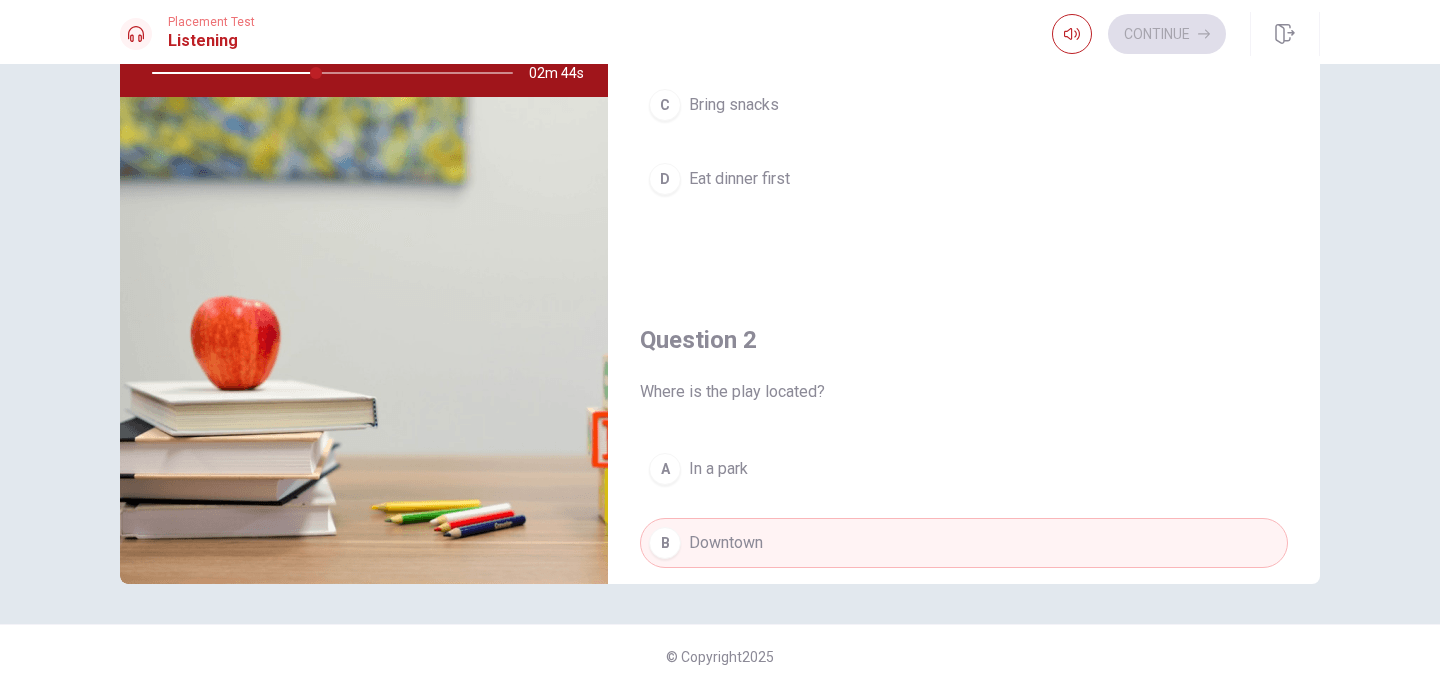 scroll, scrollTop: 0, scrollLeft: 0, axis: both 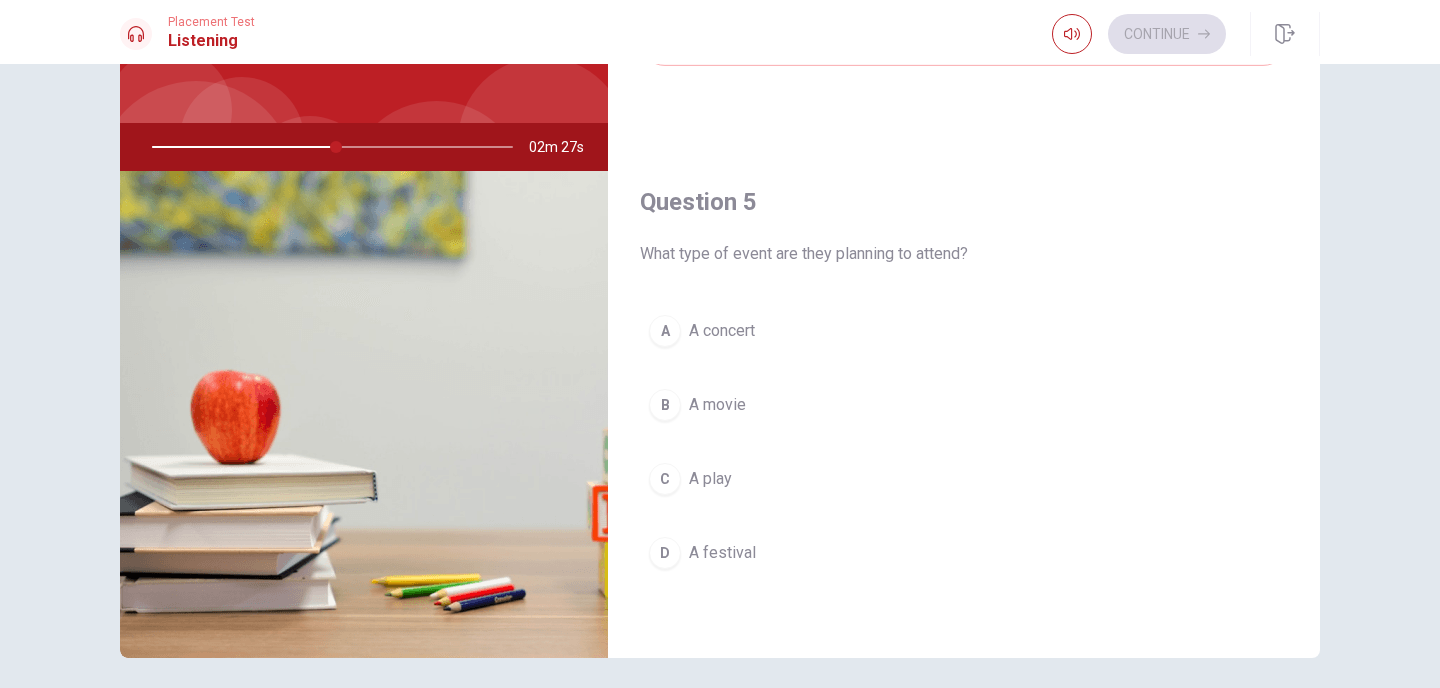 drag, startPoint x: 336, startPoint y: 146, endPoint x: 287, endPoint y: 149, distance: 49.09175 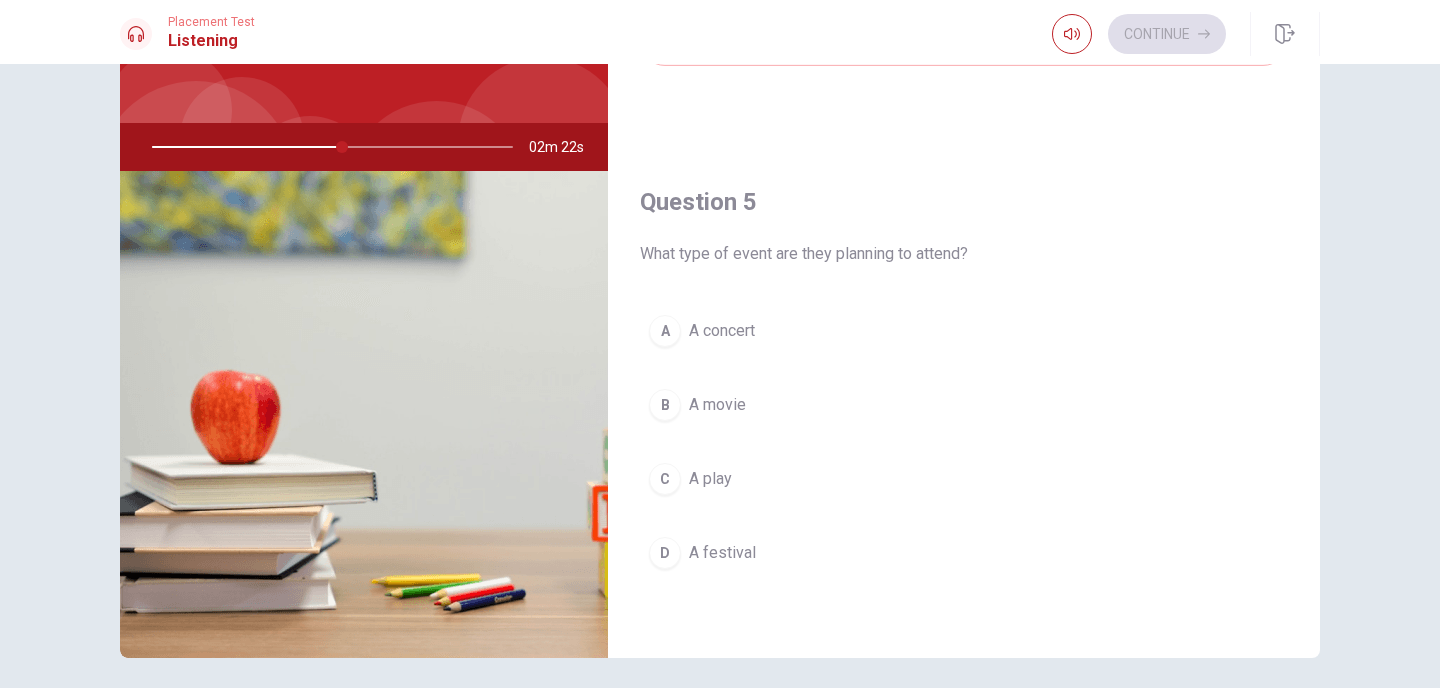 click on "C A play" at bounding box center [964, 479] 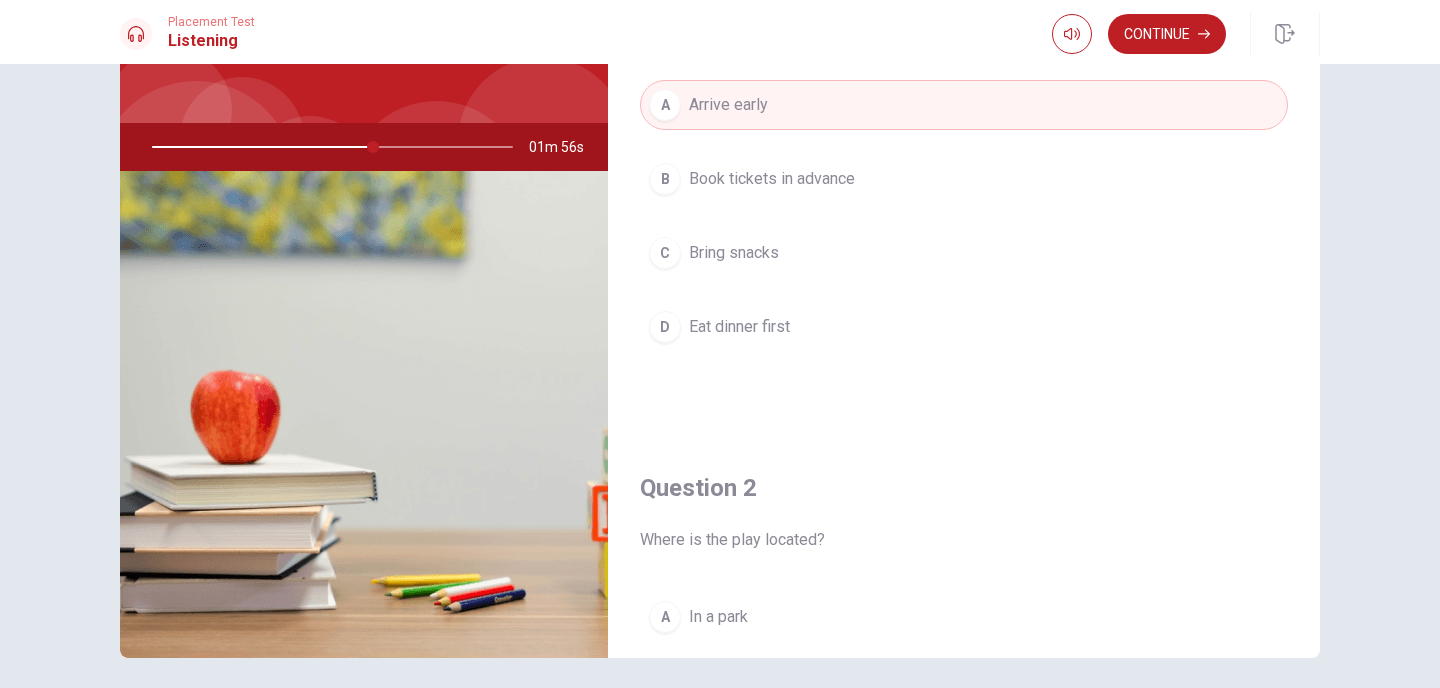 scroll, scrollTop: 0, scrollLeft: 0, axis: both 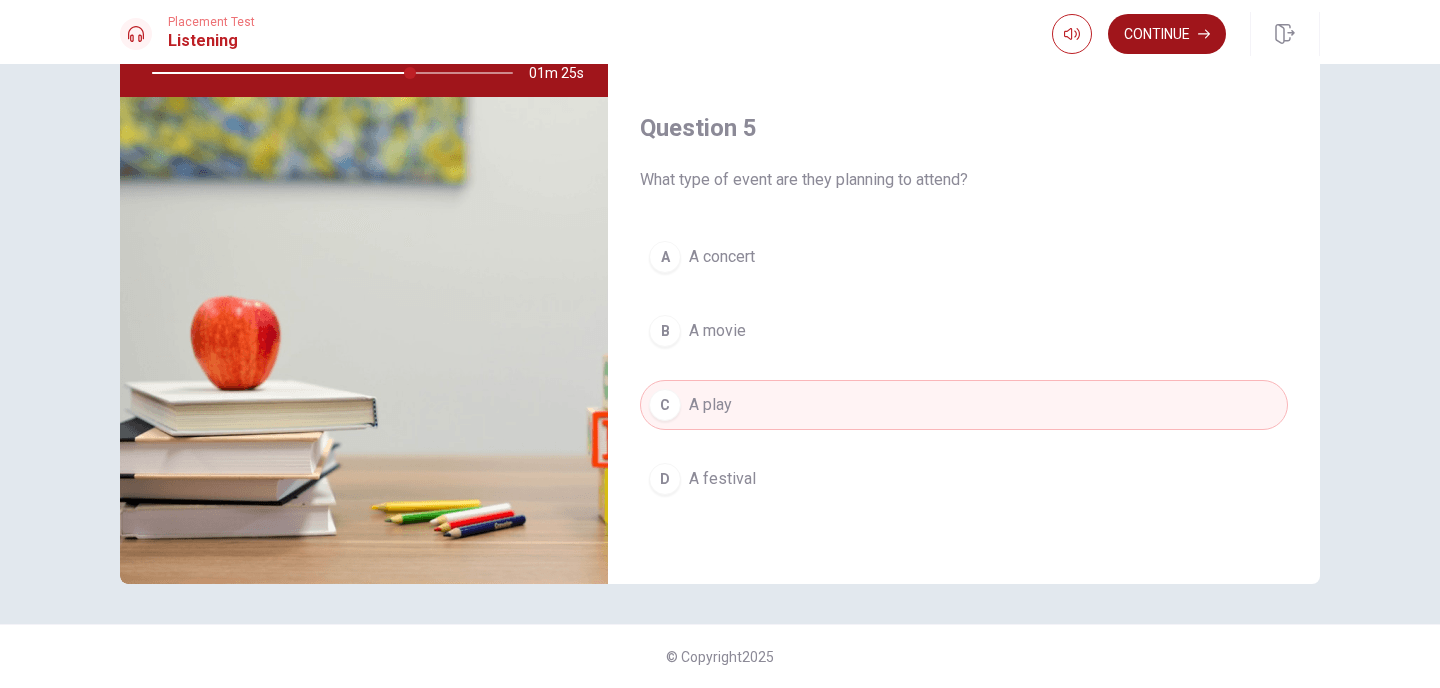click on "Continue" at bounding box center [1167, 34] 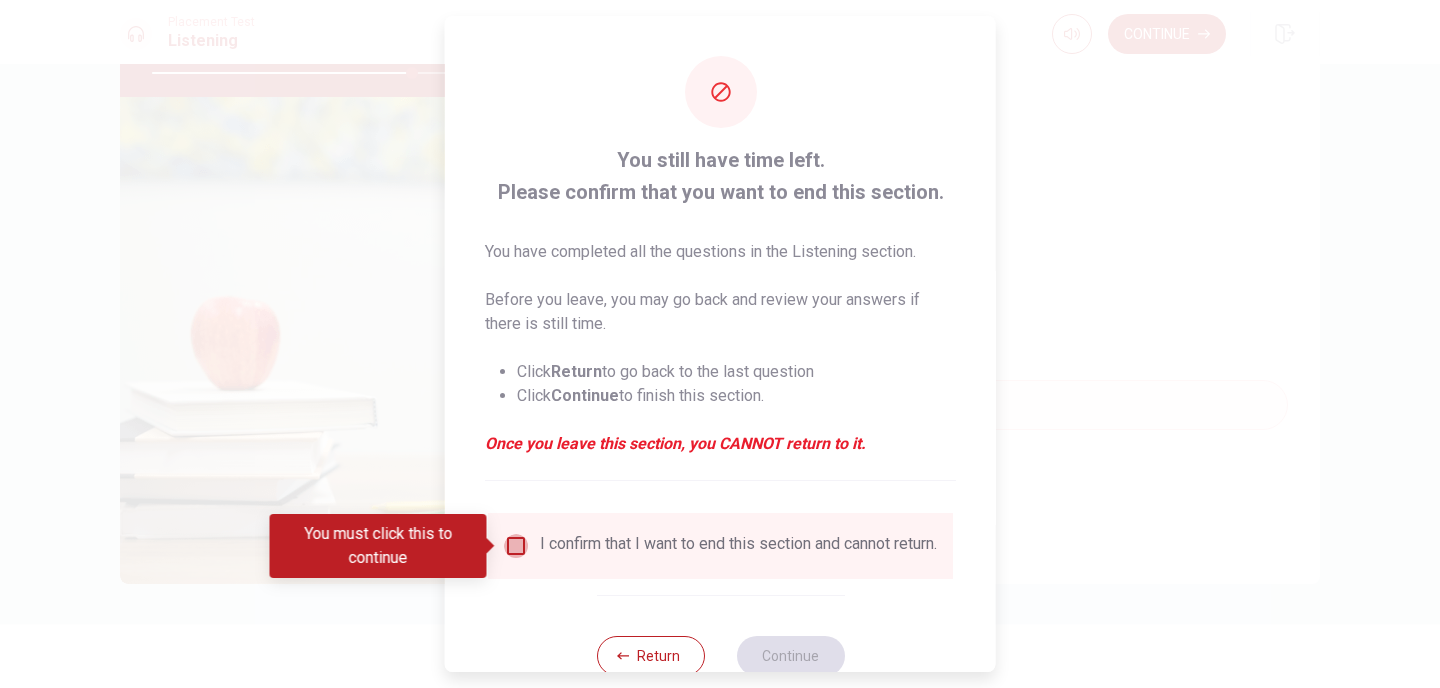 click at bounding box center (516, 546) 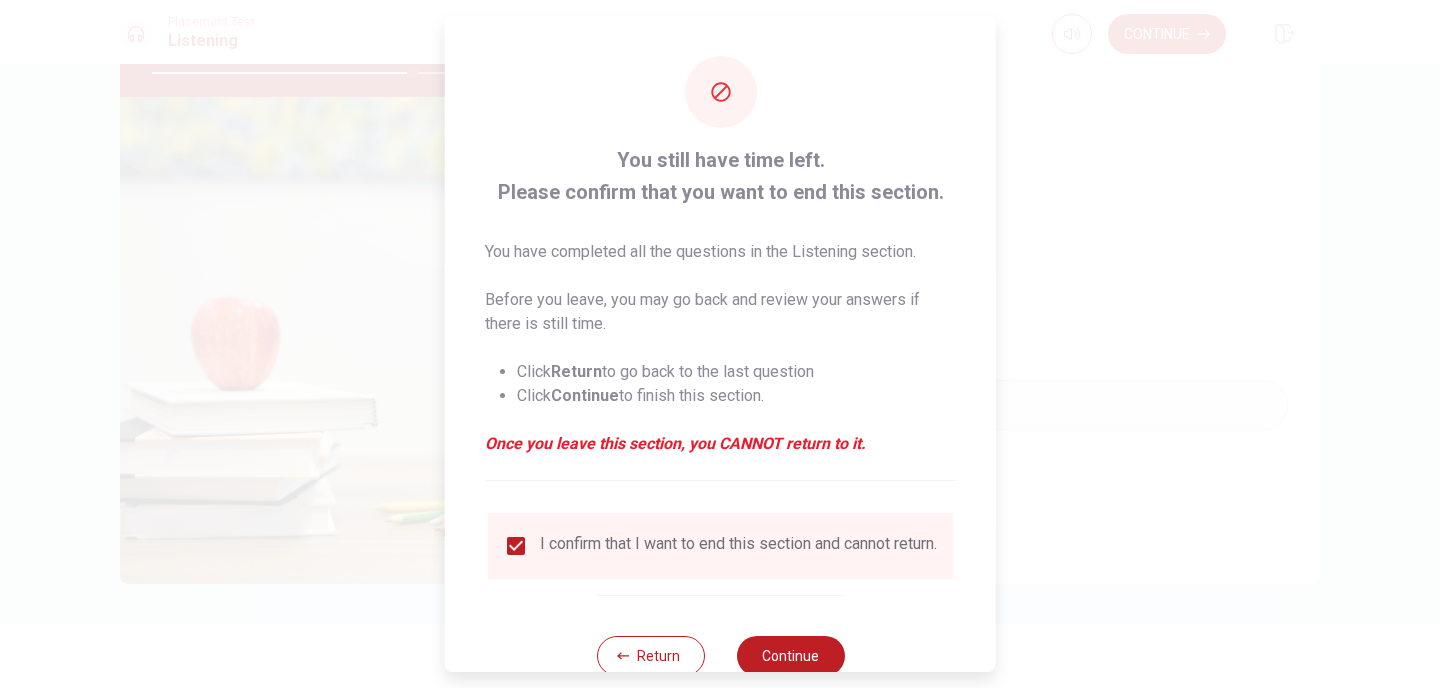 click at bounding box center [720, 344] 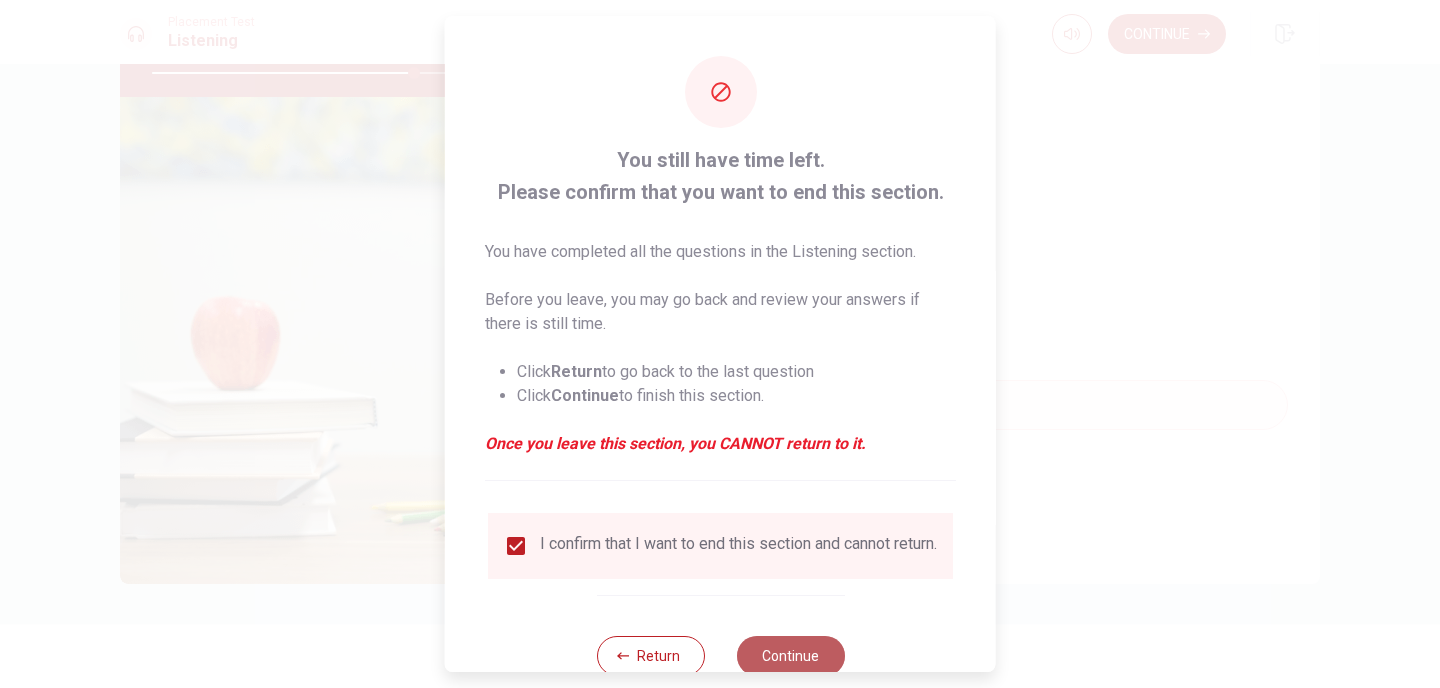click on "Continue" at bounding box center [790, 656] 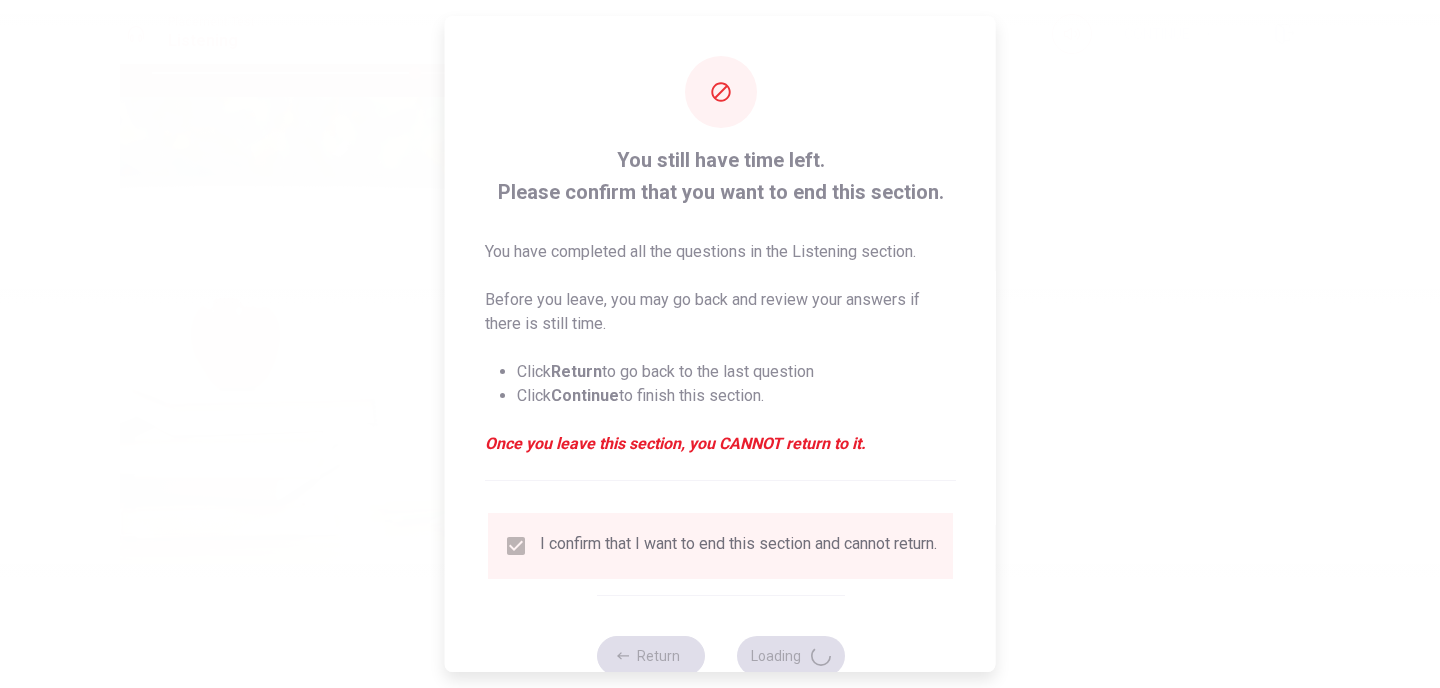 type on "73" 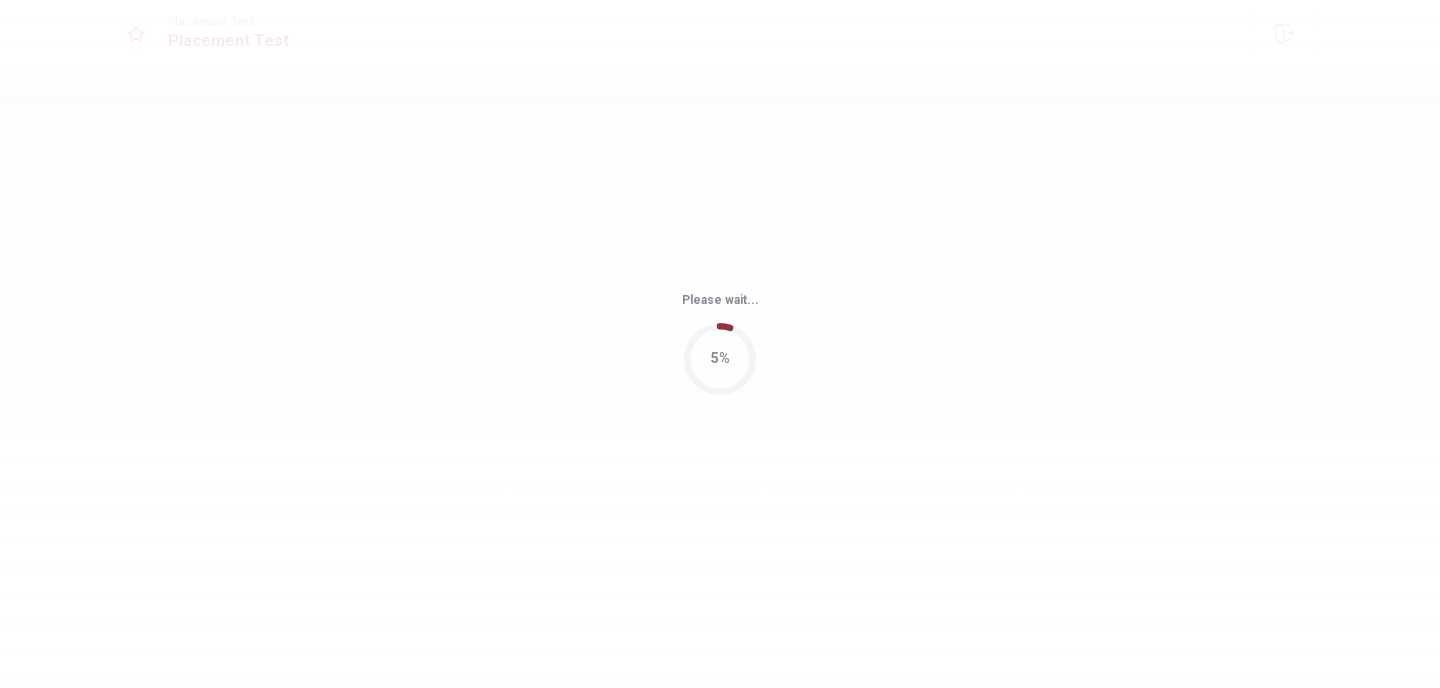 scroll, scrollTop: 0, scrollLeft: 0, axis: both 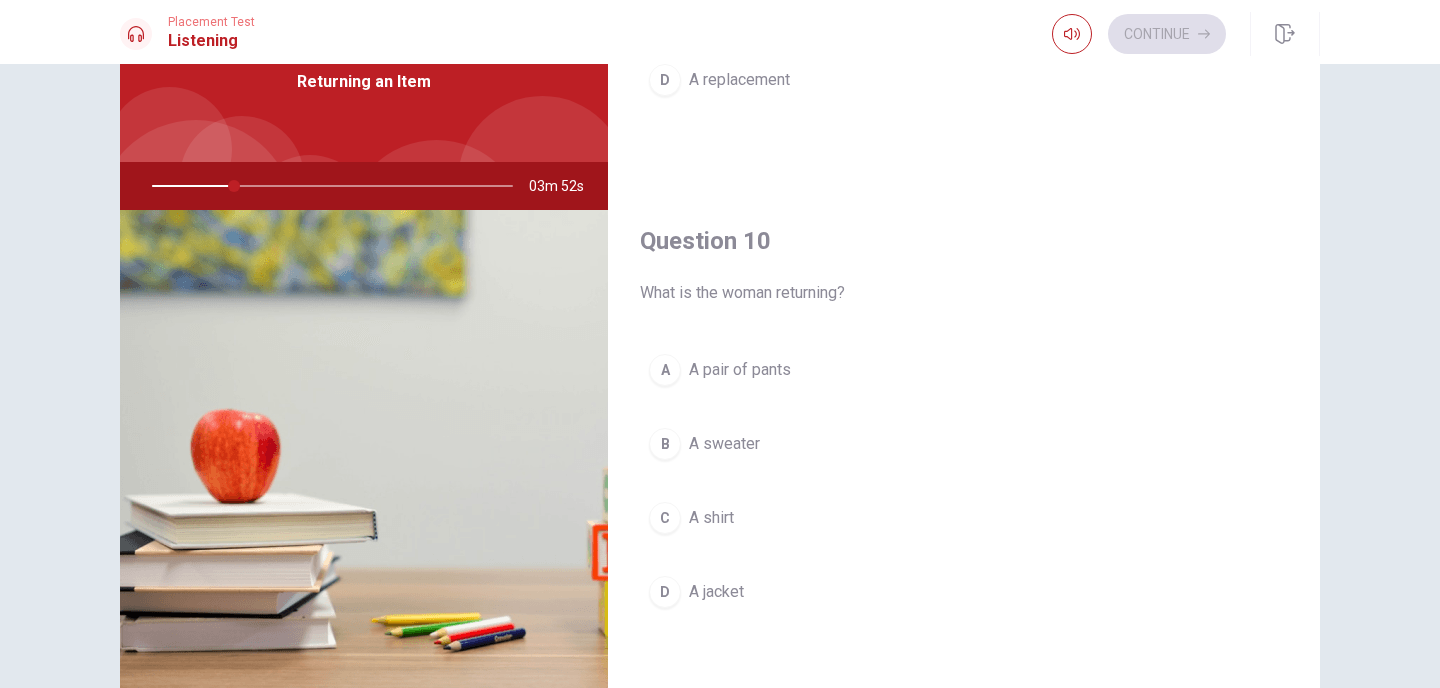 click on "A A pair of pants B A sweater C A shirt D A jacket" at bounding box center (964, 501) 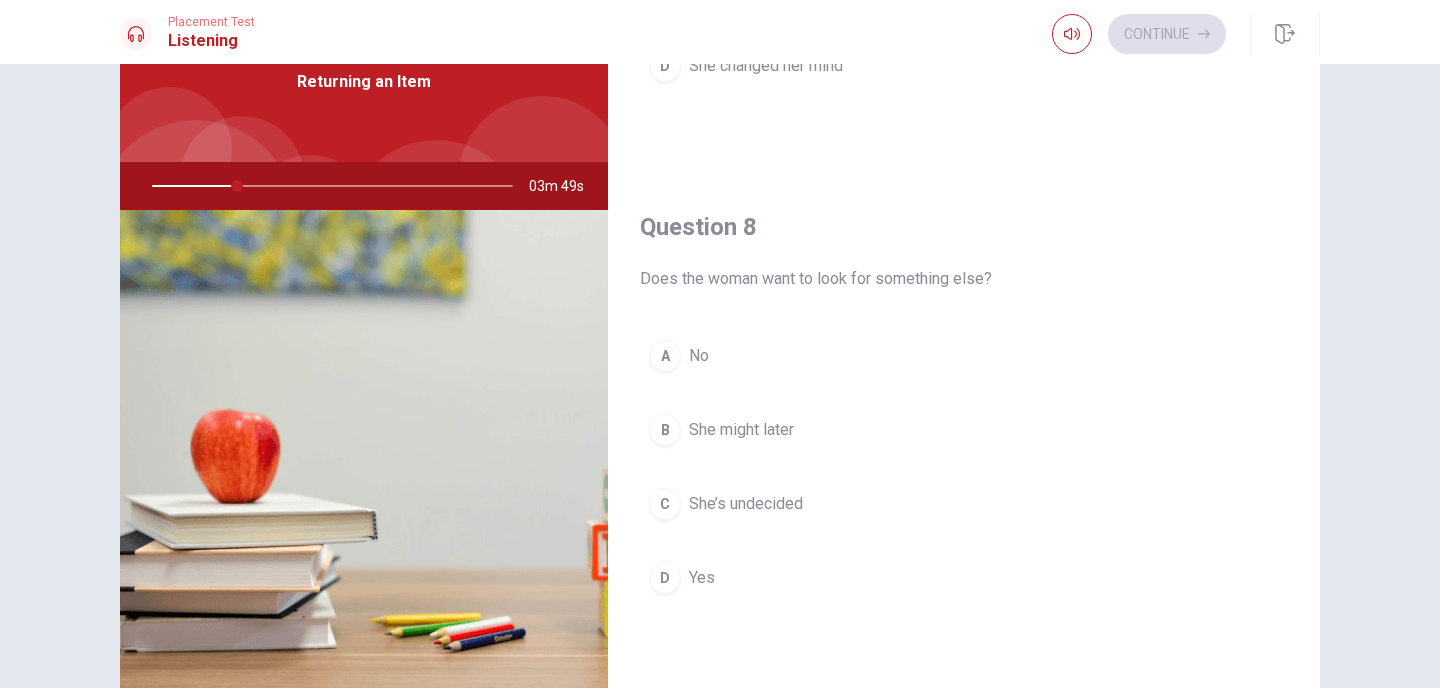 scroll, scrollTop: 0, scrollLeft: 0, axis: both 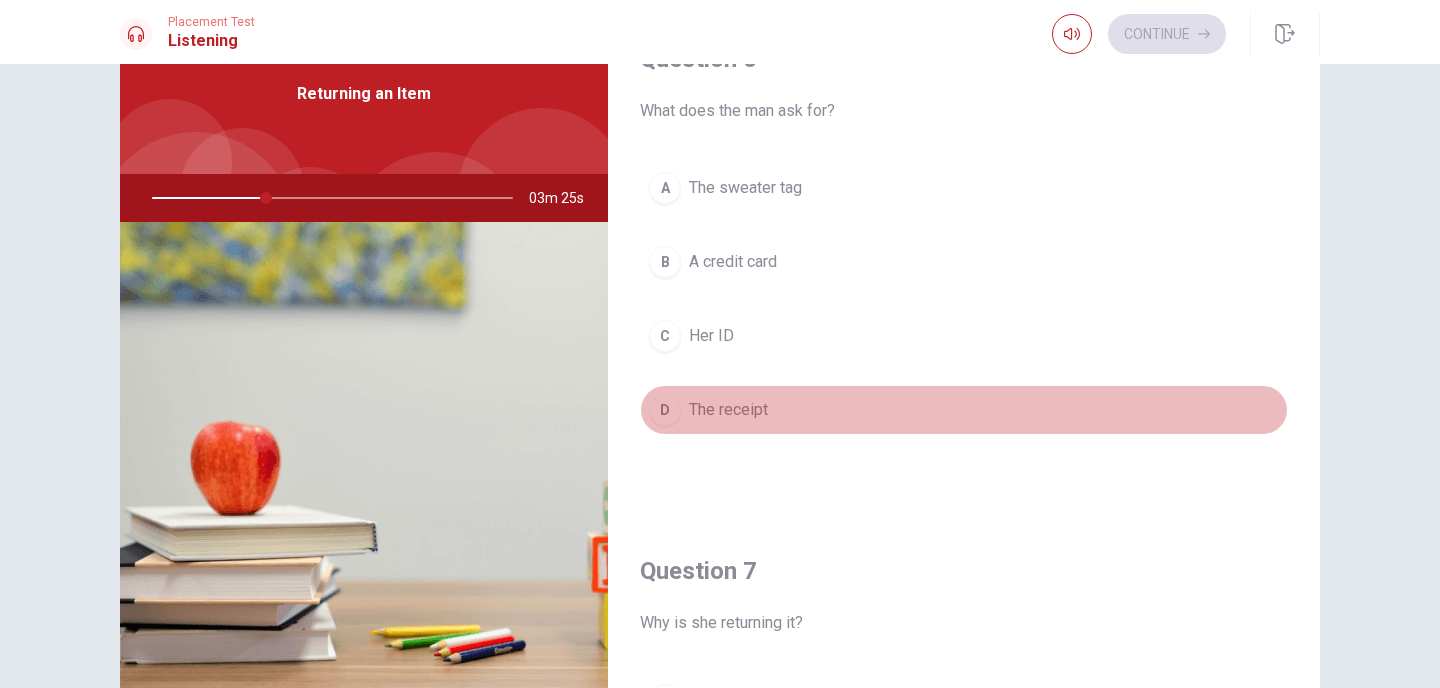 click on "D The receipt" at bounding box center (964, 410) 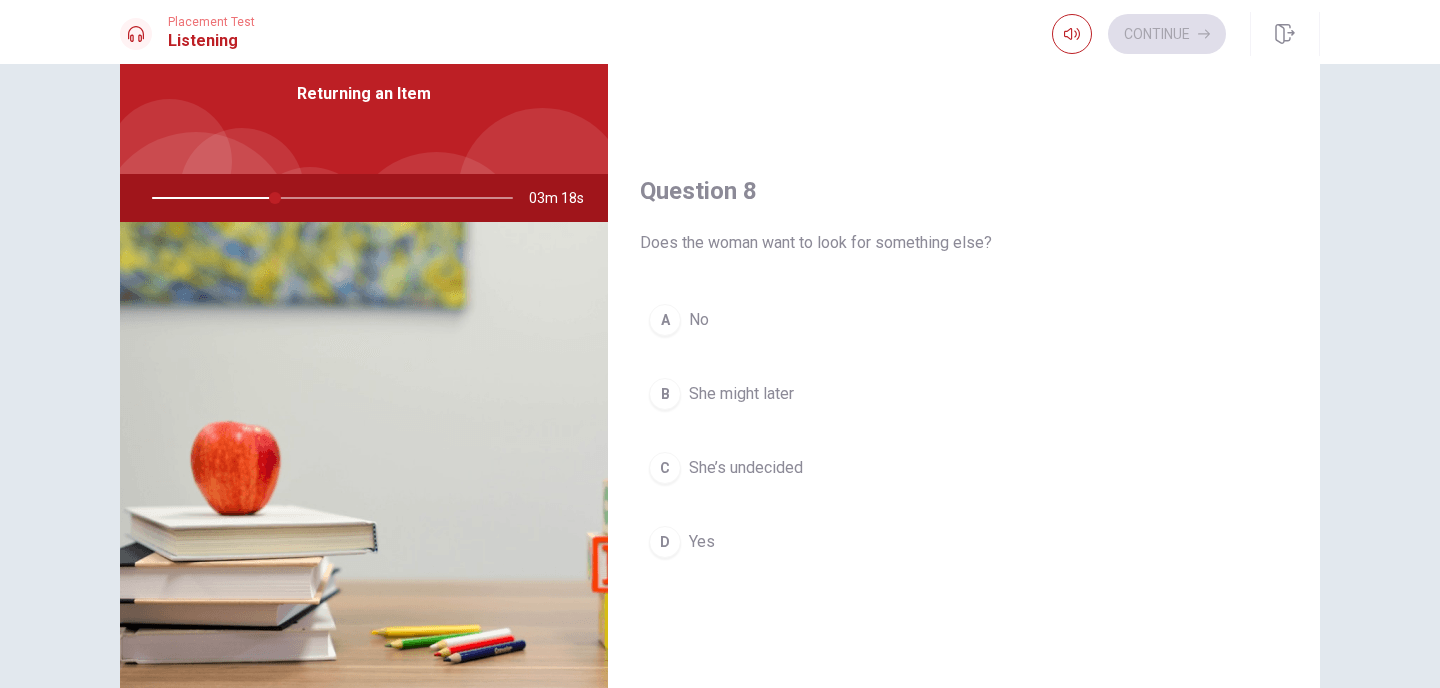 scroll, scrollTop: 907, scrollLeft: 0, axis: vertical 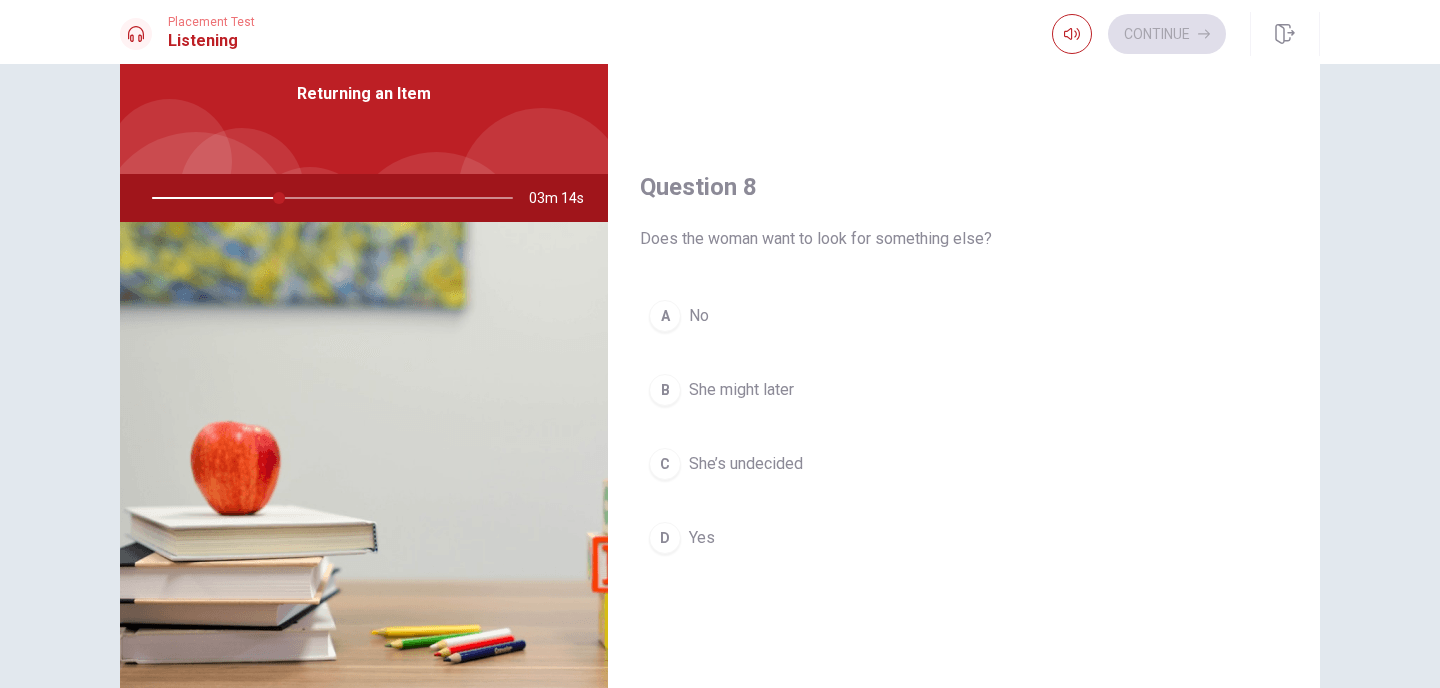 click on "She might later" at bounding box center [741, 390] 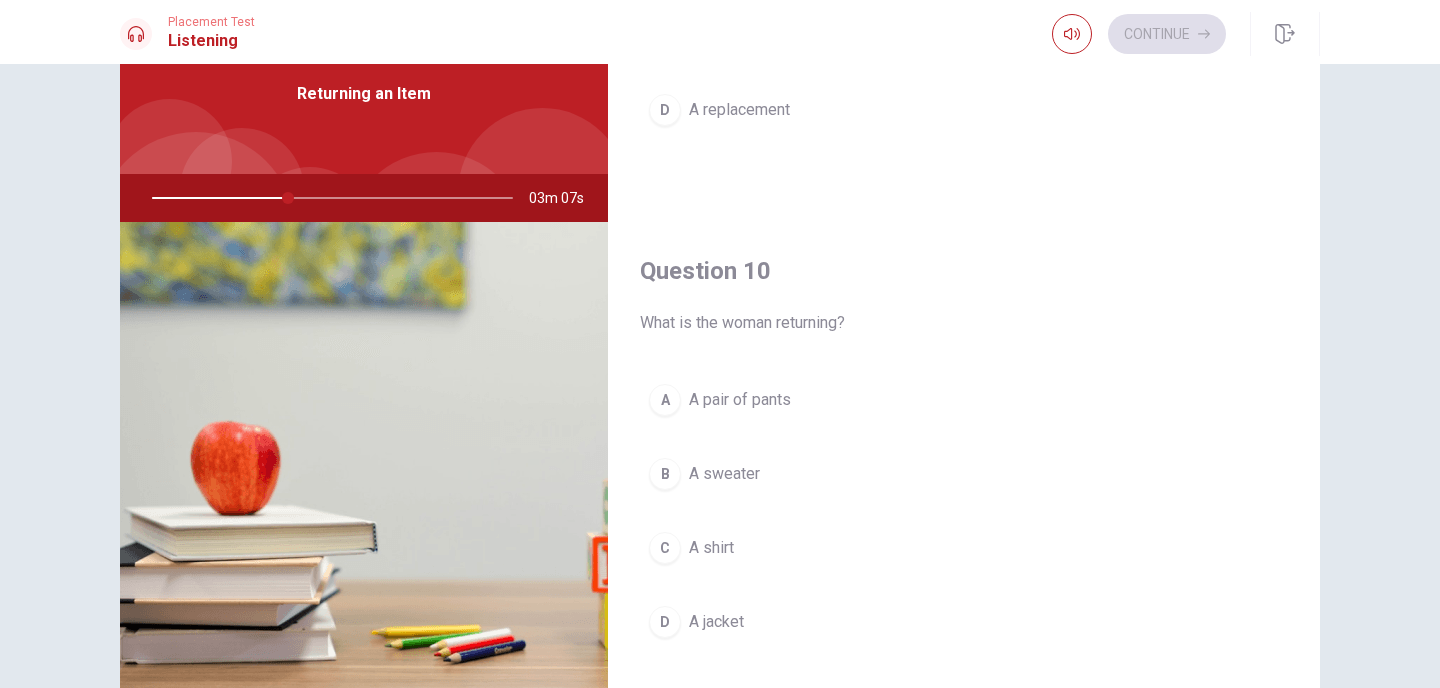 scroll, scrollTop: 1865, scrollLeft: 0, axis: vertical 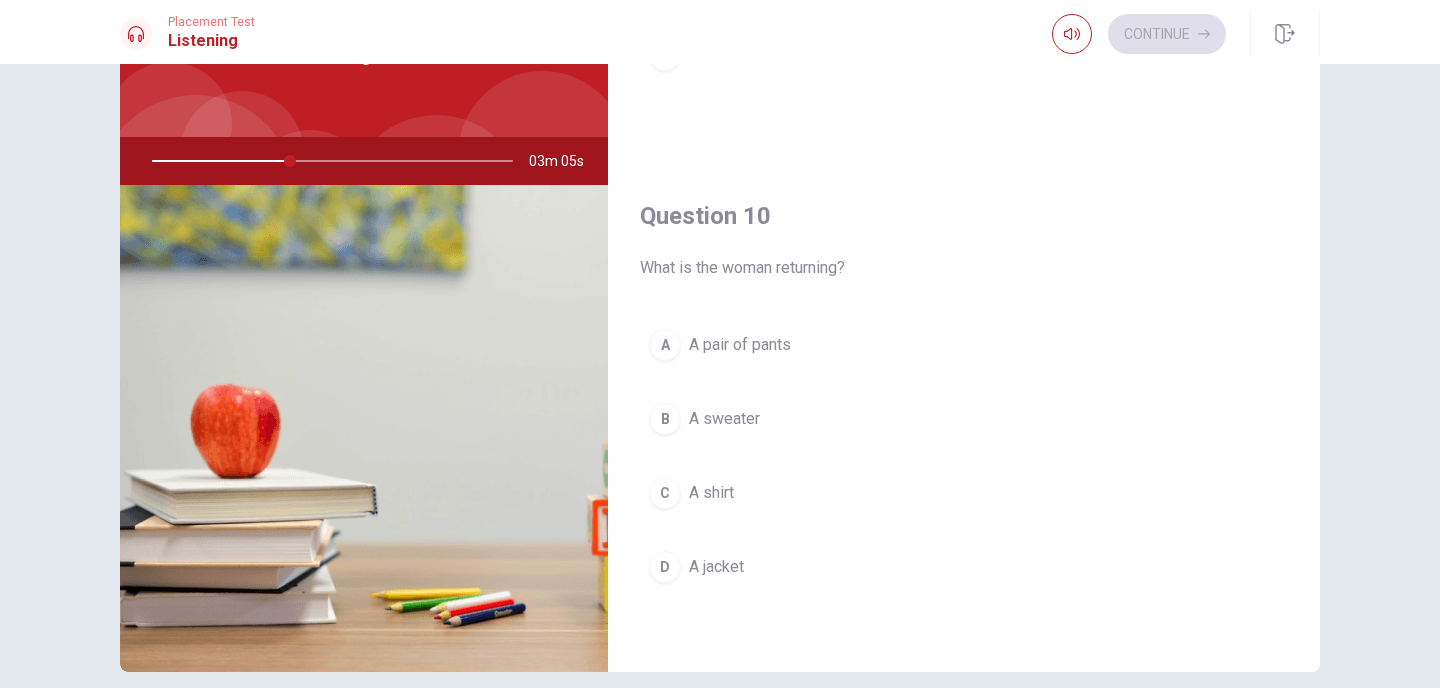 click on "A sweater" at bounding box center (724, 419) 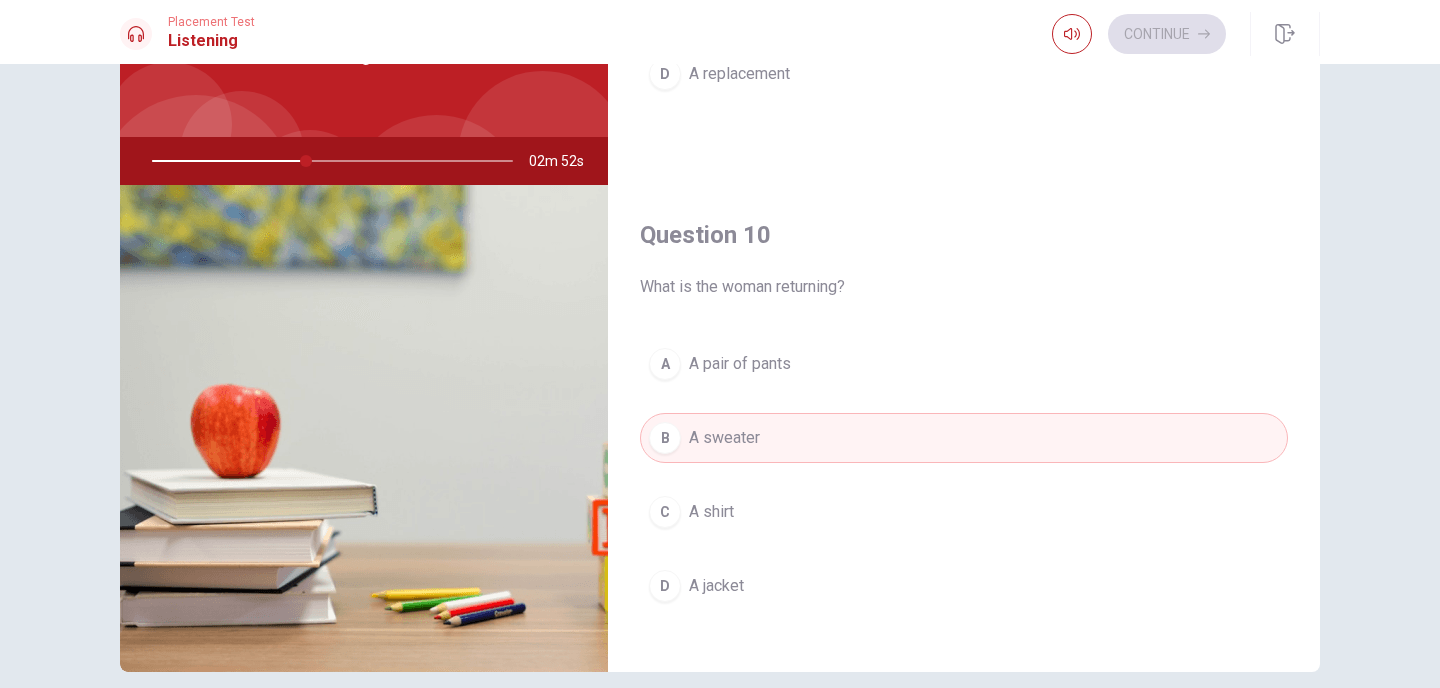 scroll, scrollTop: 1865, scrollLeft: 0, axis: vertical 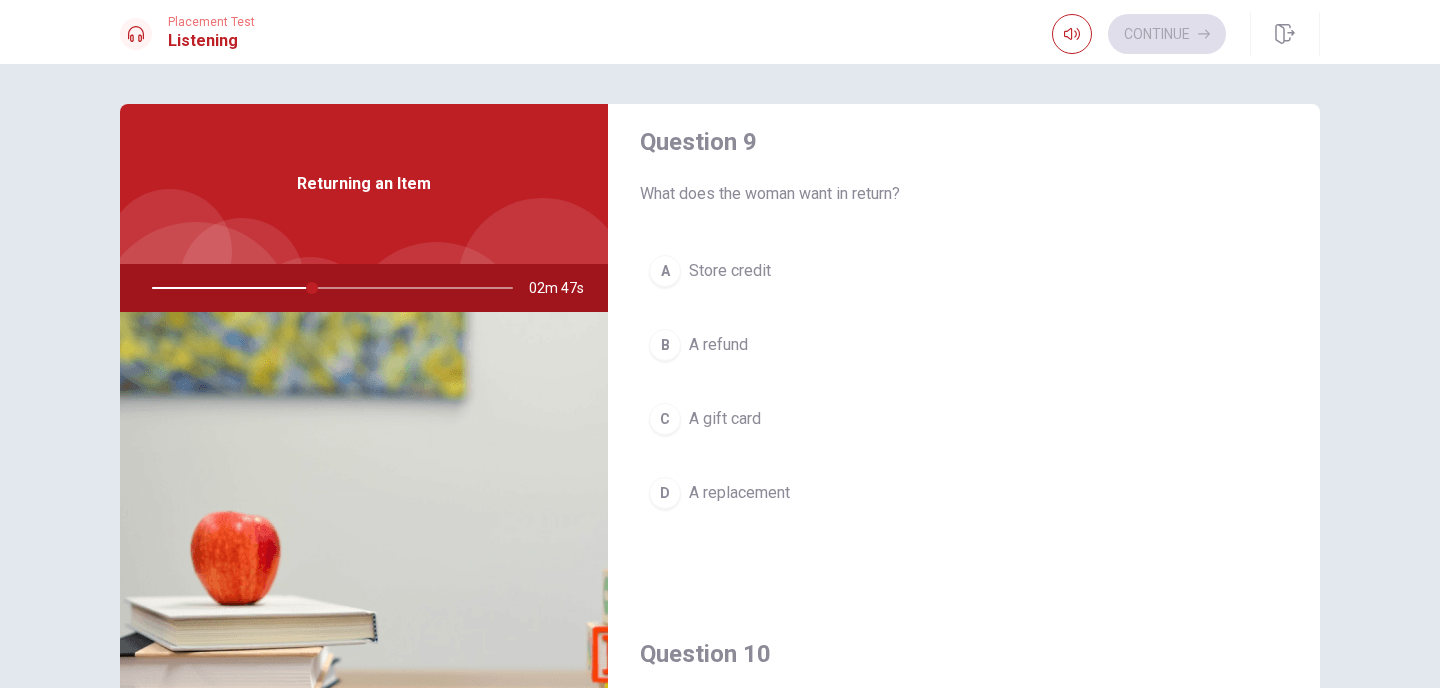click on "A refund" at bounding box center [718, 345] 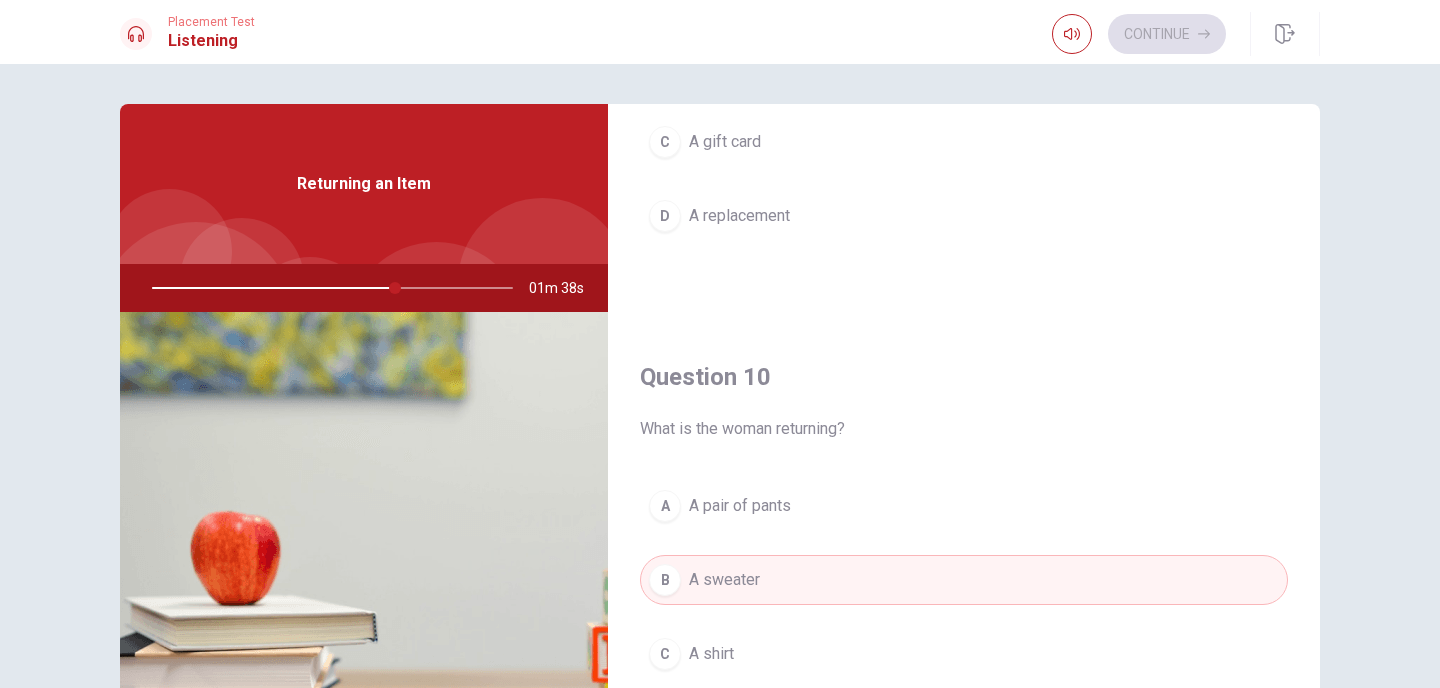 scroll, scrollTop: 1865, scrollLeft: 0, axis: vertical 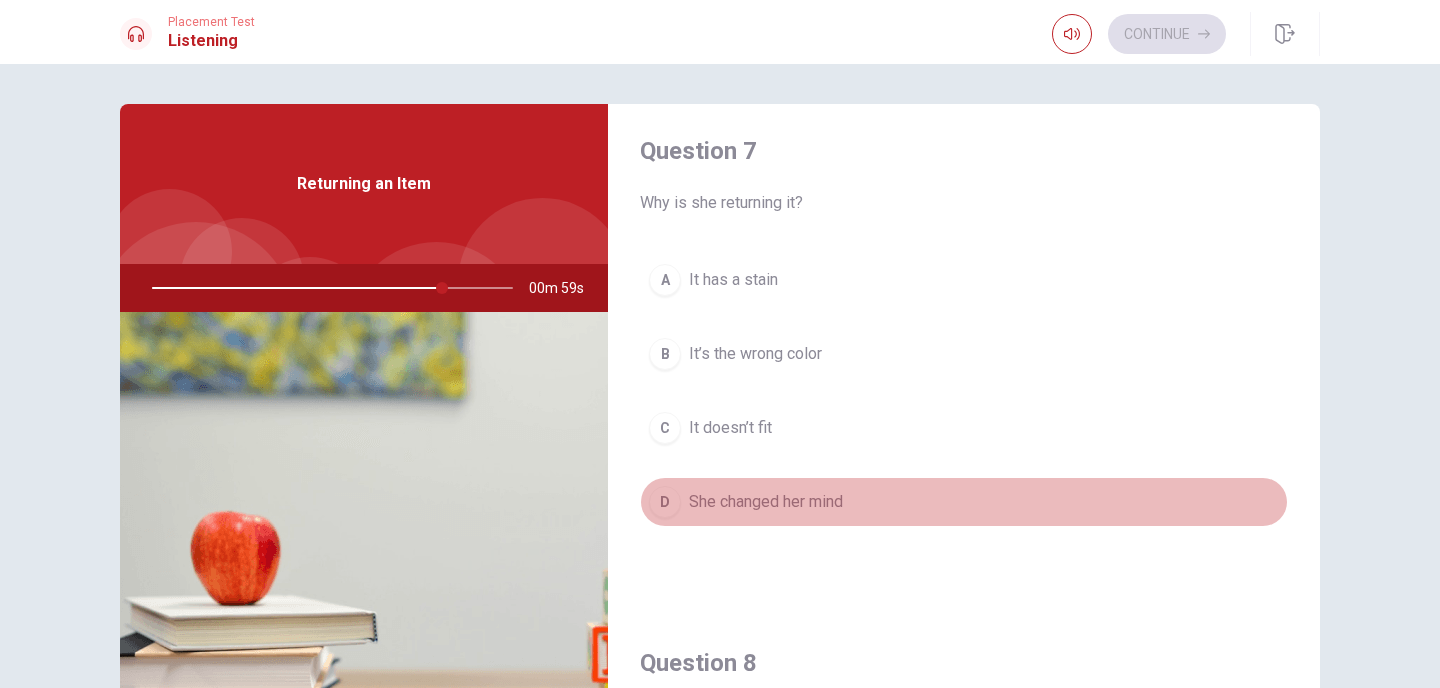 click on "D She changed her mind" at bounding box center [964, 502] 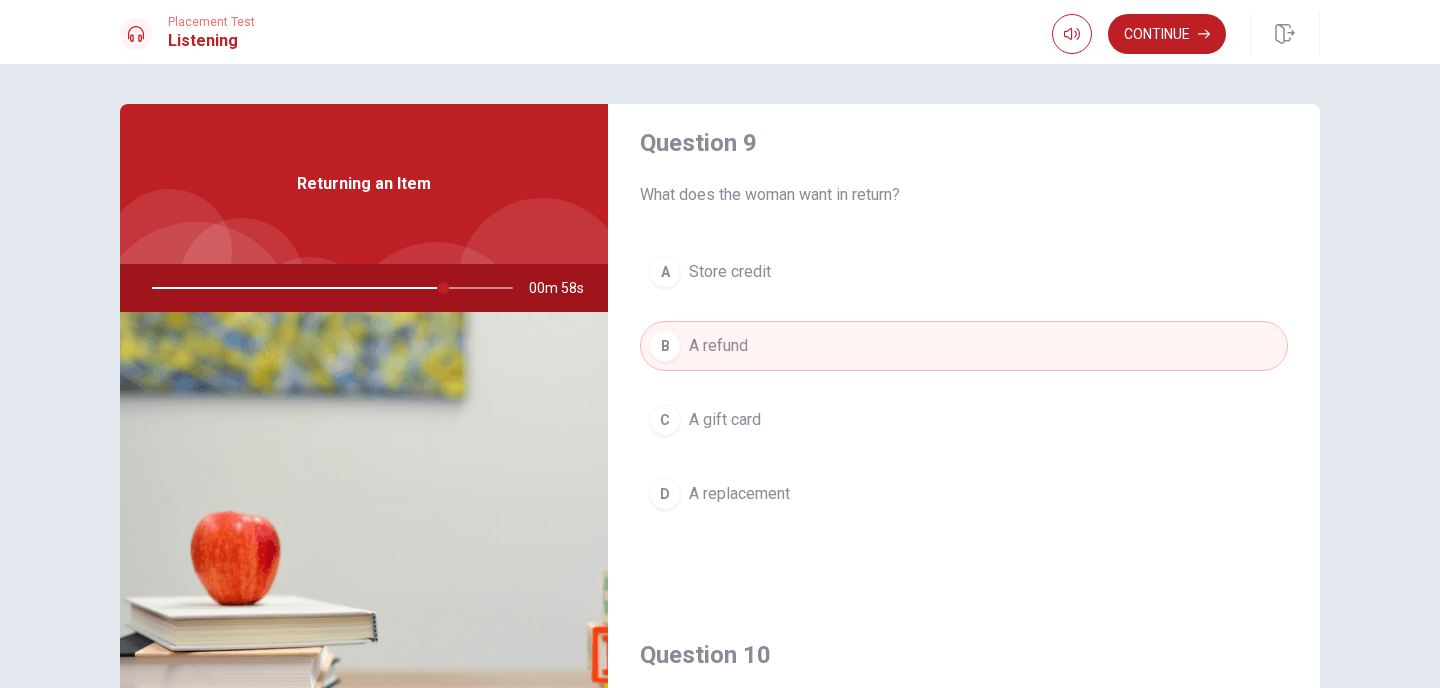 scroll, scrollTop: 1571, scrollLeft: 0, axis: vertical 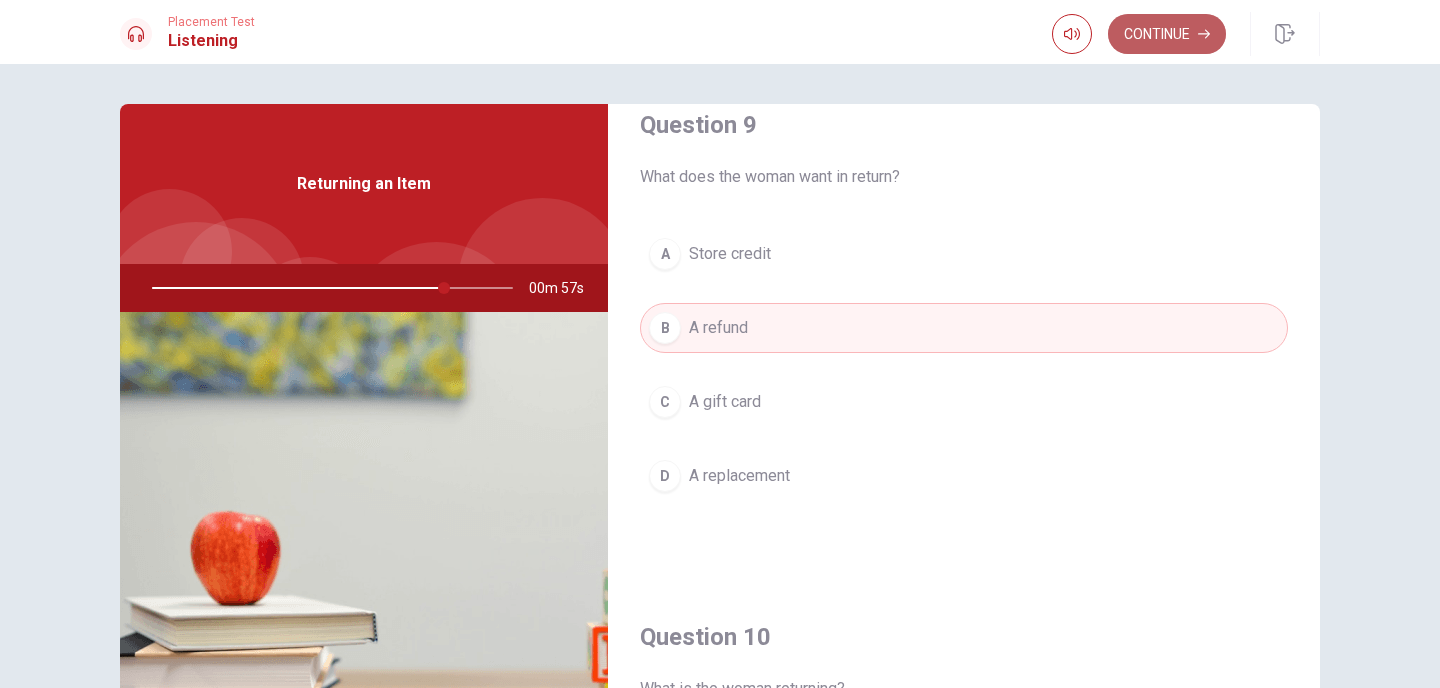 click on "Continue" at bounding box center (1167, 34) 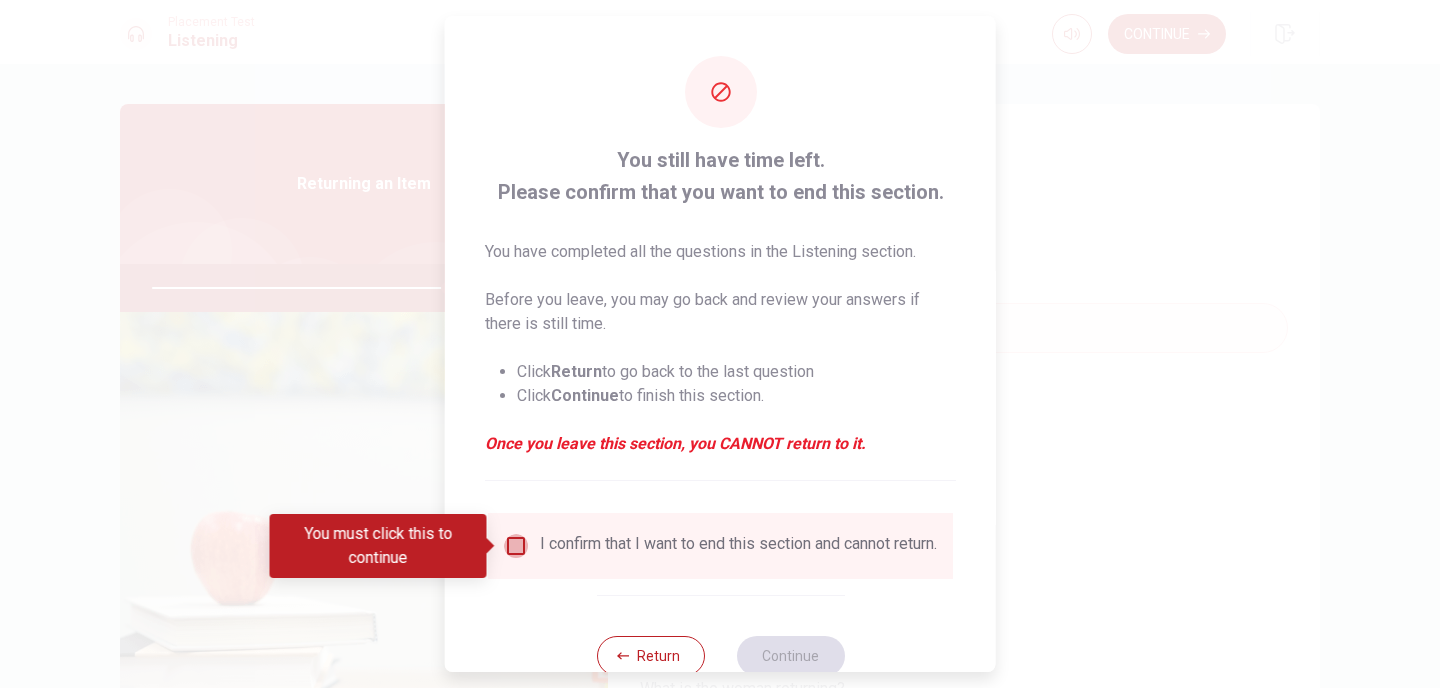 click at bounding box center (516, 546) 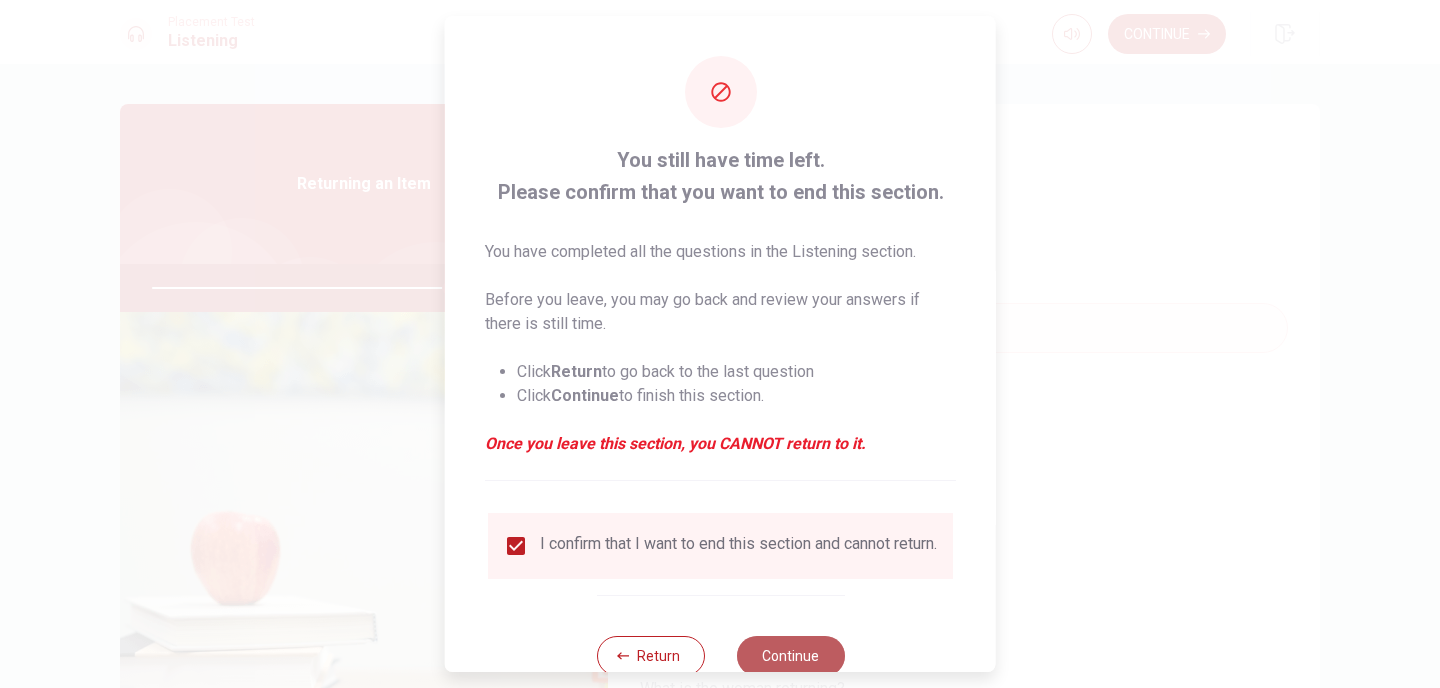 click on "Continue" at bounding box center (790, 656) 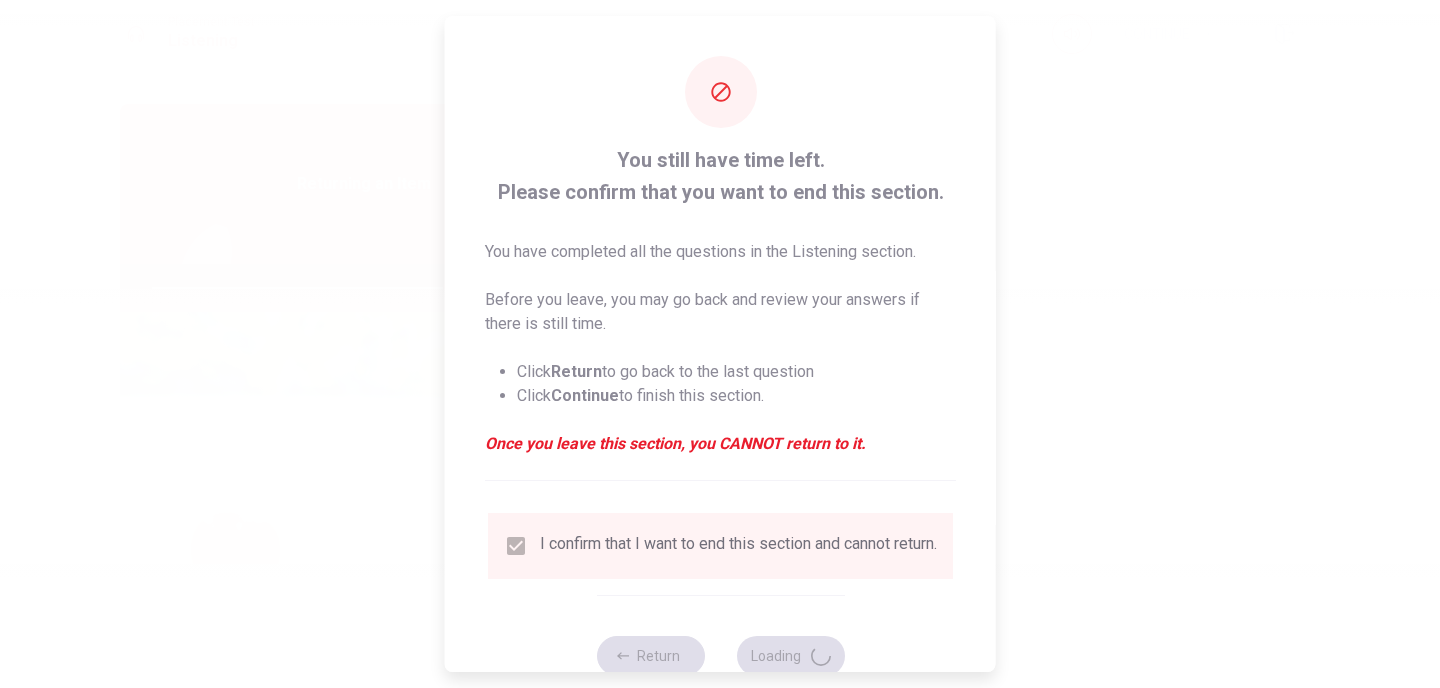 type on "83" 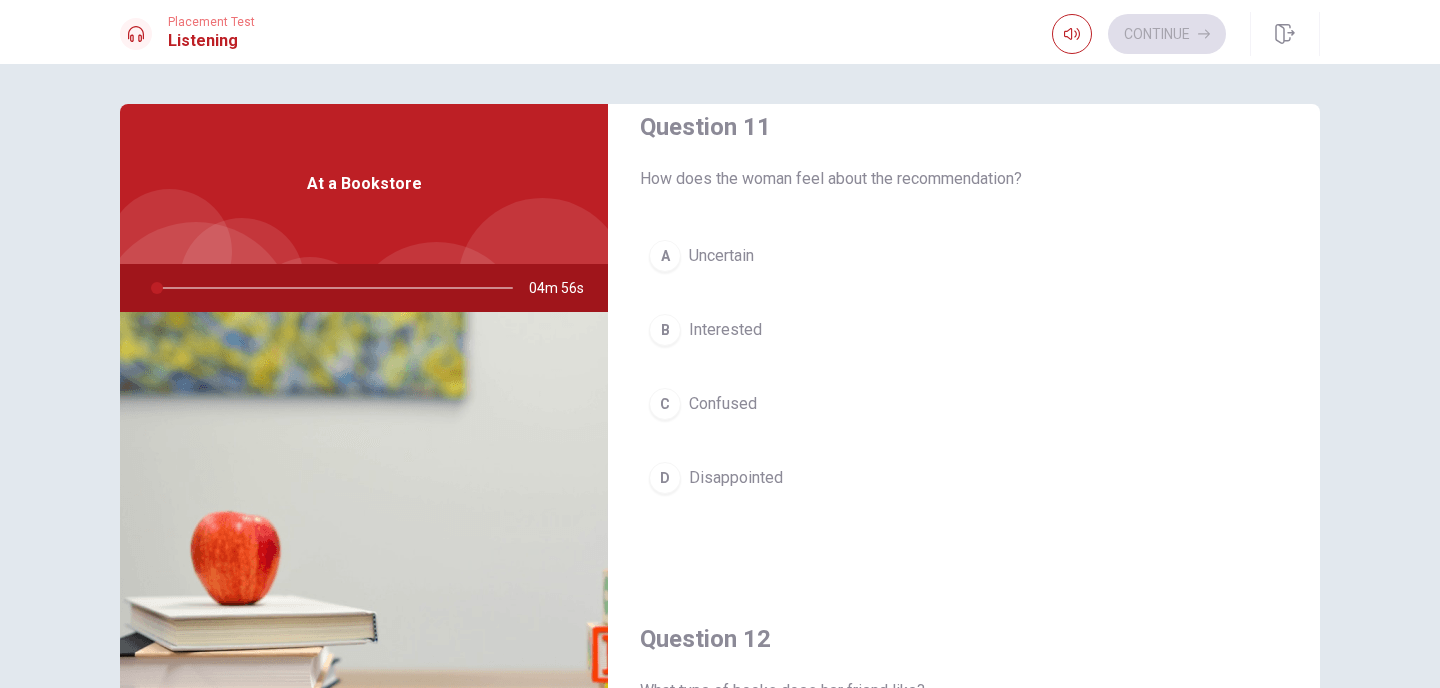 scroll, scrollTop: 0, scrollLeft: 0, axis: both 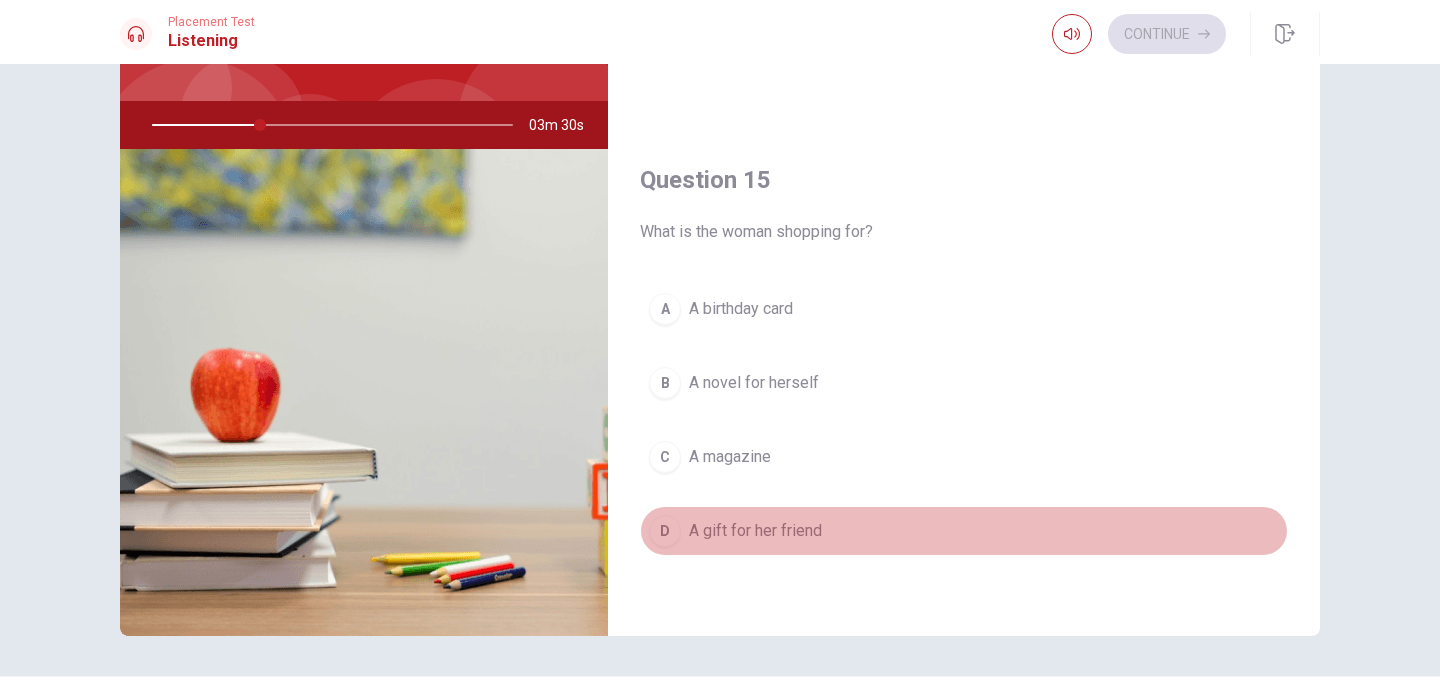 click on "A gift for her friend" at bounding box center (755, 531) 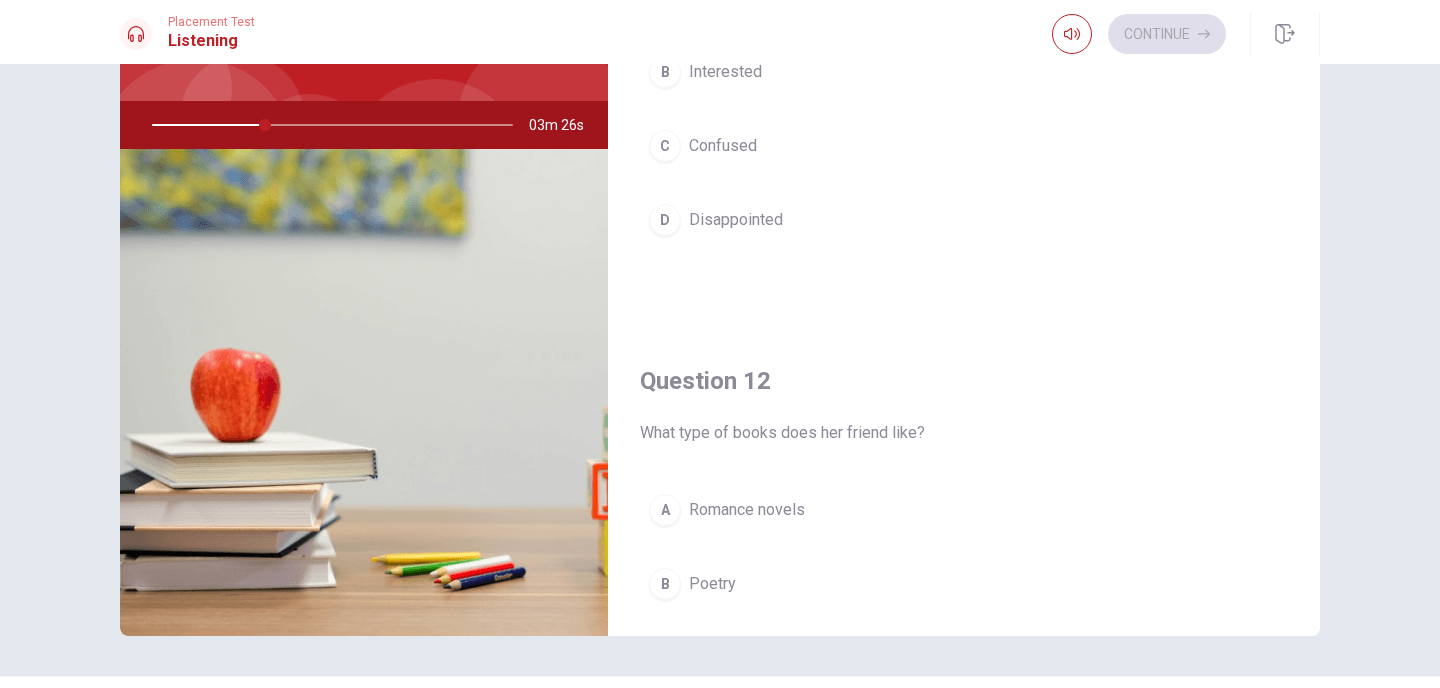 scroll, scrollTop: 0, scrollLeft: 0, axis: both 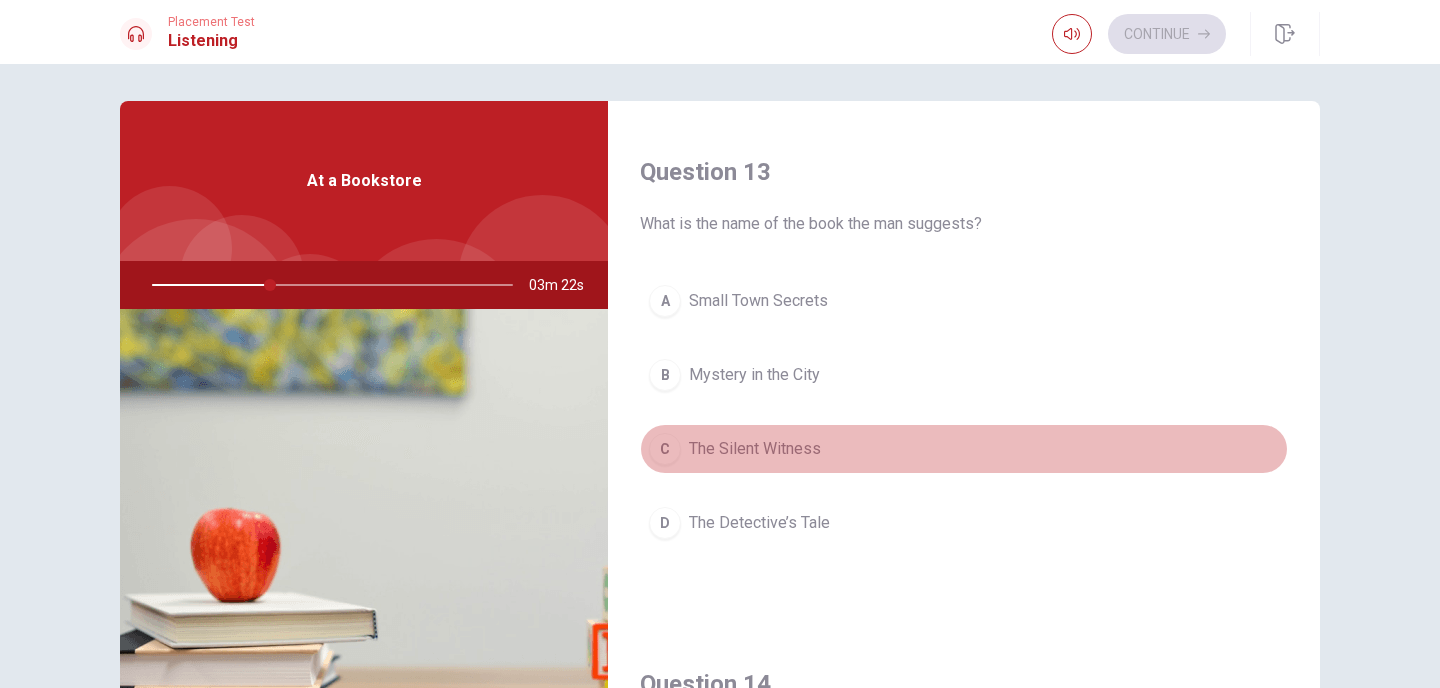 click on "C The Silent Witness" at bounding box center [964, 449] 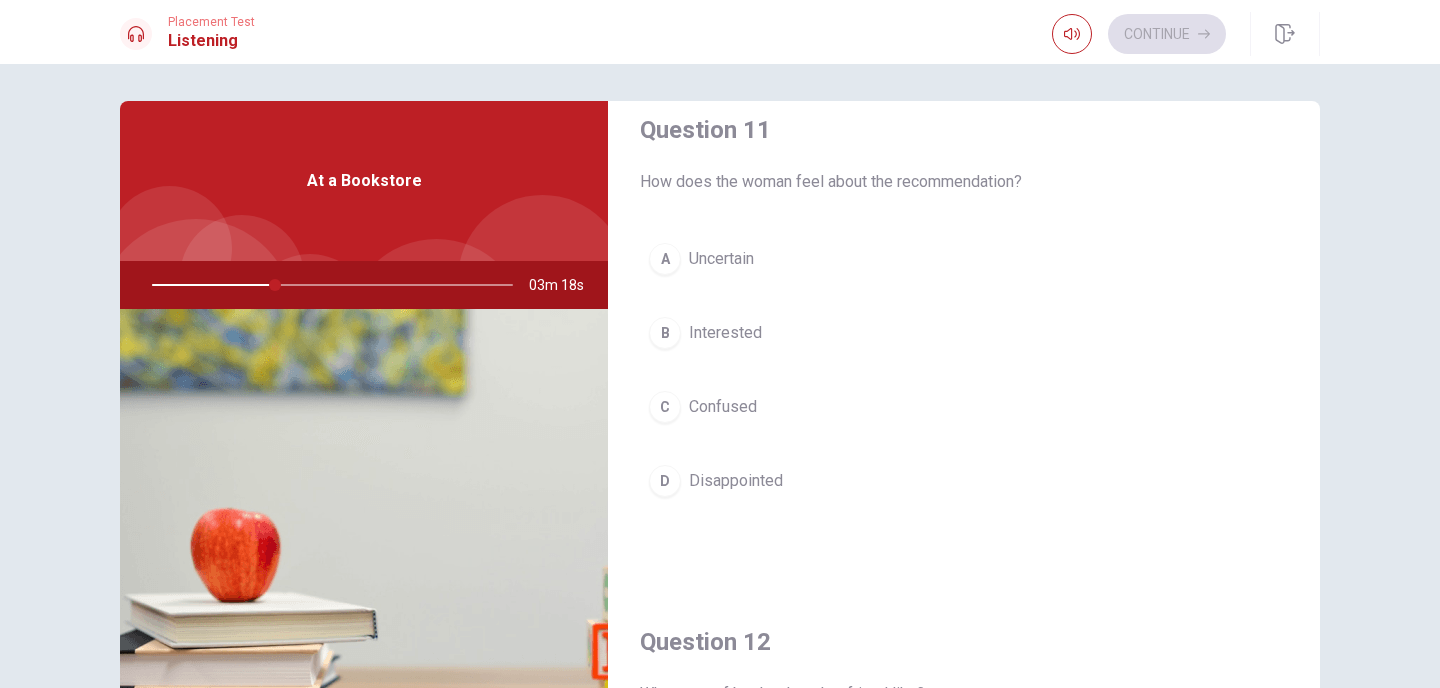 click on "B Interested" at bounding box center (964, 333) 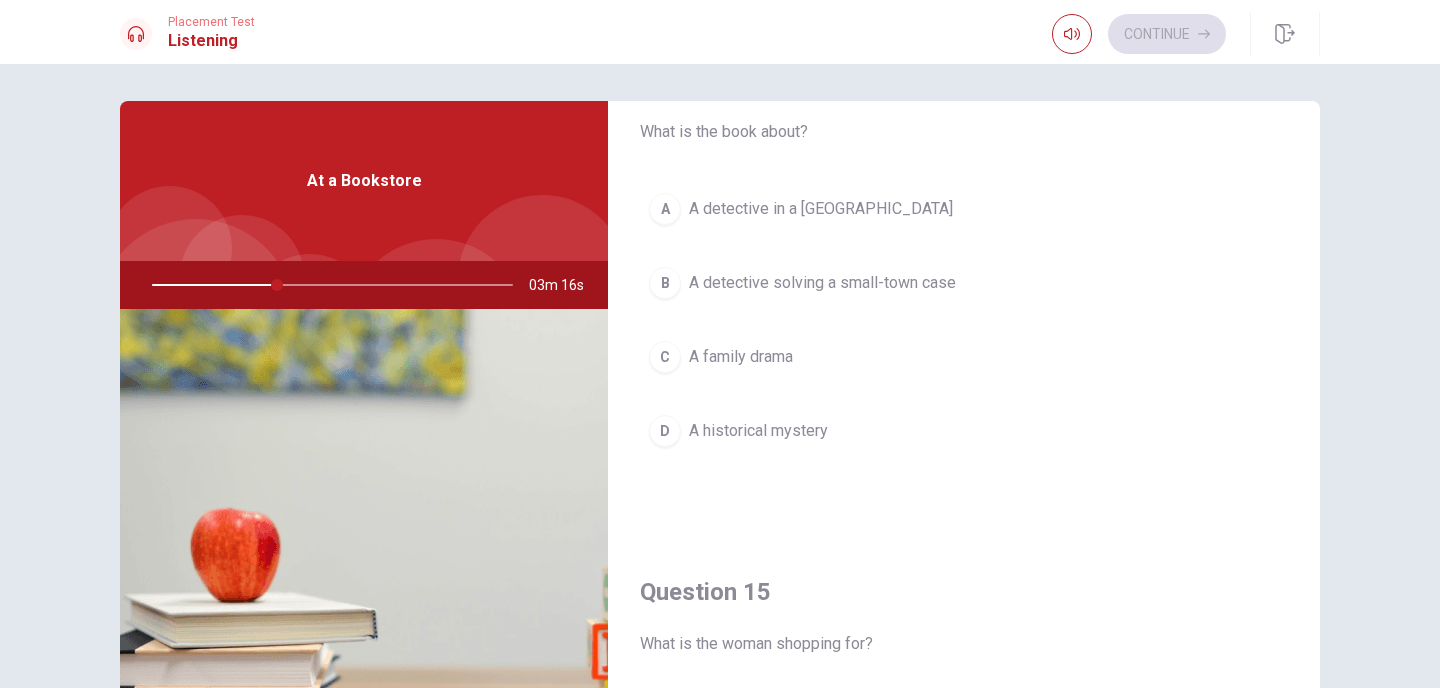 scroll, scrollTop: 1620, scrollLeft: 0, axis: vertical 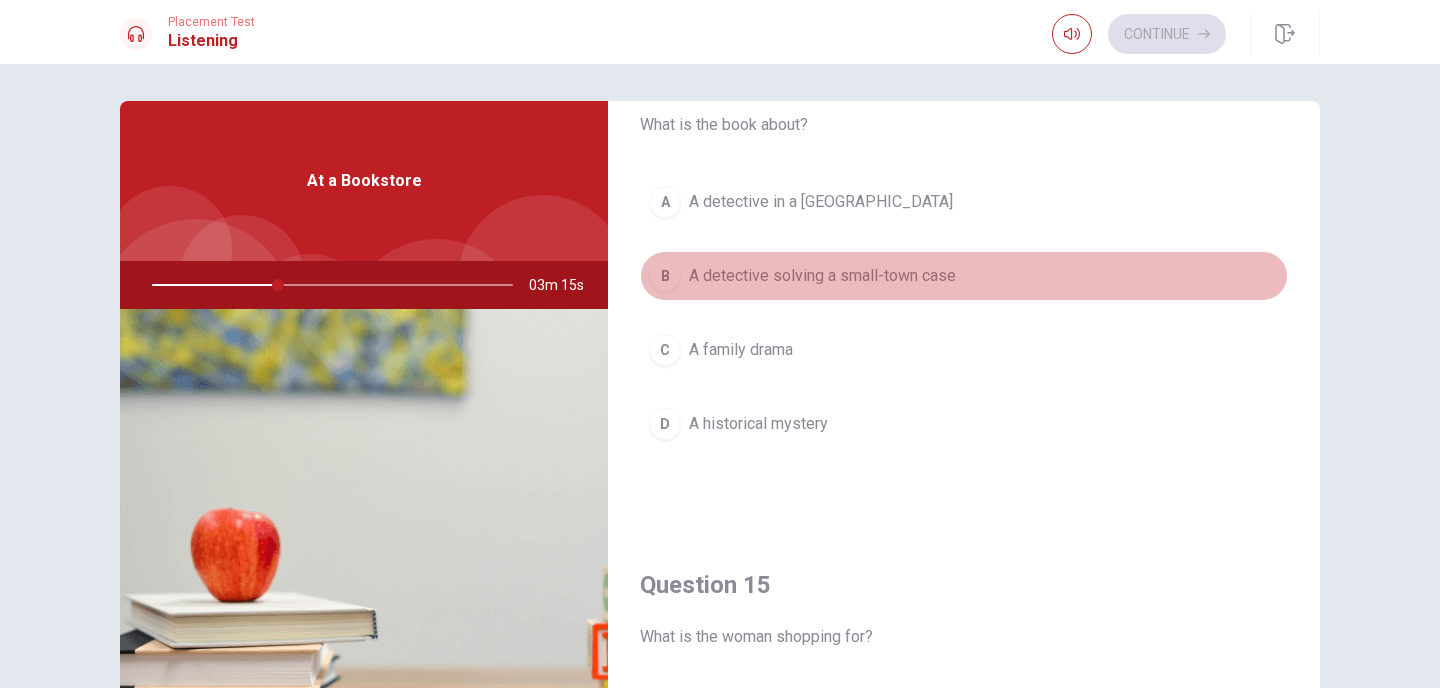 click on "A detective solving a small-town case" at bounding box center (822, 276) 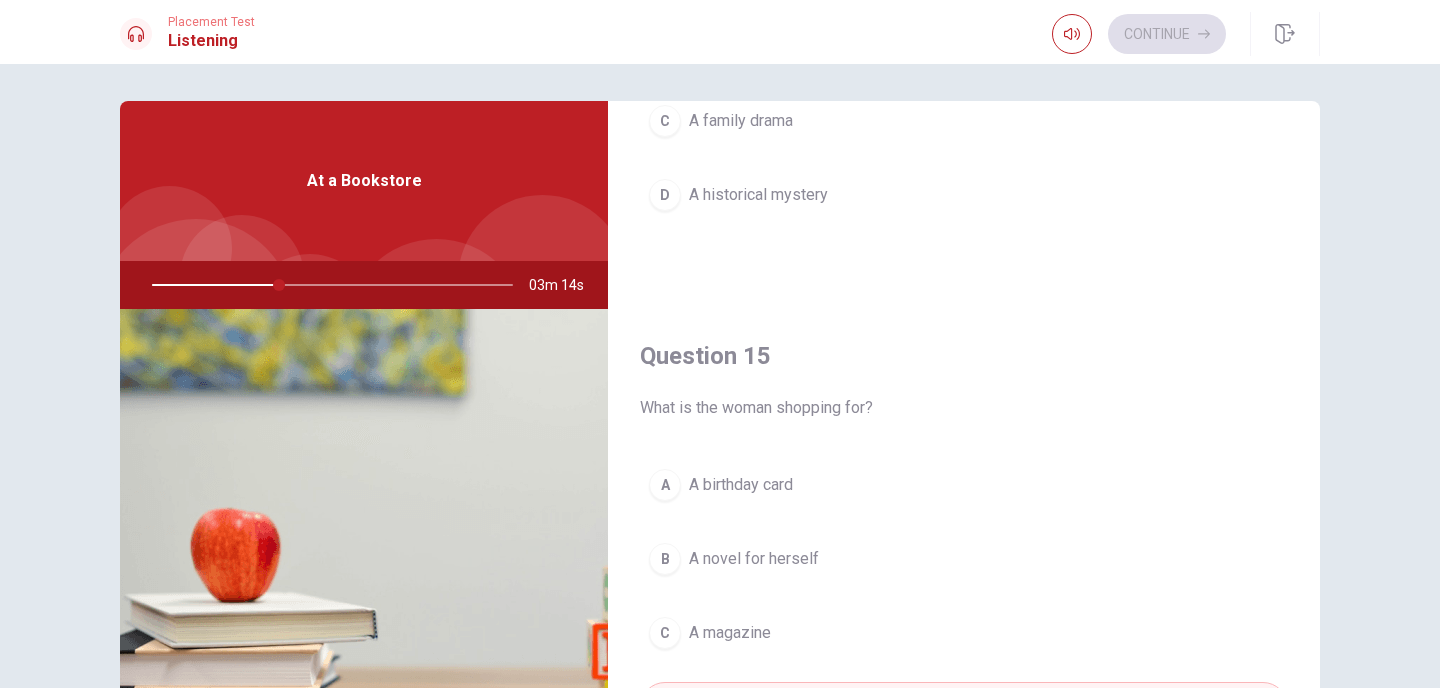 scroll, scrollTop: 1865, scrollLeft: 0, axis: vertical 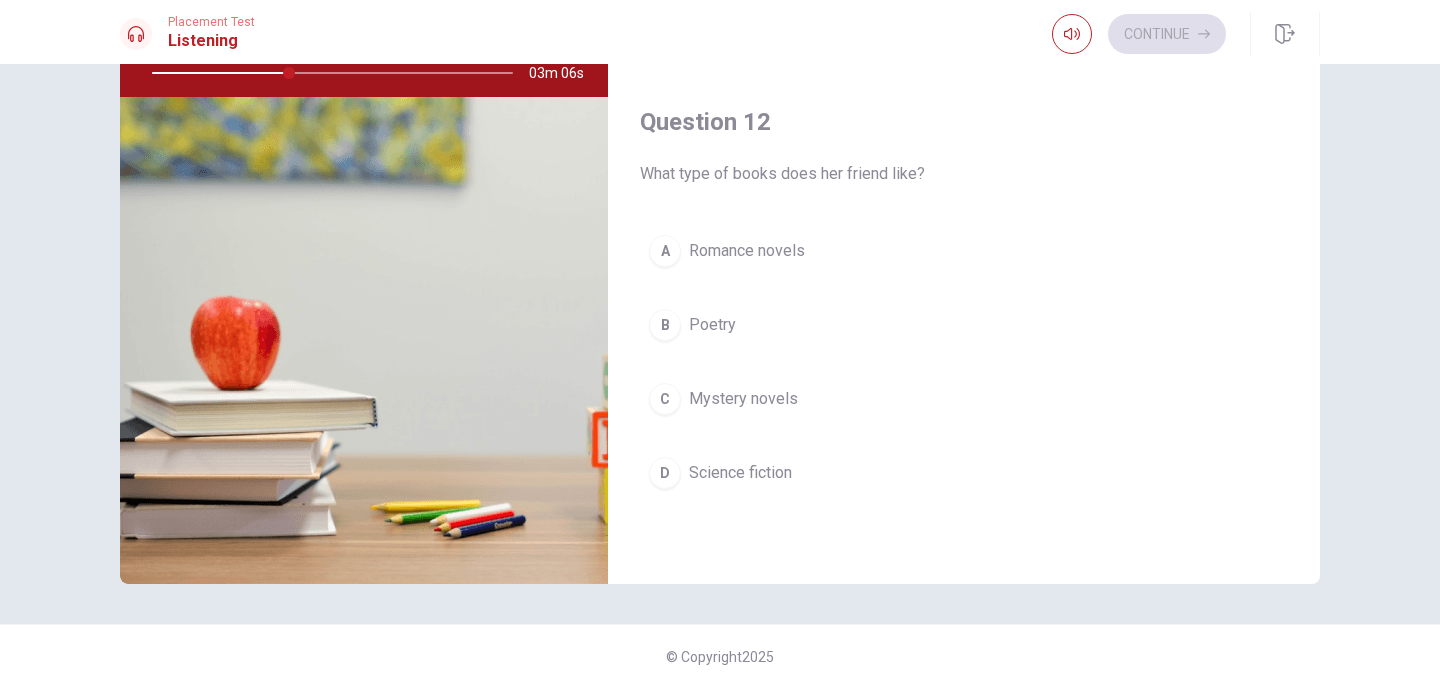 click on "C Mystery novels" at bounding box center (964, 399) 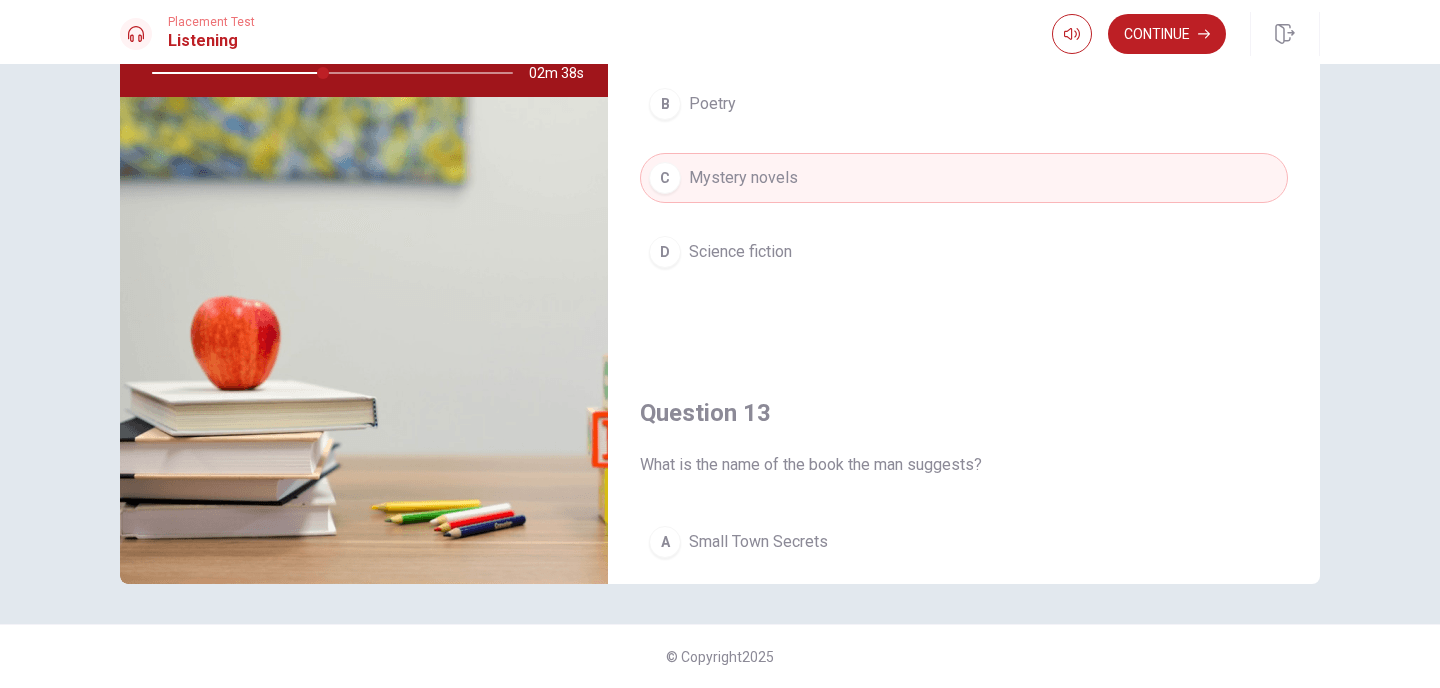 scroll, scrollTop: 426, scrollLeft: 0, axis: vertical 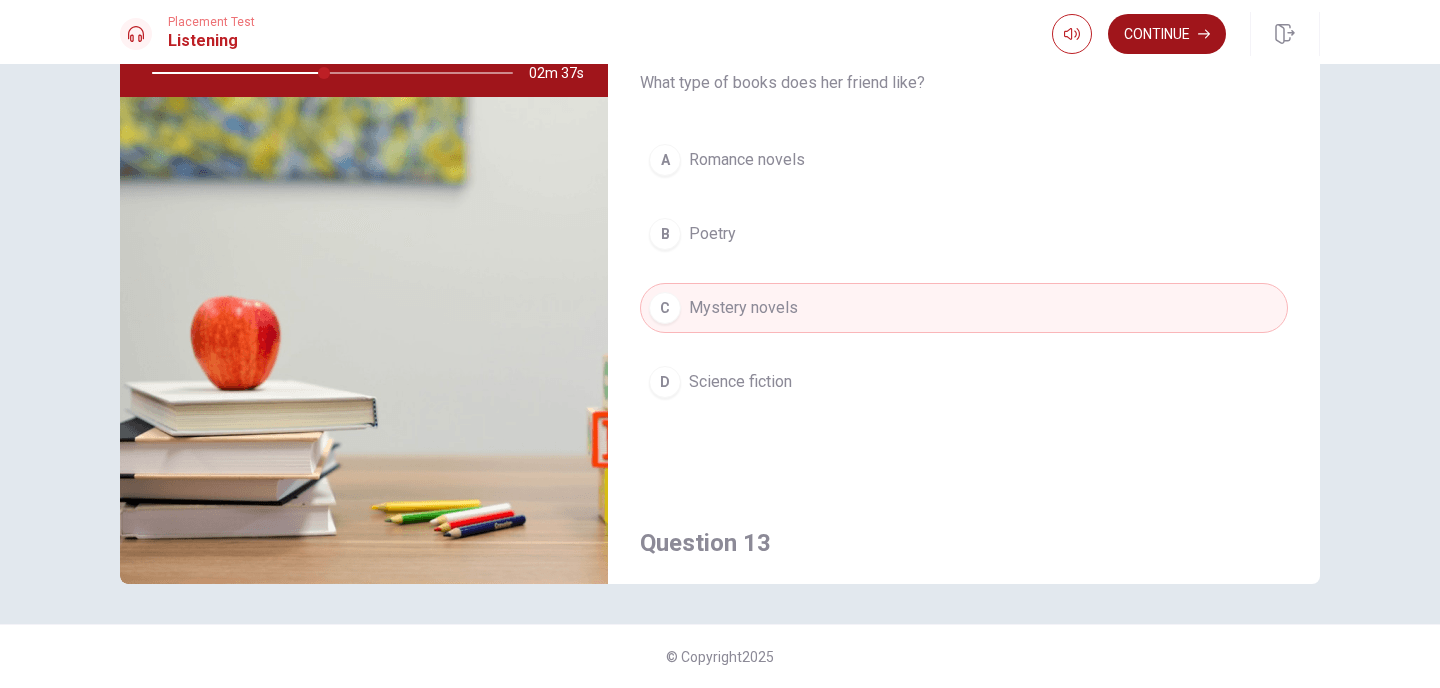 click on "Continue" at bounding box center (1167, 34) 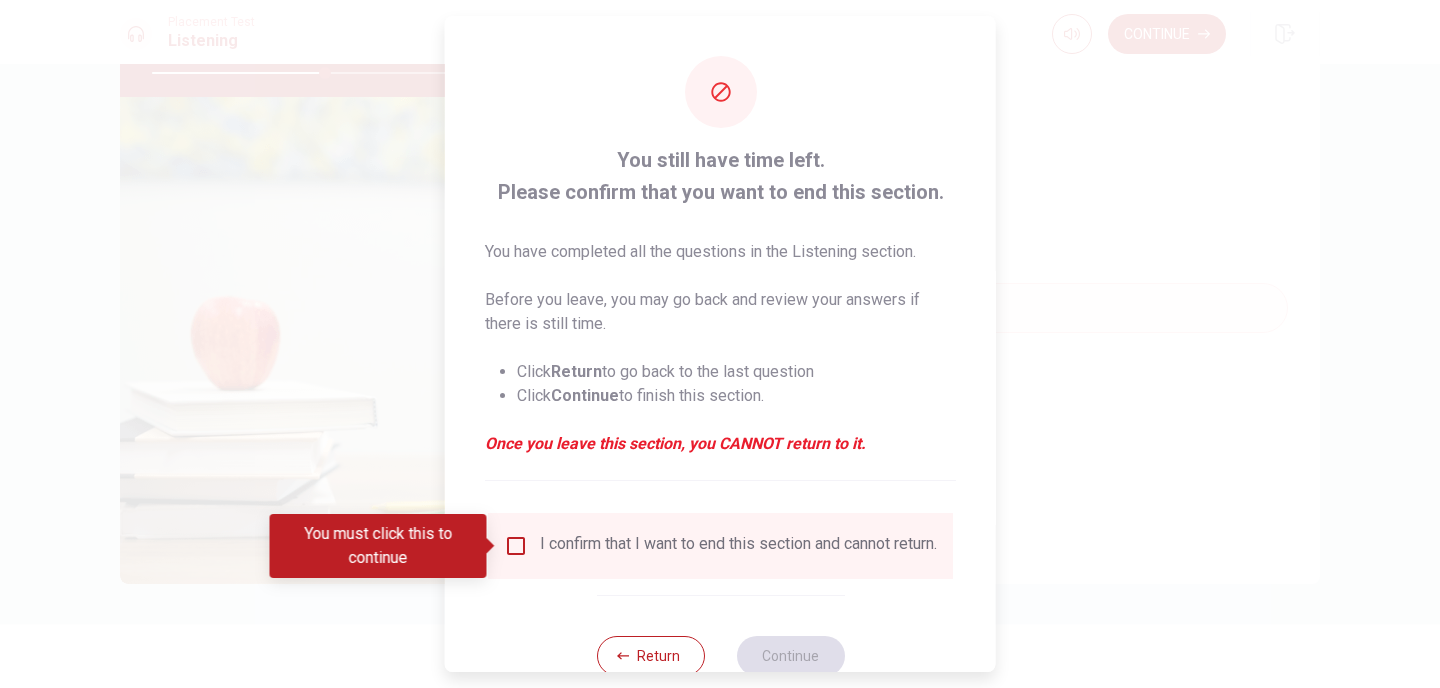 click on "I confirm that I want to end this section and cannot return." at bounding box center [720, 546] 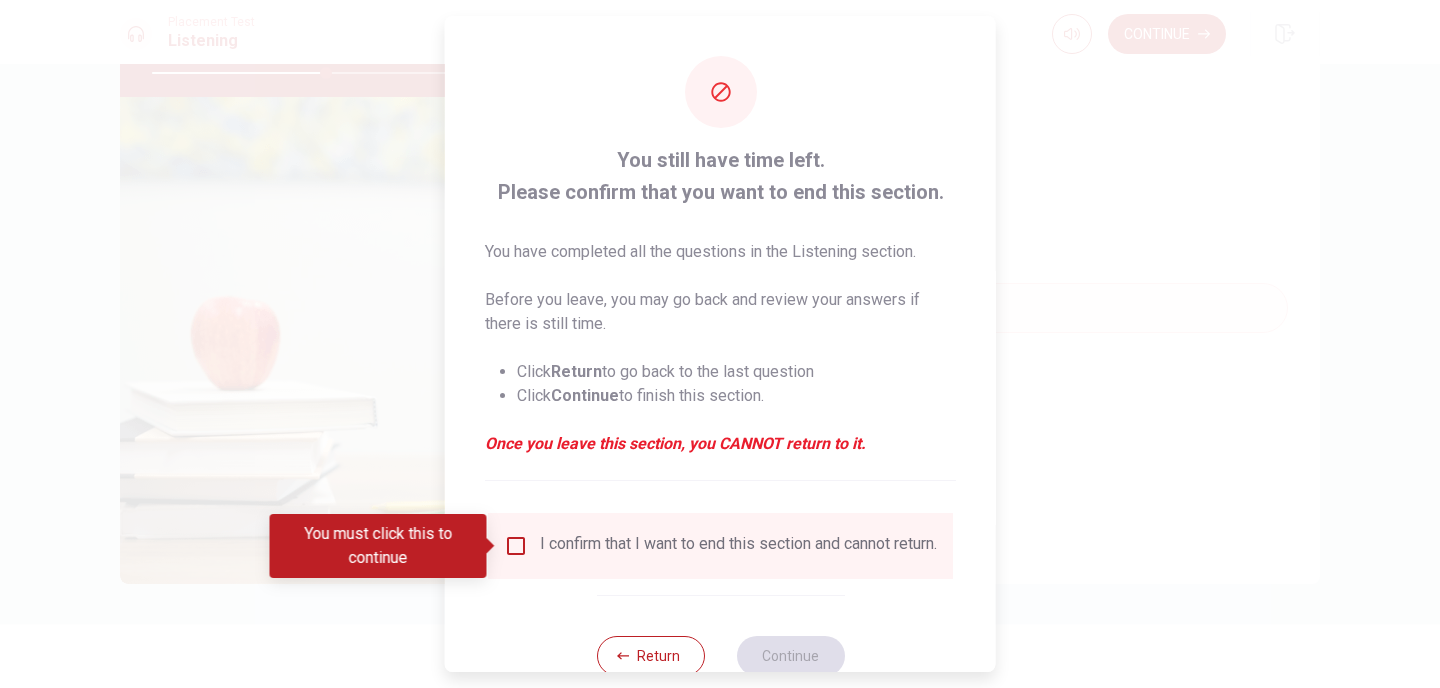 click at bounding box center (516, 546) 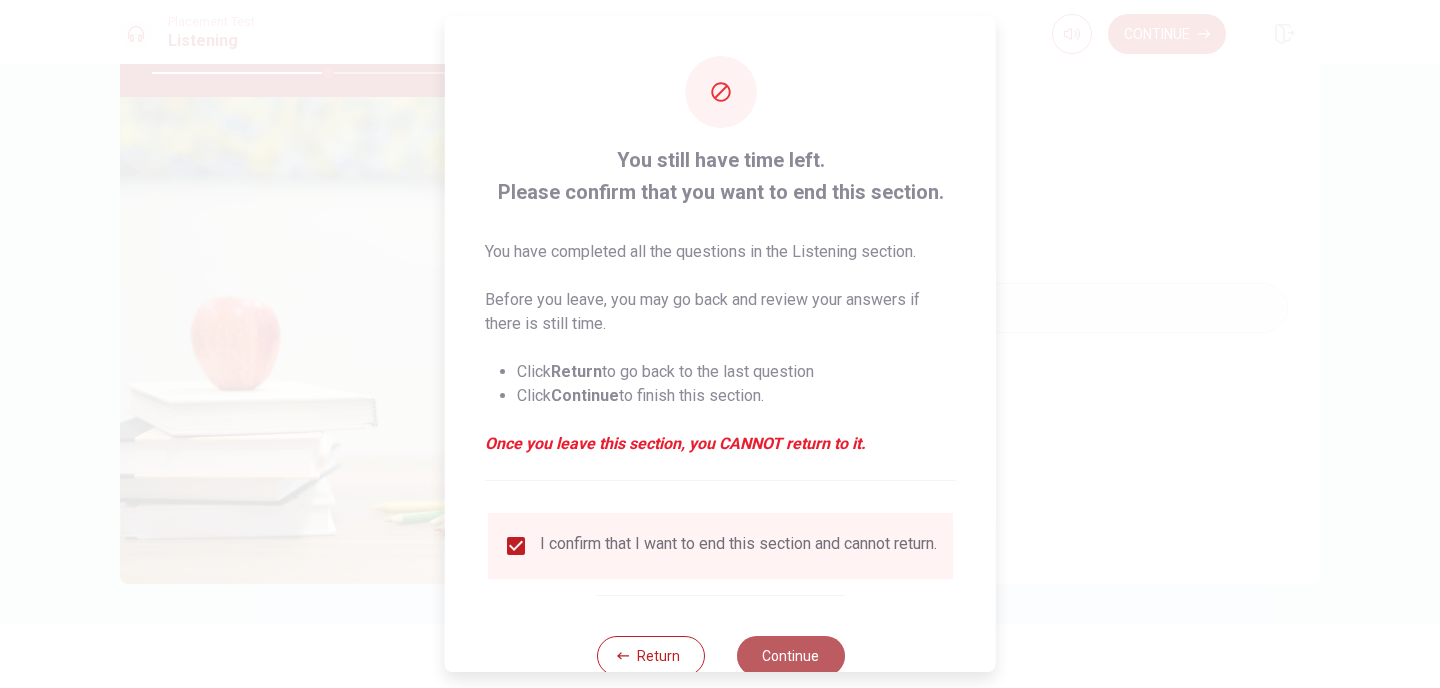 click on "Continue" at bounding box center (790, 656) 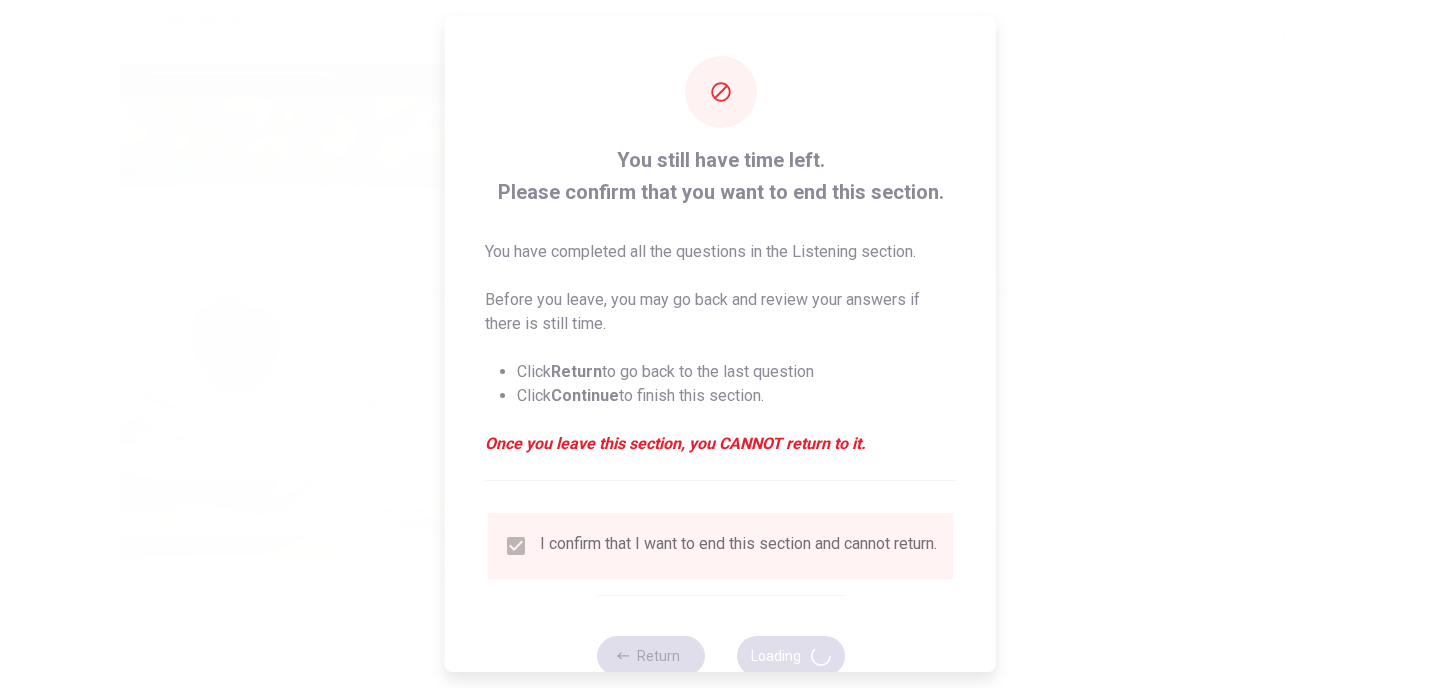 type on "49" 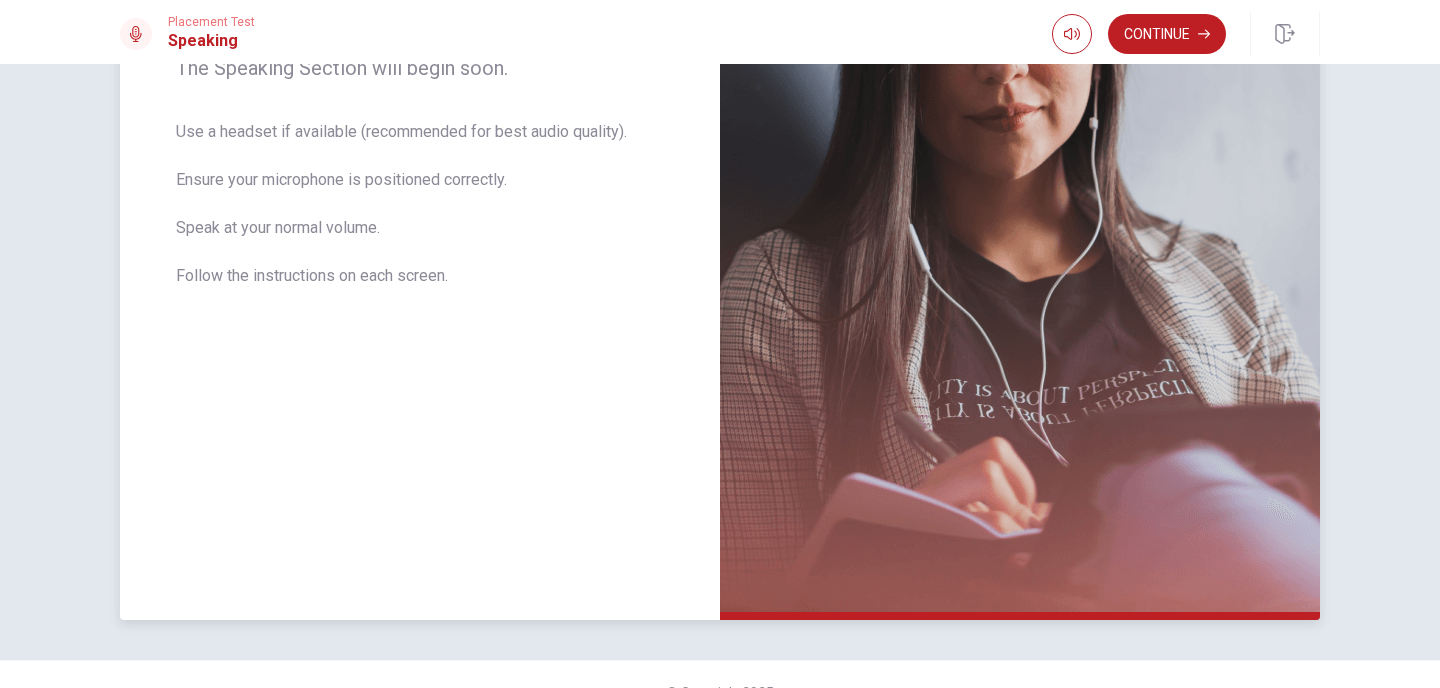 scroll, scrollTop: 346, scrollLeft: 0, axis: vertical 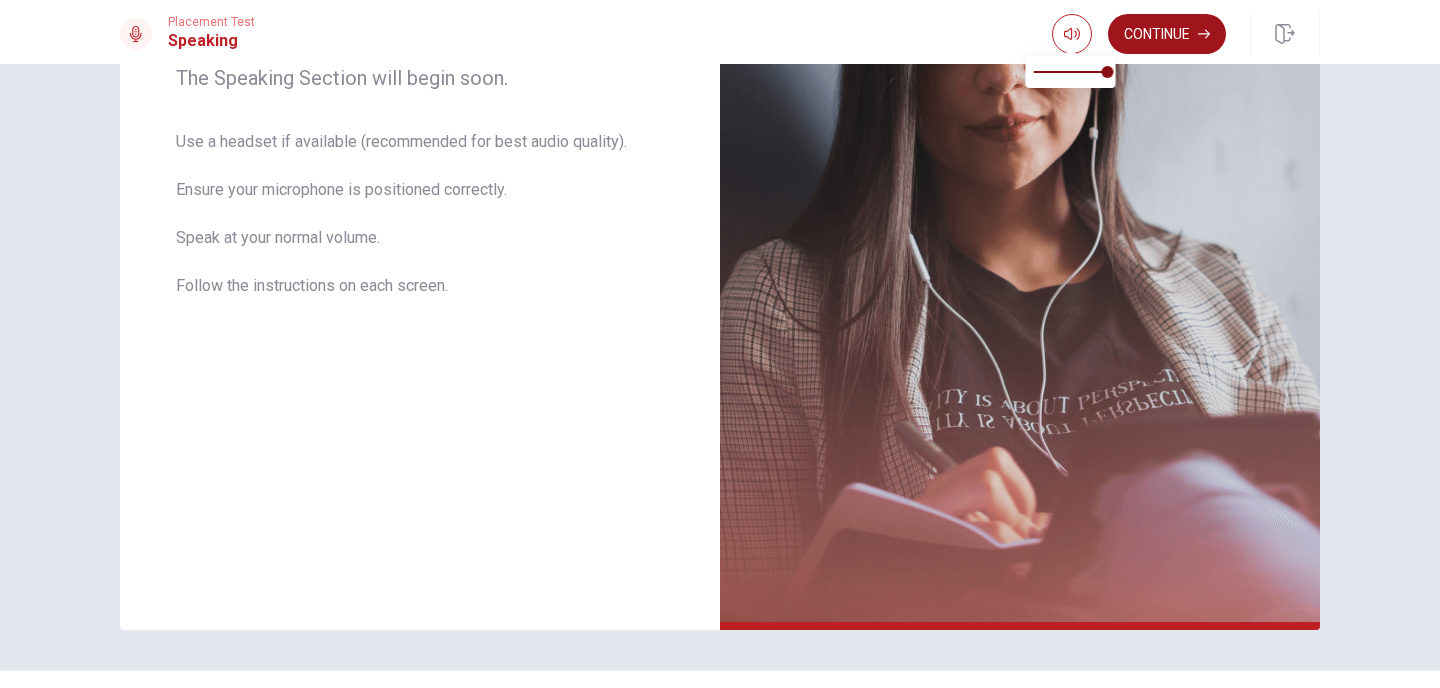 click on "Continue" at bounding box center (1167, 34) 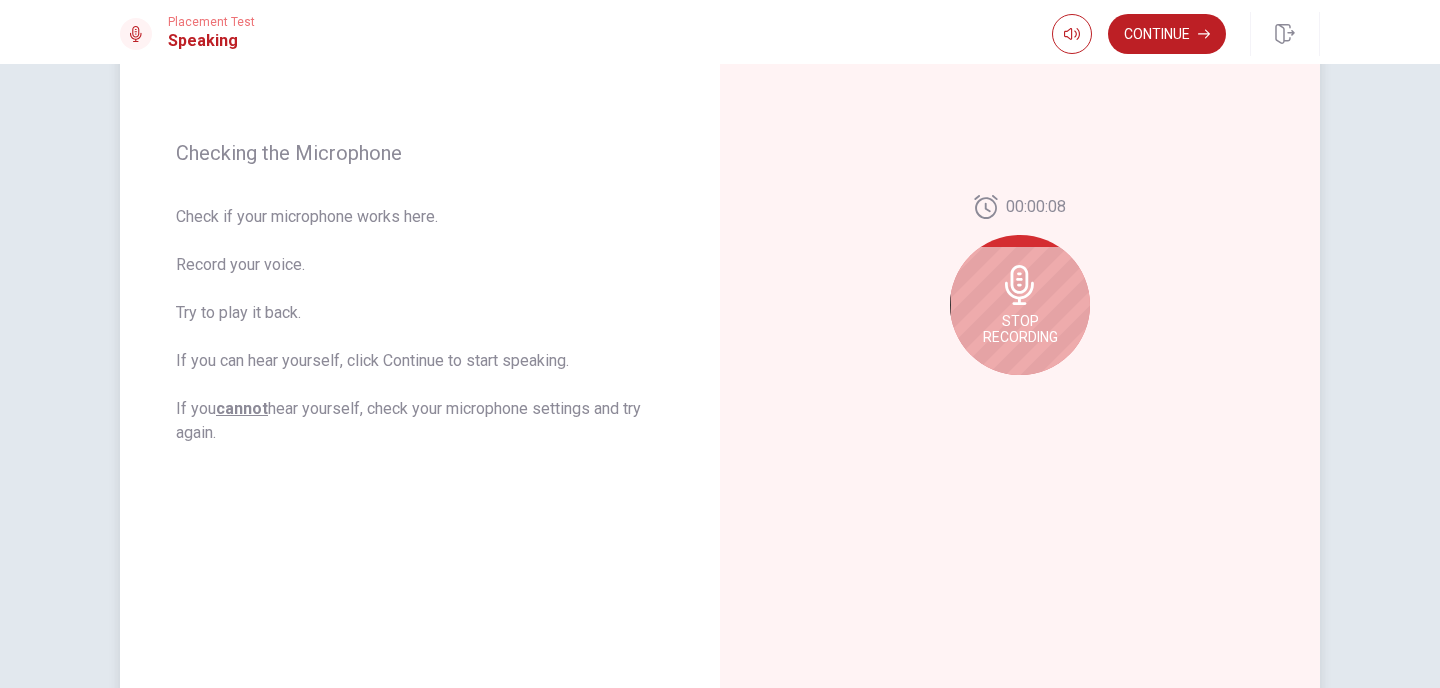 scroll, scrollTop: 236, scrollLeft: 0, axis: vertical 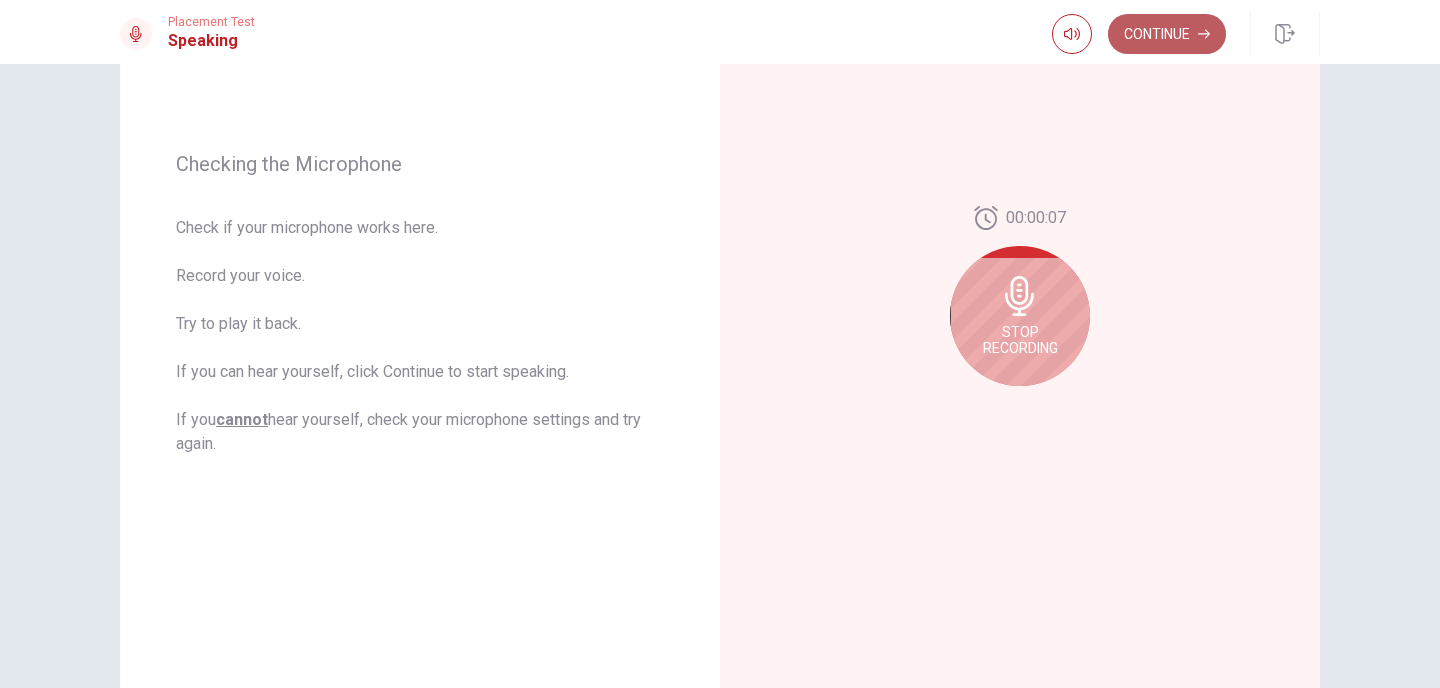 click on "Continue" at bounding box center (1167, 34) 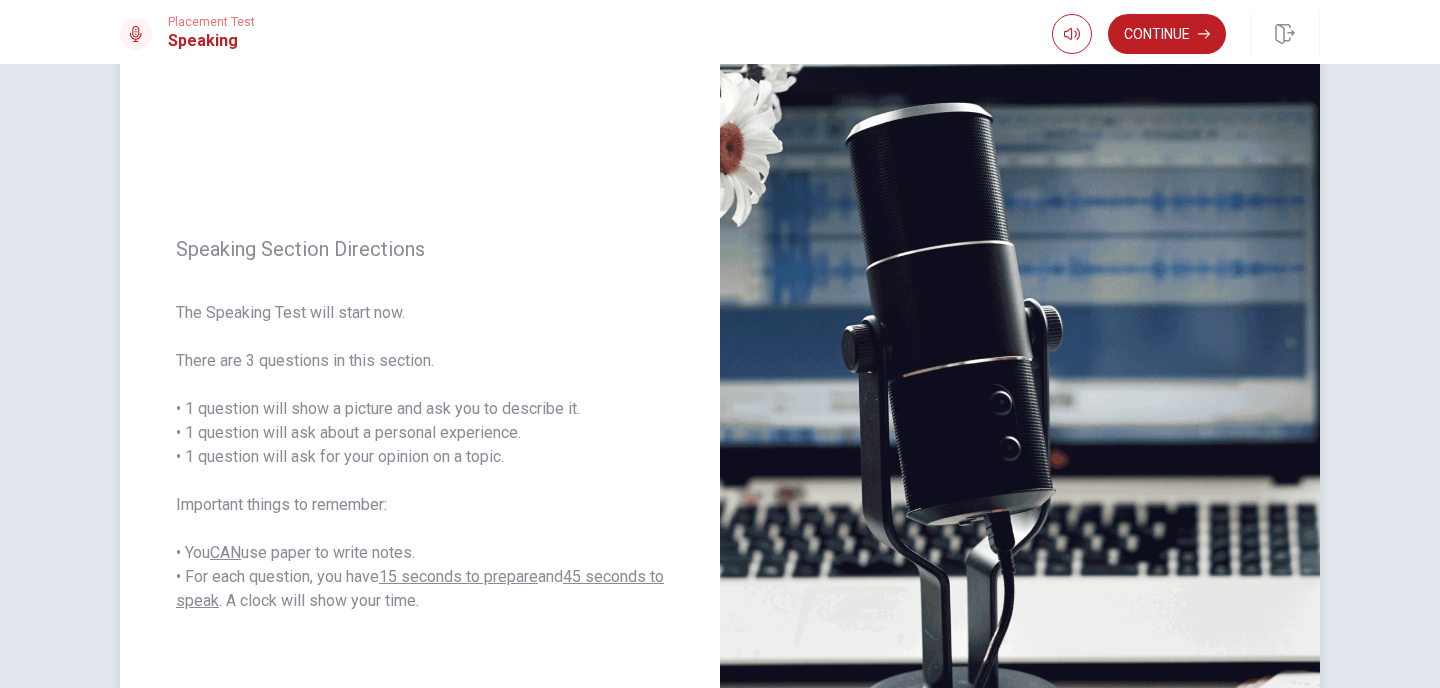 scroll, scrollTop: 140, scrollLeft: 0, axis: vertical 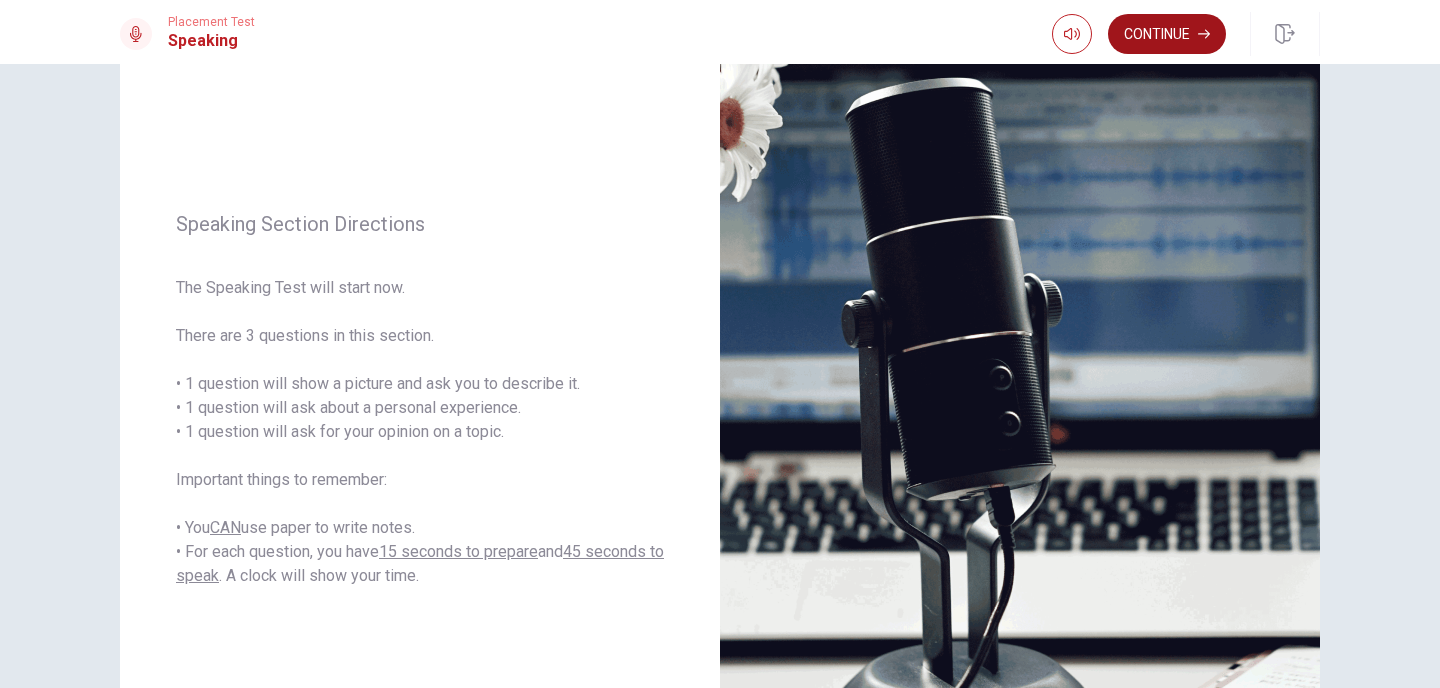 click 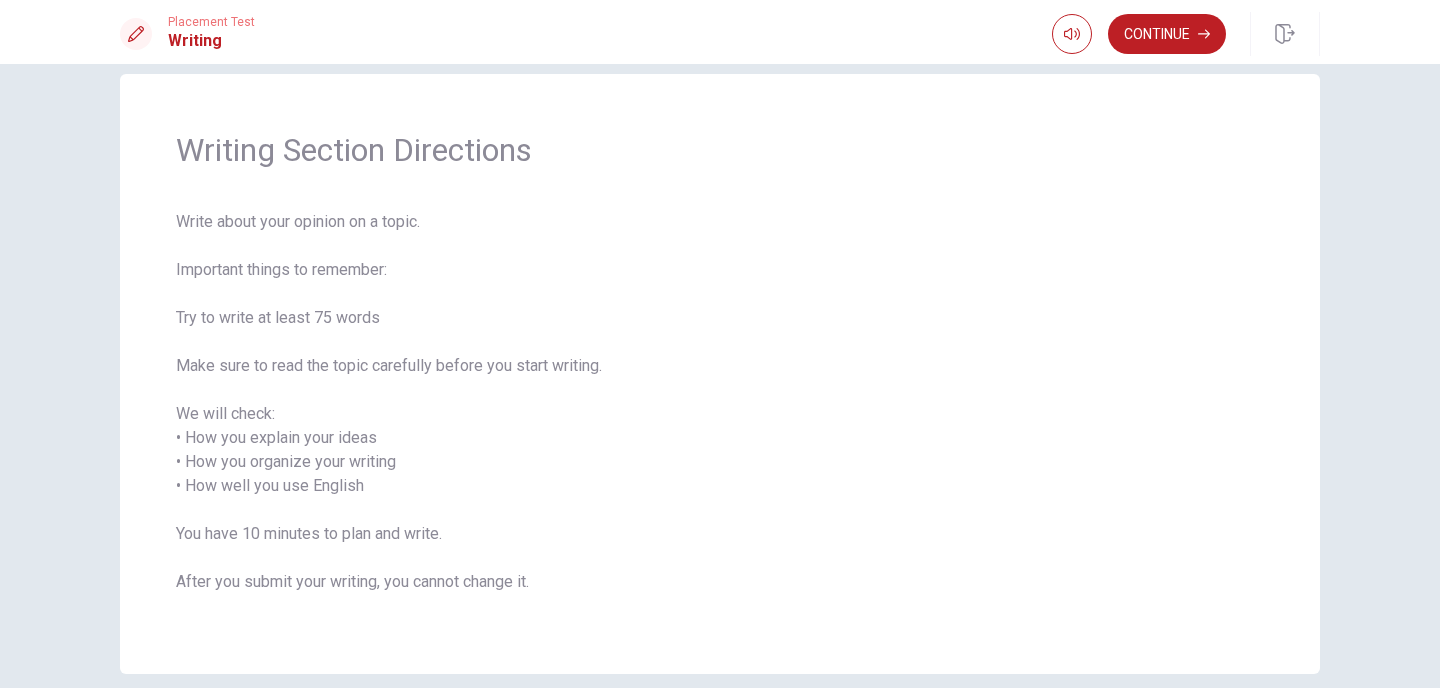 scroll, scrollTop: 36, scrollLeft: 0, axis: vertical 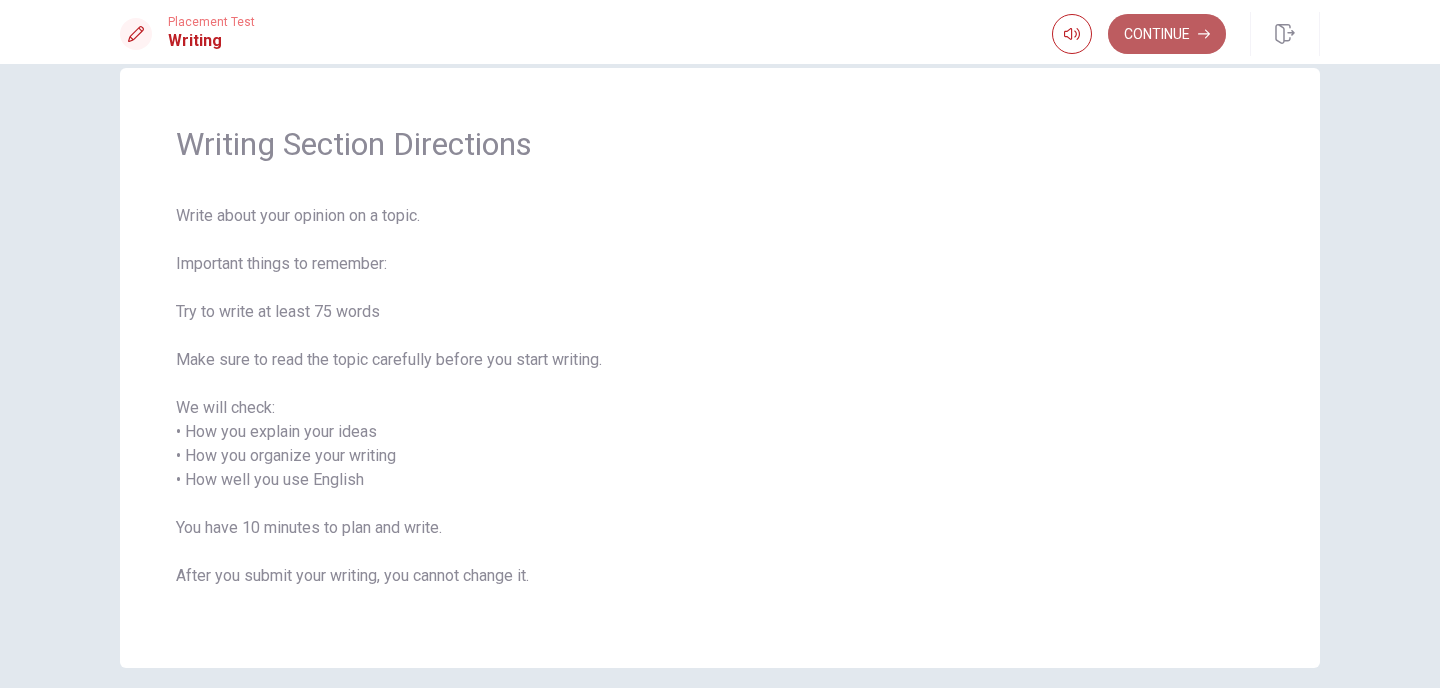 click on "Continue" at bounding box center [1167, 34] 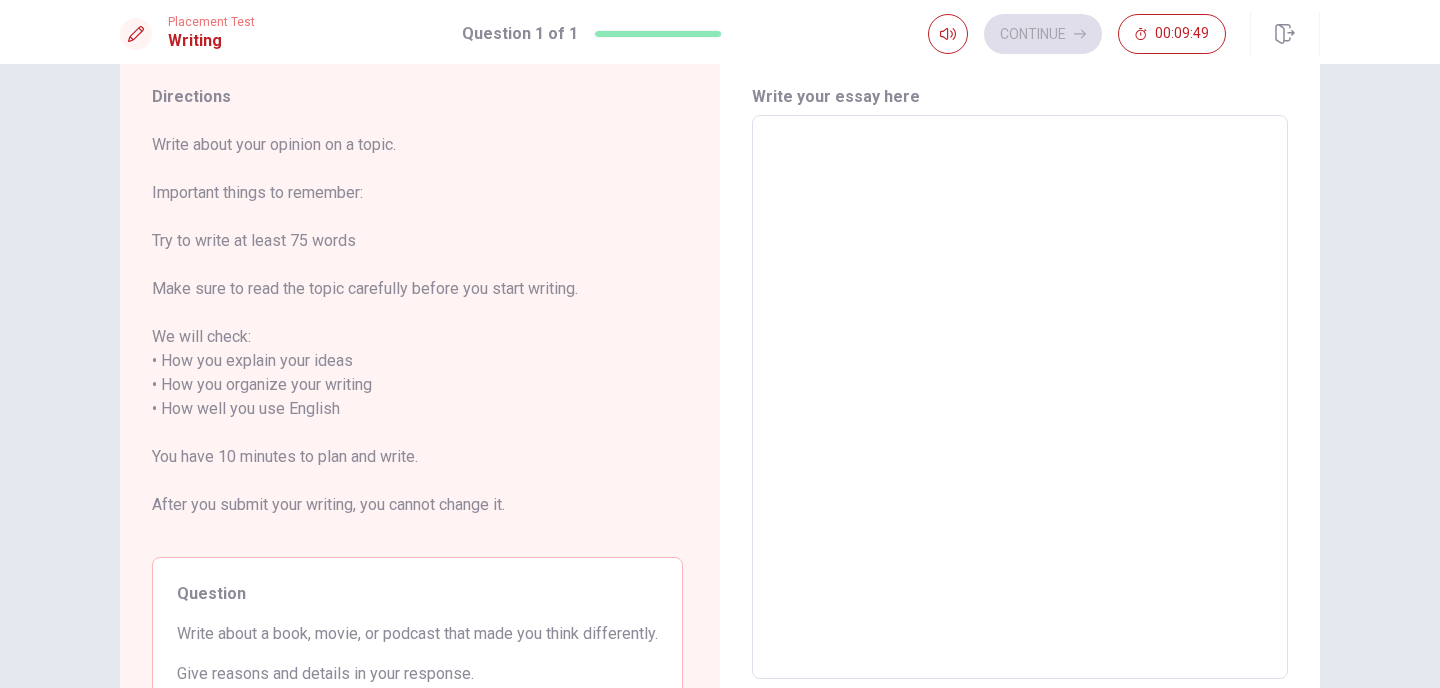 scroll, scrollTop: 44, scrollLeft: 0, axis: vertical 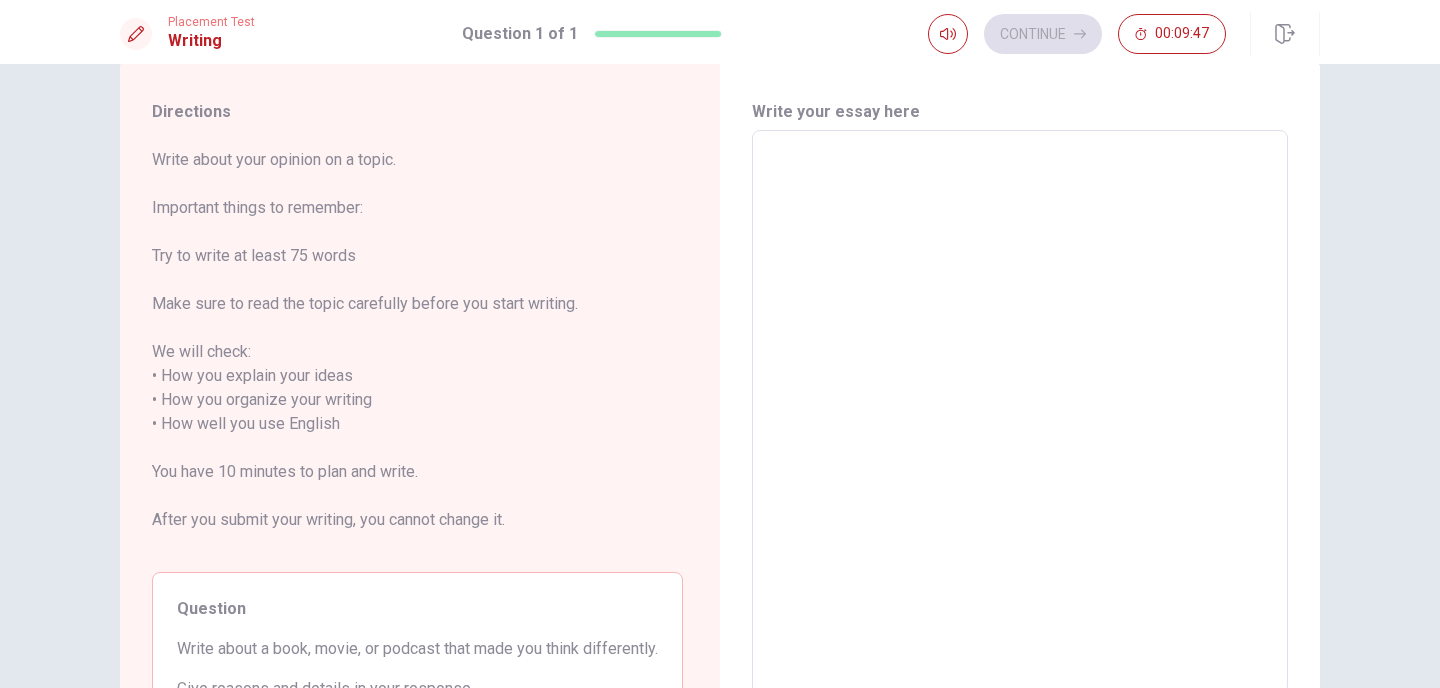 click at bounding box center (1020, 412) 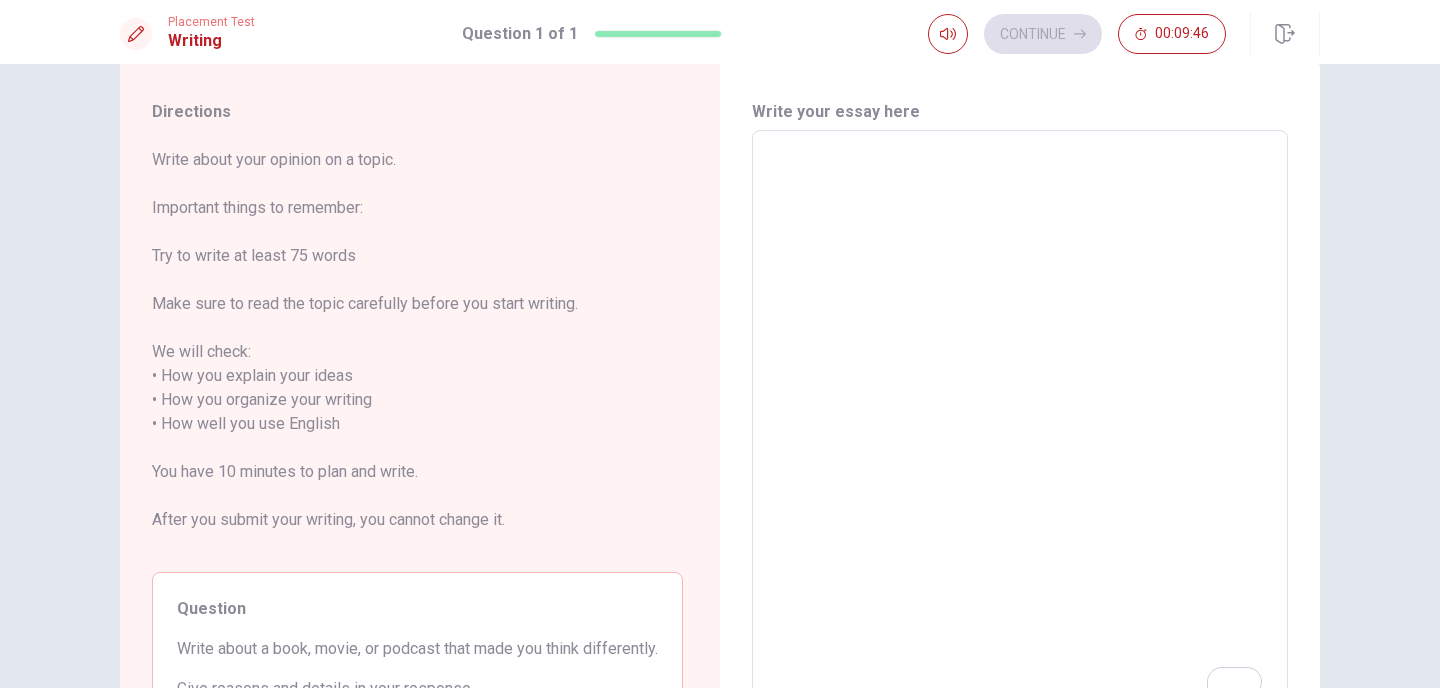 type on "I" 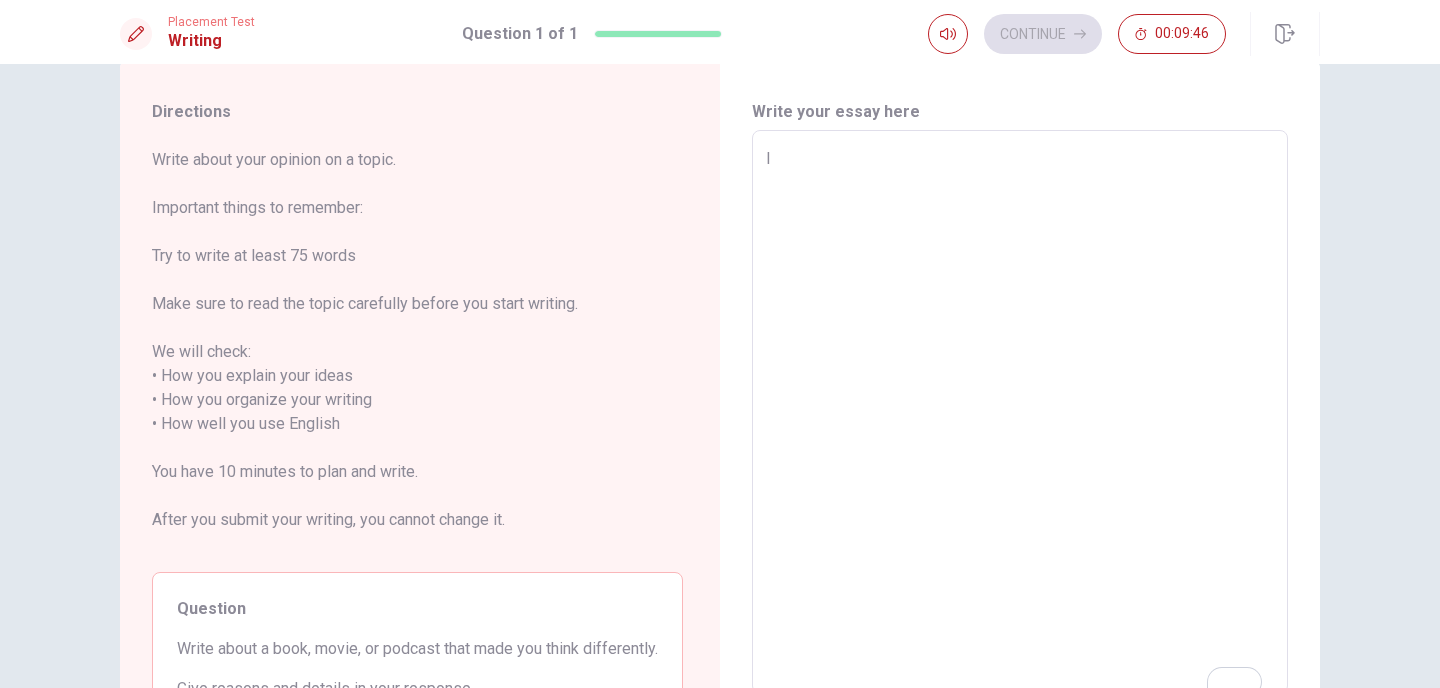 type on "x" 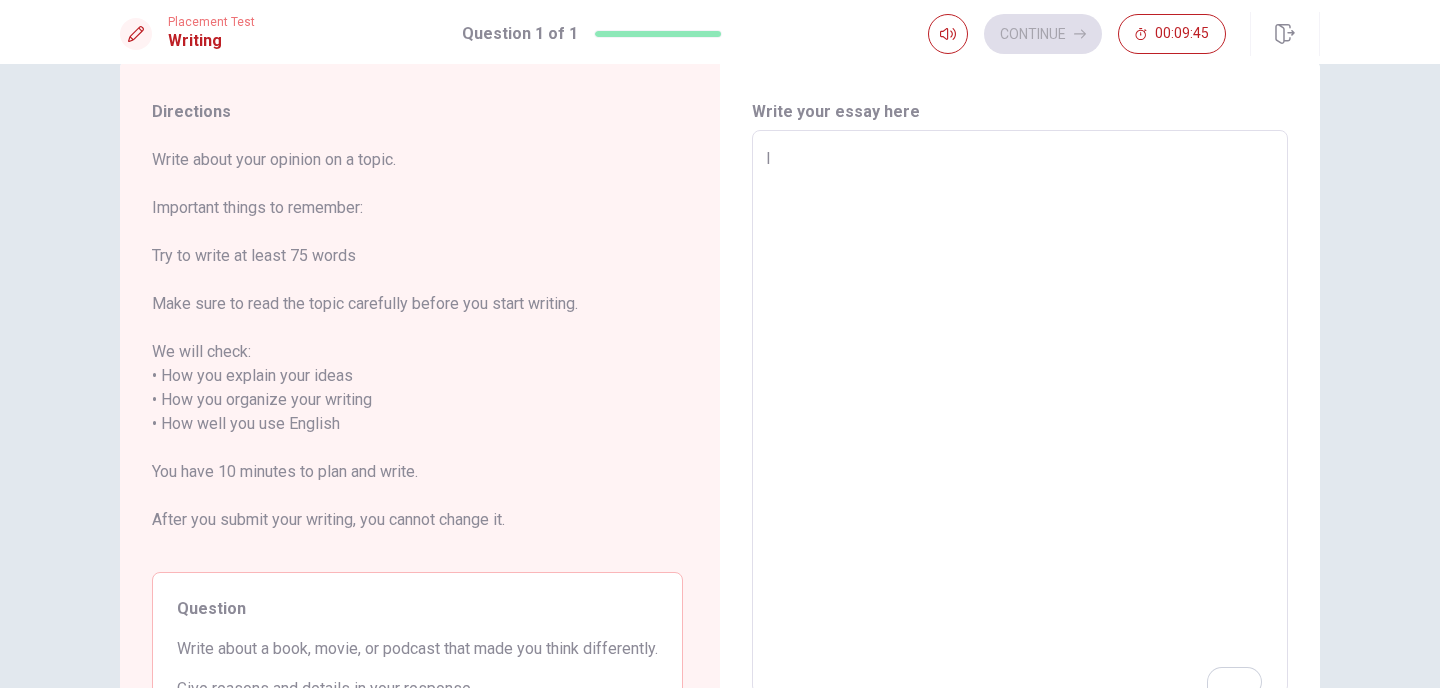 type on "I" 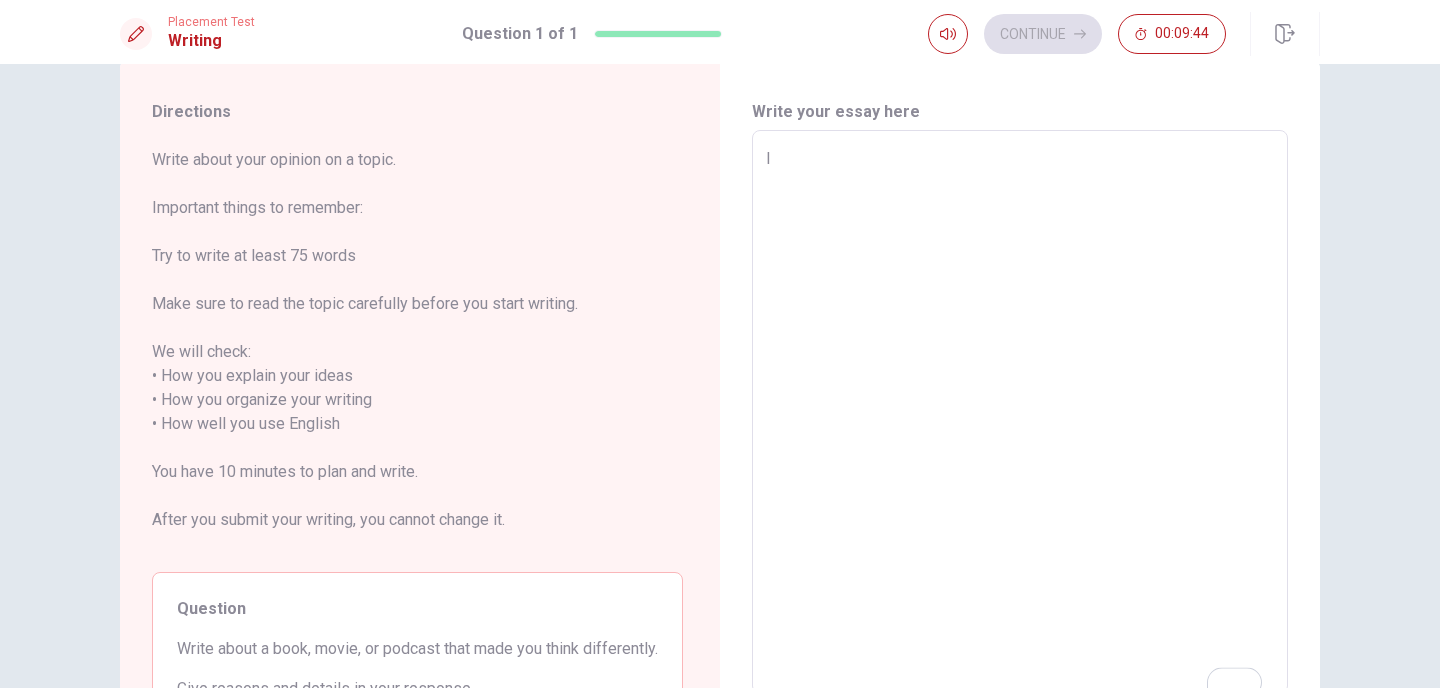 type on "x" 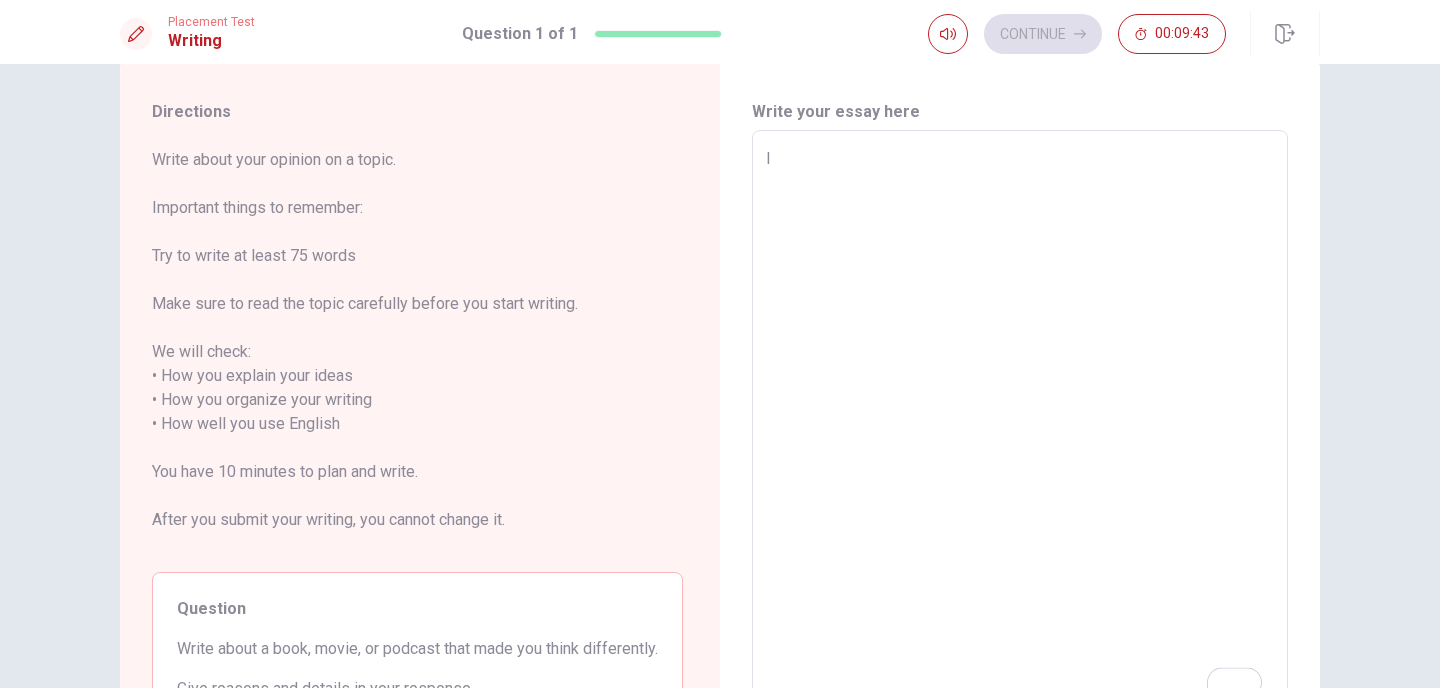 type on "I w" 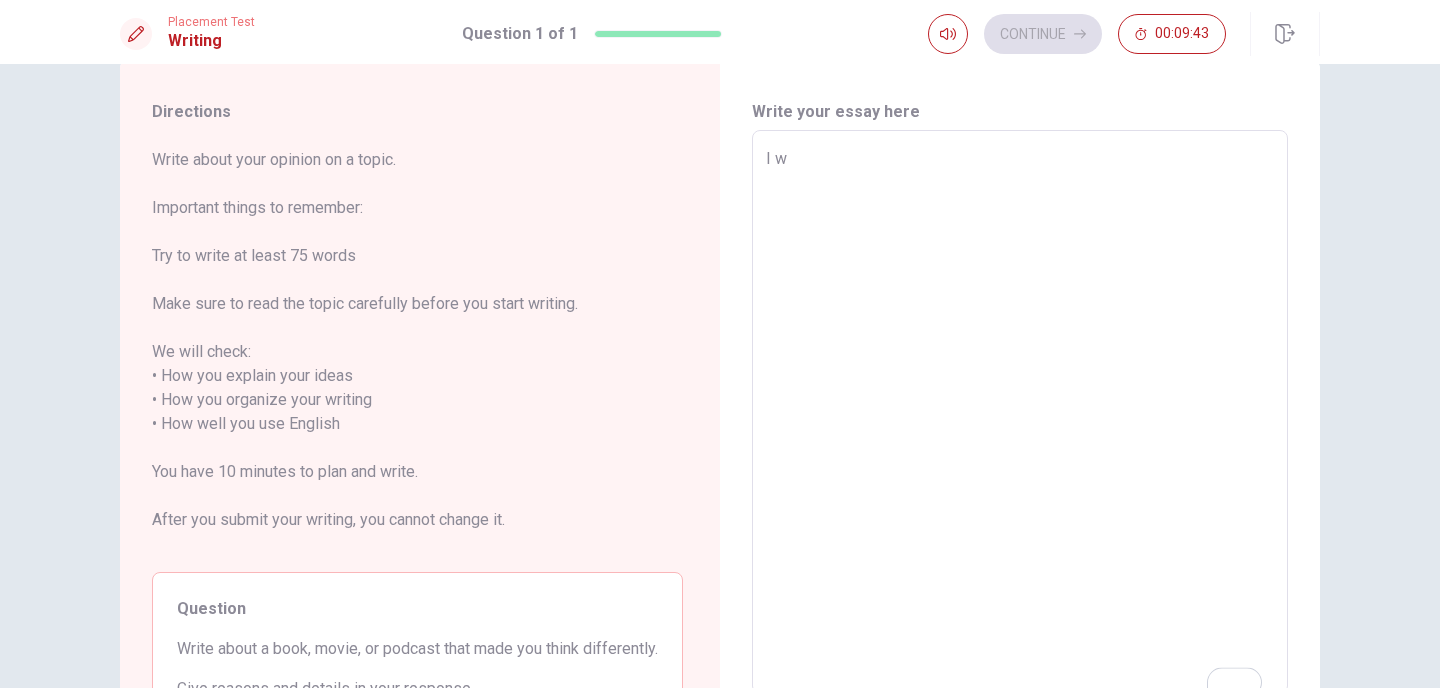 type on "x" 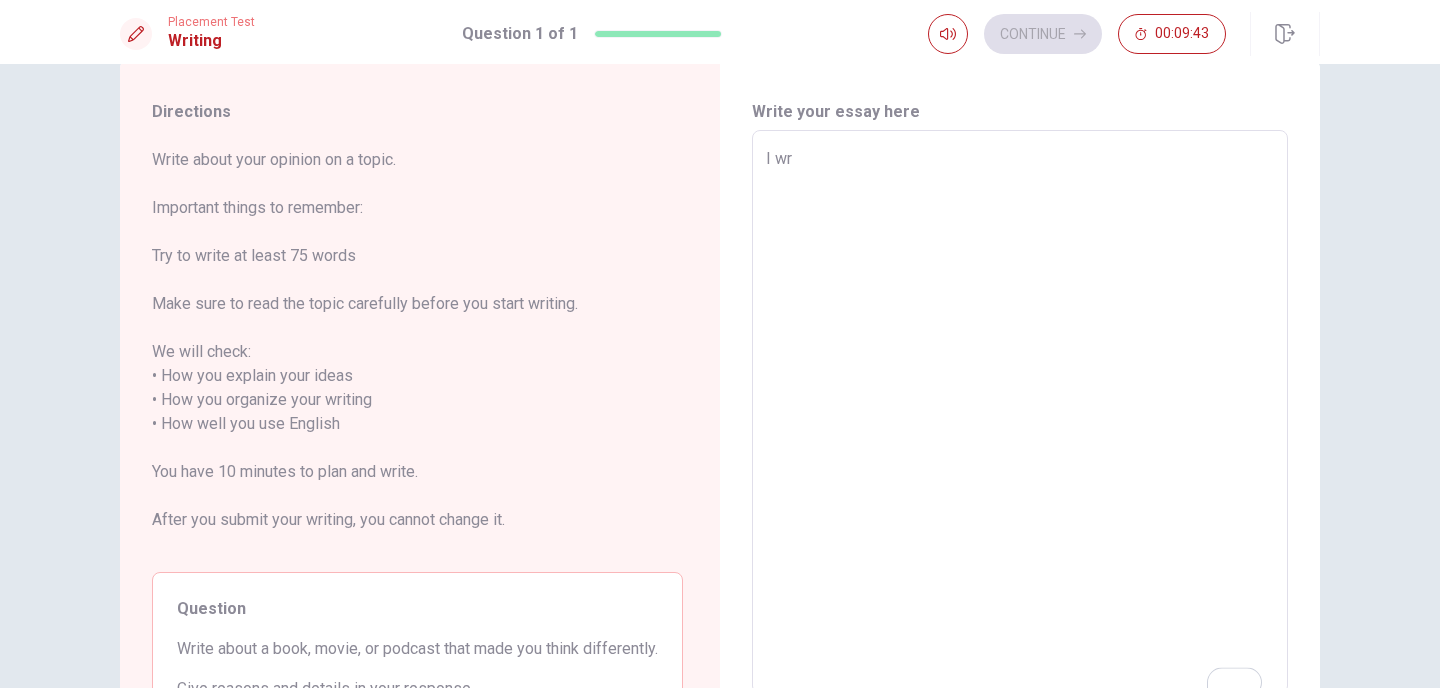 type on "x" 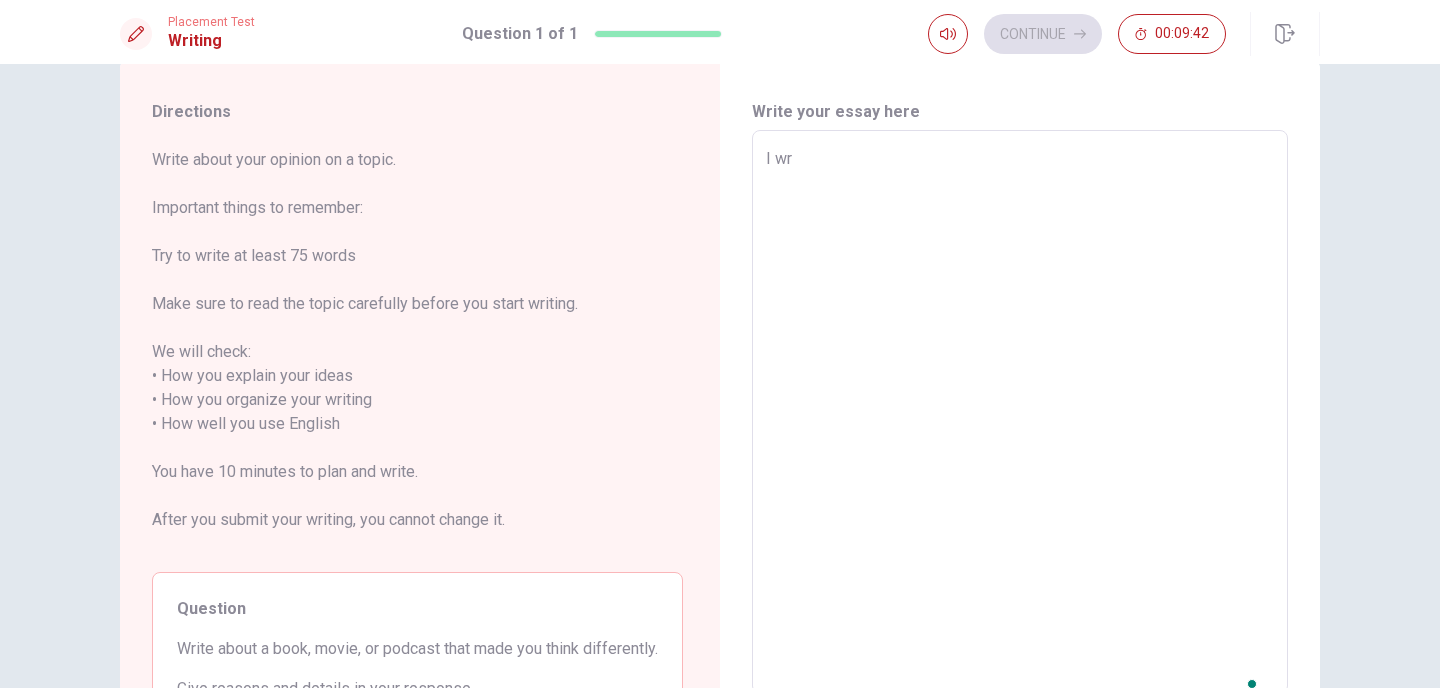 type on "I wri" 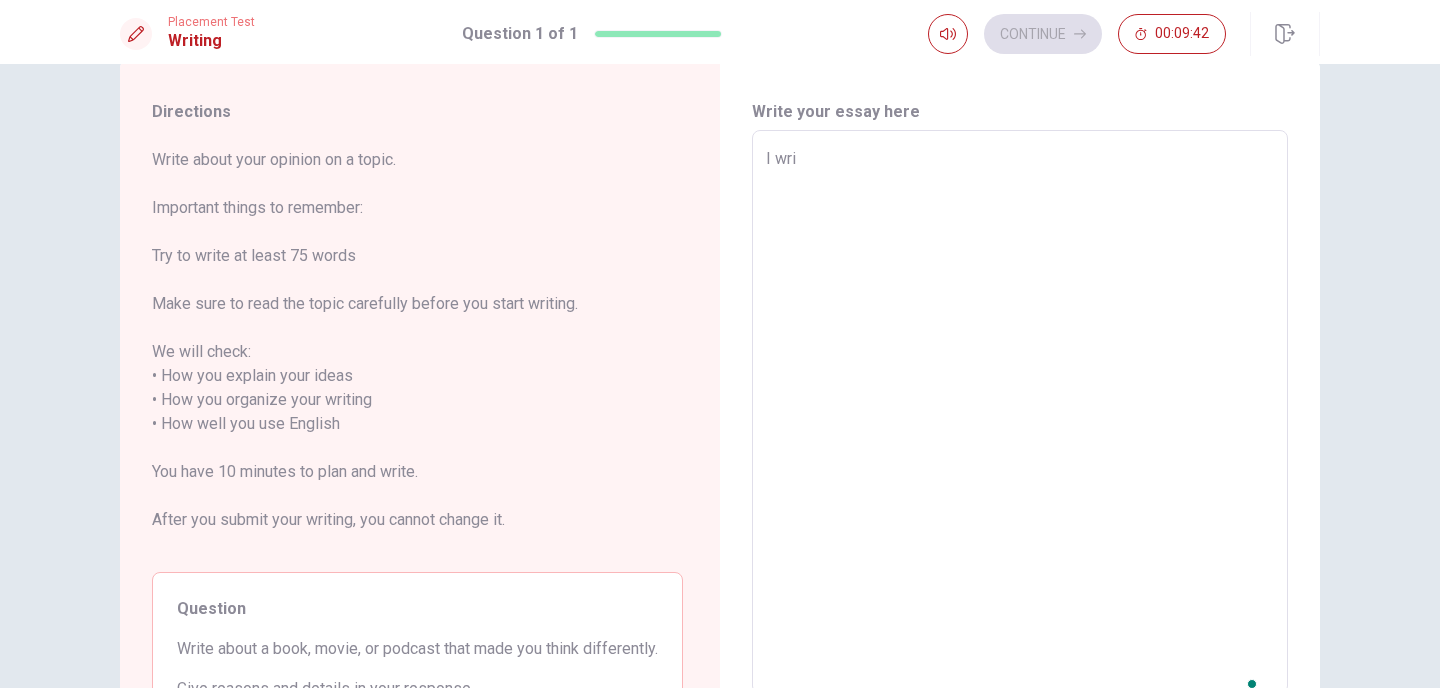 type on "x" 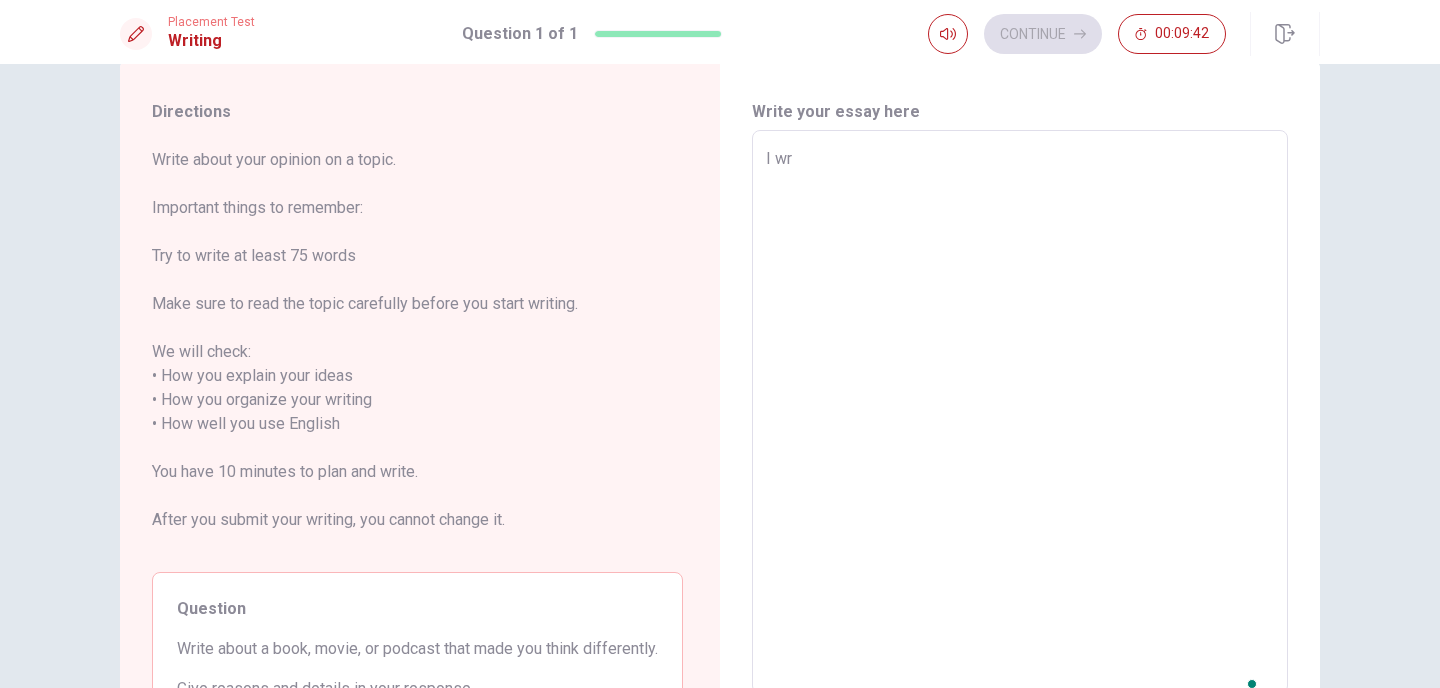 type on "x" 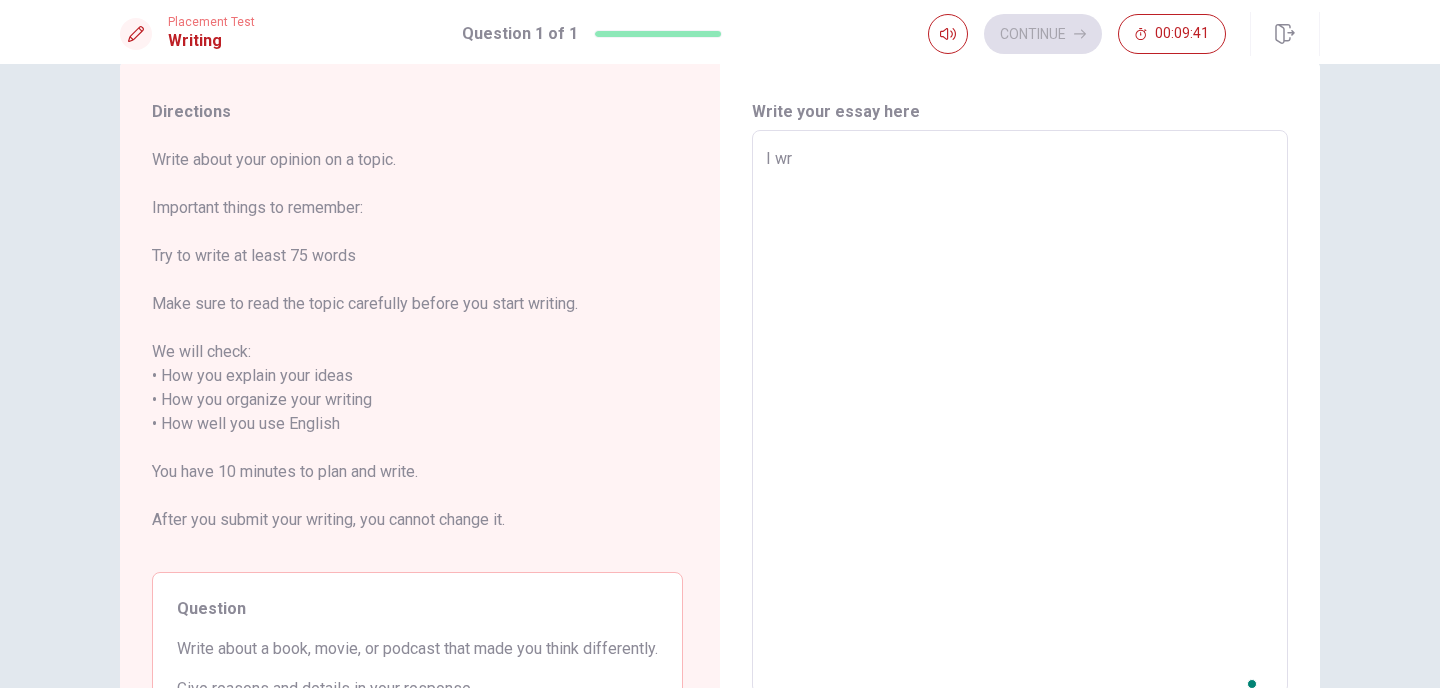 type on "I w" 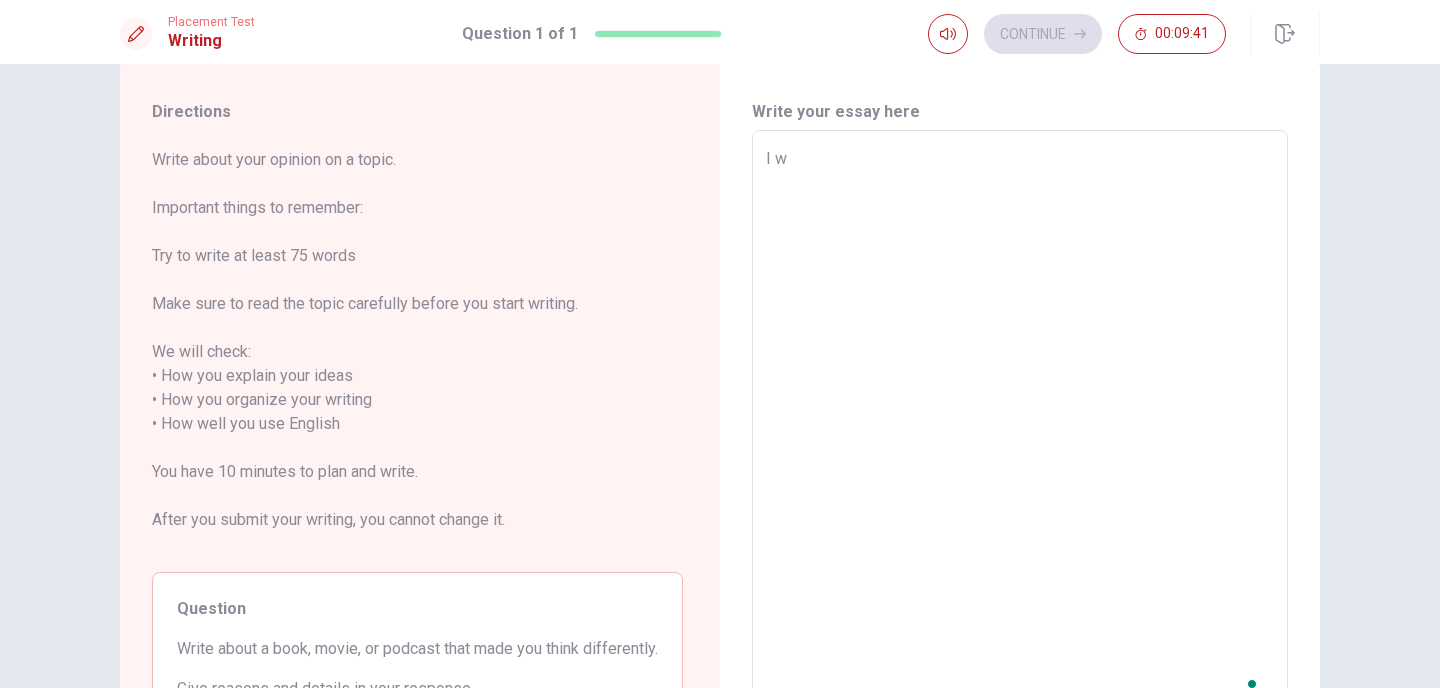 type on "x" 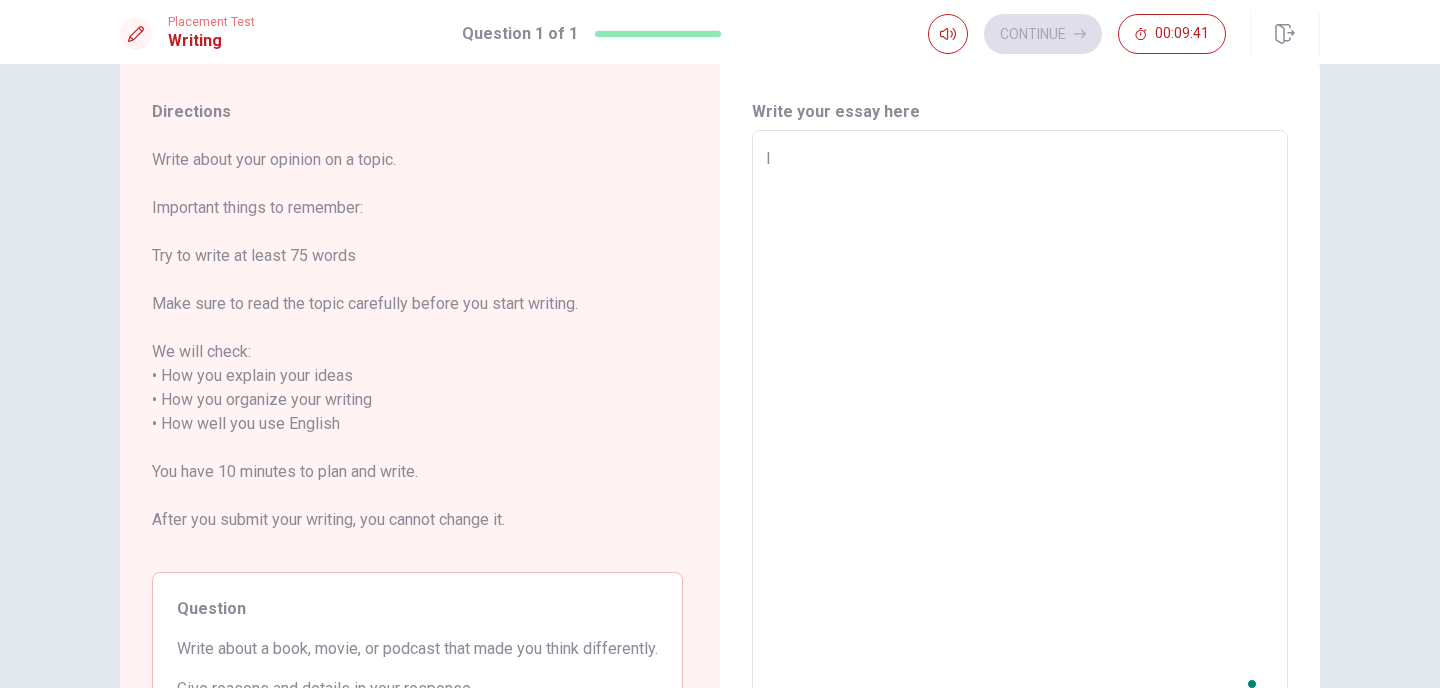 type on "x" 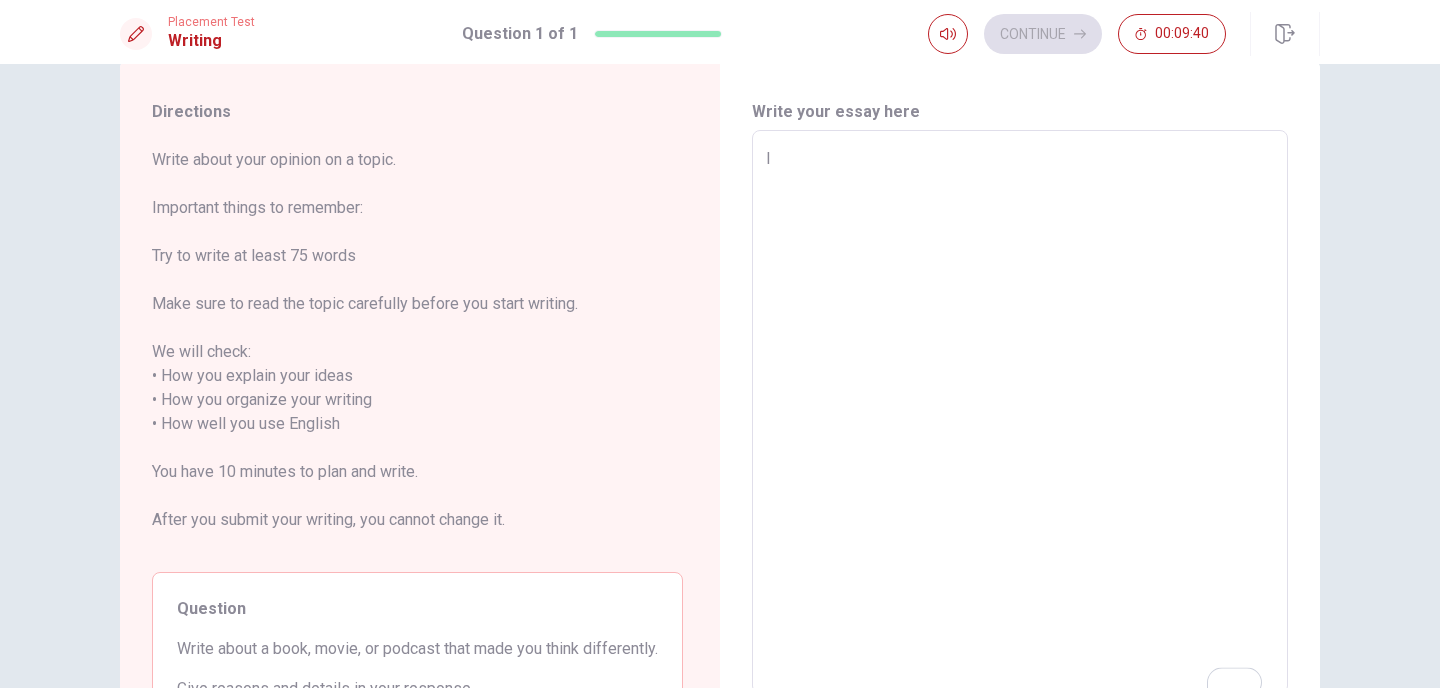 type on "I w" 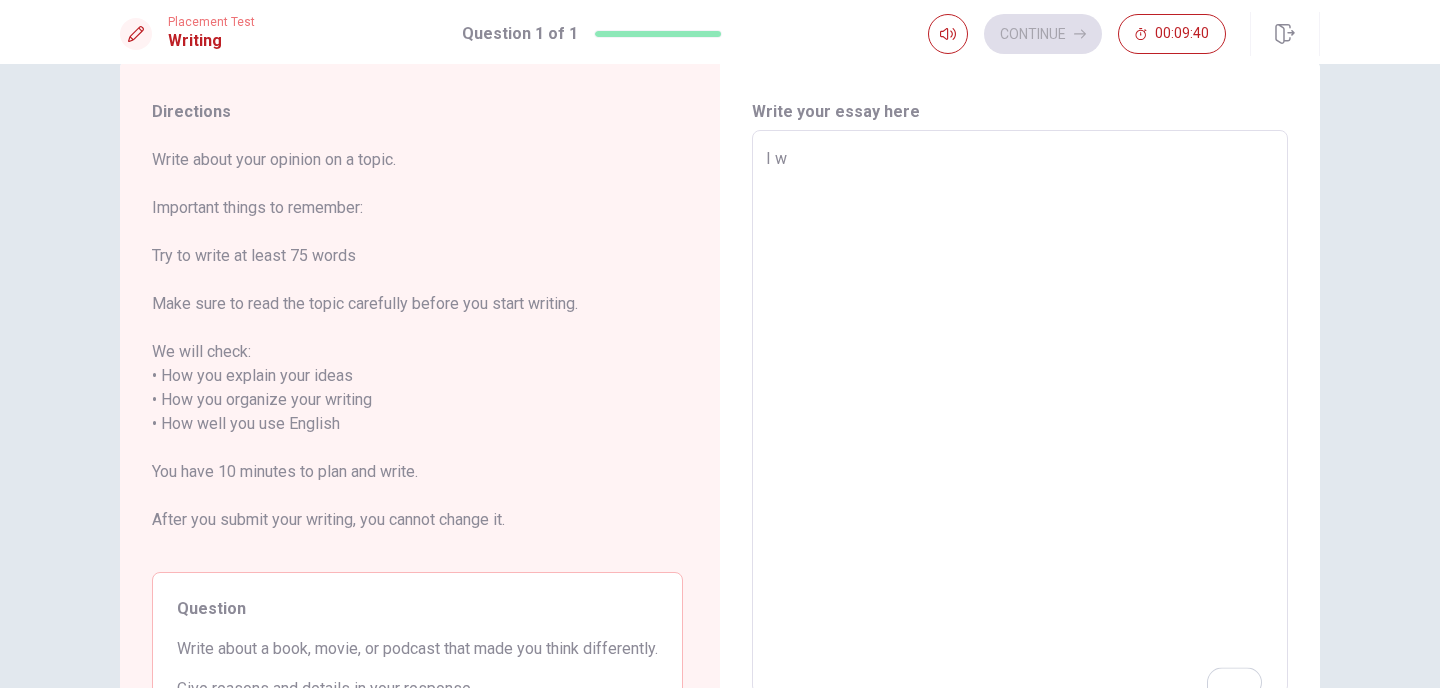 type on "x" 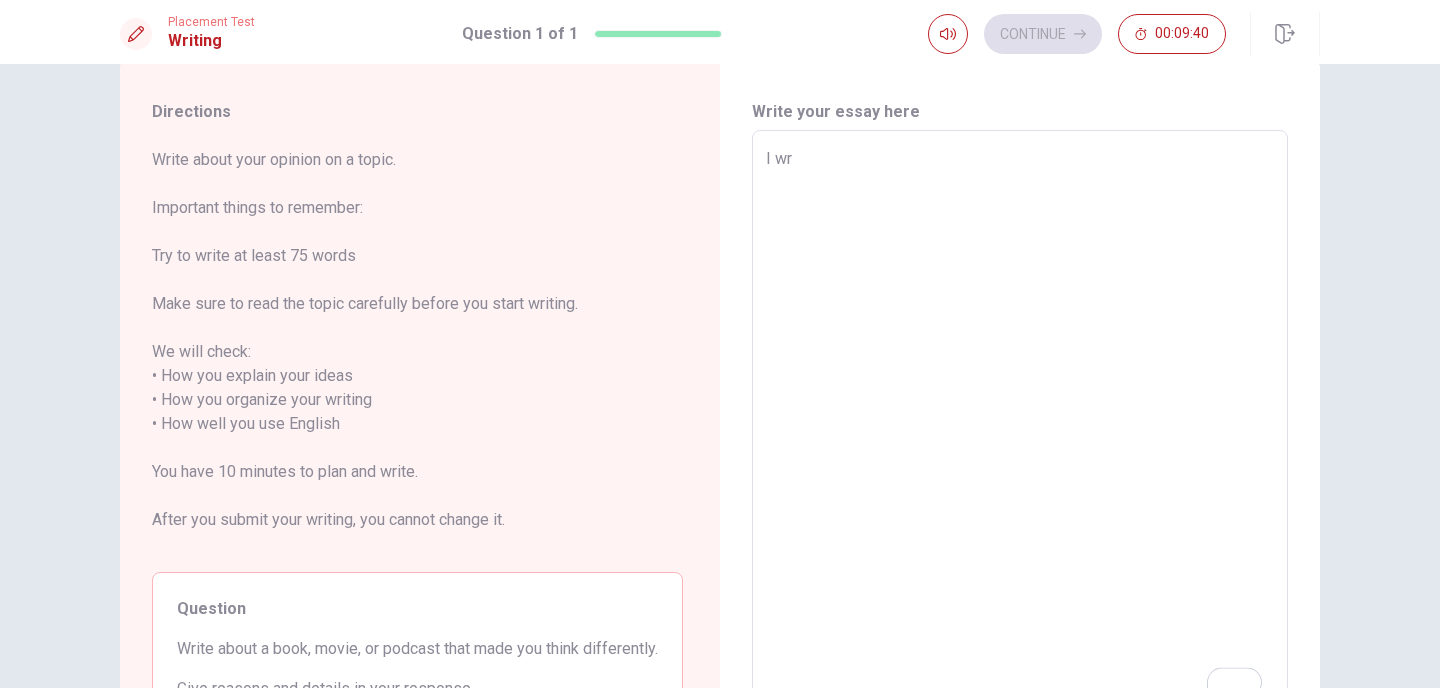 type on "x" 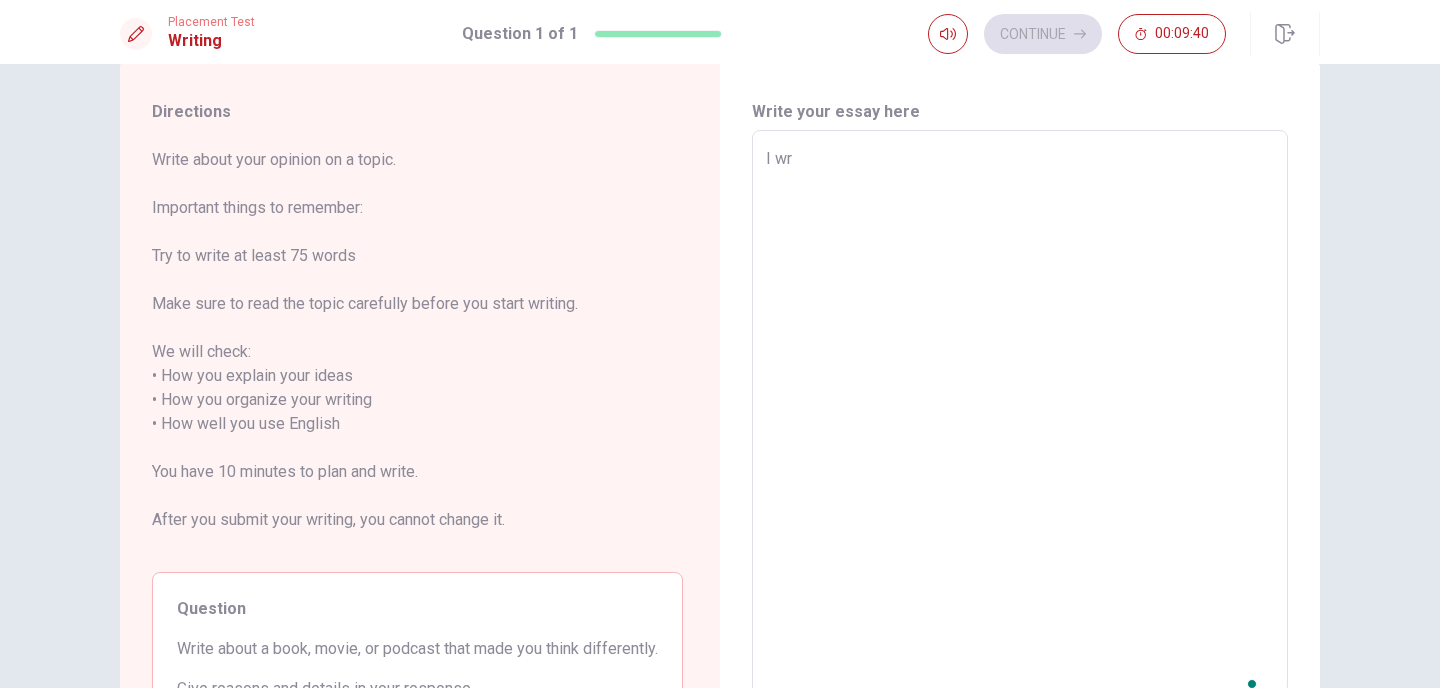 type on "I wri" 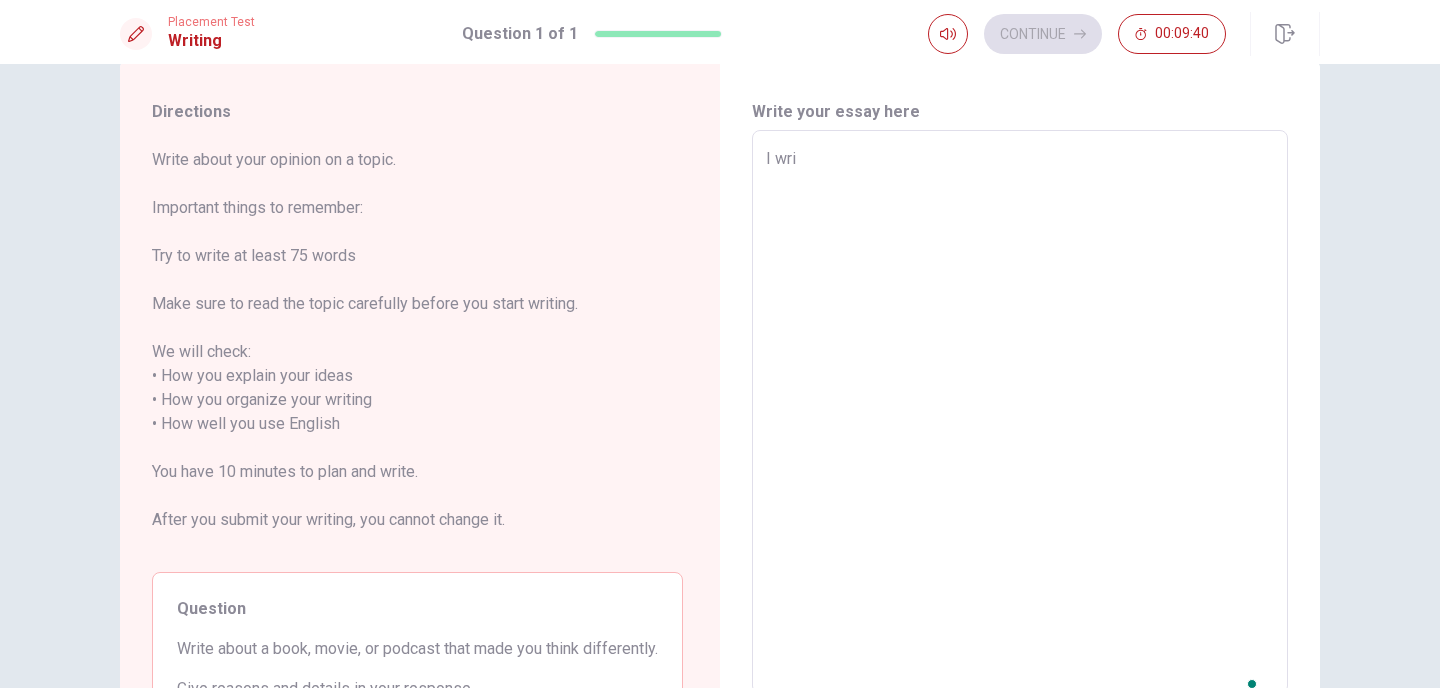 type on "x" 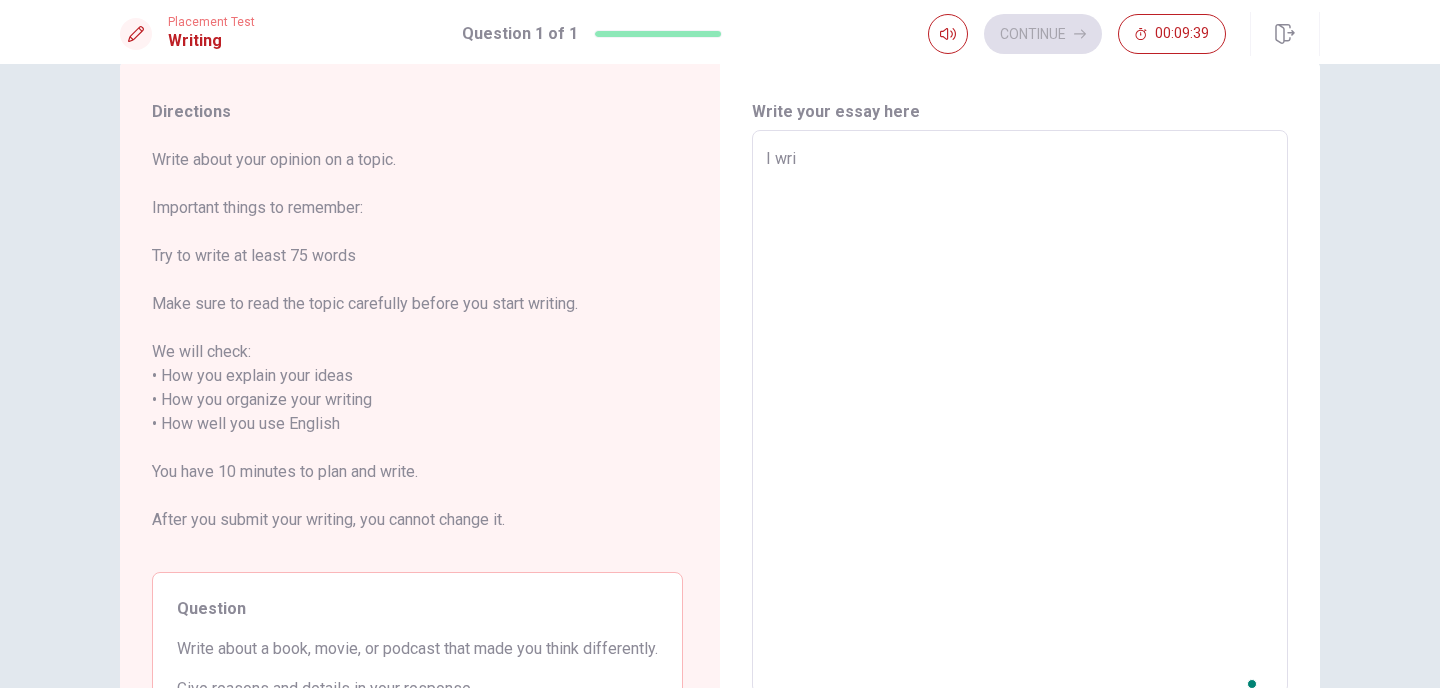 type on "I writ" 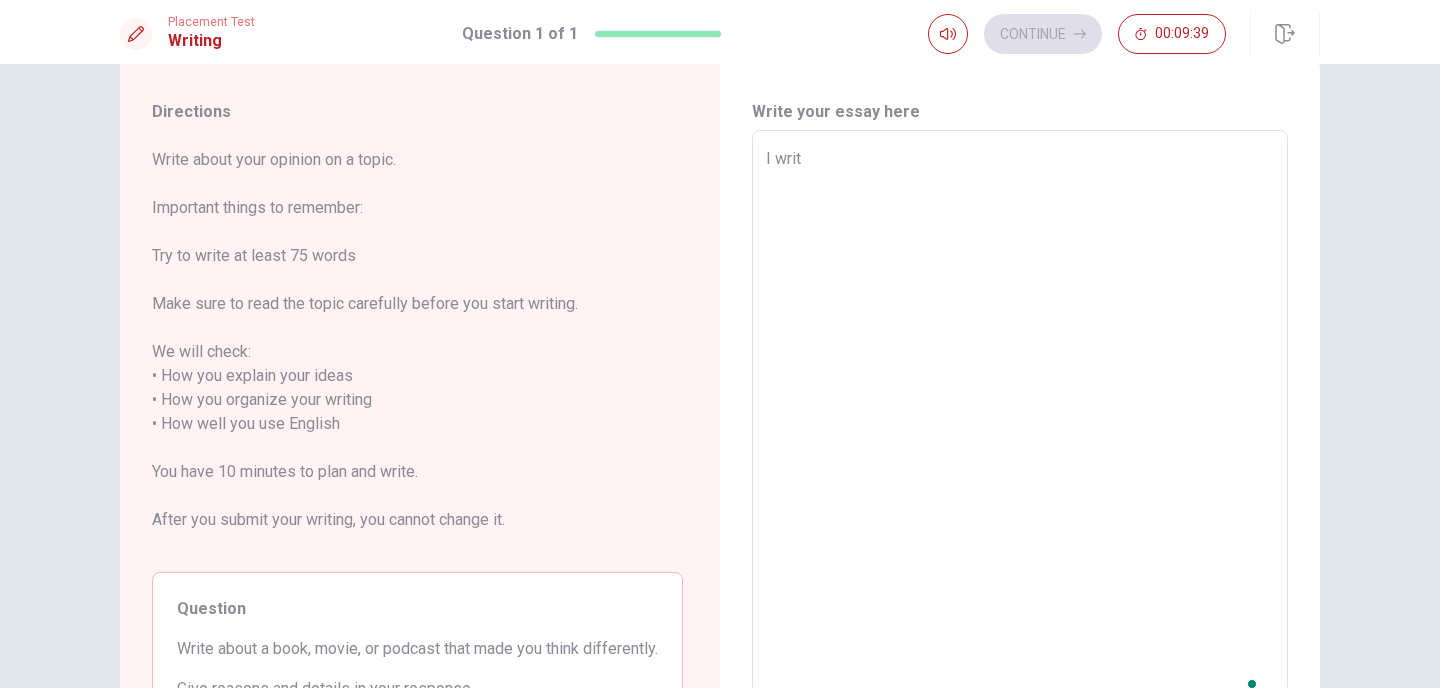 type on "x" 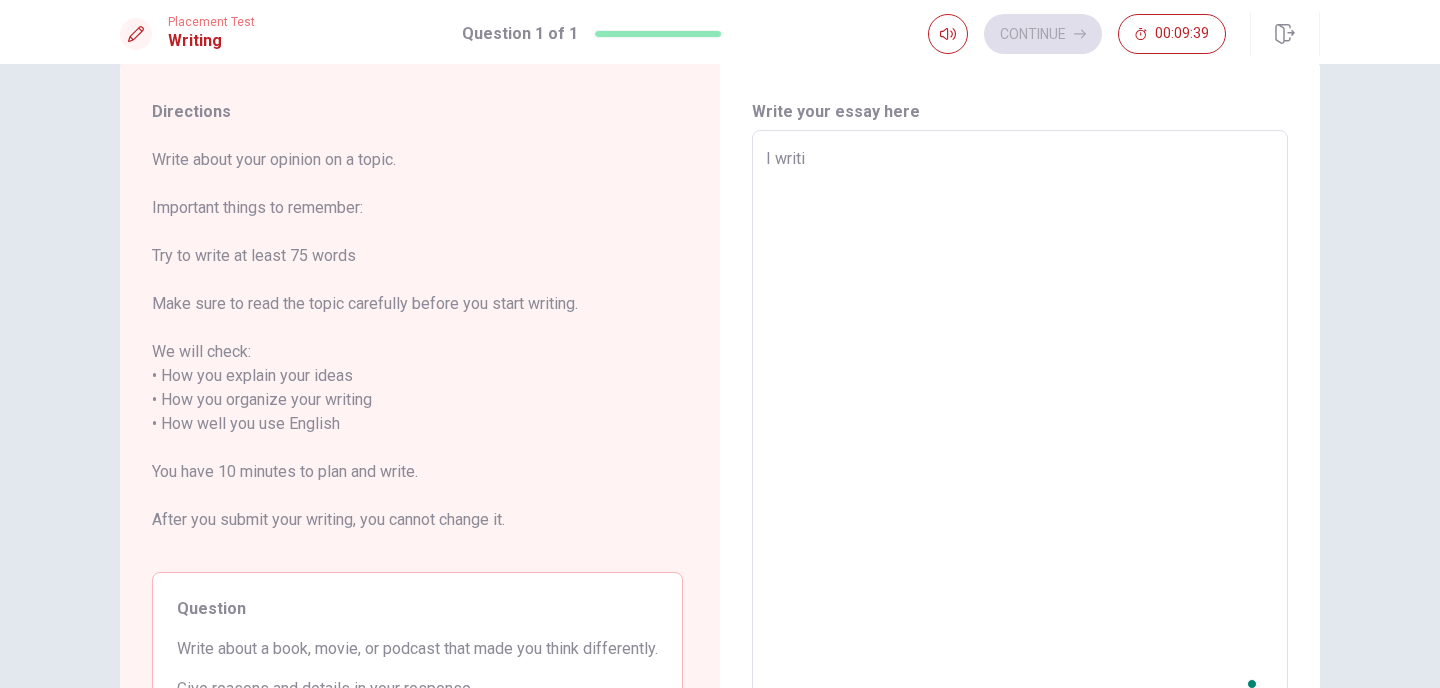 type on "I writin" 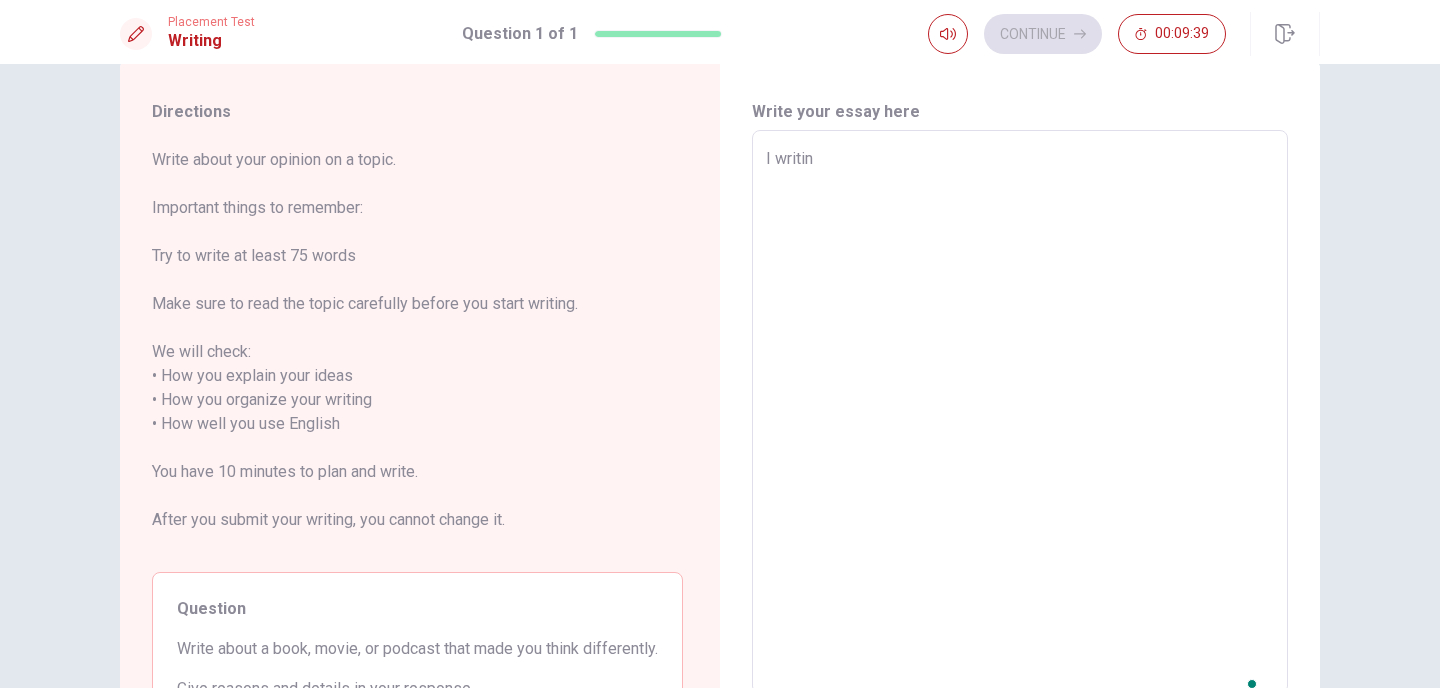 type on "x" 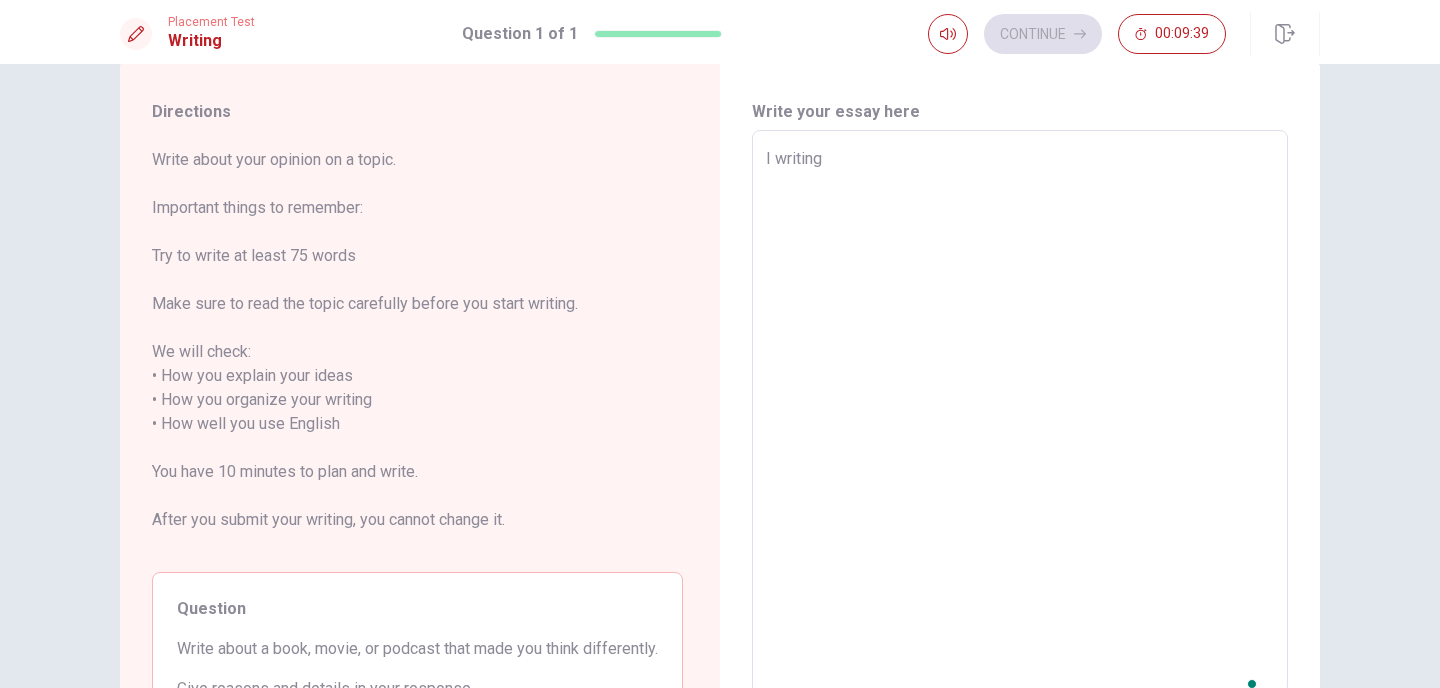 type on "x" 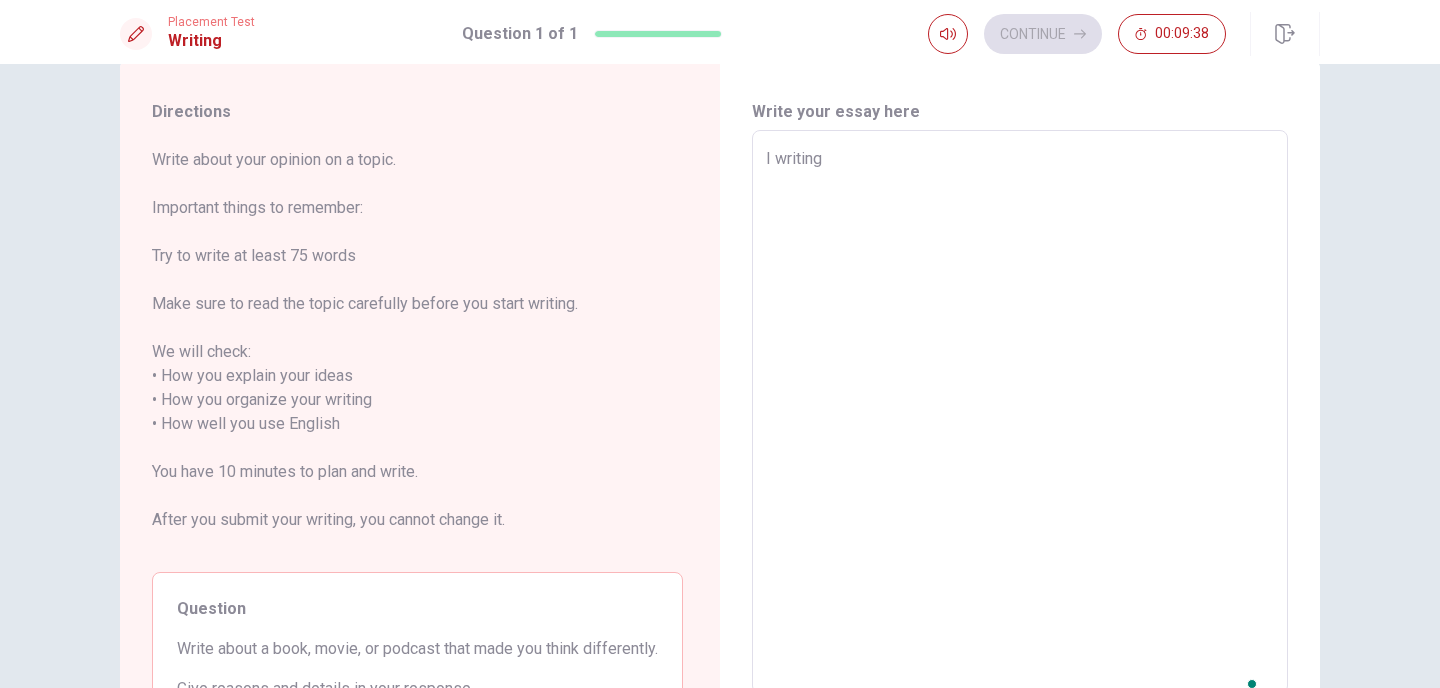 type on "x" 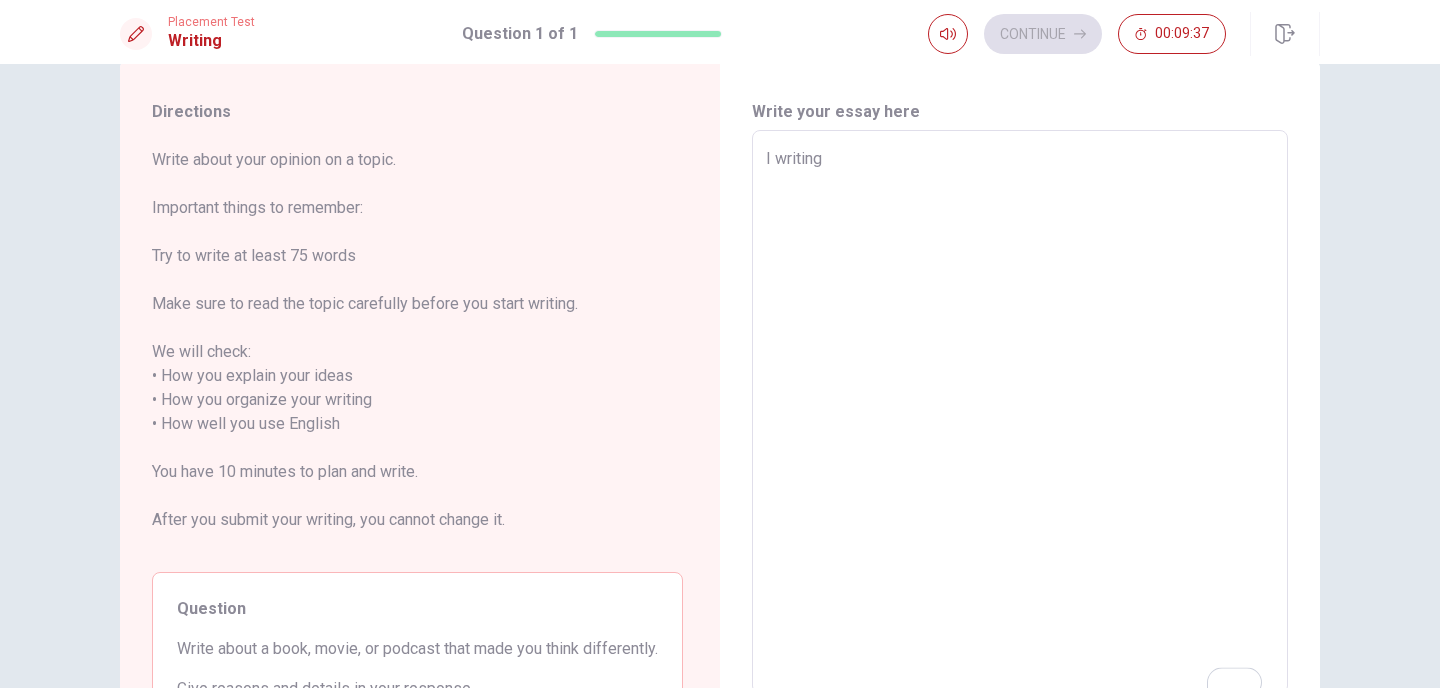 type on "I writing f" 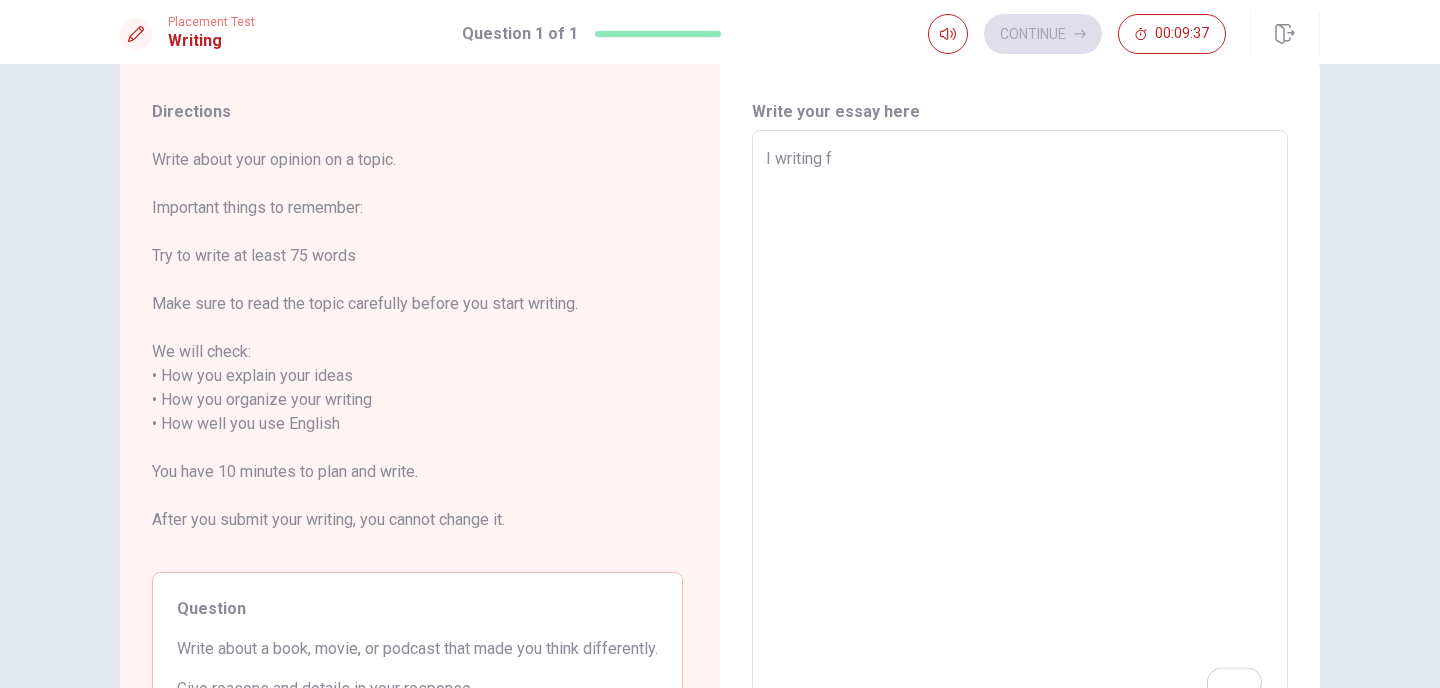 type on "x" 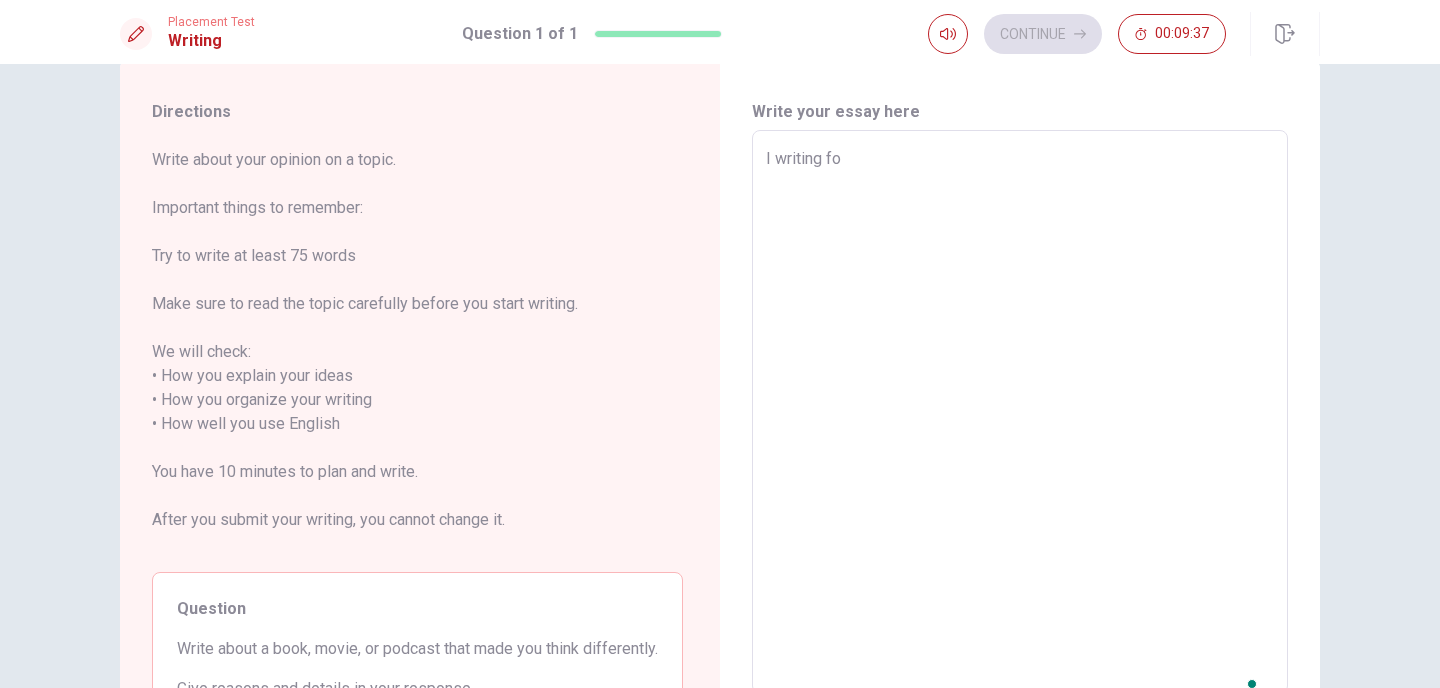 type on "I writing for" 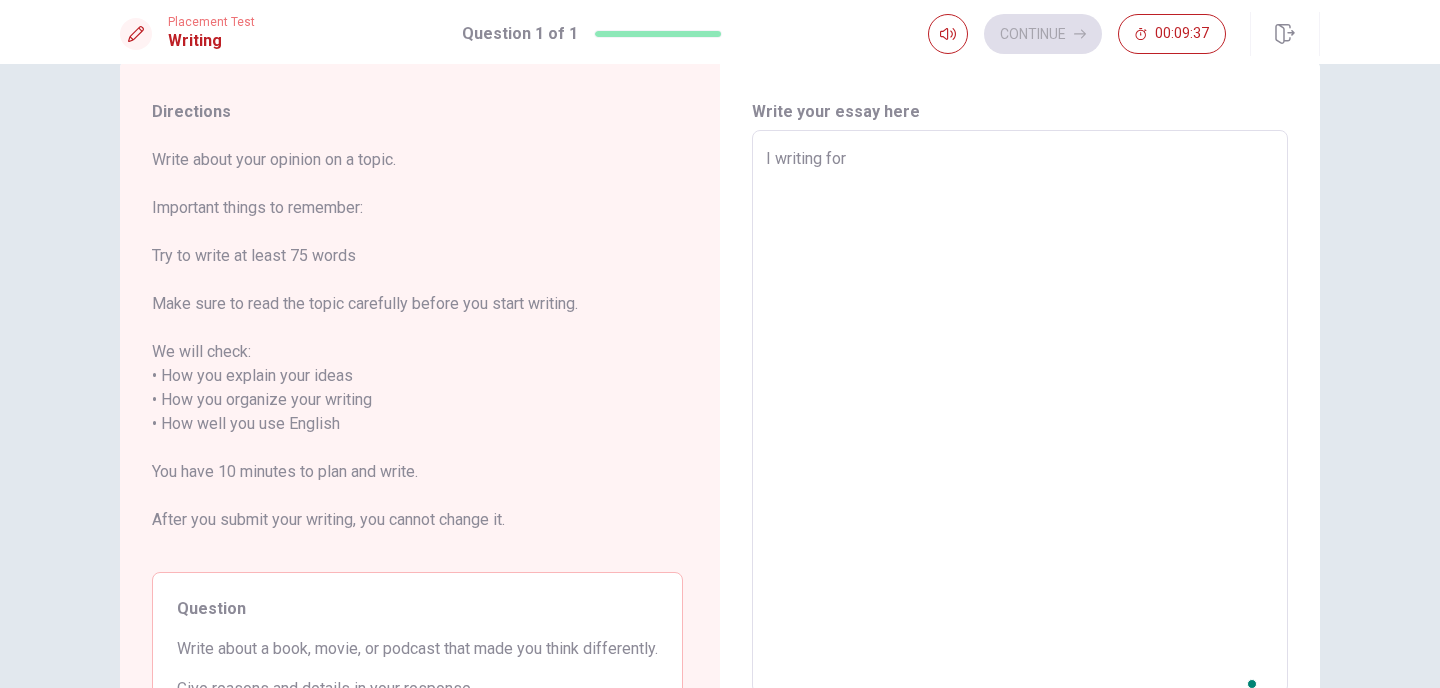 type on "x" 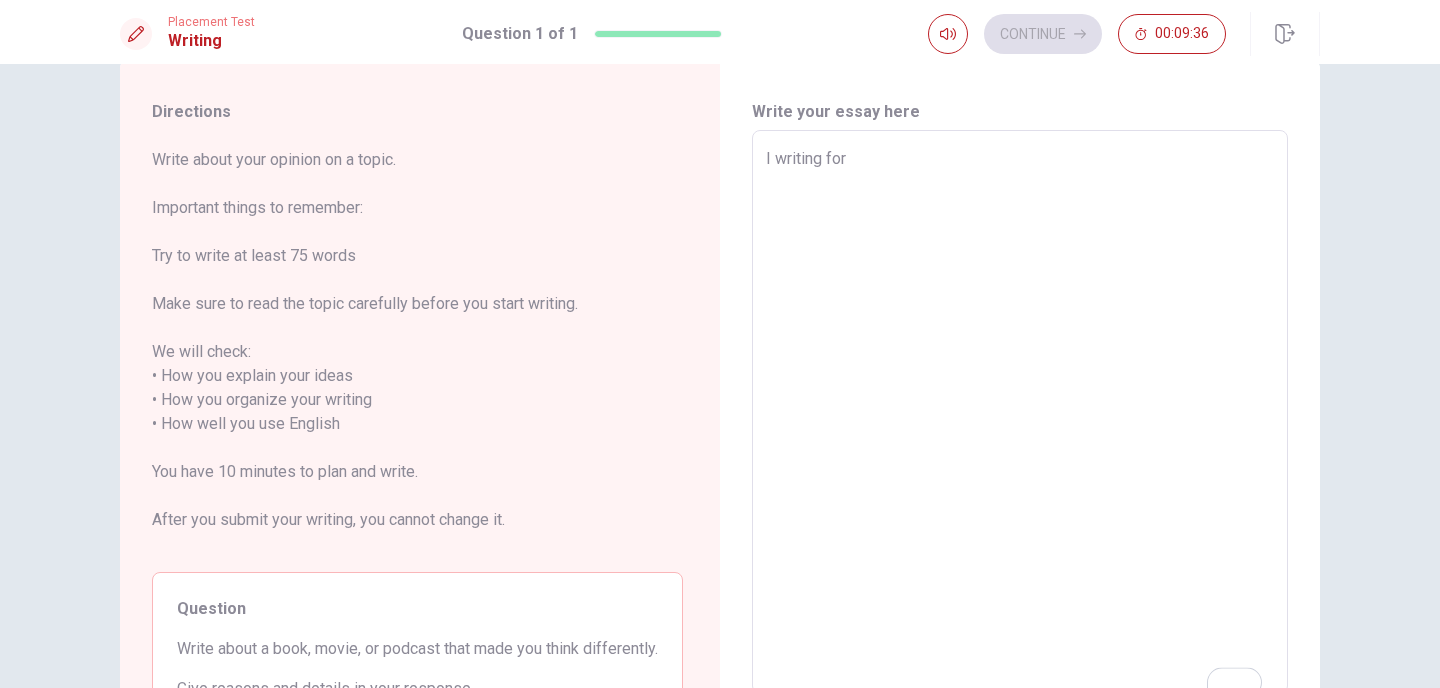 type on "x" 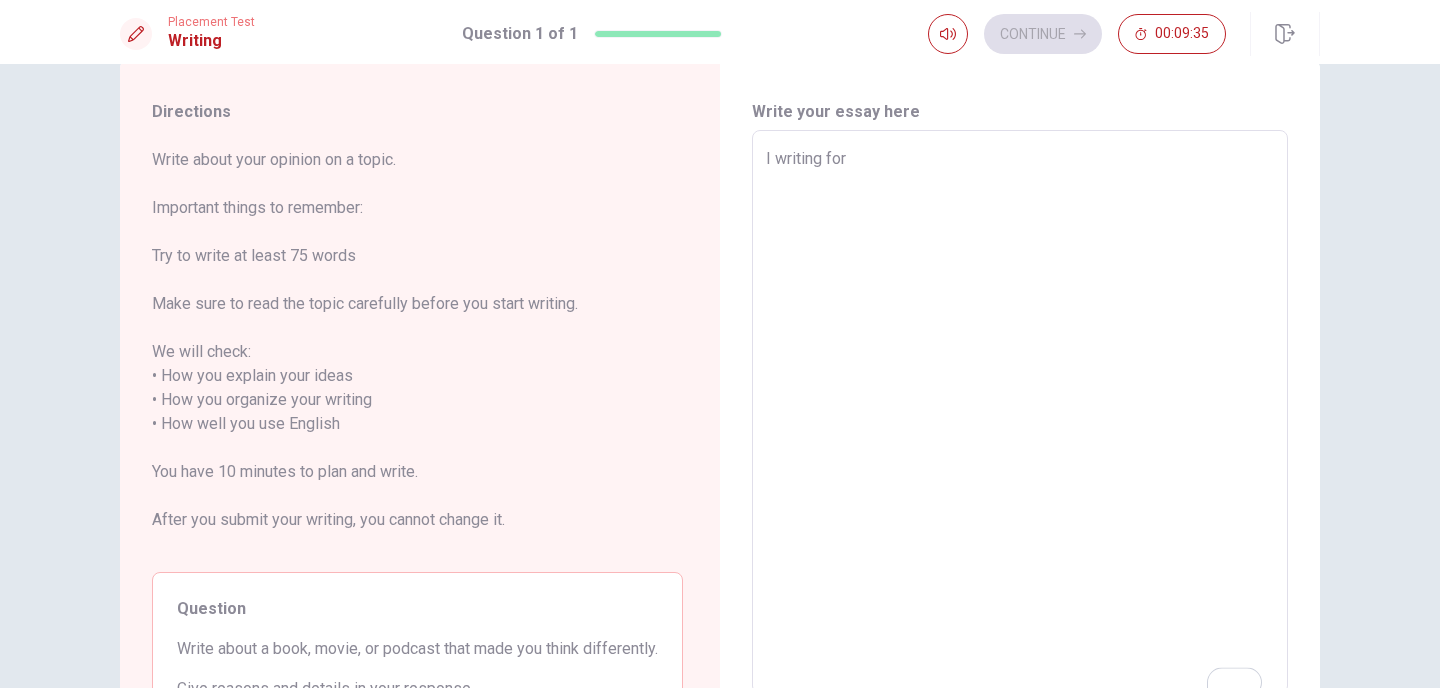 type on "I writing for a" 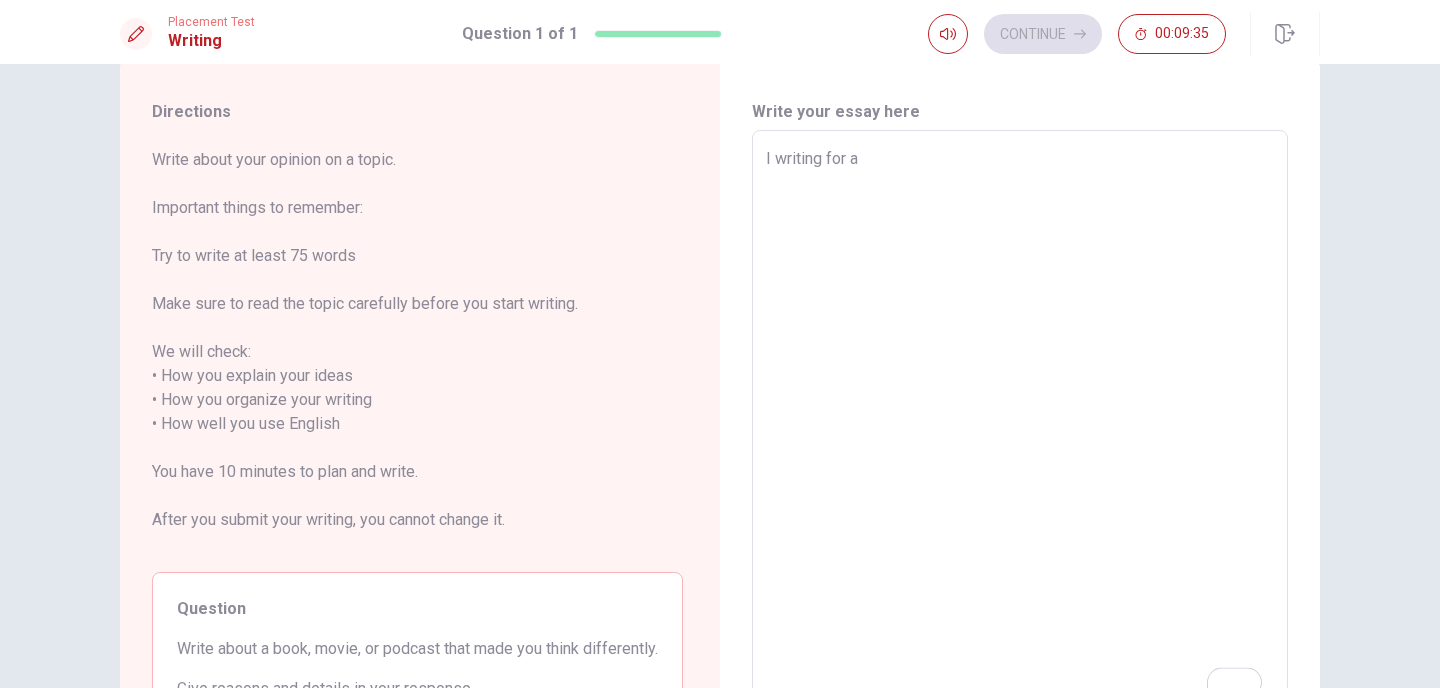 type on "x" 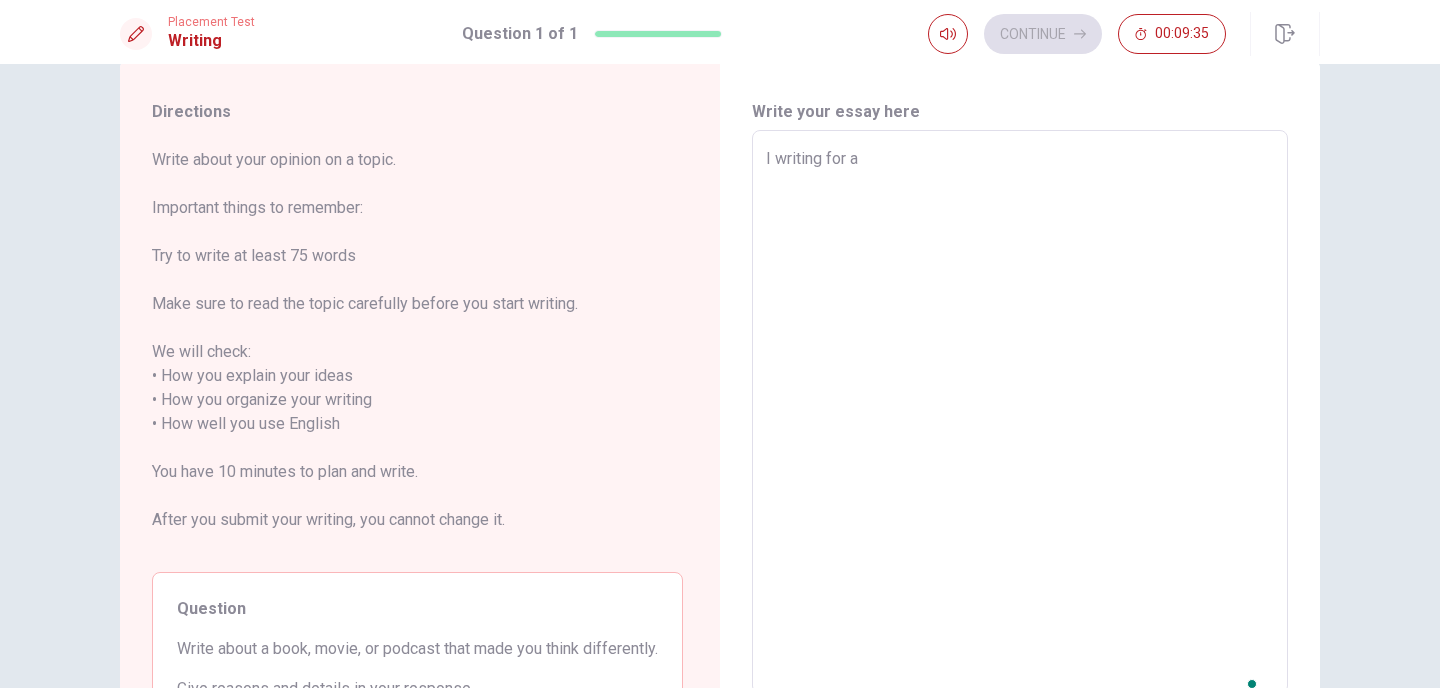 type on "x" 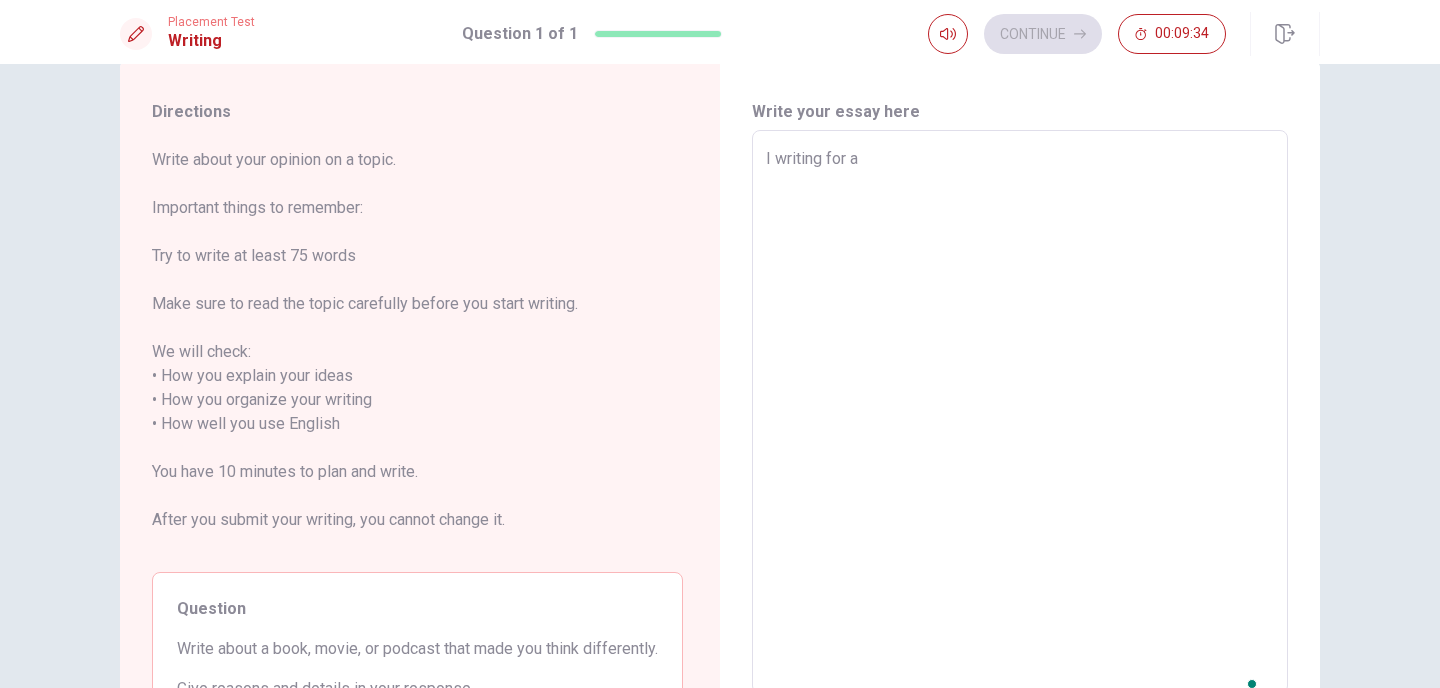type on "I writing for a p" 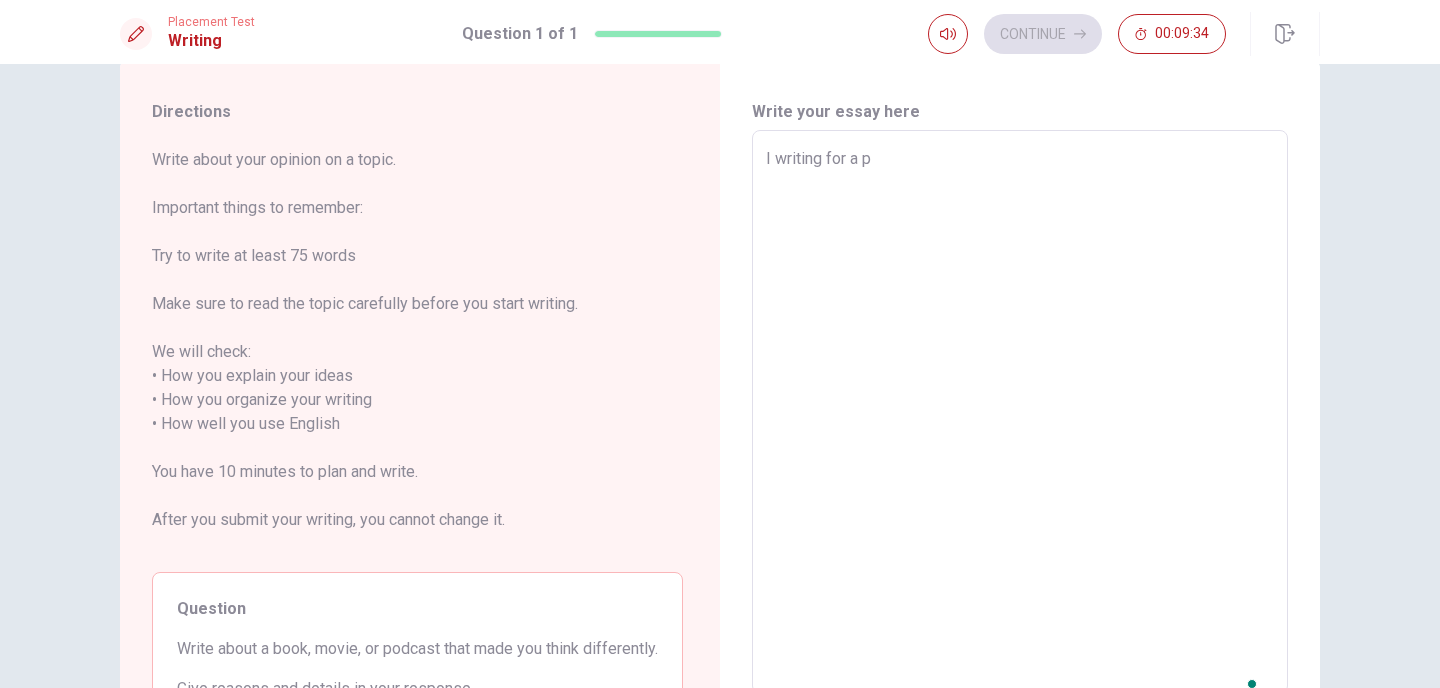 type on "x" 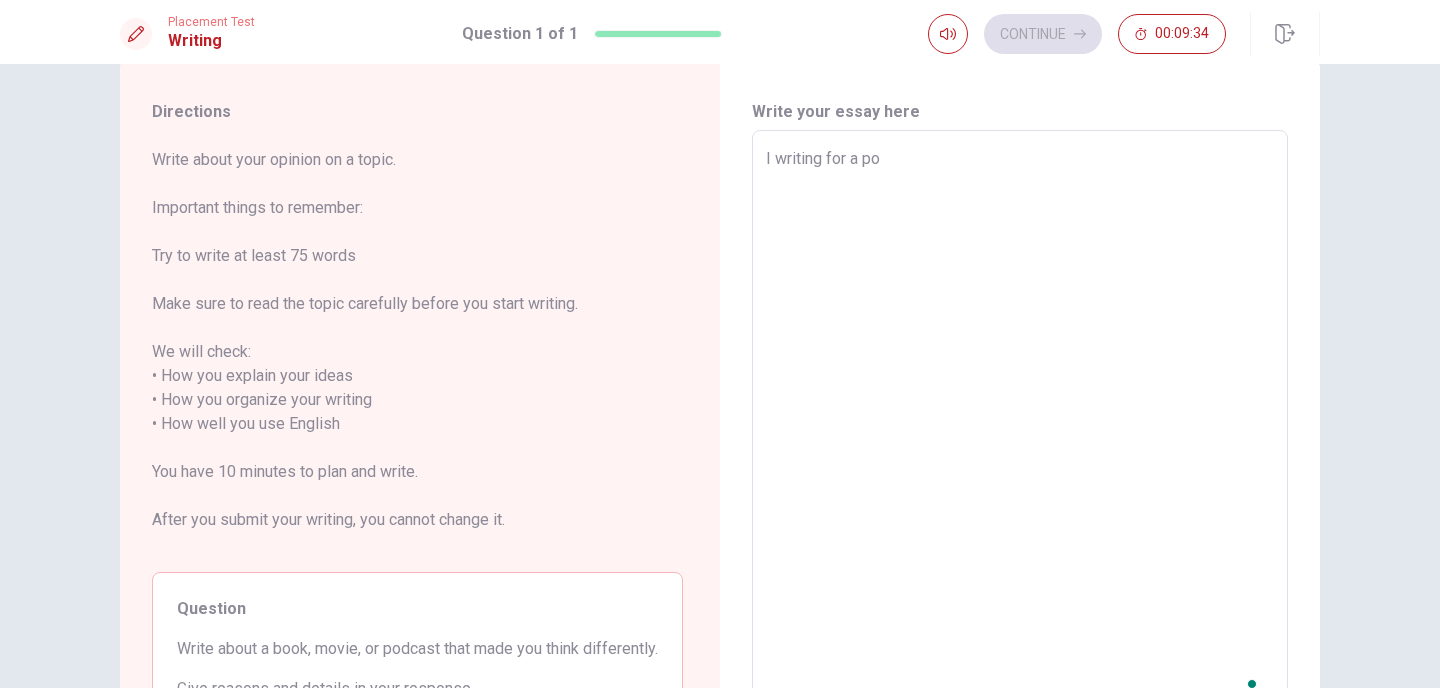 type on "x" 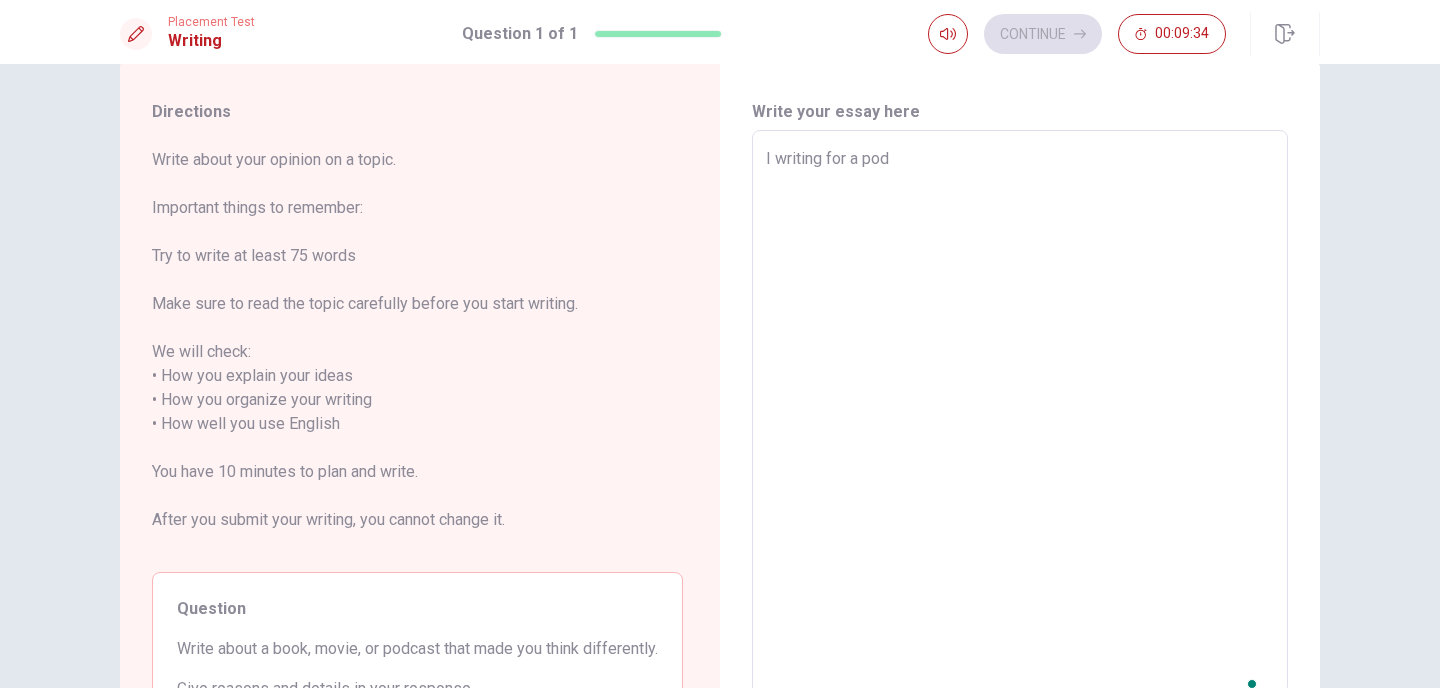 type on "x" 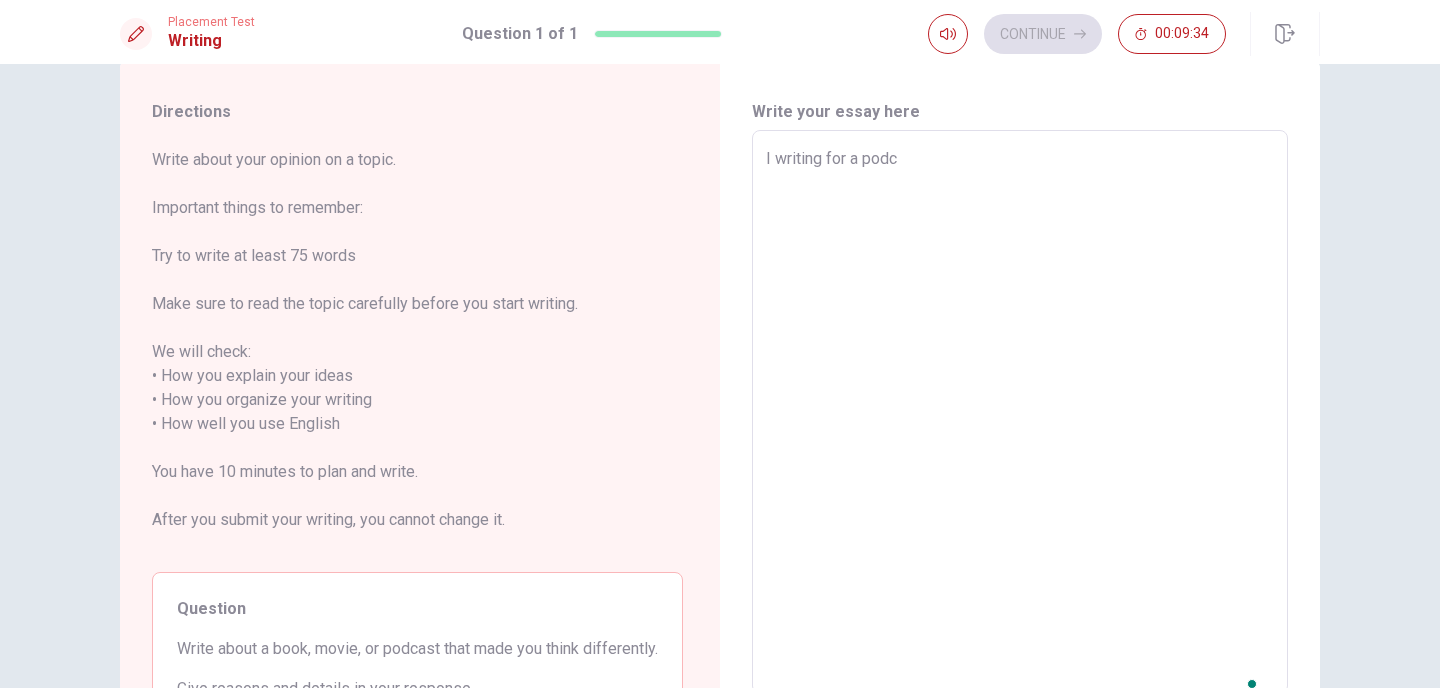 type on "x" 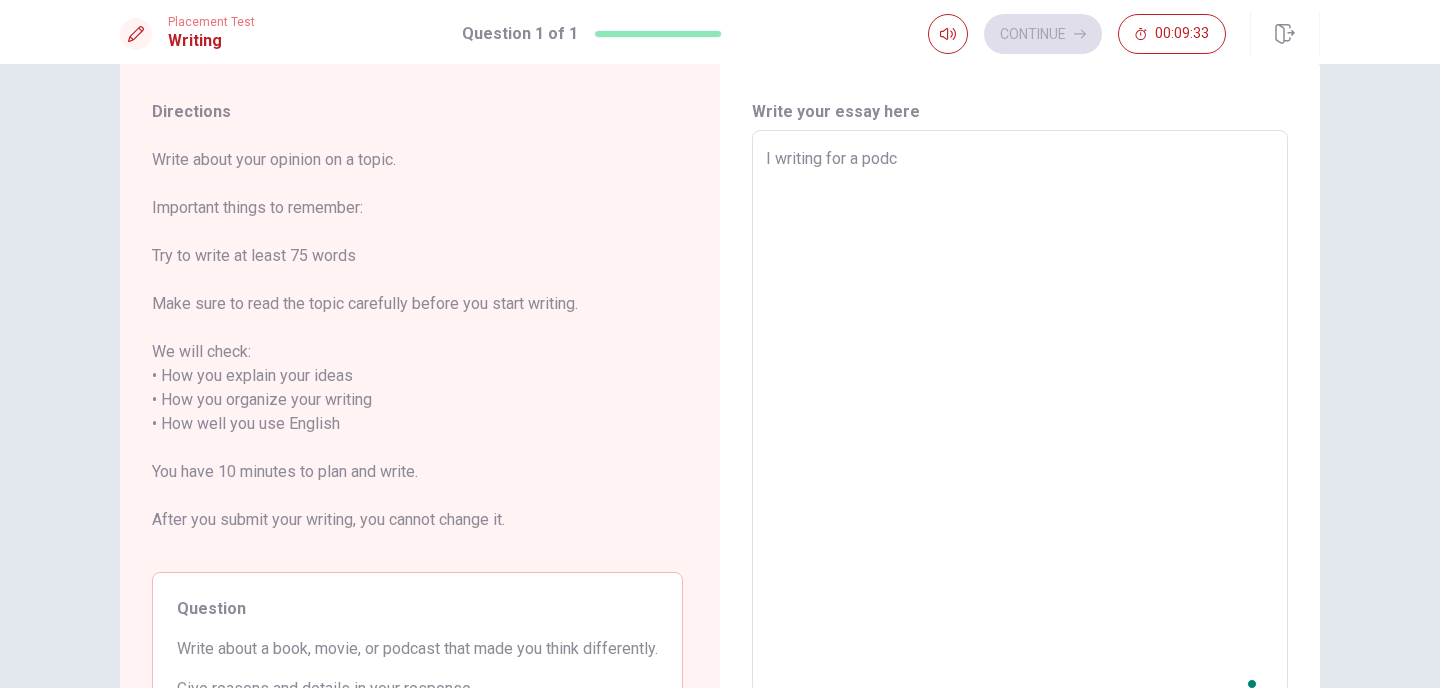 type on "I writing for a podca" 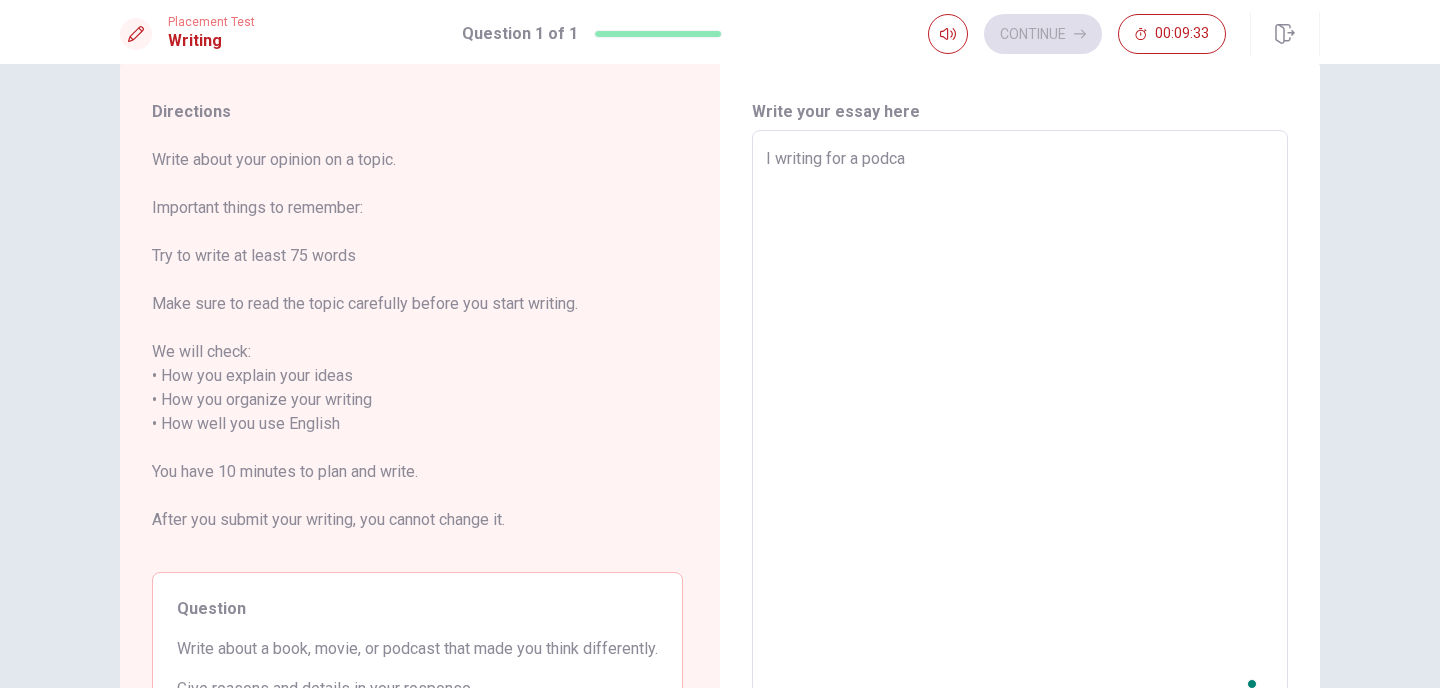 type on "x" 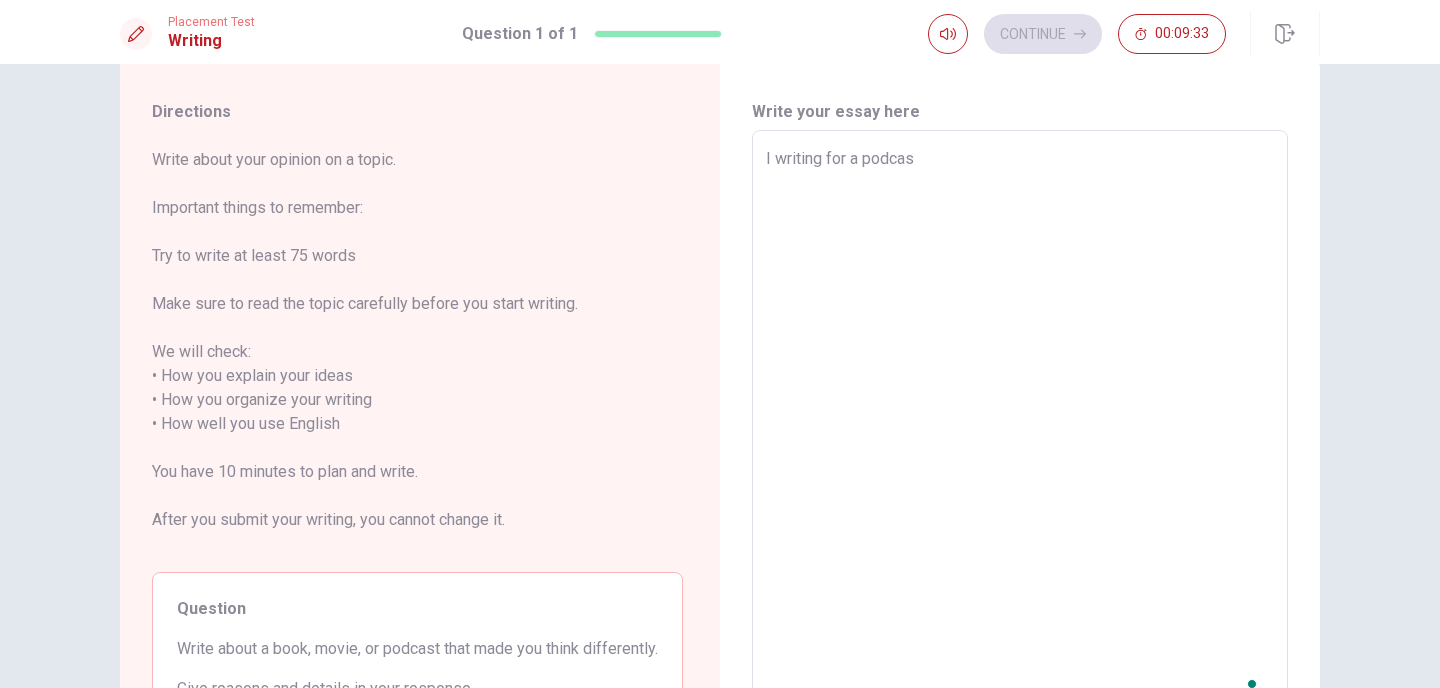 type on "x" 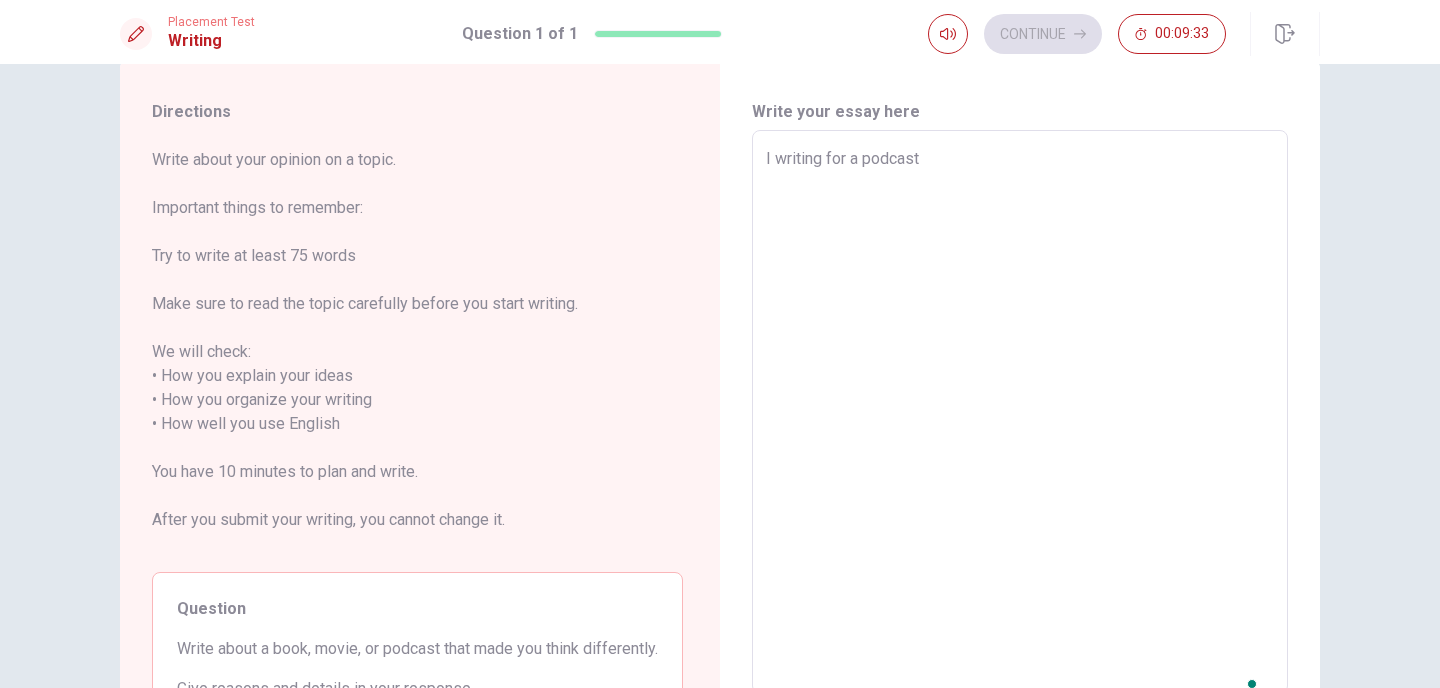 type on "x" 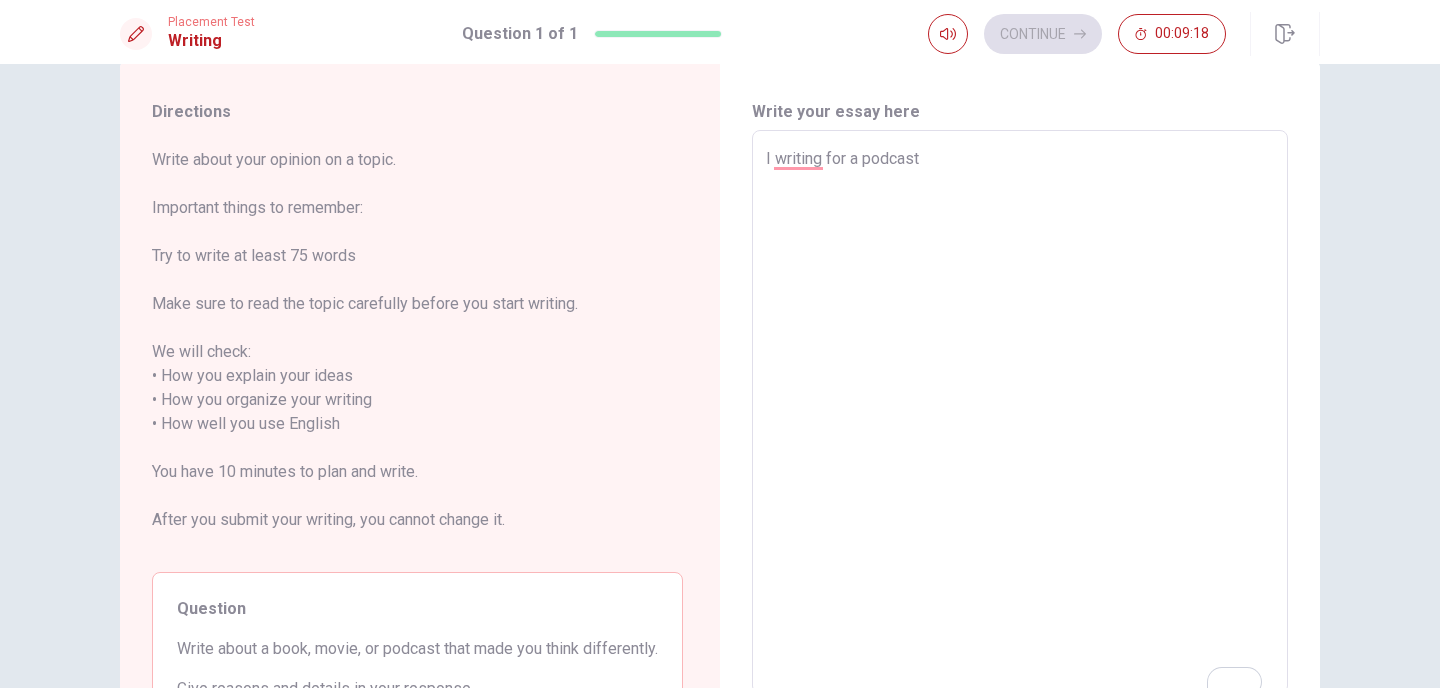 type on "x" 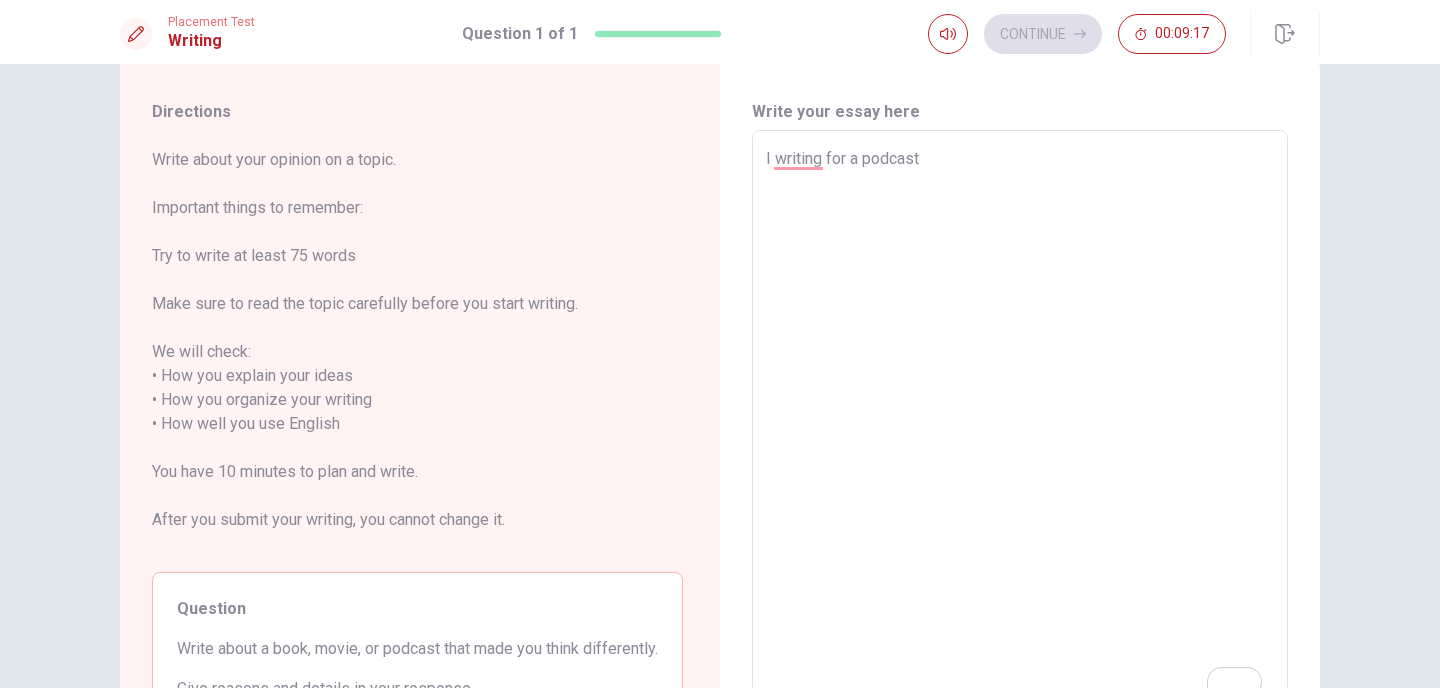 type on "I writing for a podcast" 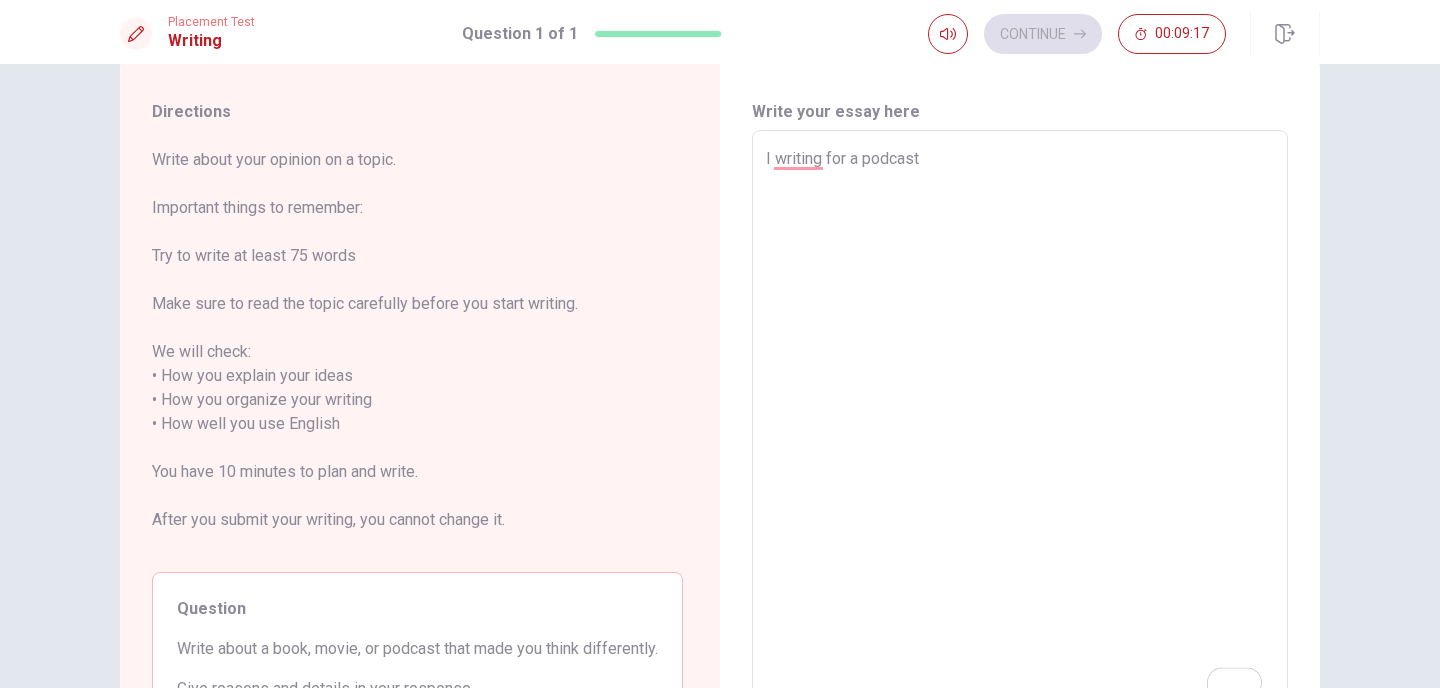 type on "I writing for a podcas" 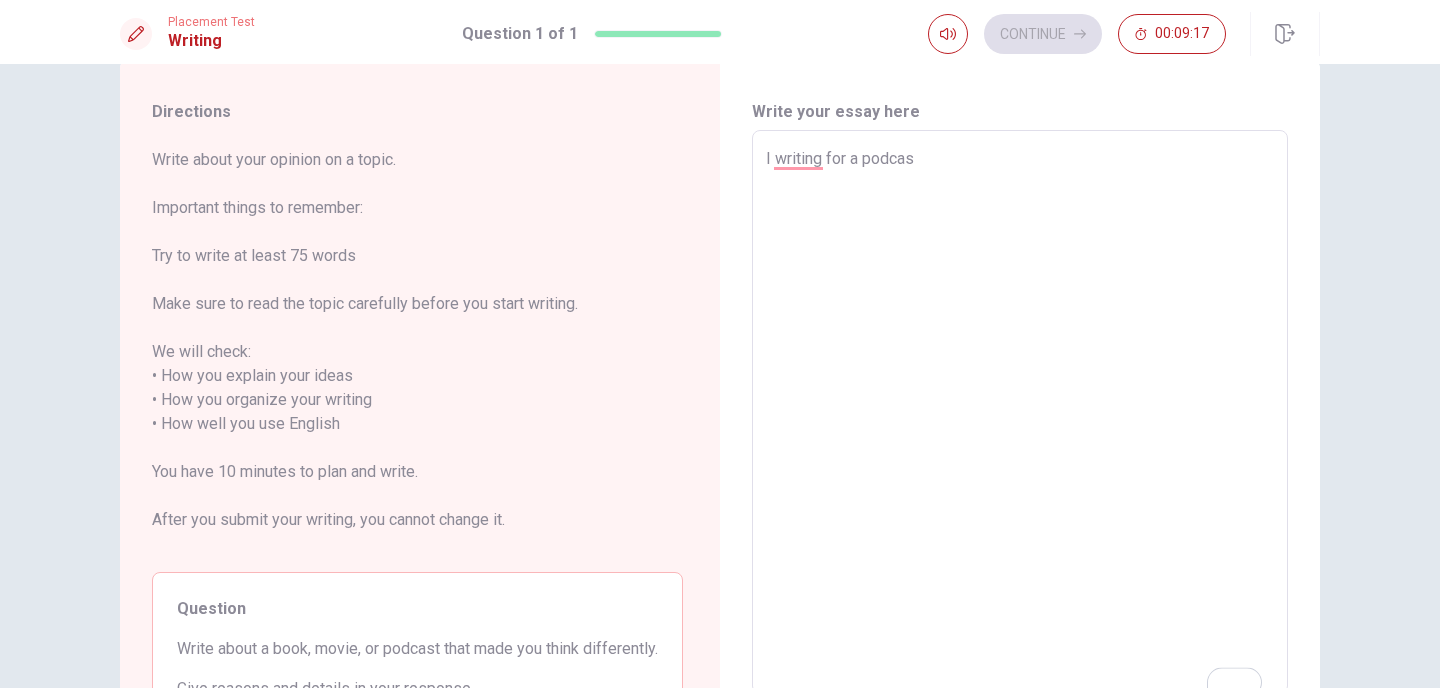 type on "x" 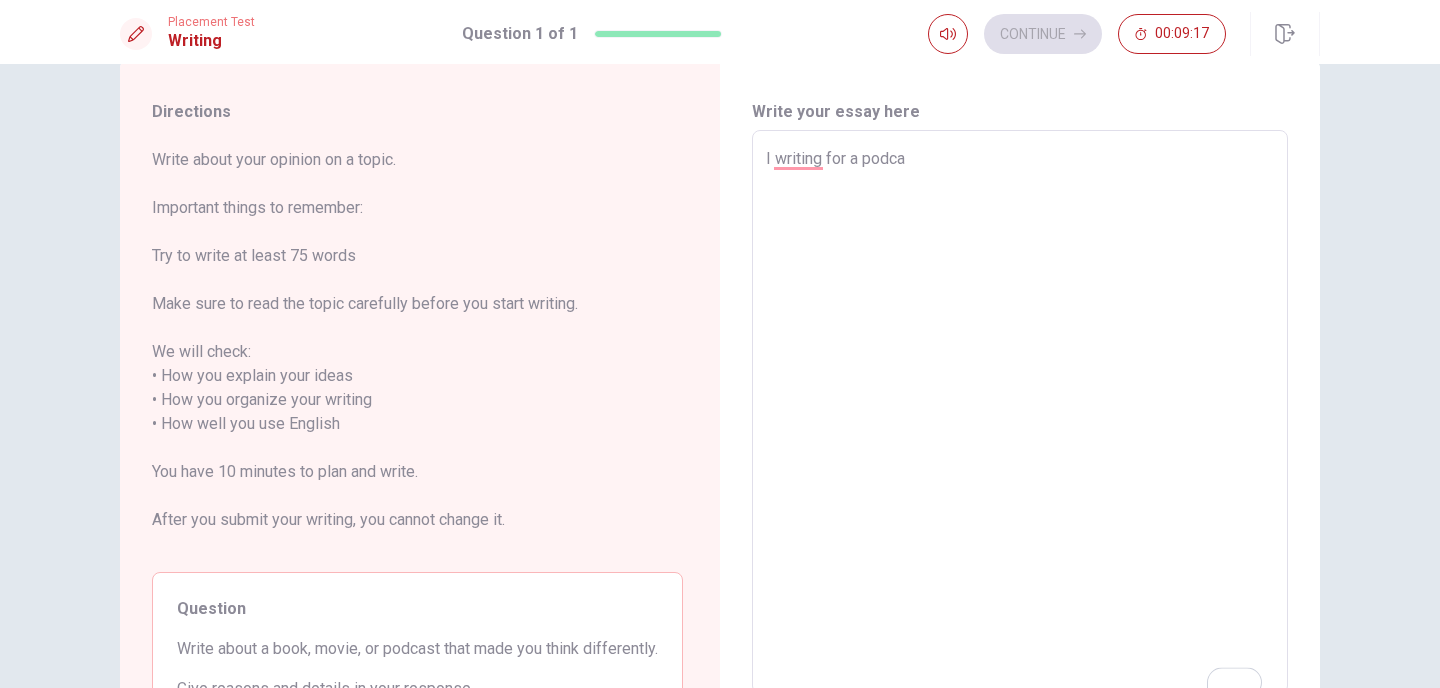 type on "x" 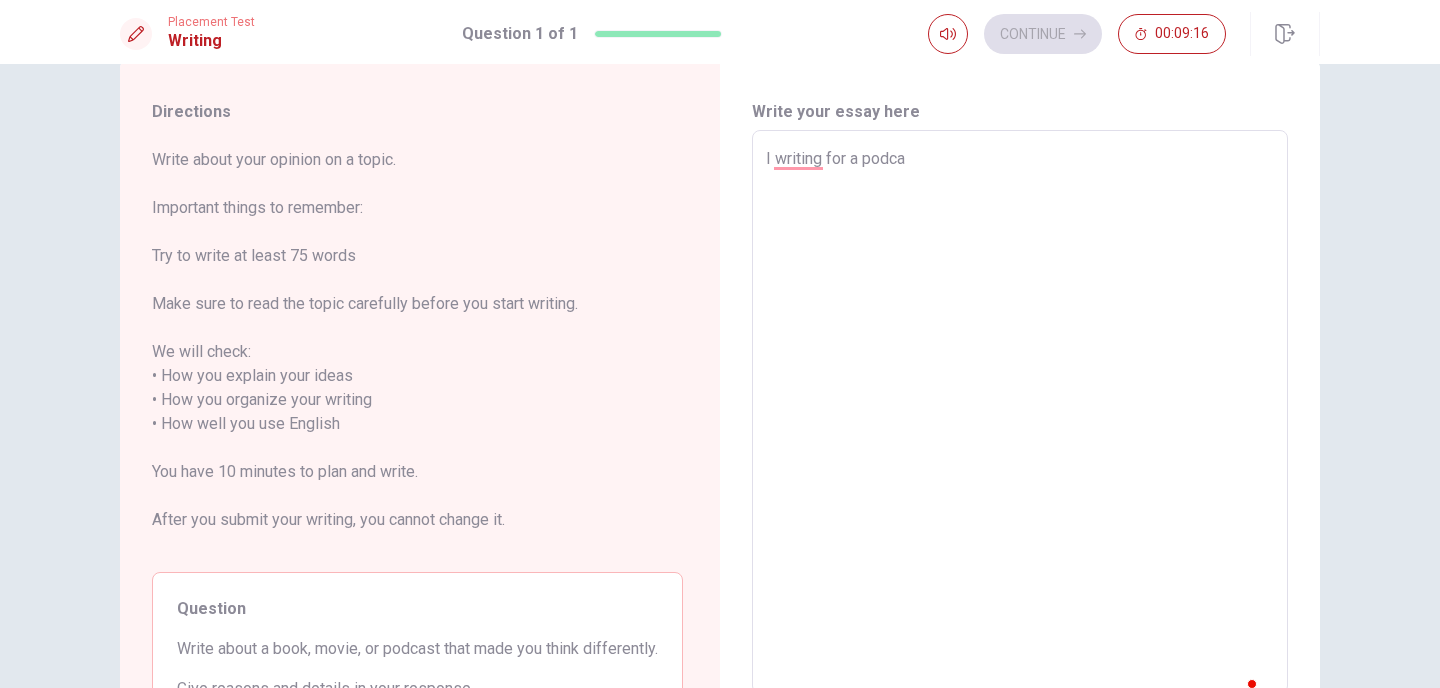 type on "I writing for a podc" 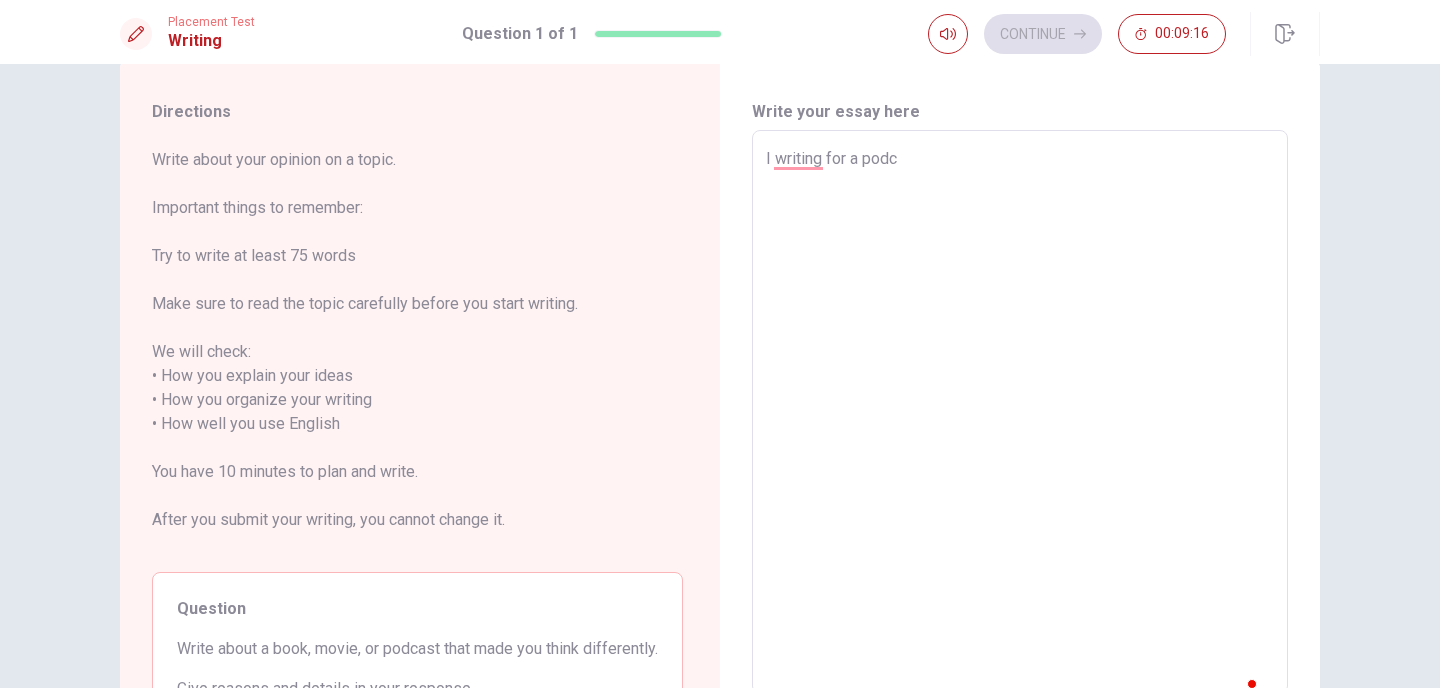 type on "x" 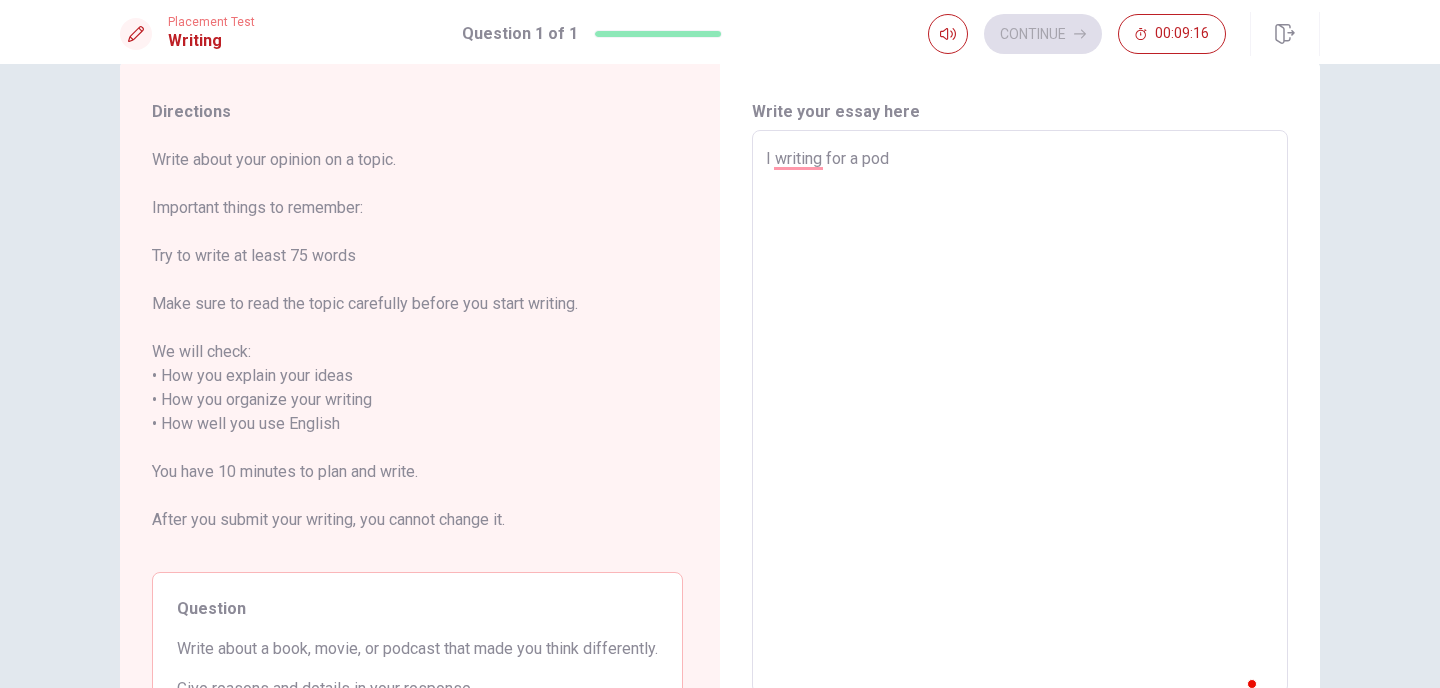type on "x" 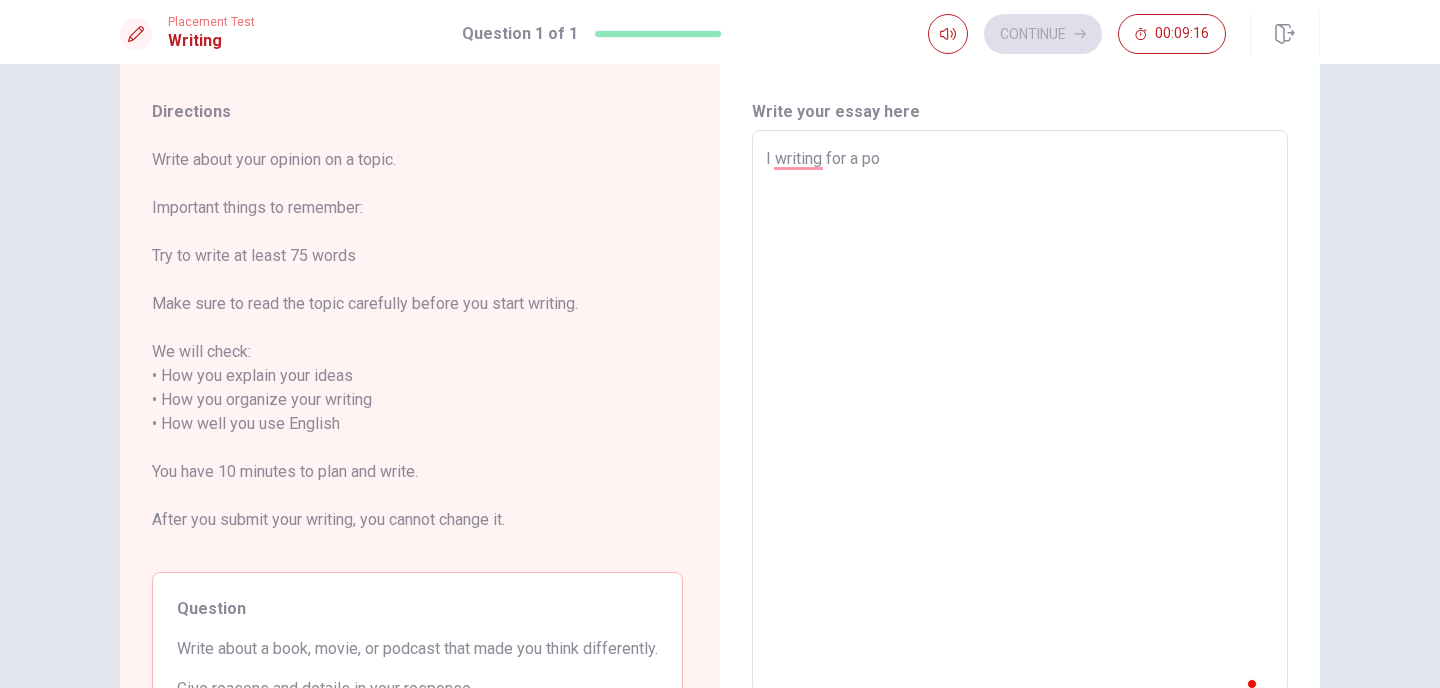 type on "x" 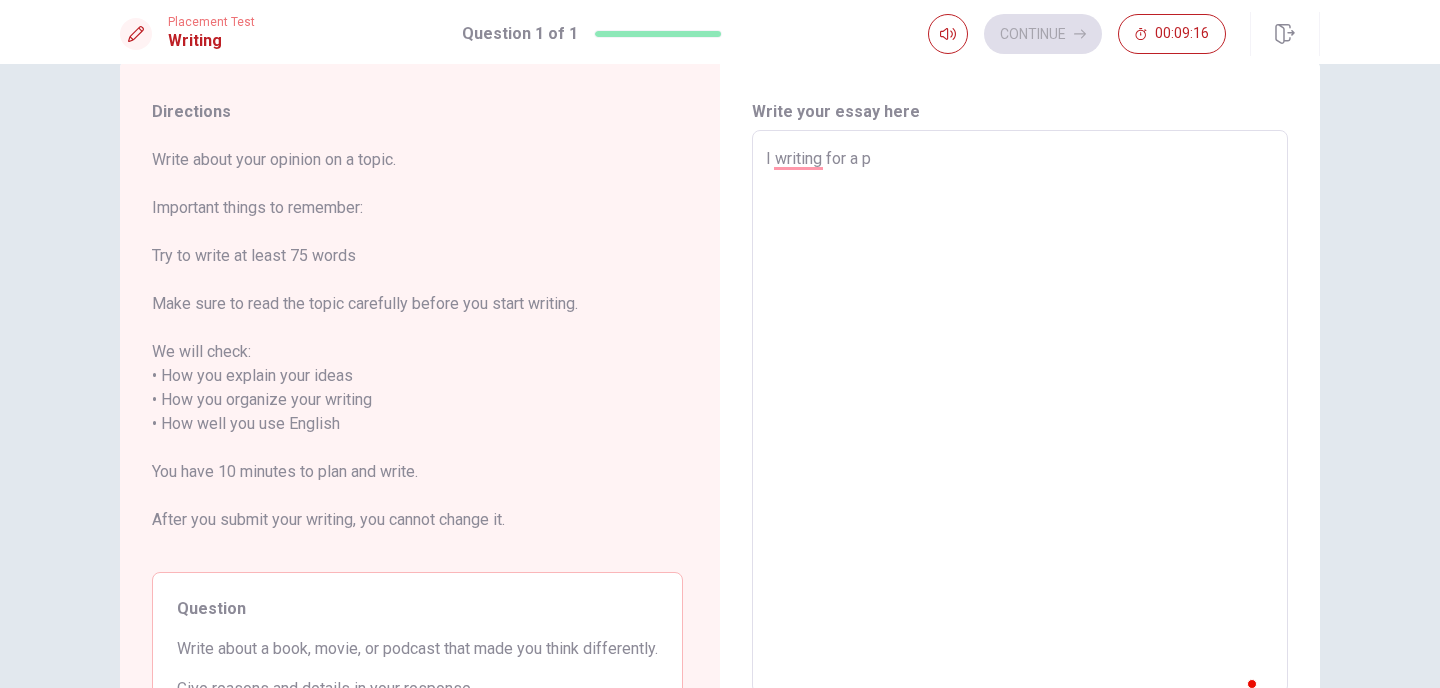 type on "x" 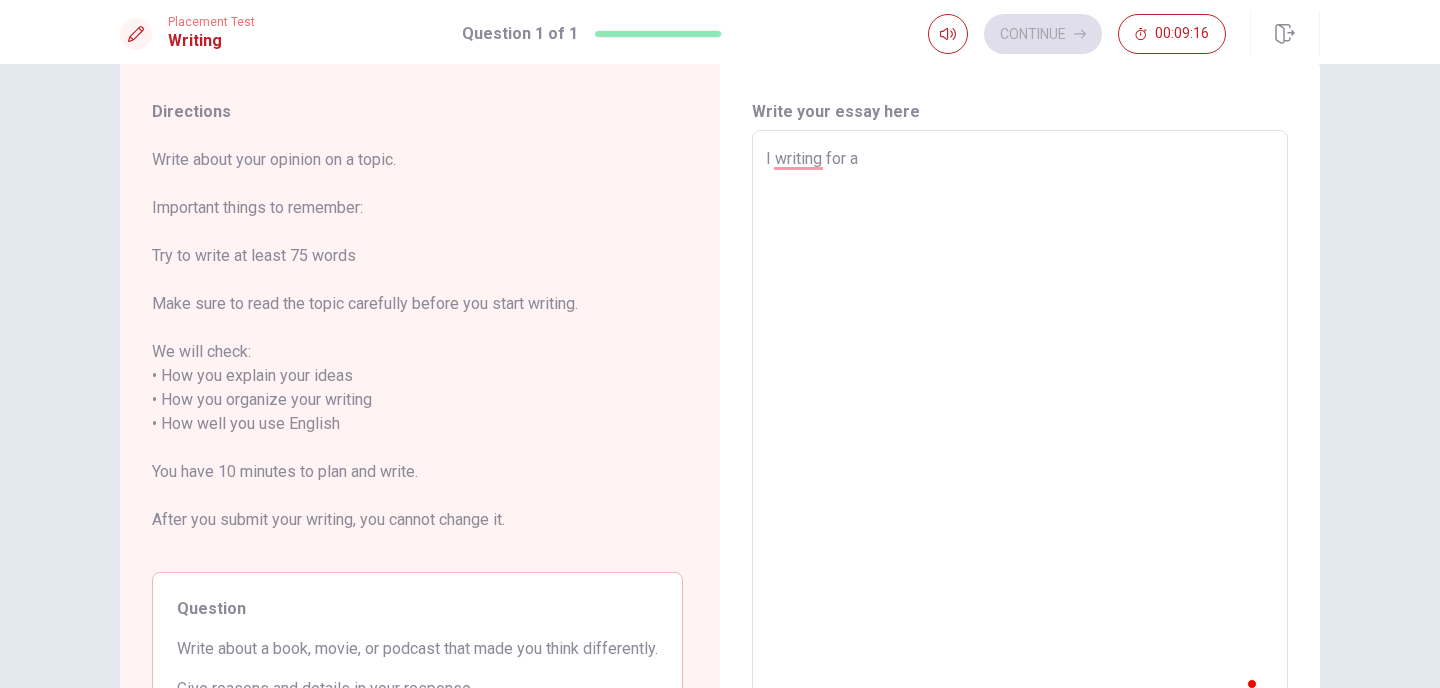 type on "x" 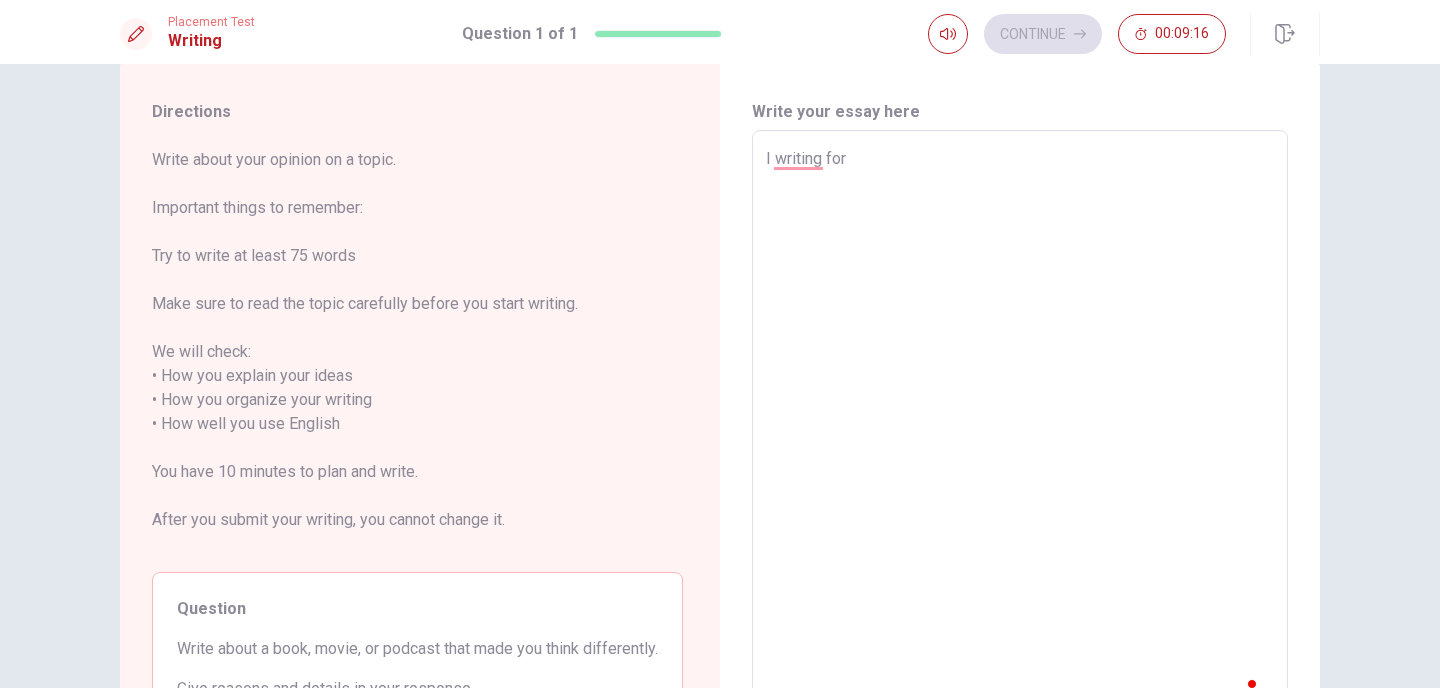 type on "x" 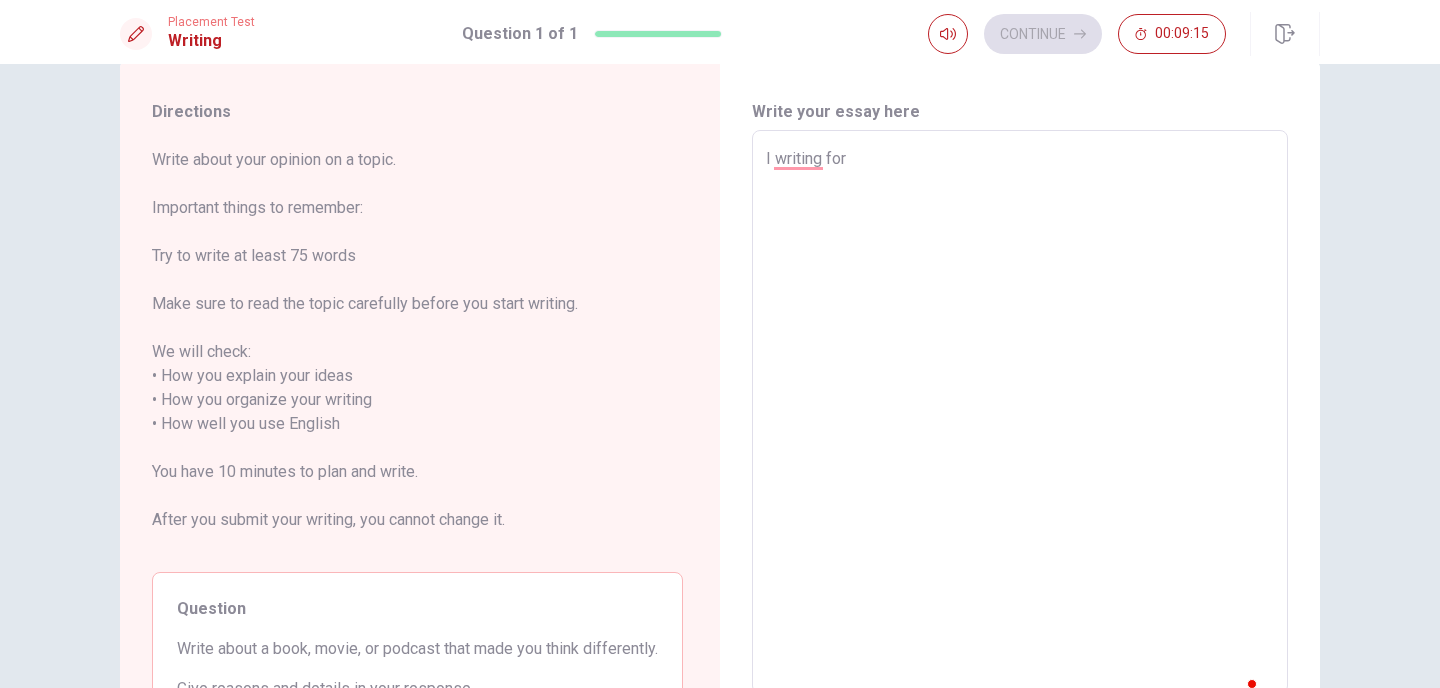 type on "I writing fo" 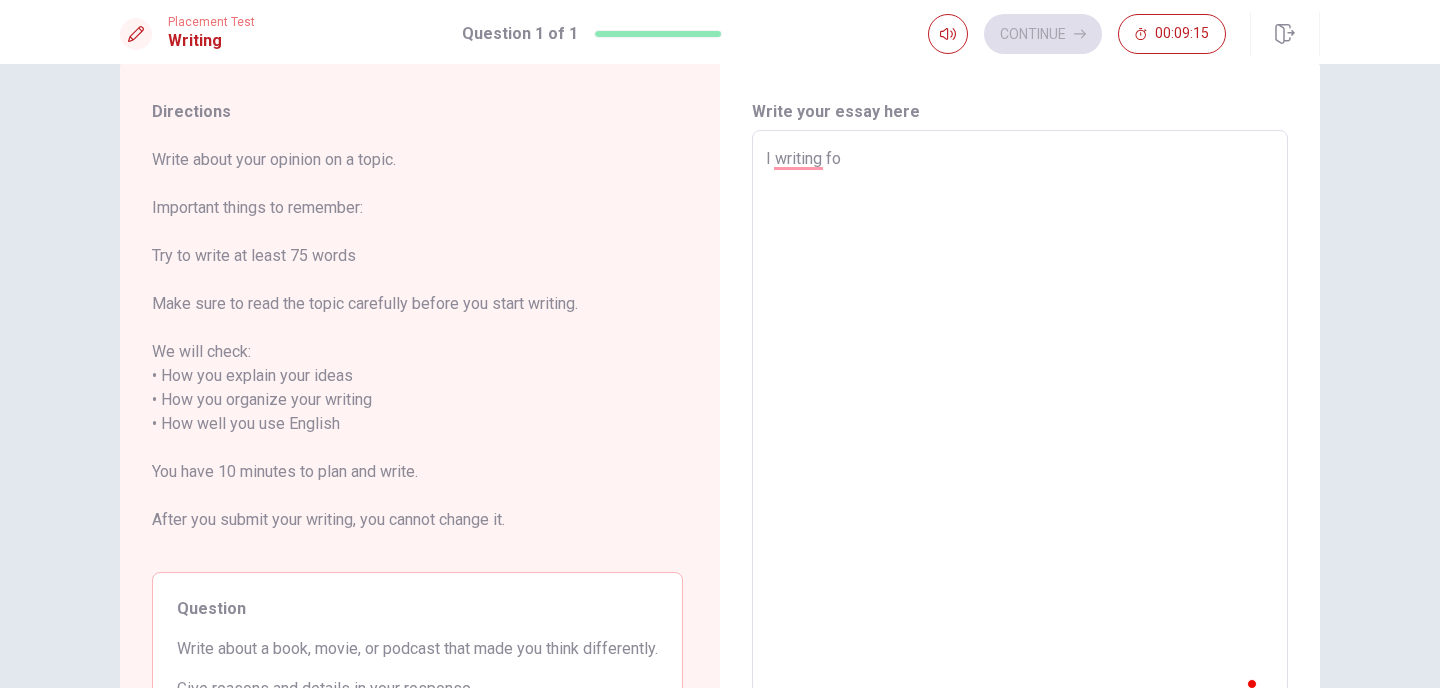 type on "x" 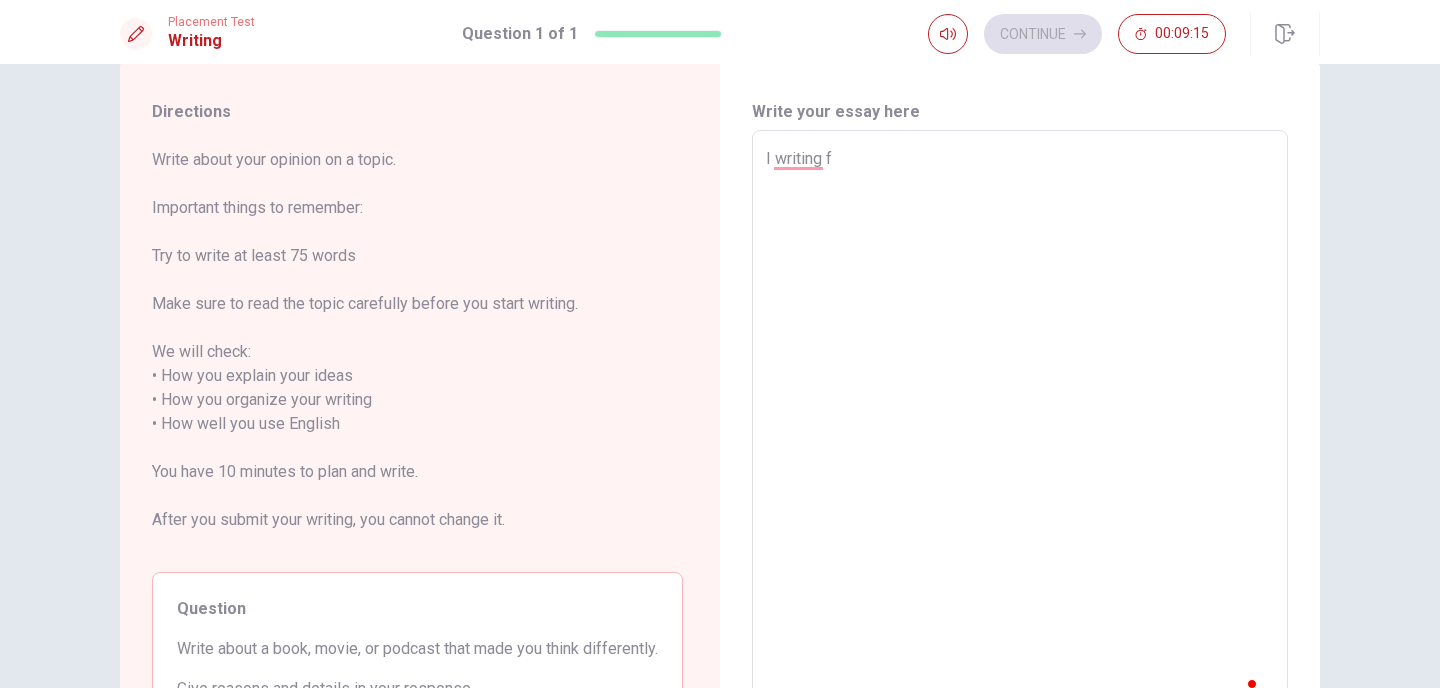 type on "x" 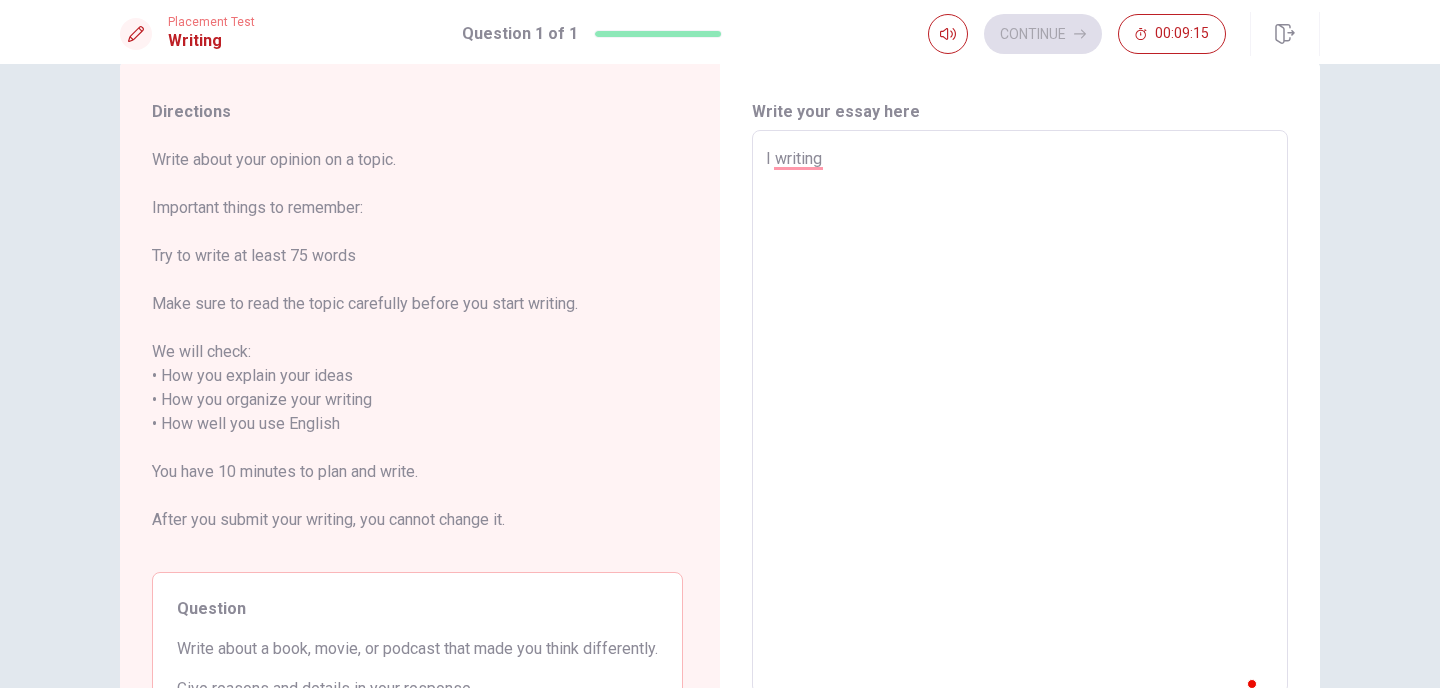 type on "x" 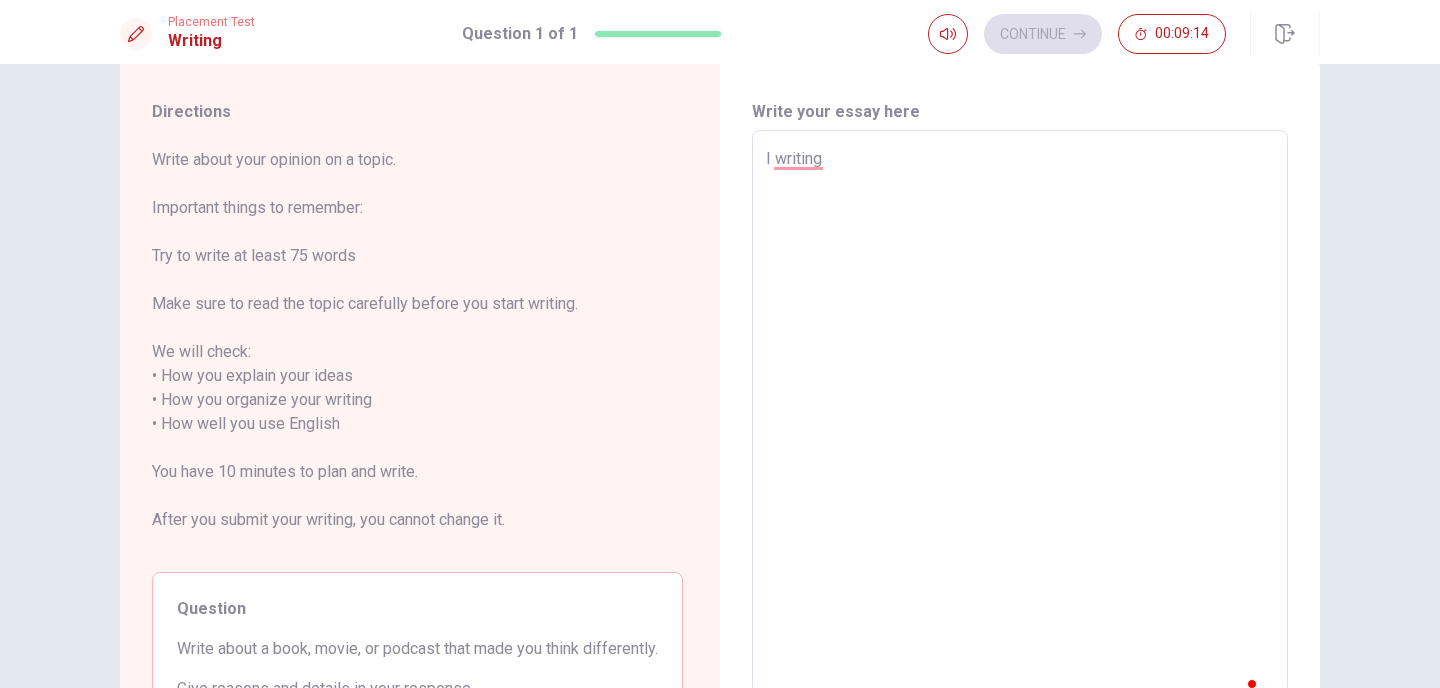type on "I writing" 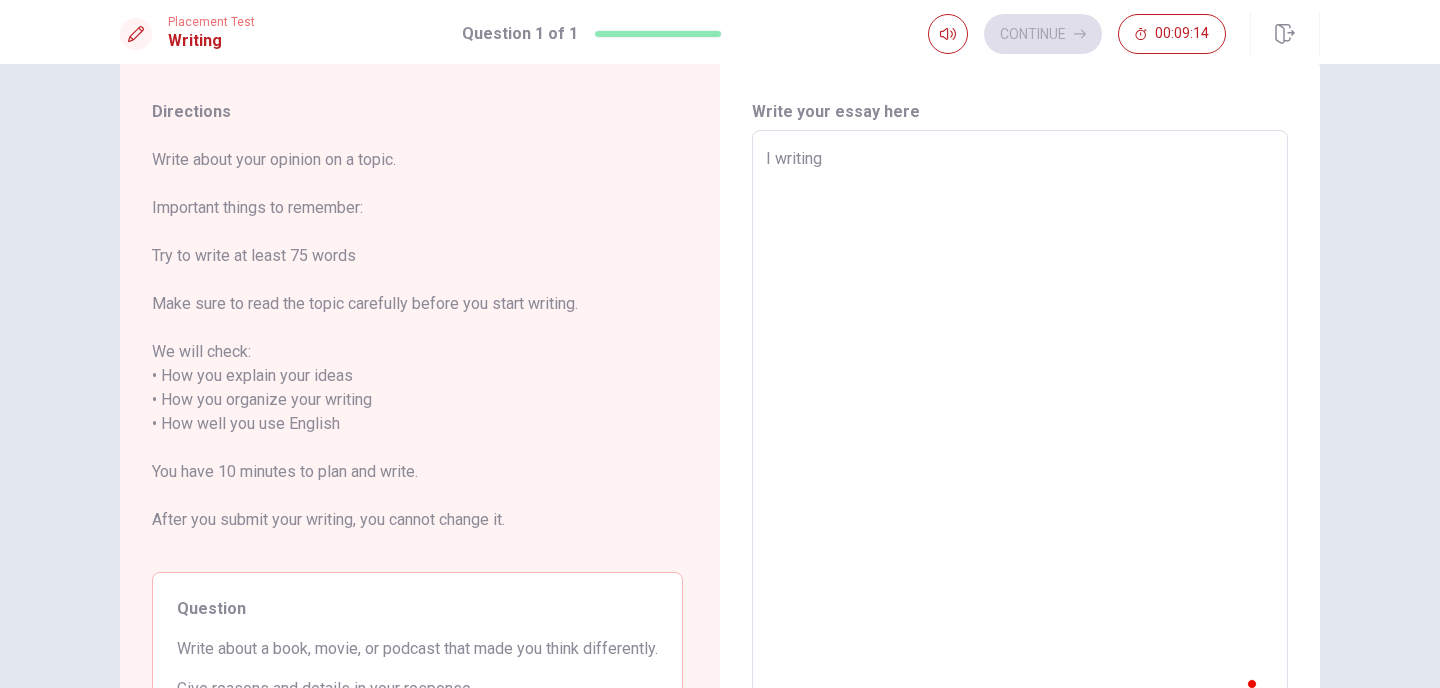 type on "x" 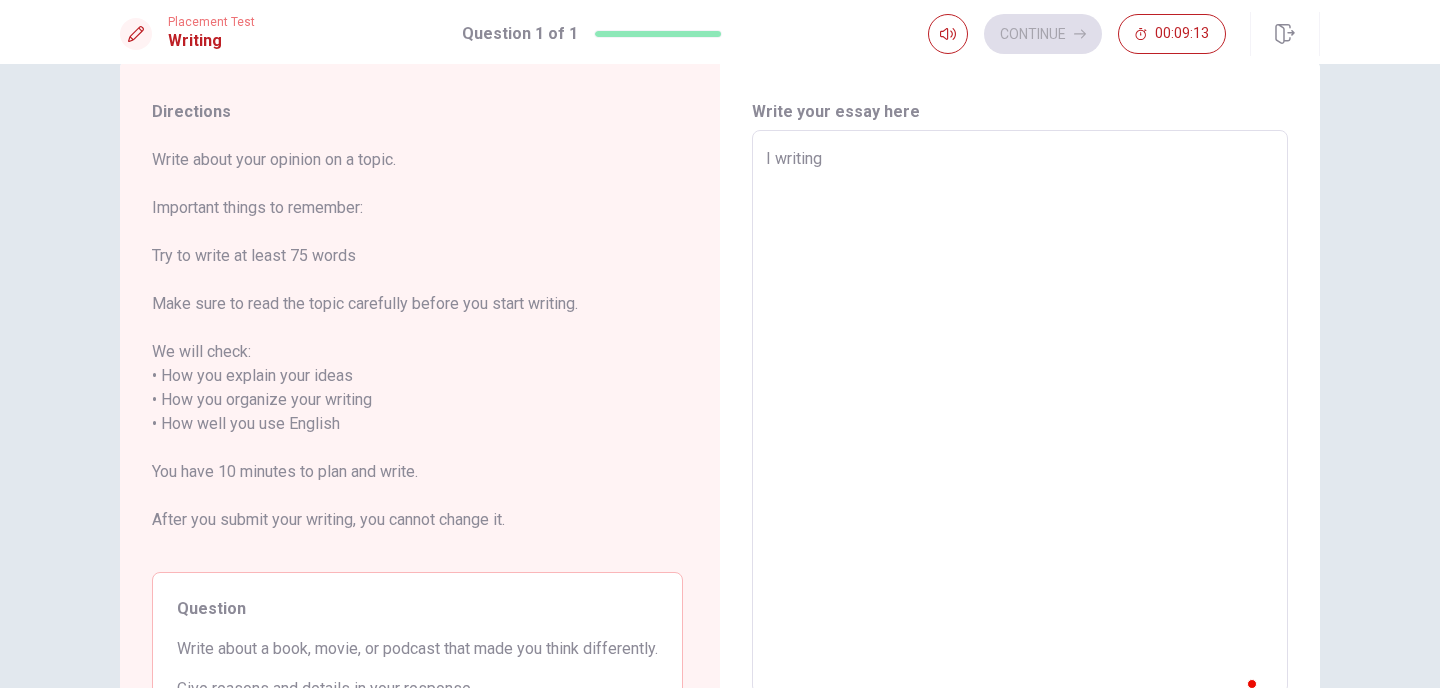 type on "I writing" 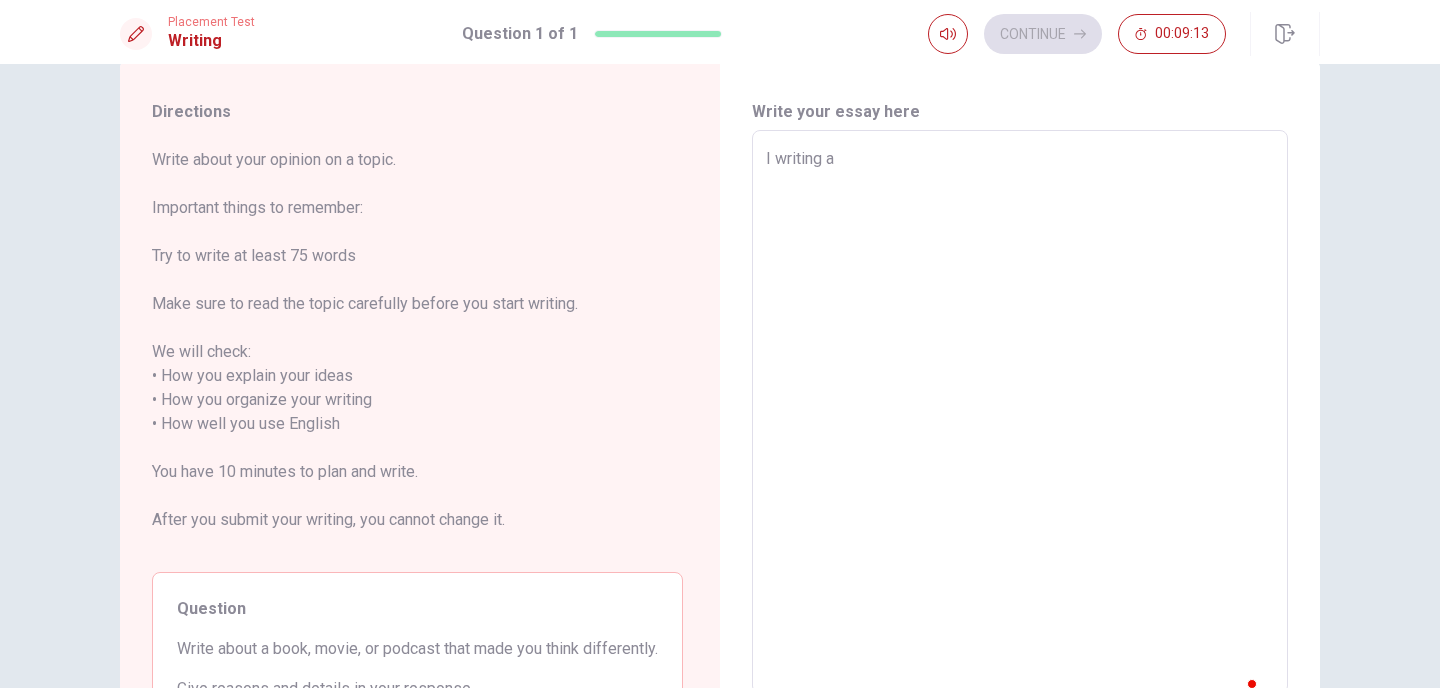 type on "x" 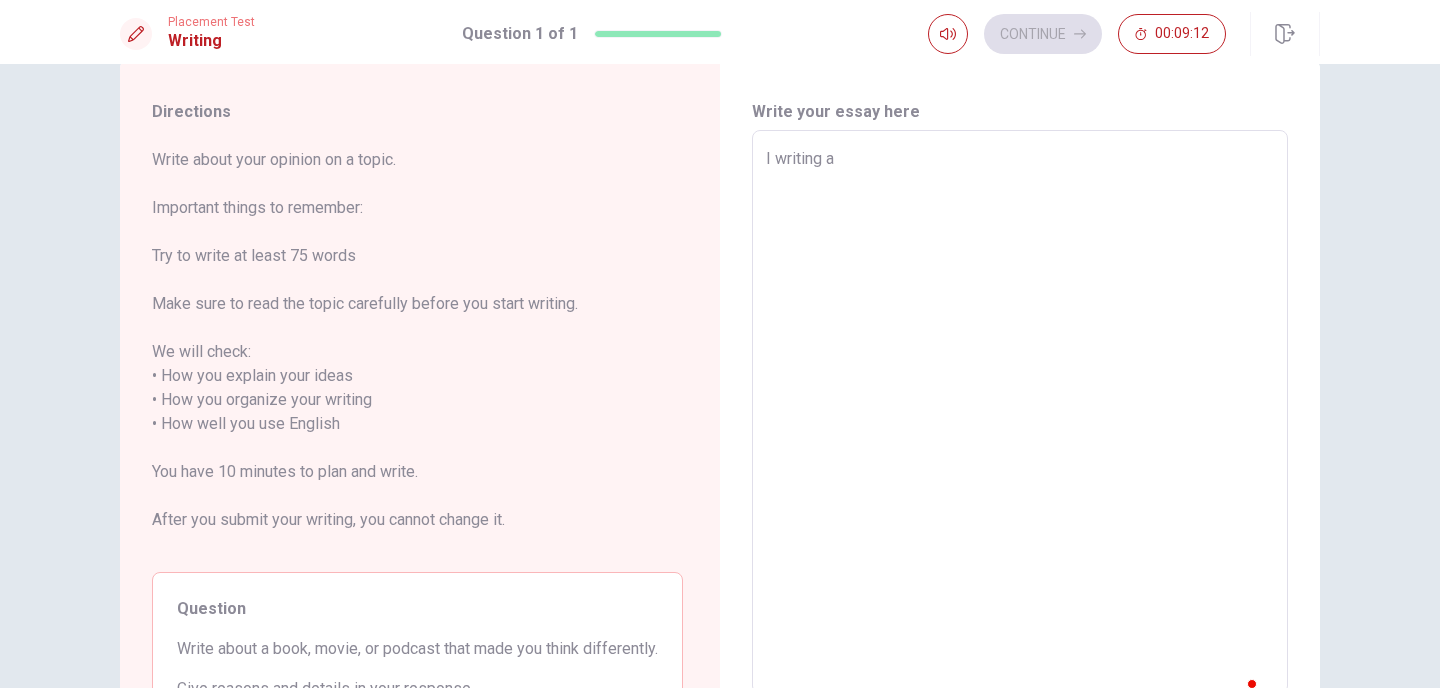 type on "I writing ab" 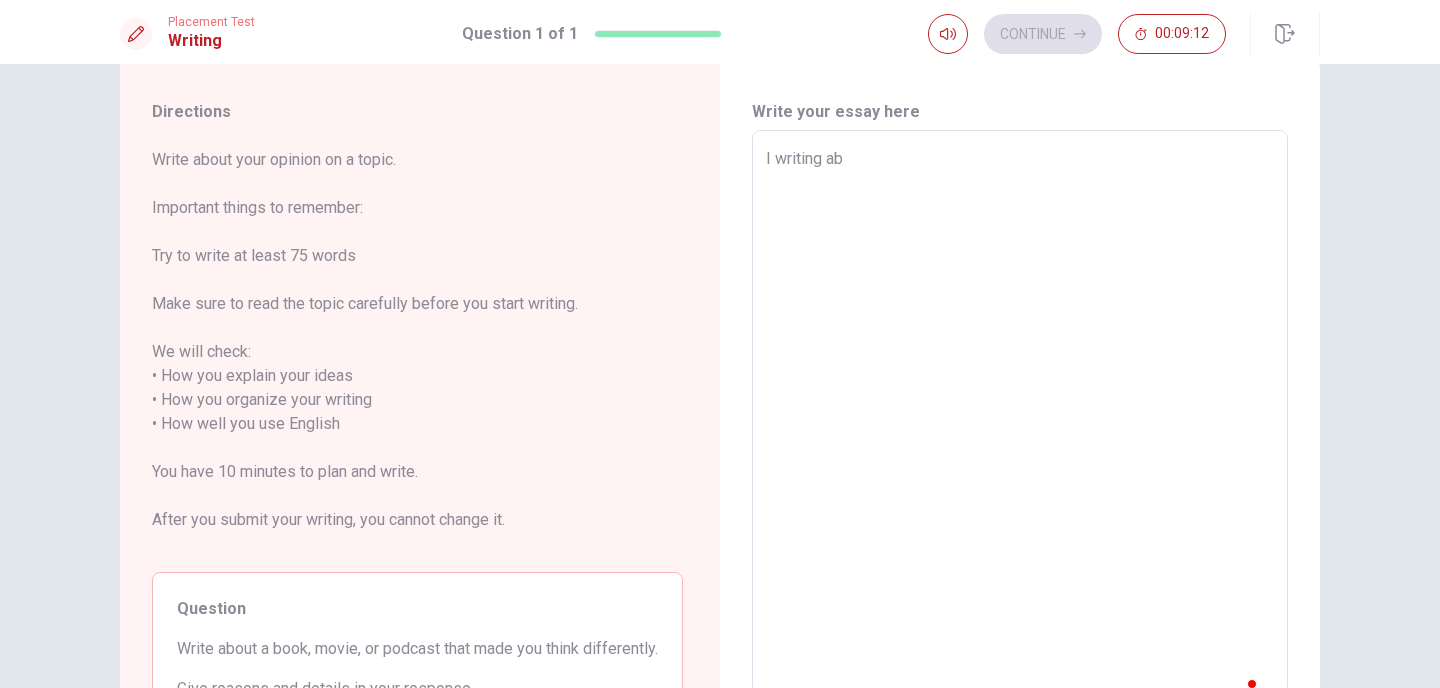 type on "x" 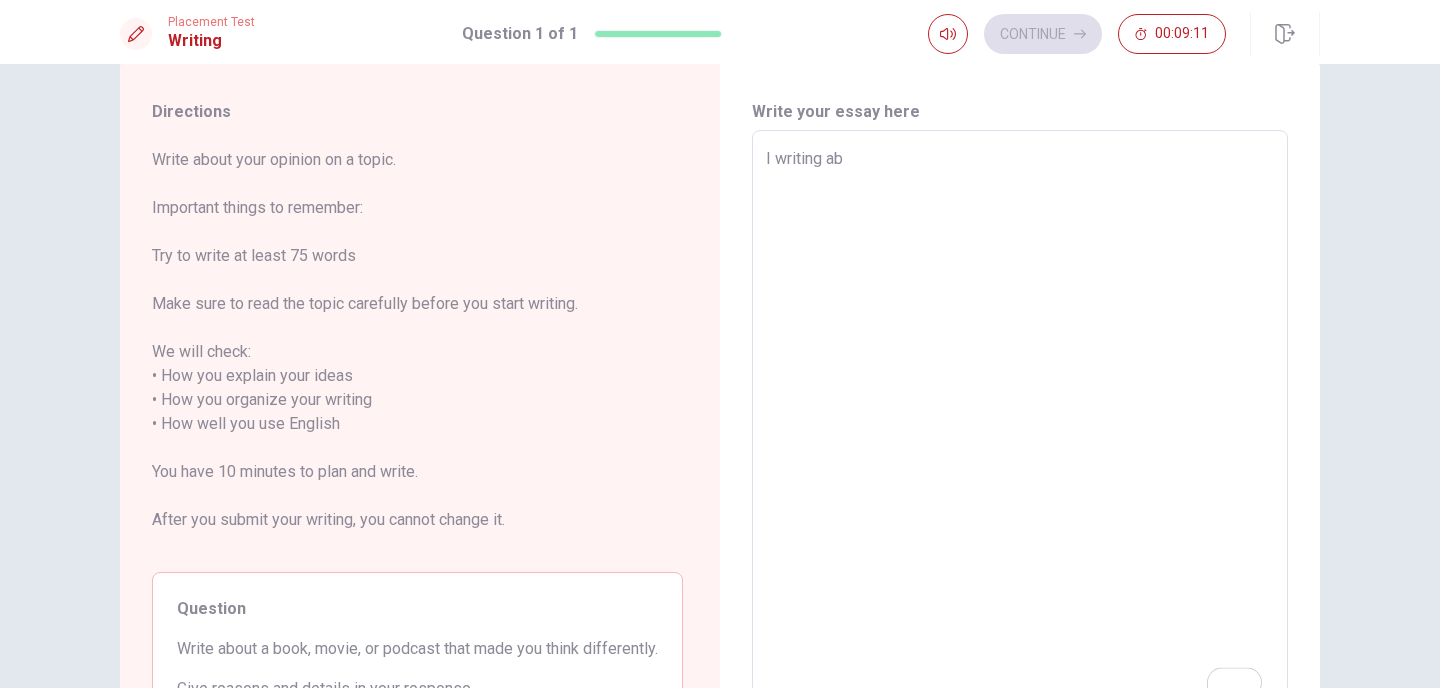 type on "I writing abo" 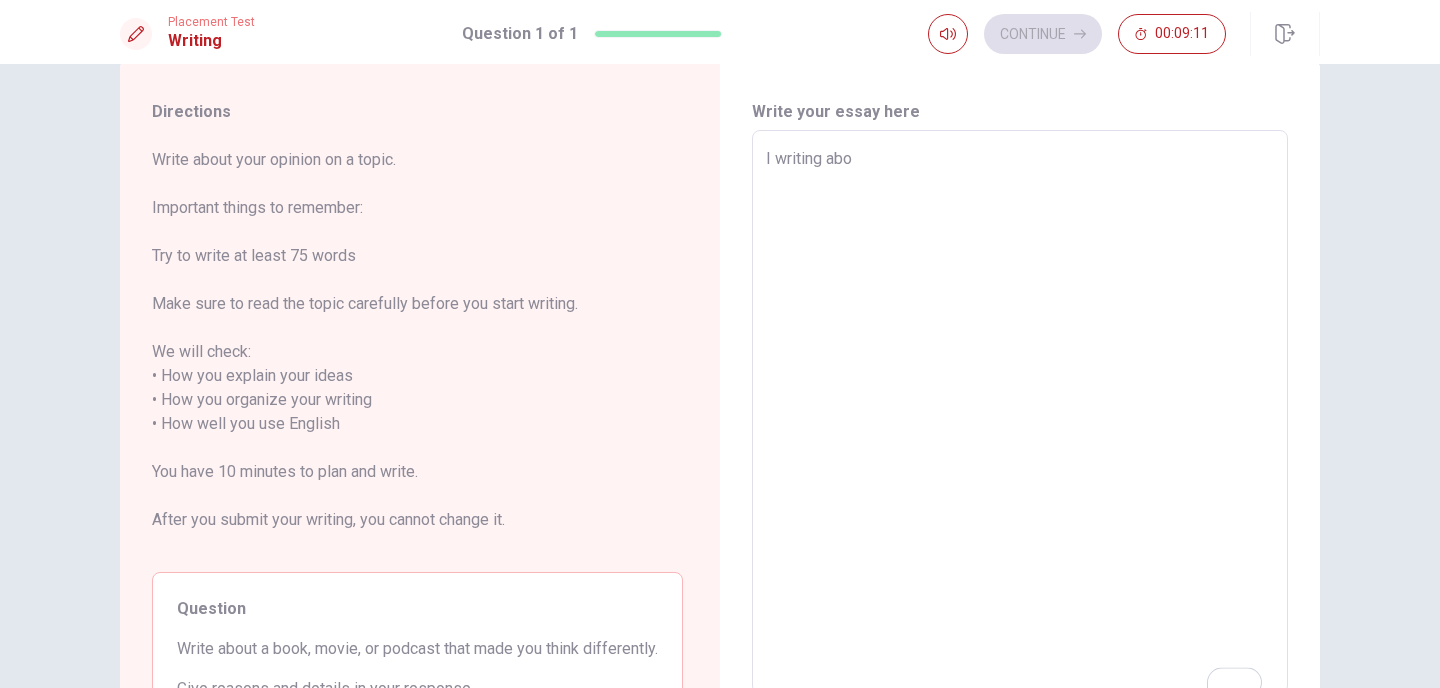 type on "x" 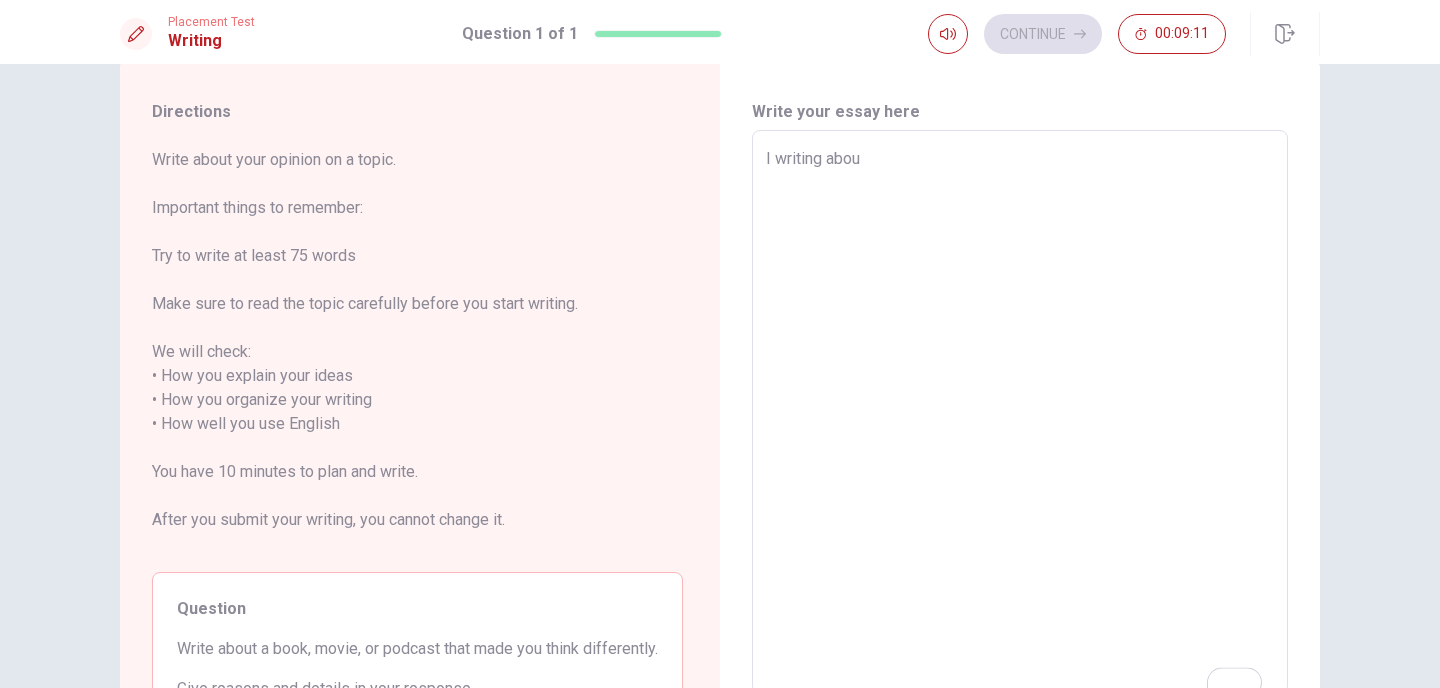 type on "x" 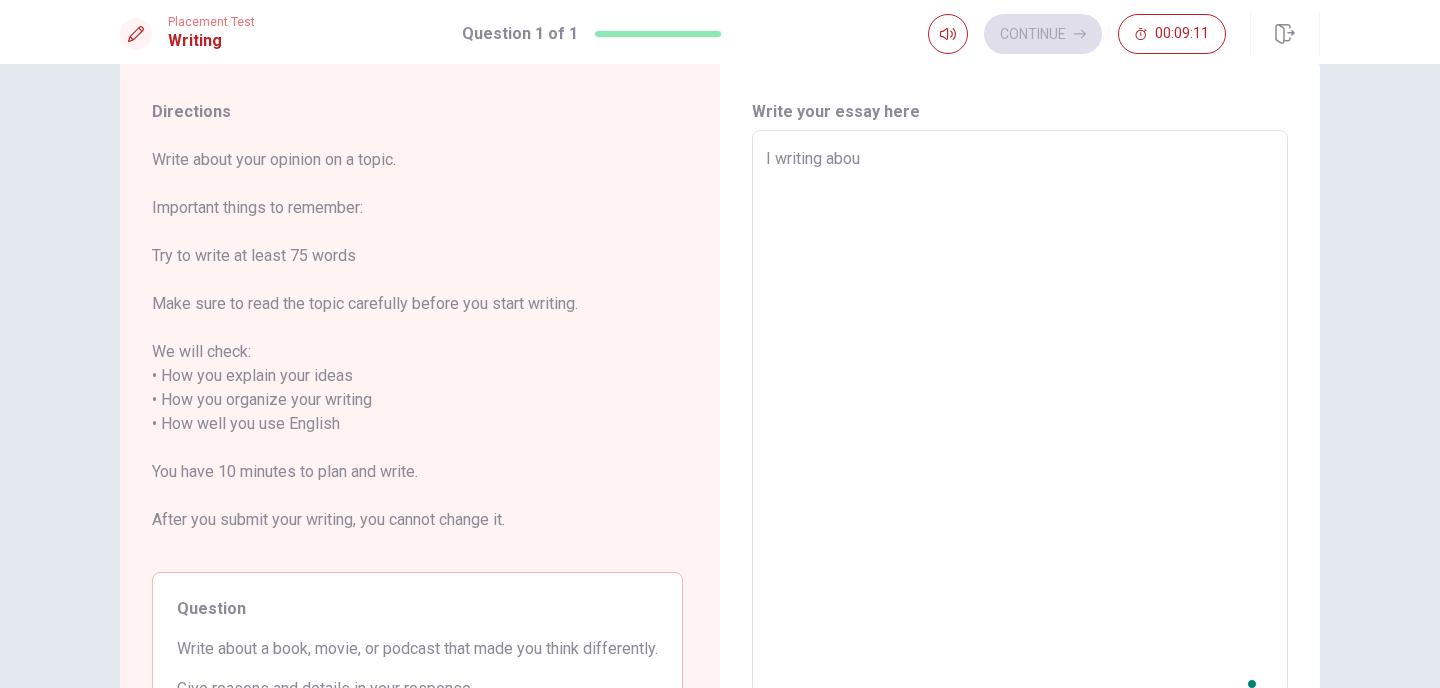 type on "I writing about" 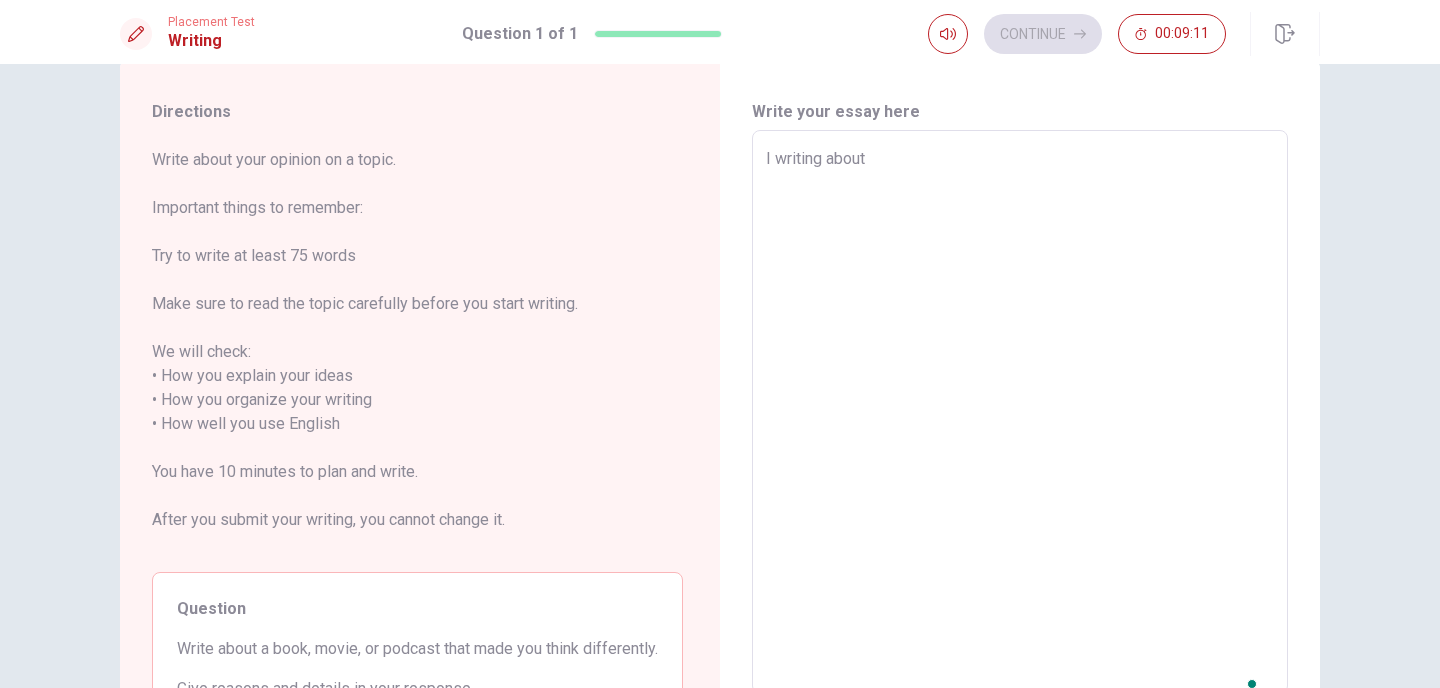 type on "x" 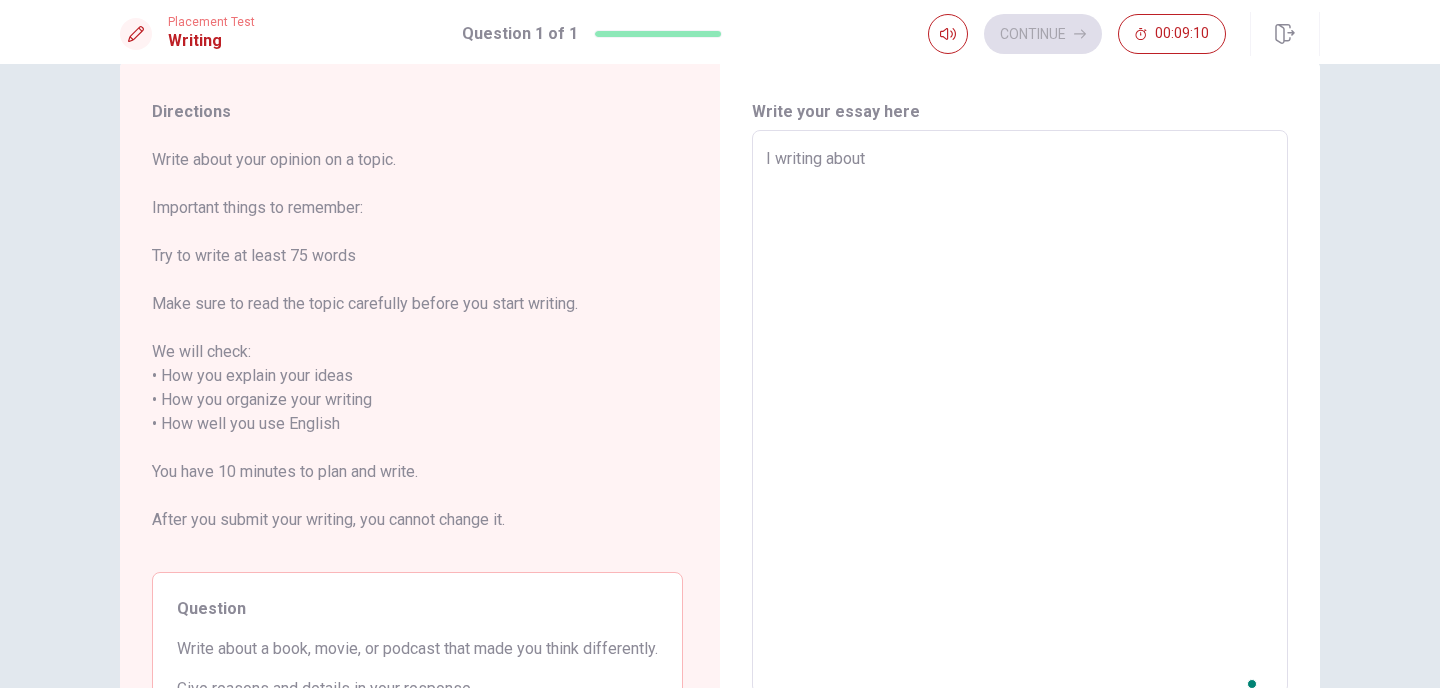 type on "I writing about a" 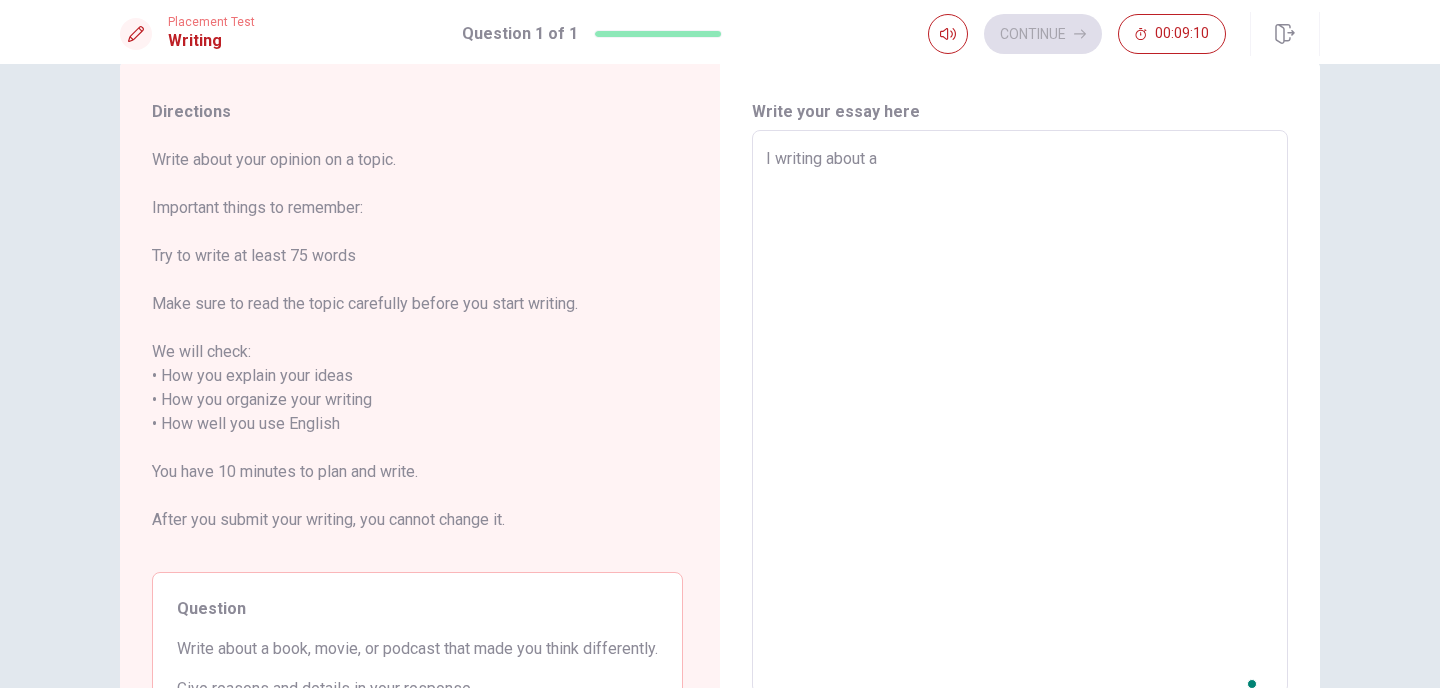 type on "x" 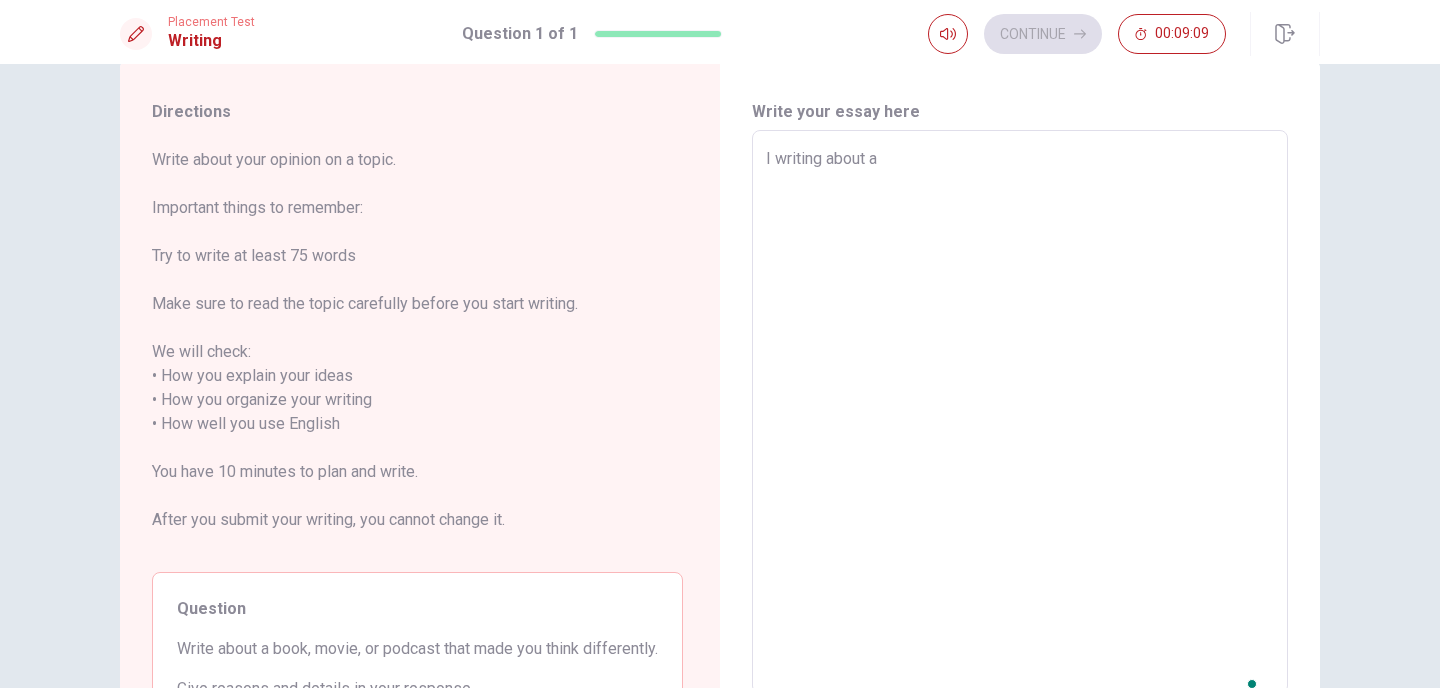 type on "I writing about a m" 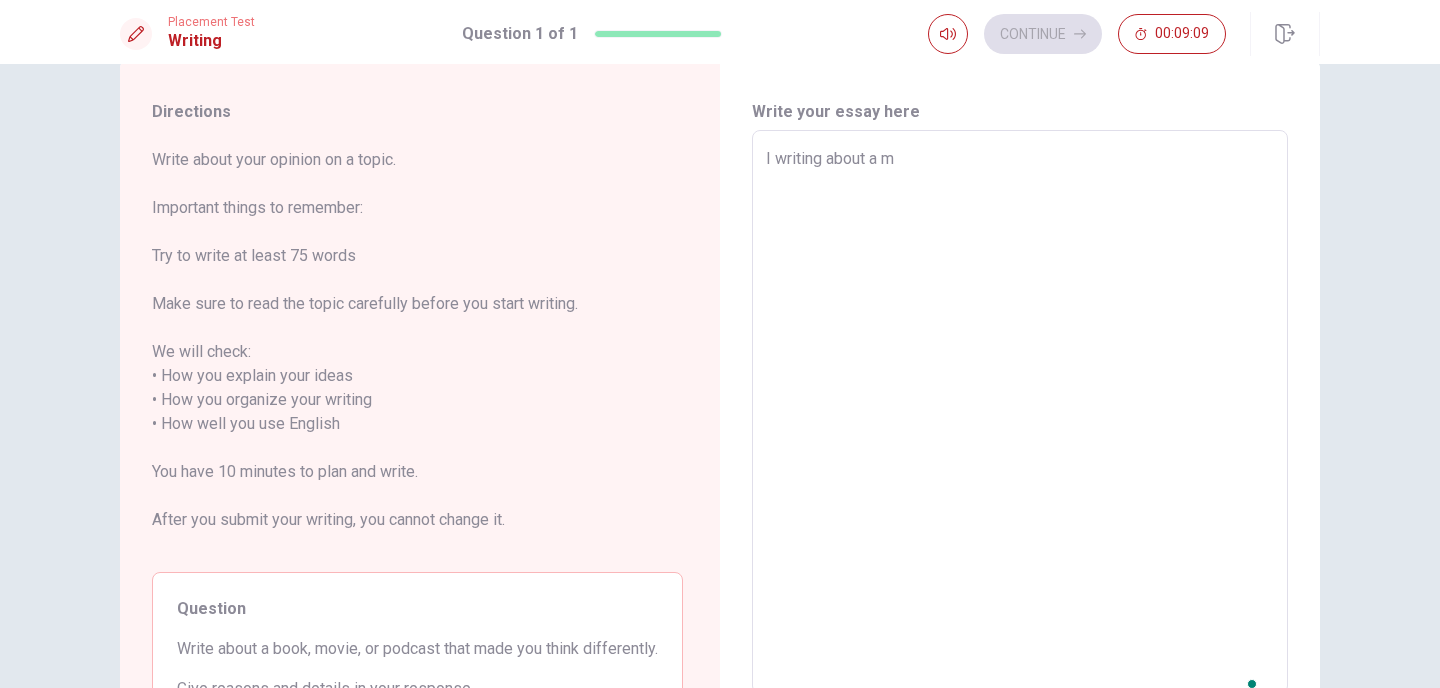 type on "x" 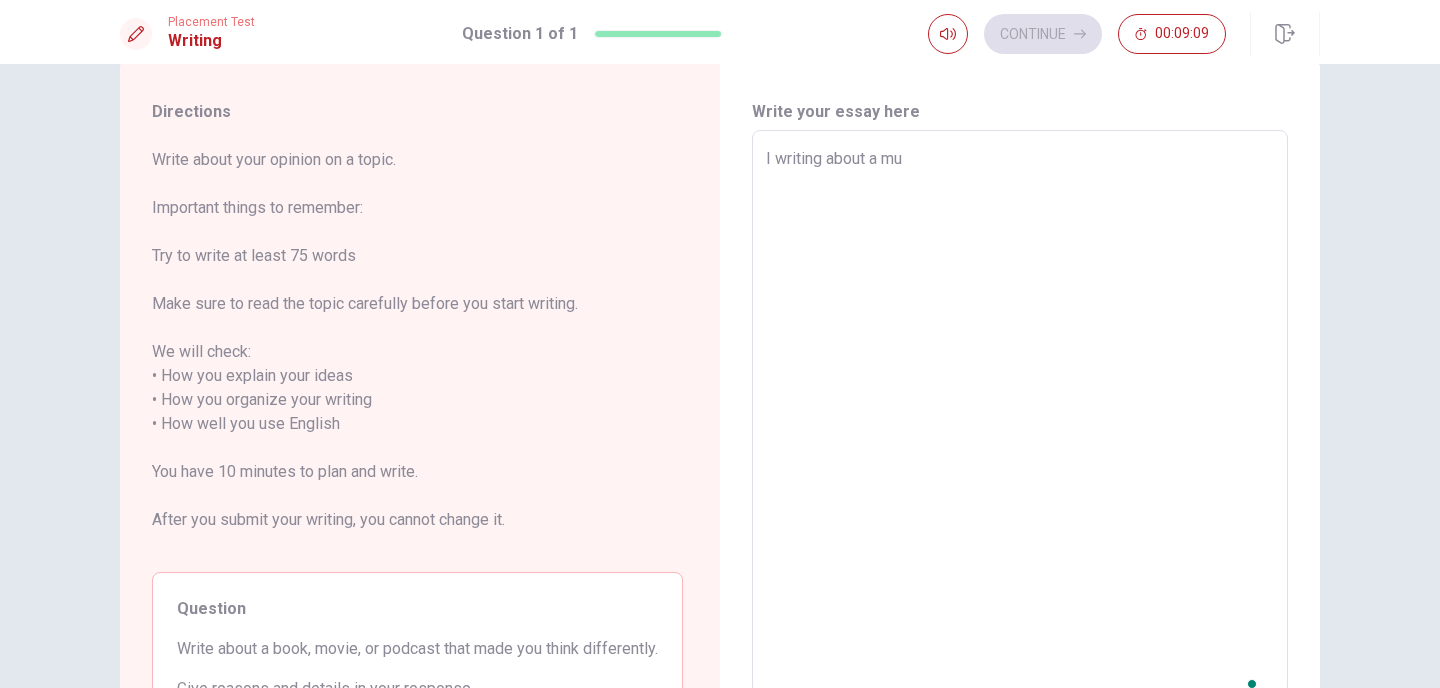 type on "x" 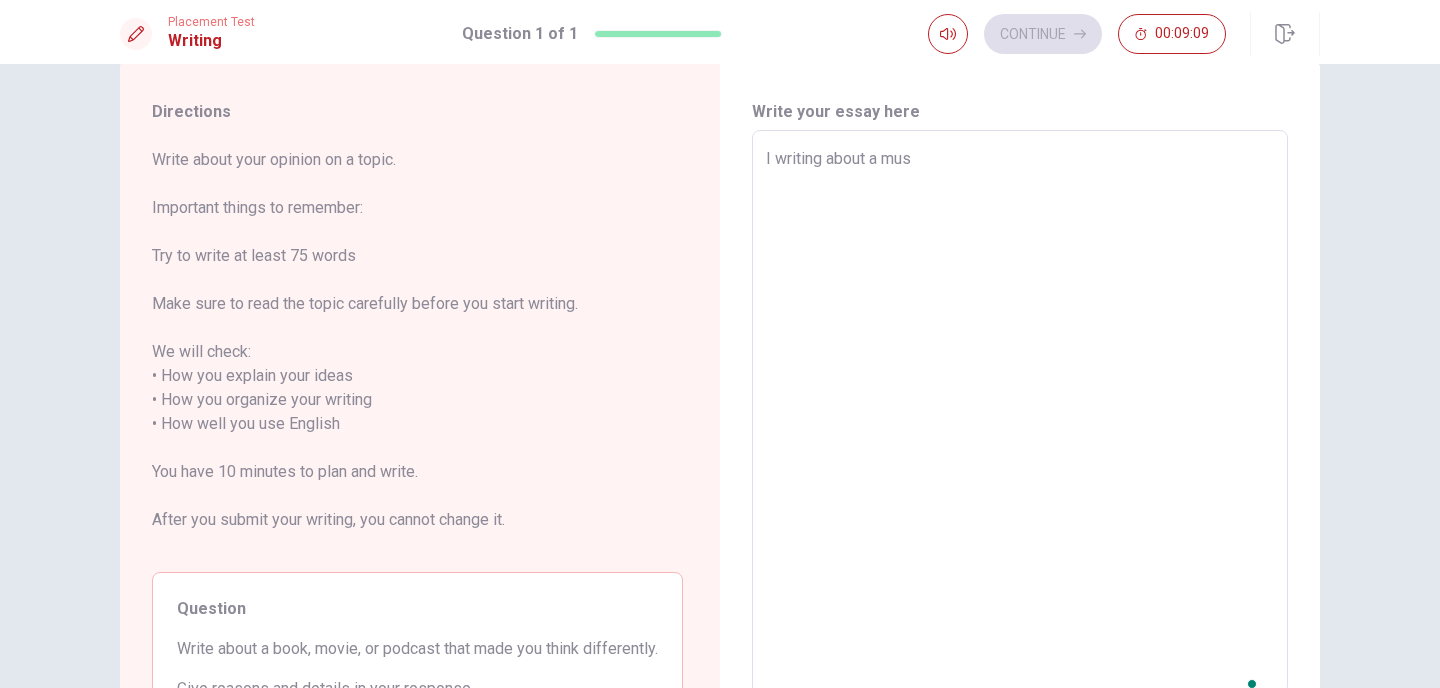 type on "x" 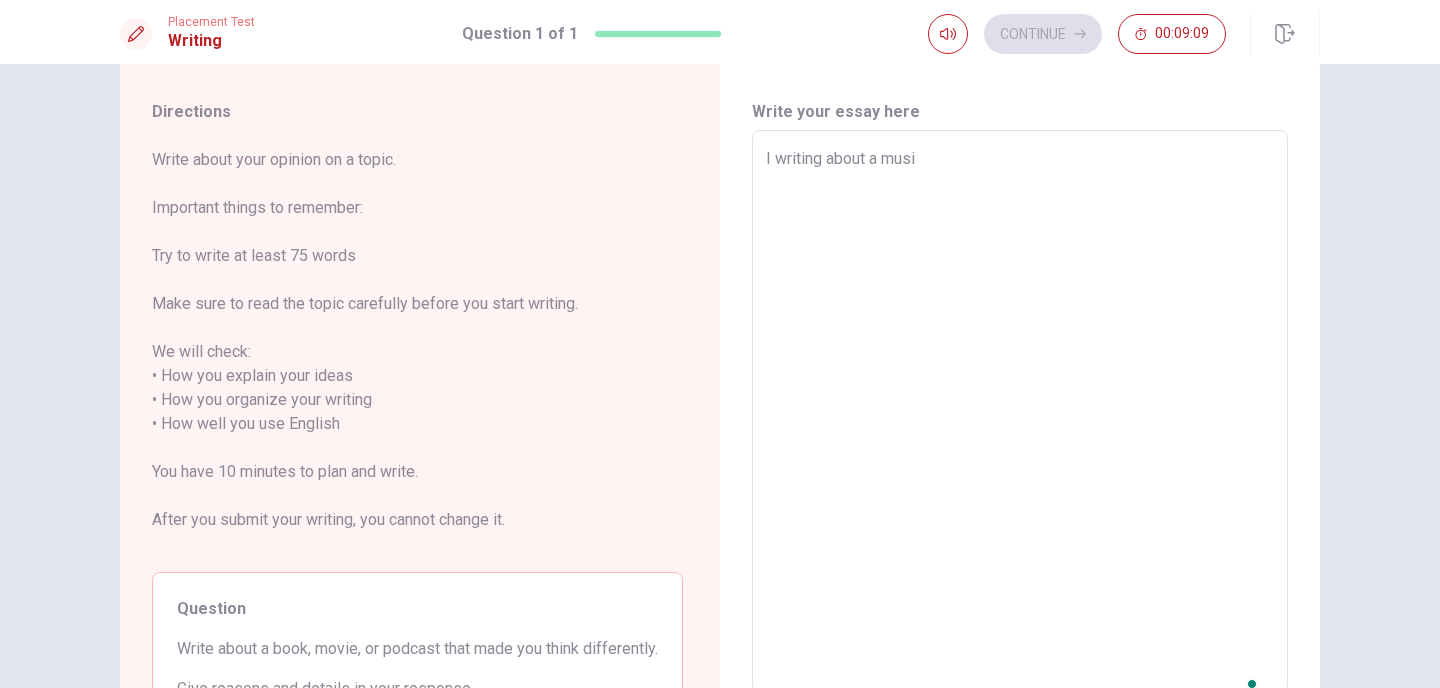 type on "x" 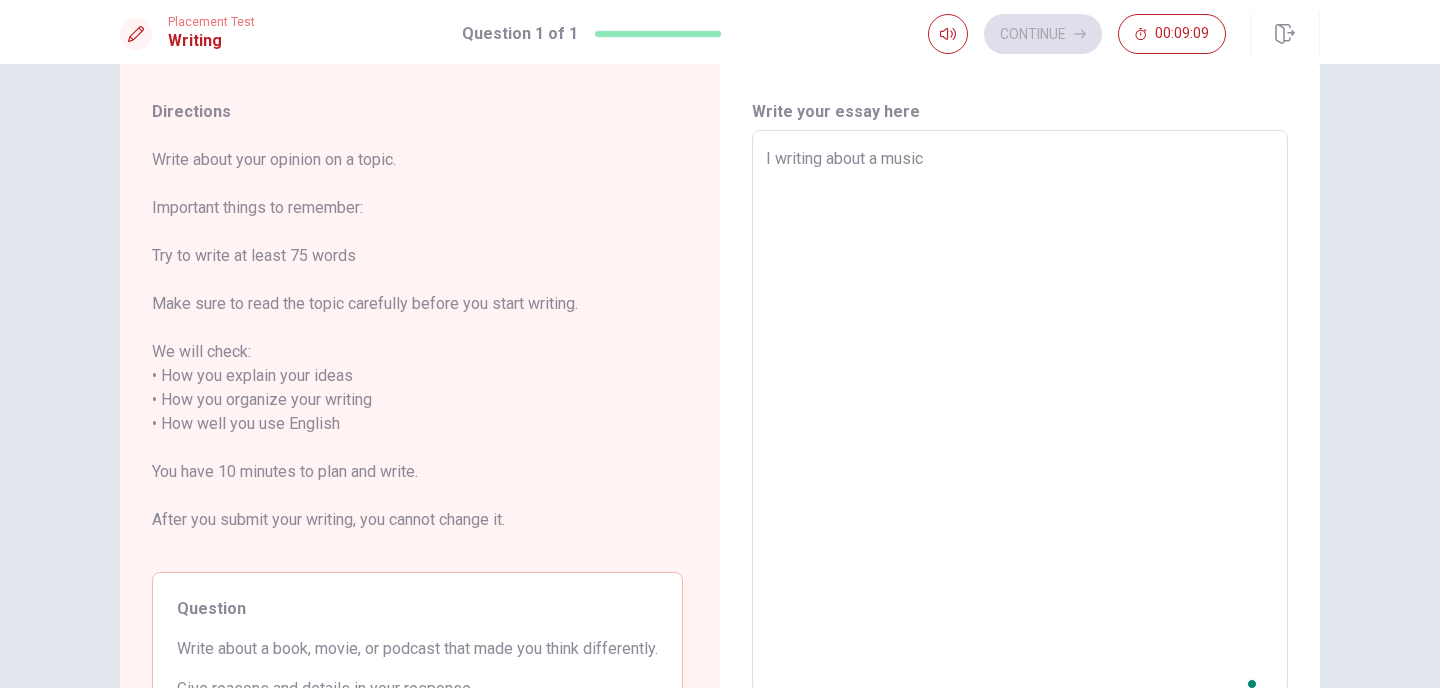 type on "x" 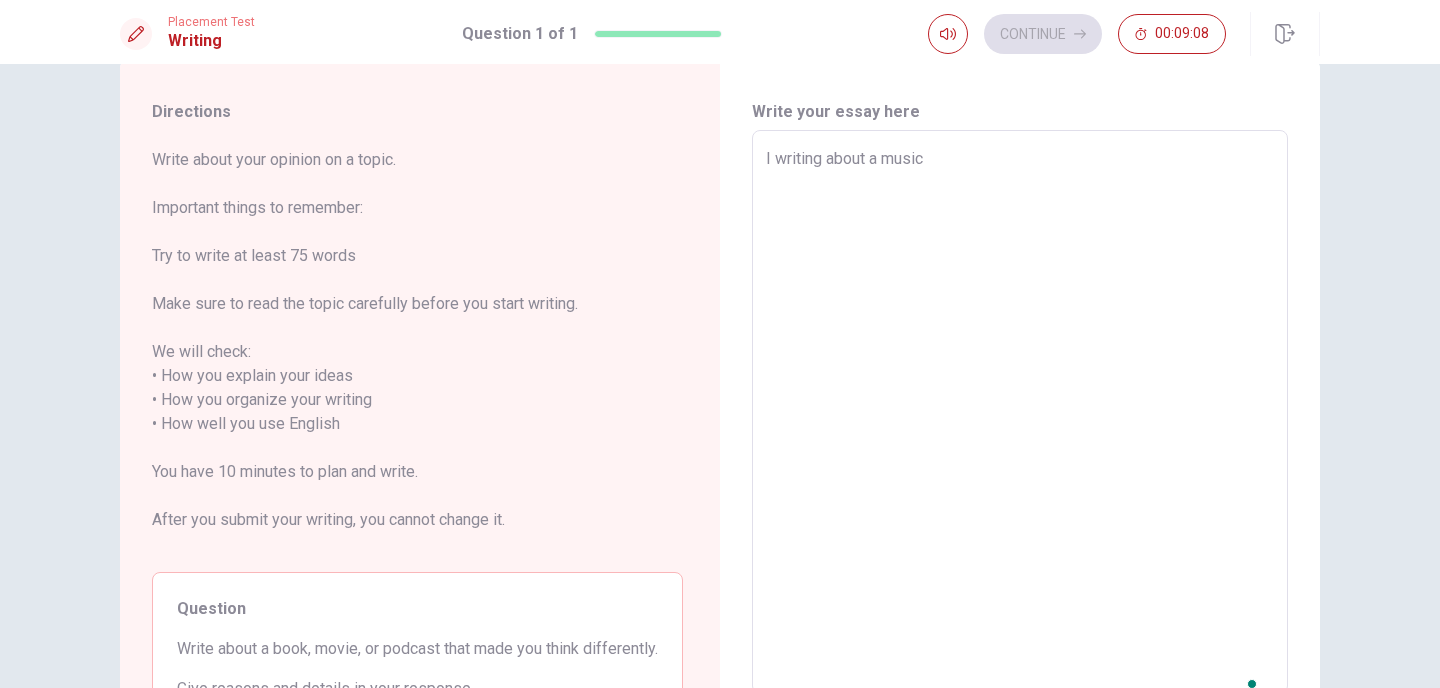 type on "I writing about a music p" 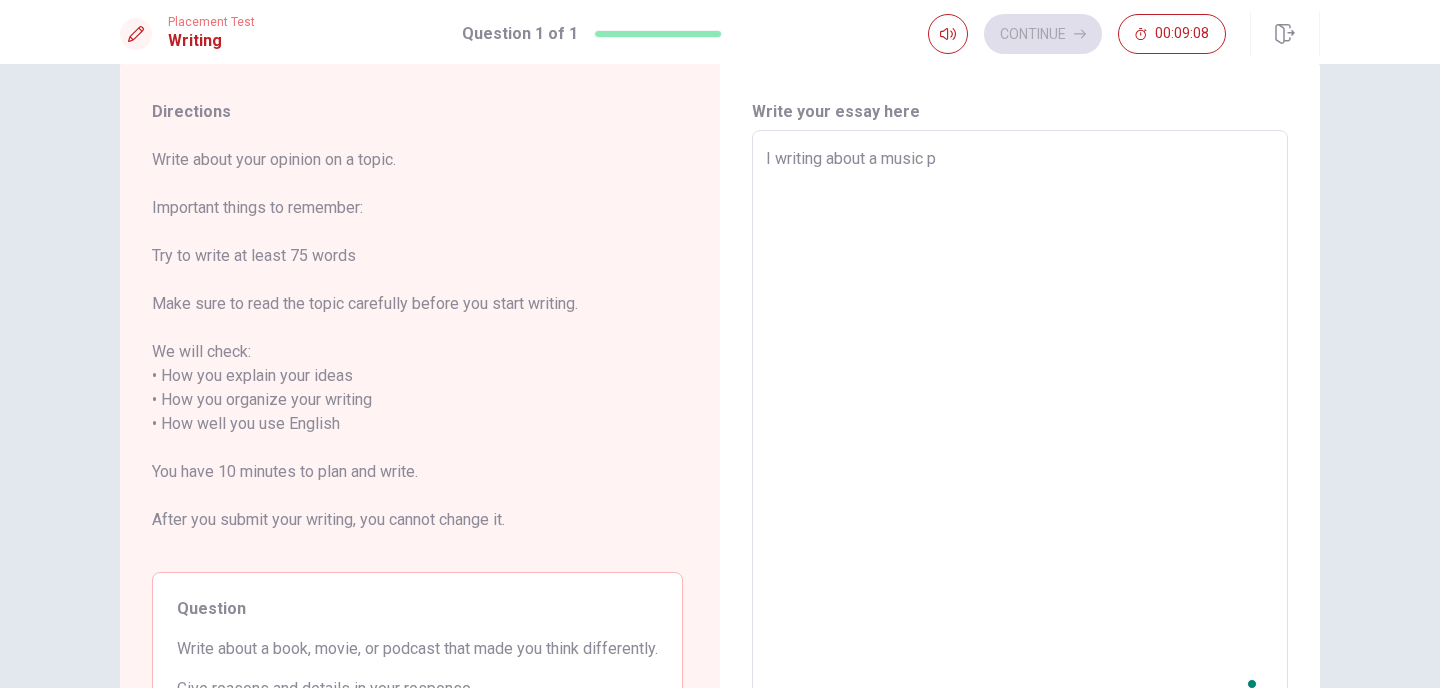 type on "x" 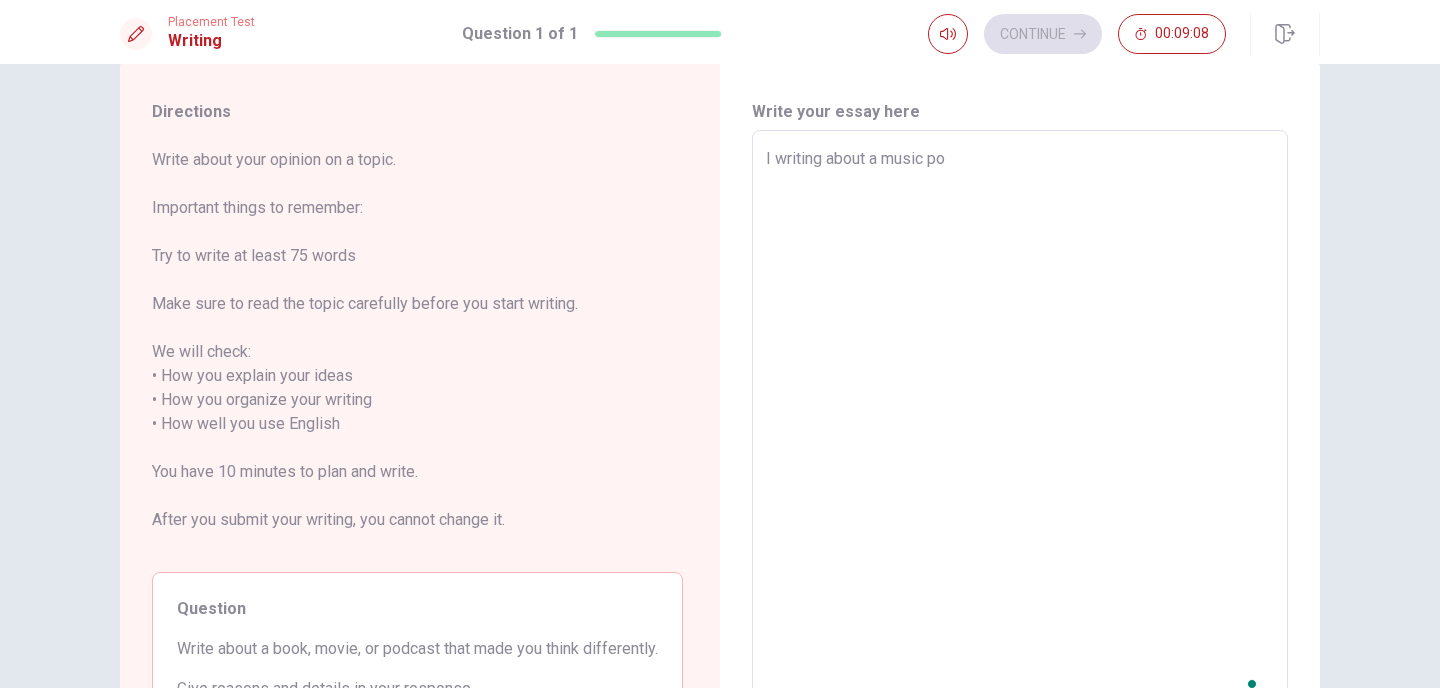 type on "x" 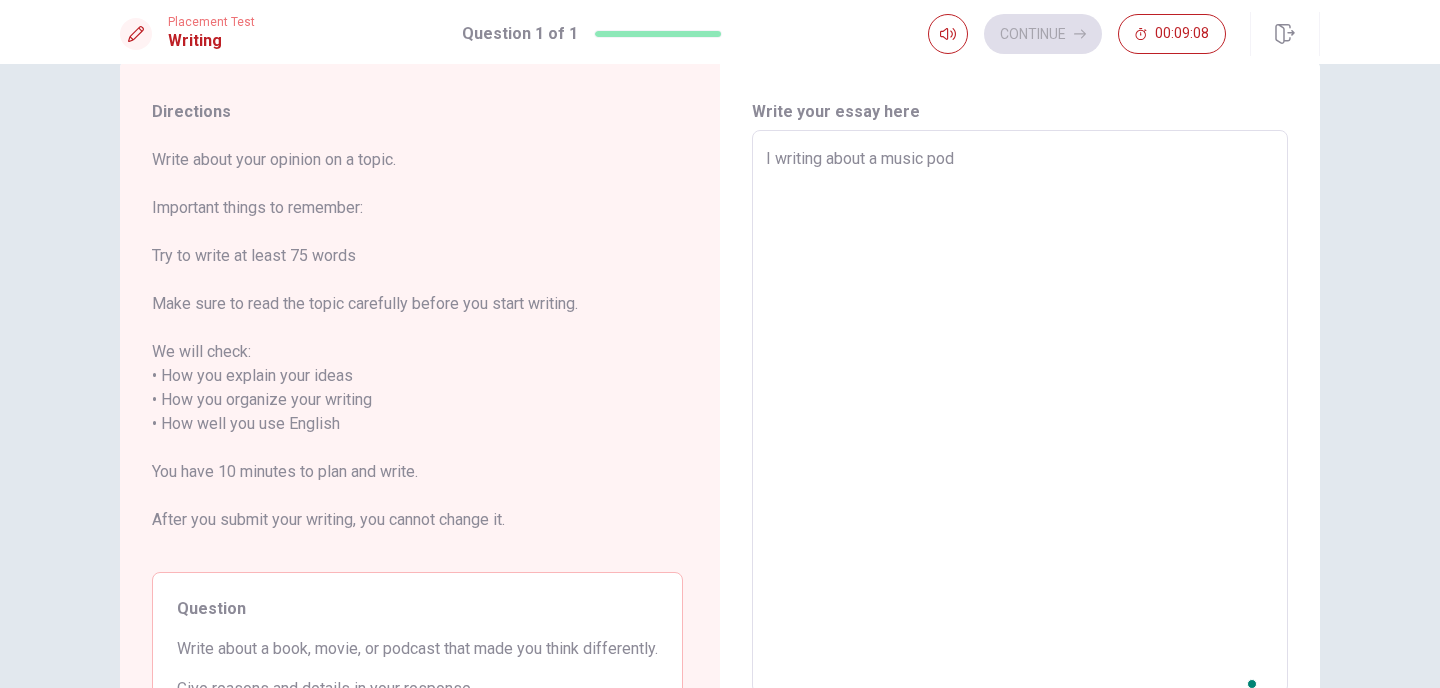 type on "x" 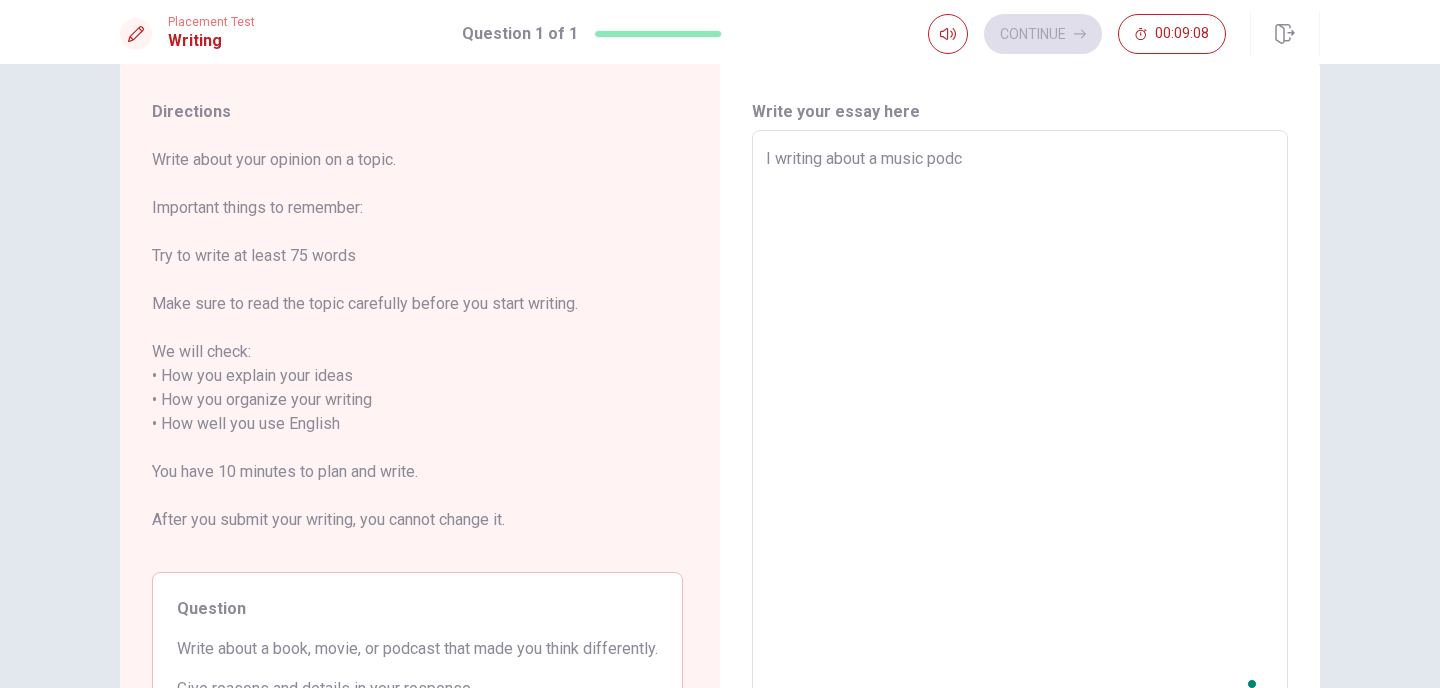 type on "x" 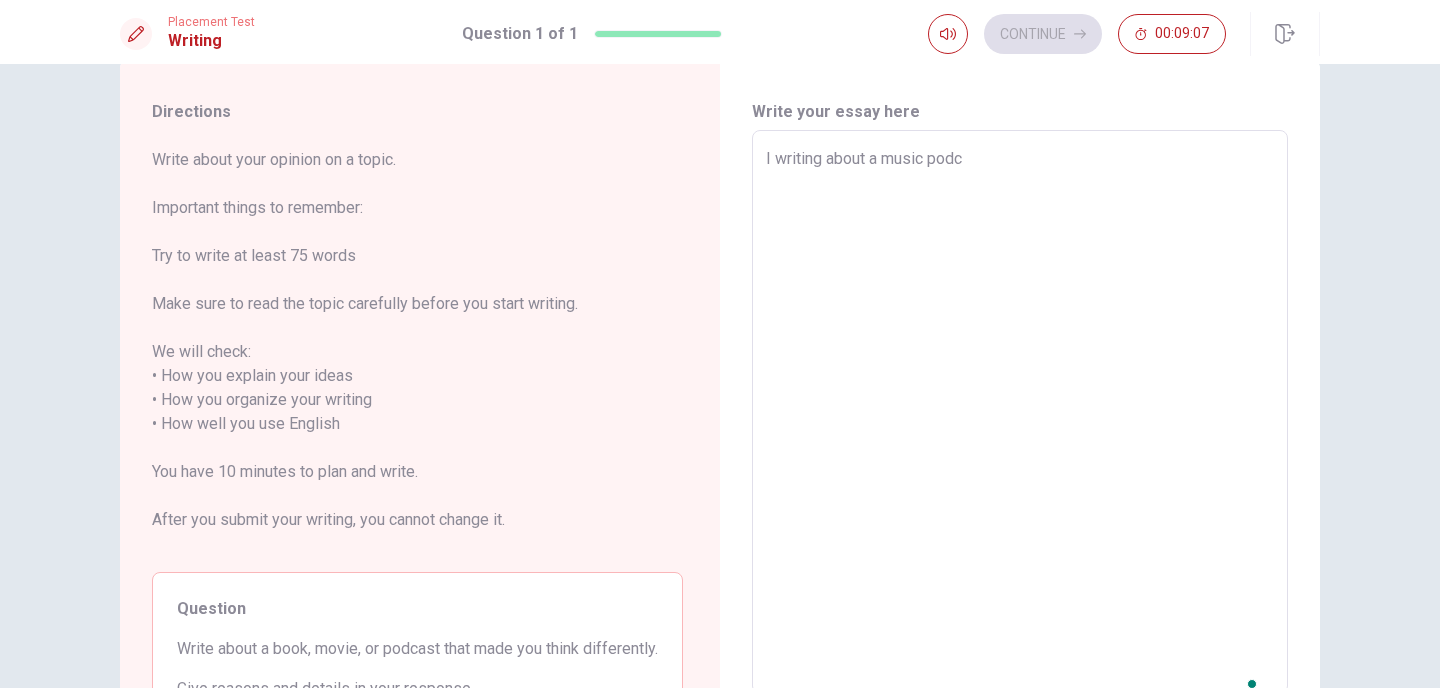 type on "I writing about a music podca" 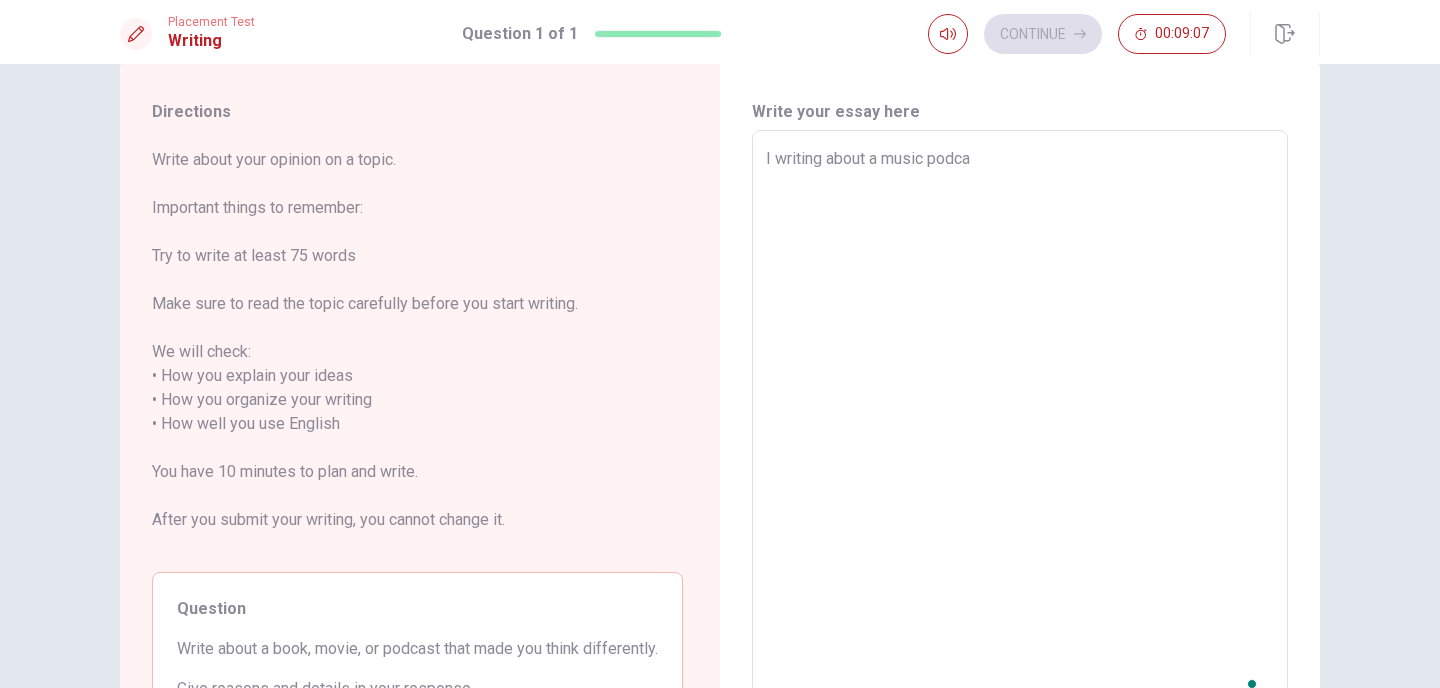 type on "x" 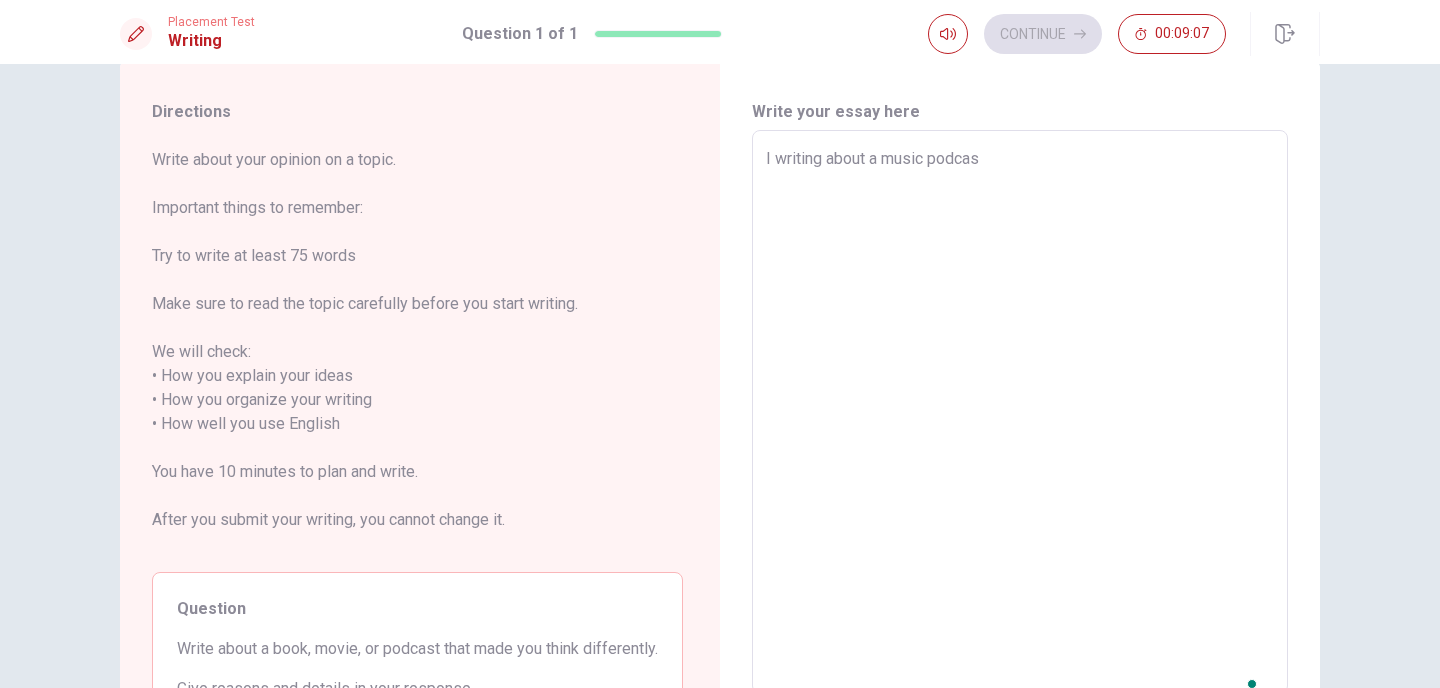 type on "x" 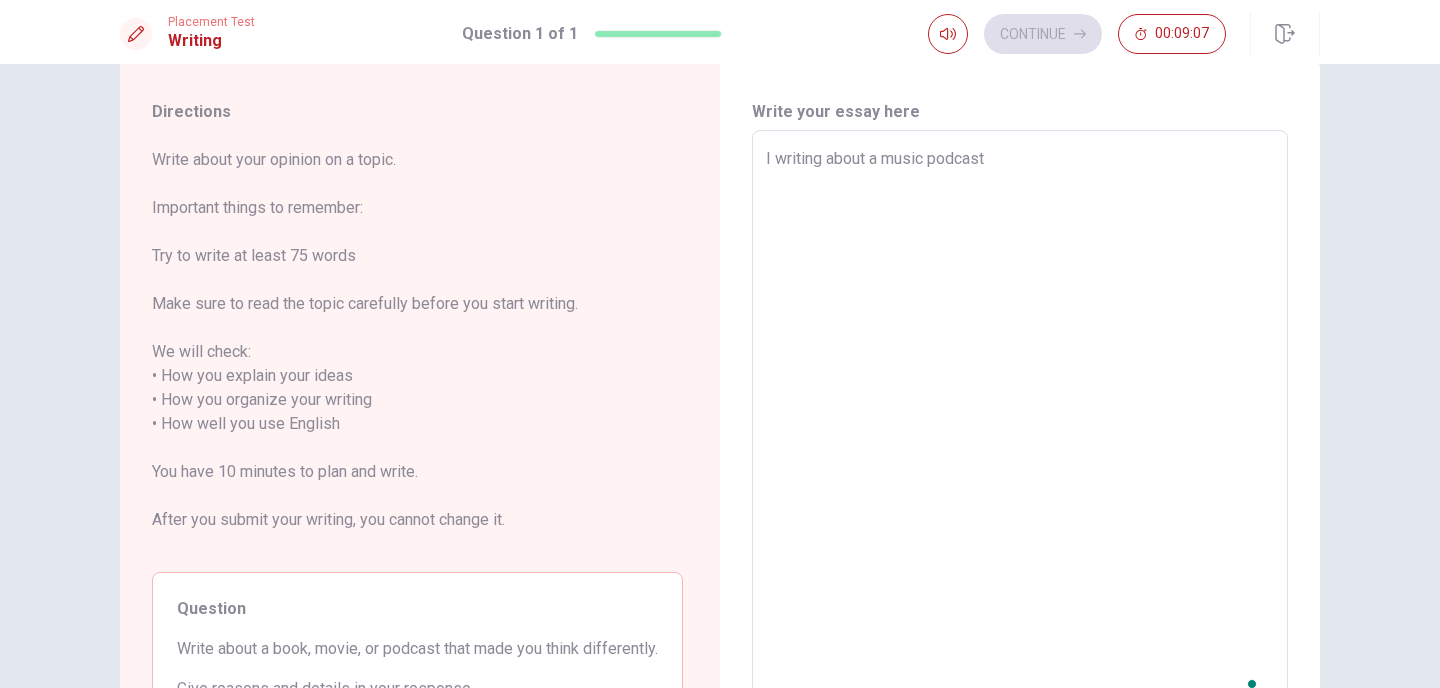 type on "x" 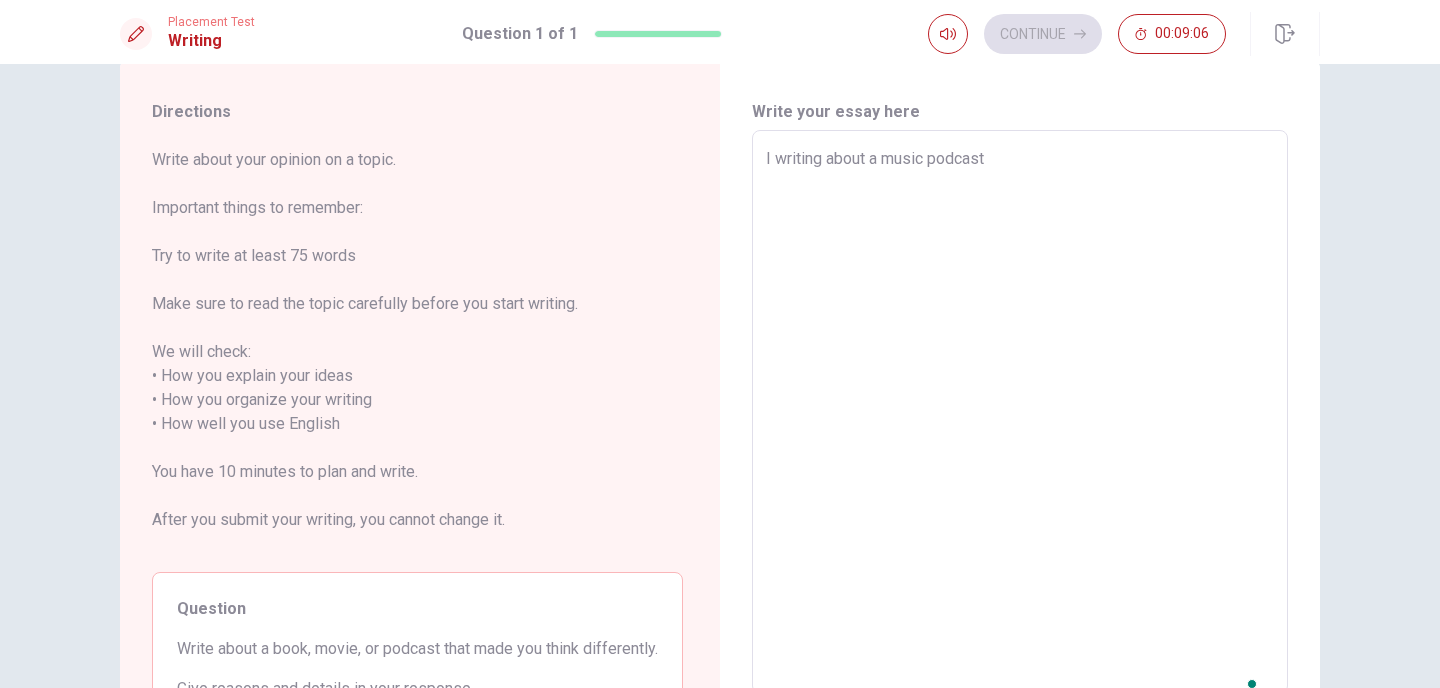 type on "I writing about a music podcast" 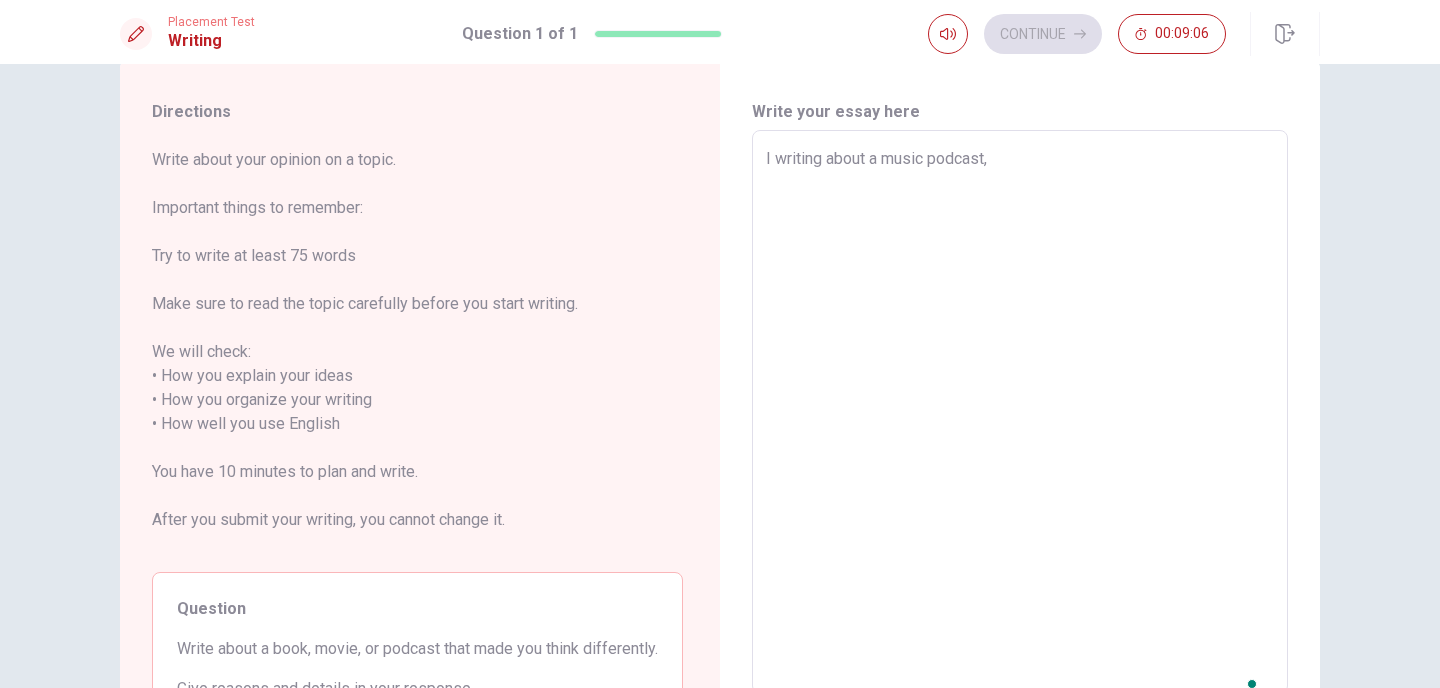 type on "x" 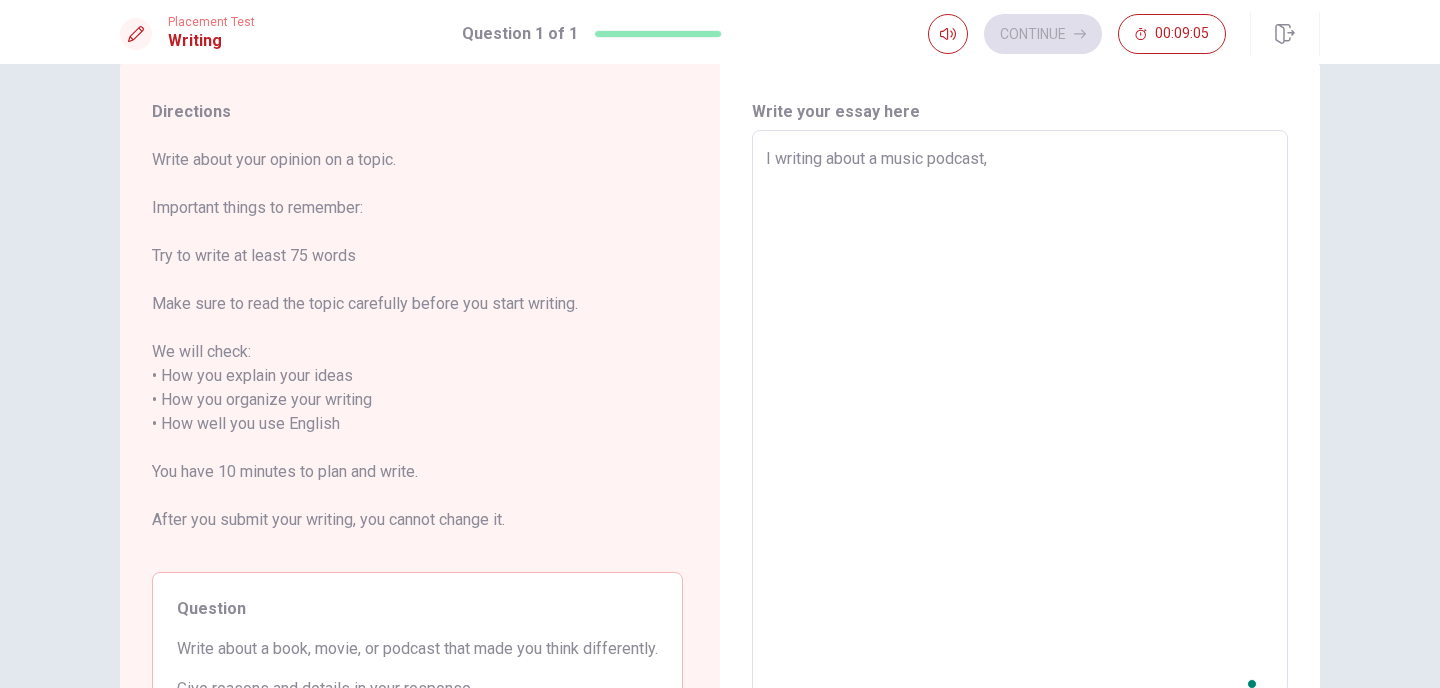 type on "I writing about a music podcast," 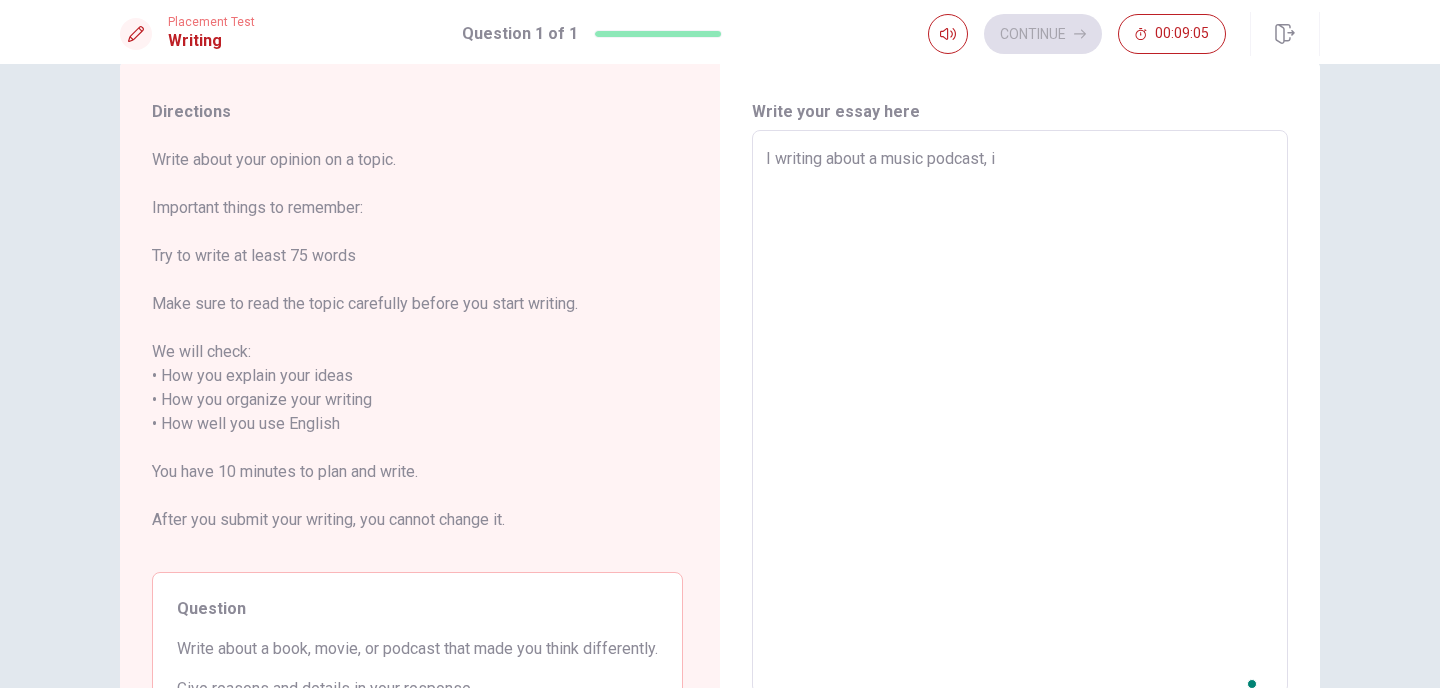 type on "x" 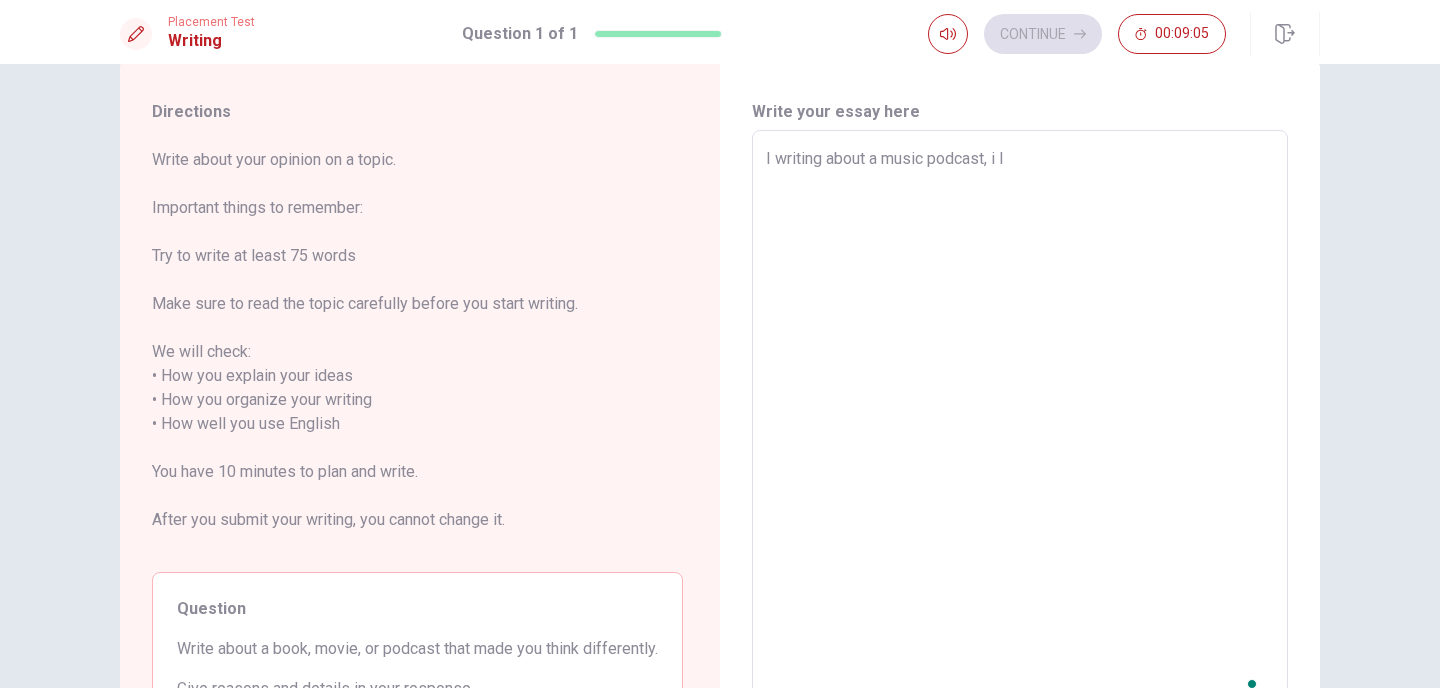 type on "x" 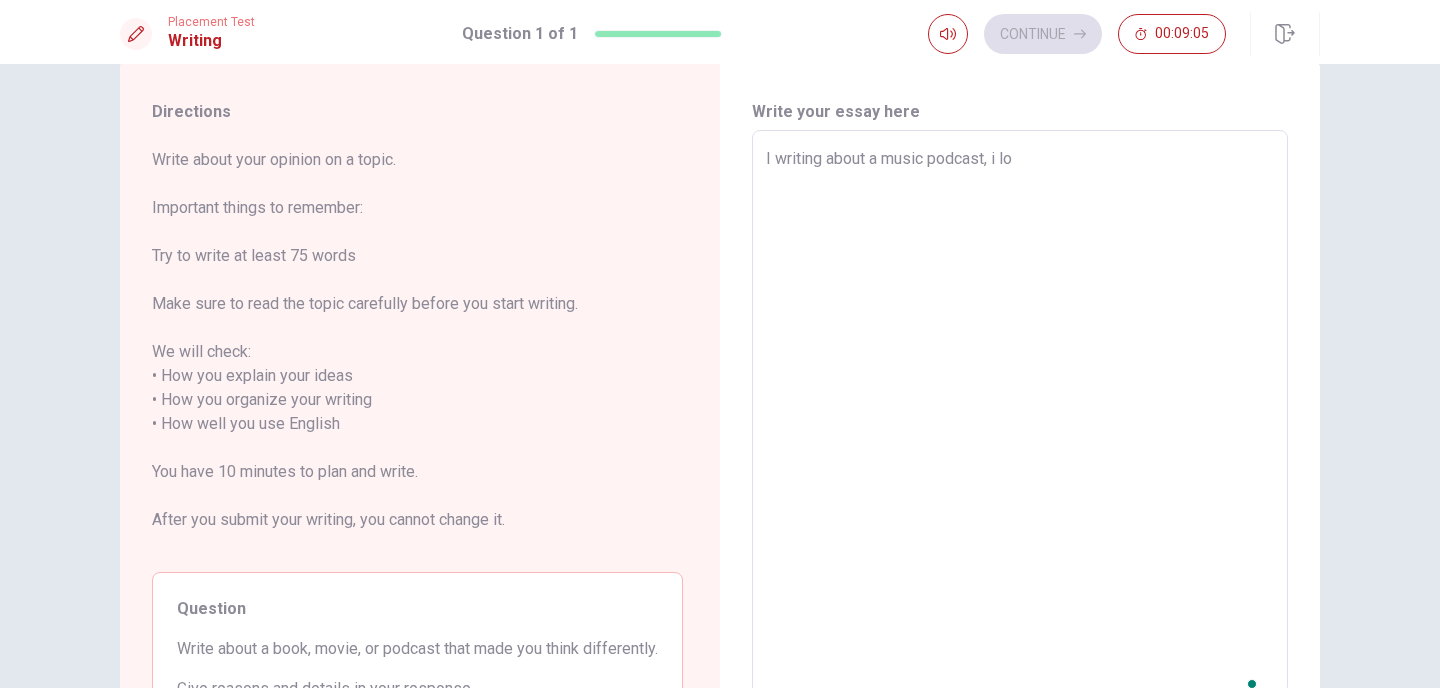 type on "x" 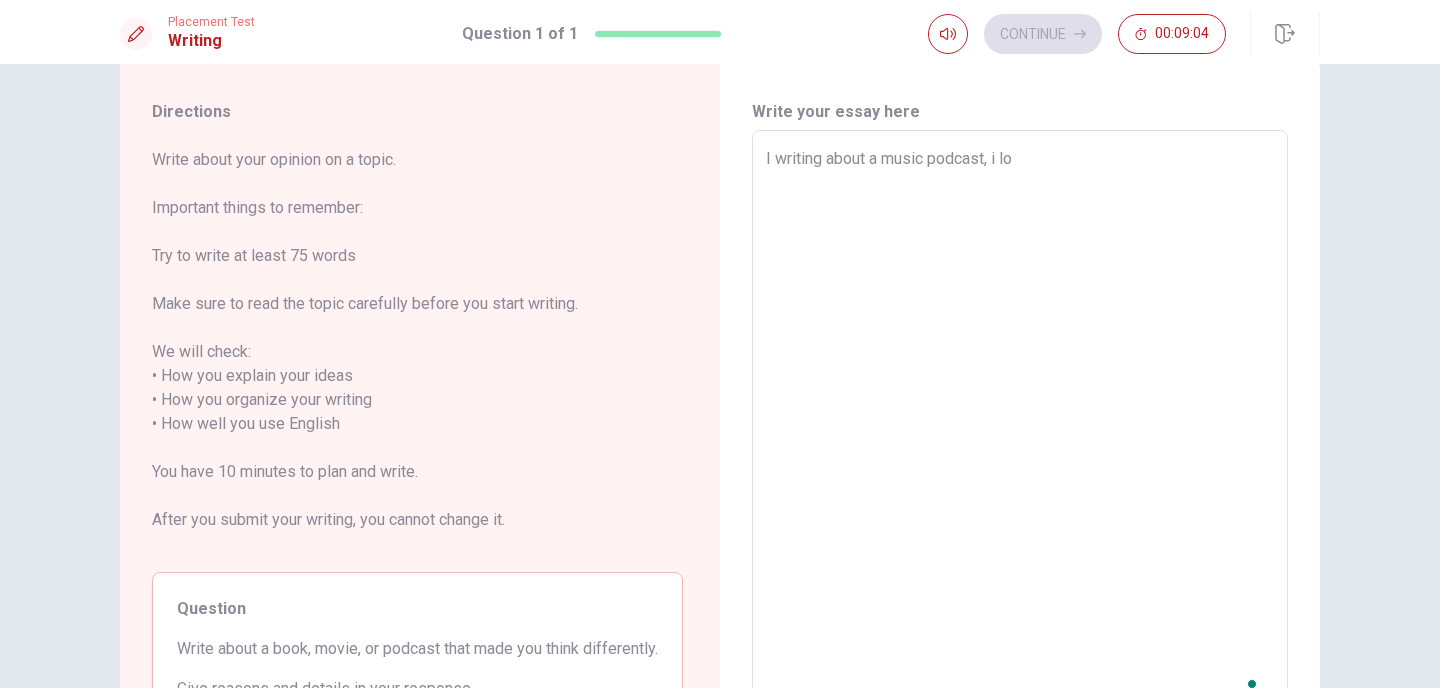 type on "I writing about a music podcast, i lov" 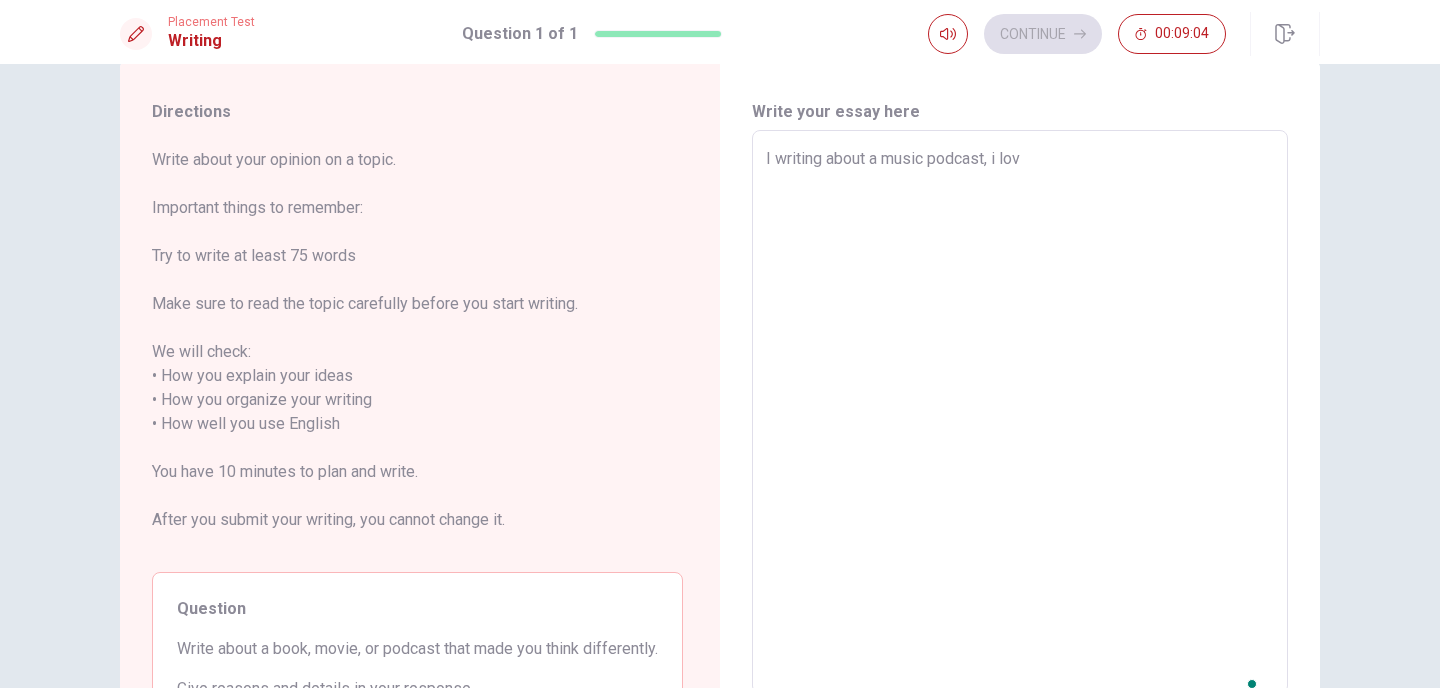type on "x" 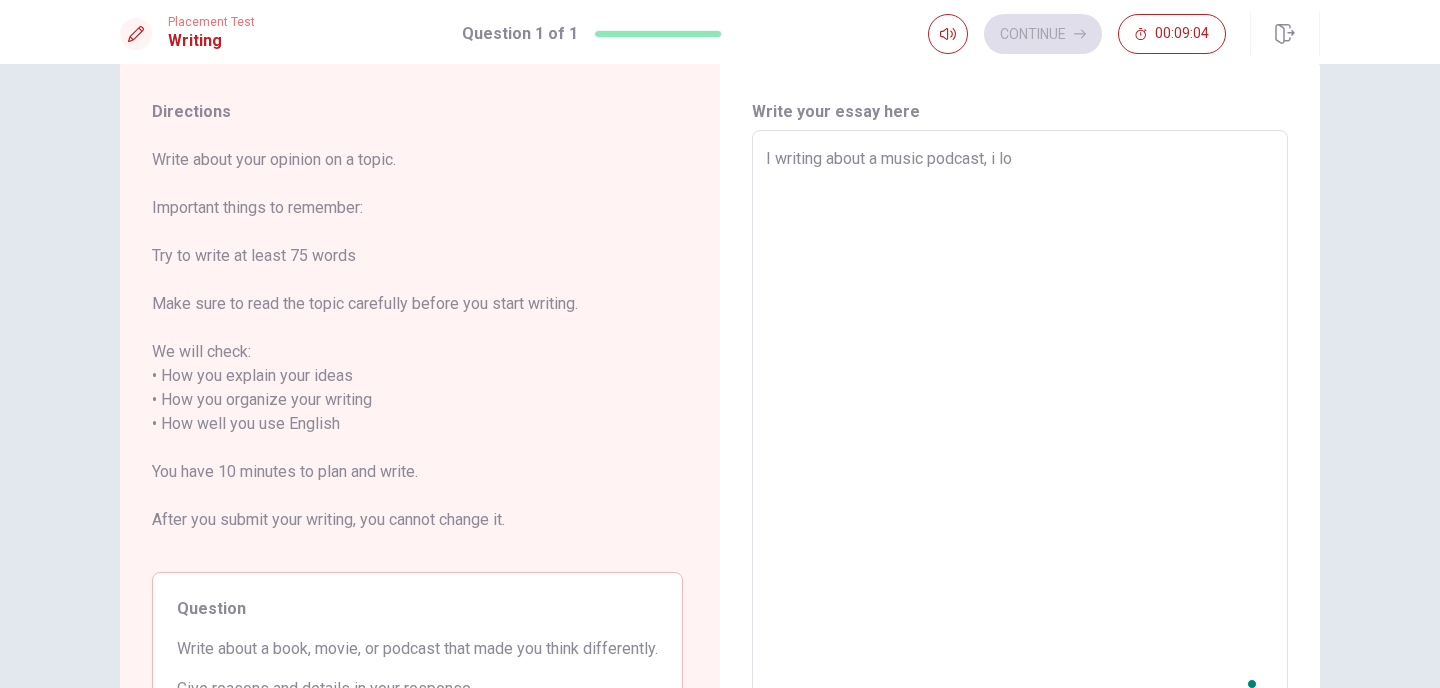 type on "x" 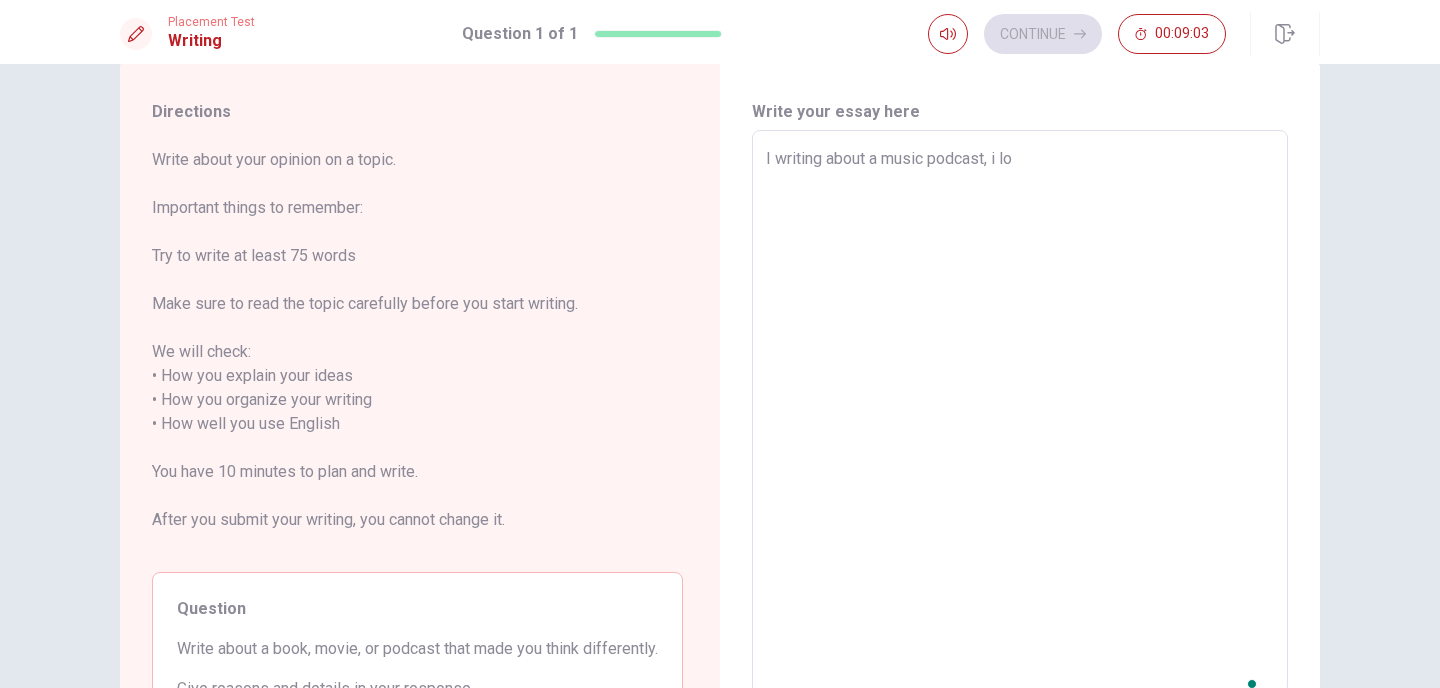 type on "I writing about a music podcast, i lov" 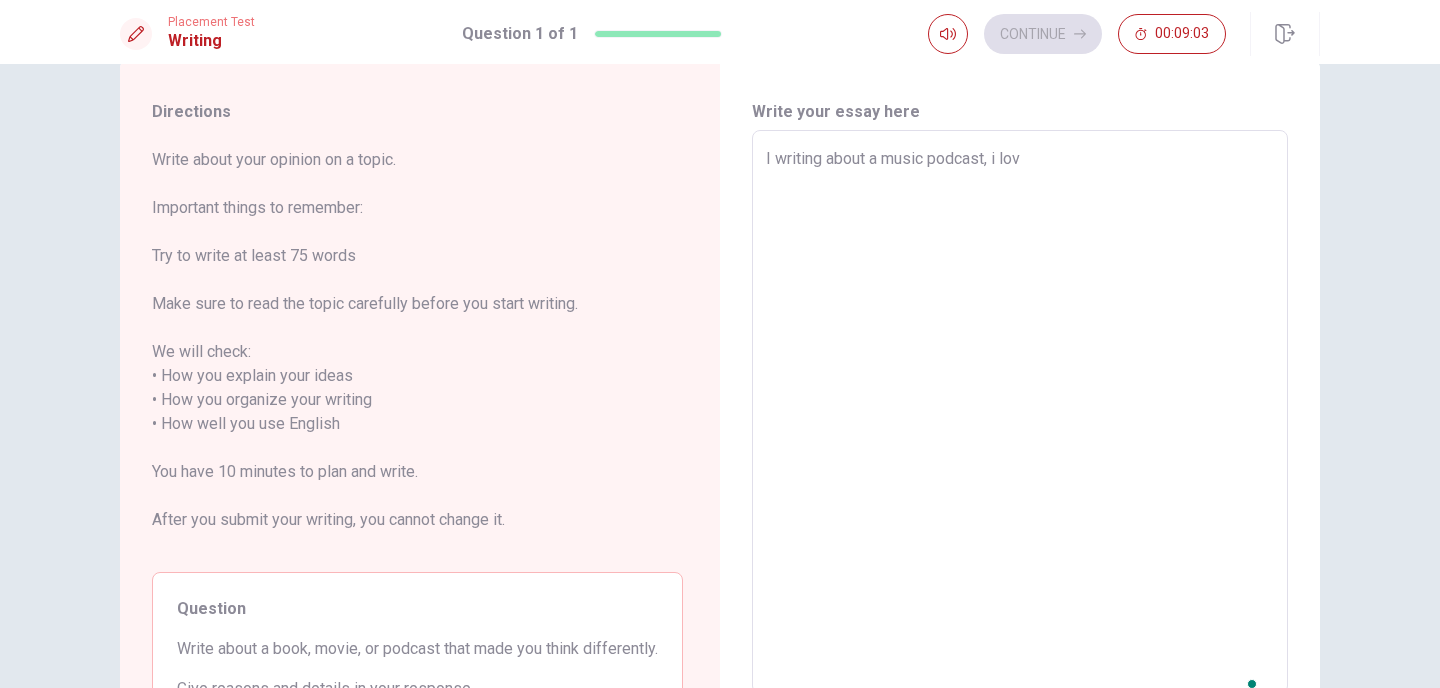 type on "x" 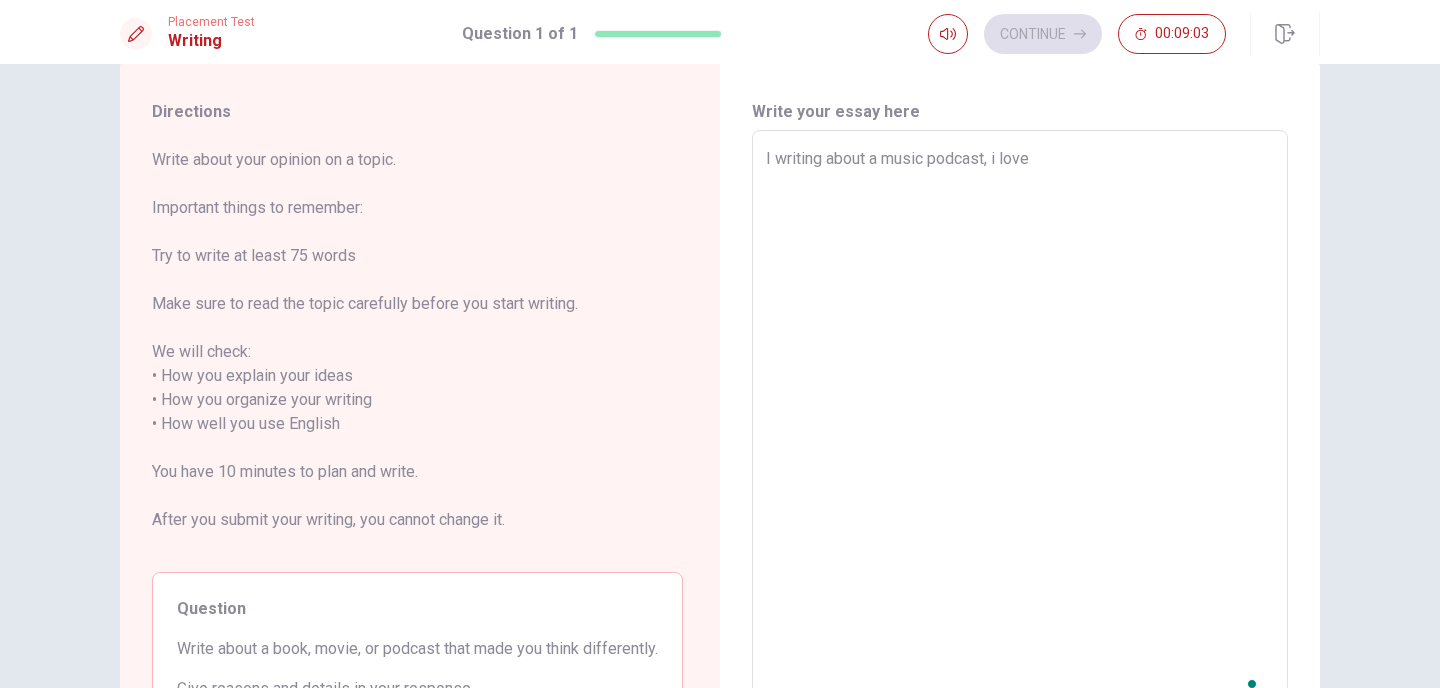 type on "x" 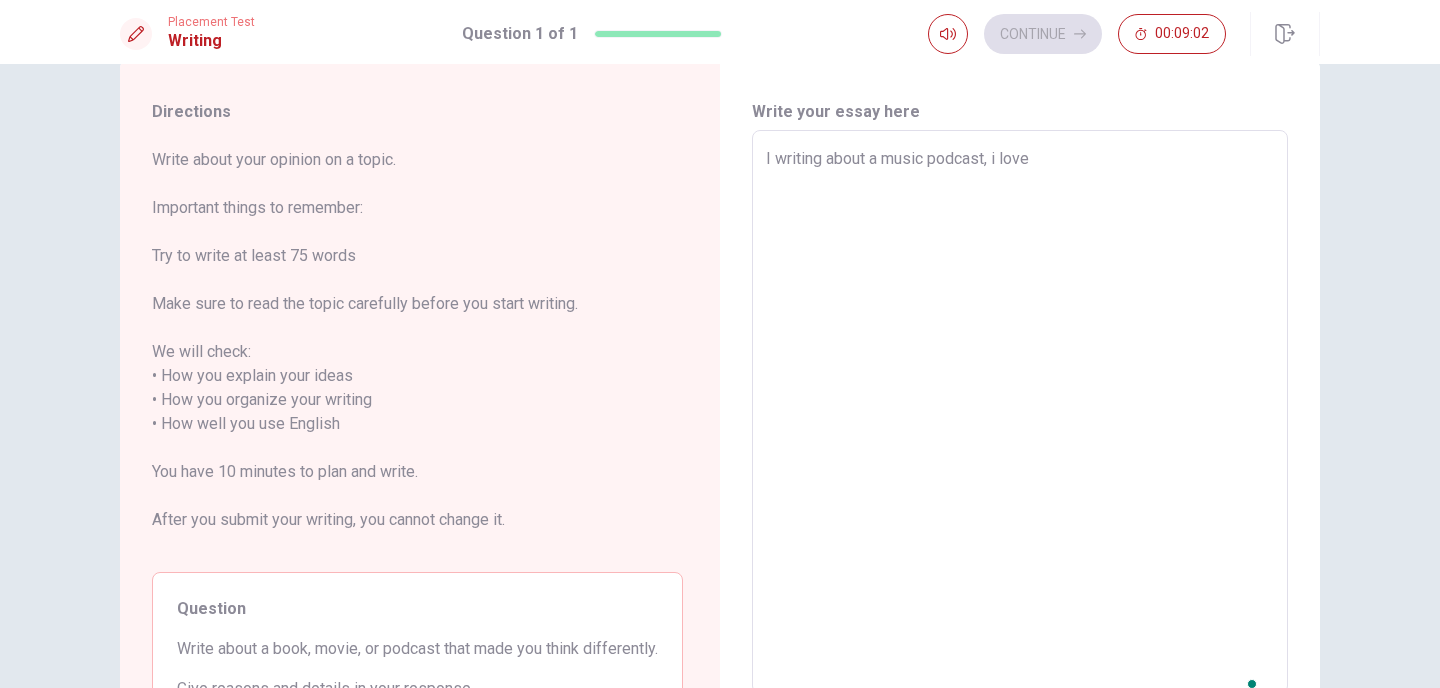 type on "I writing about a music podcast, i love l" 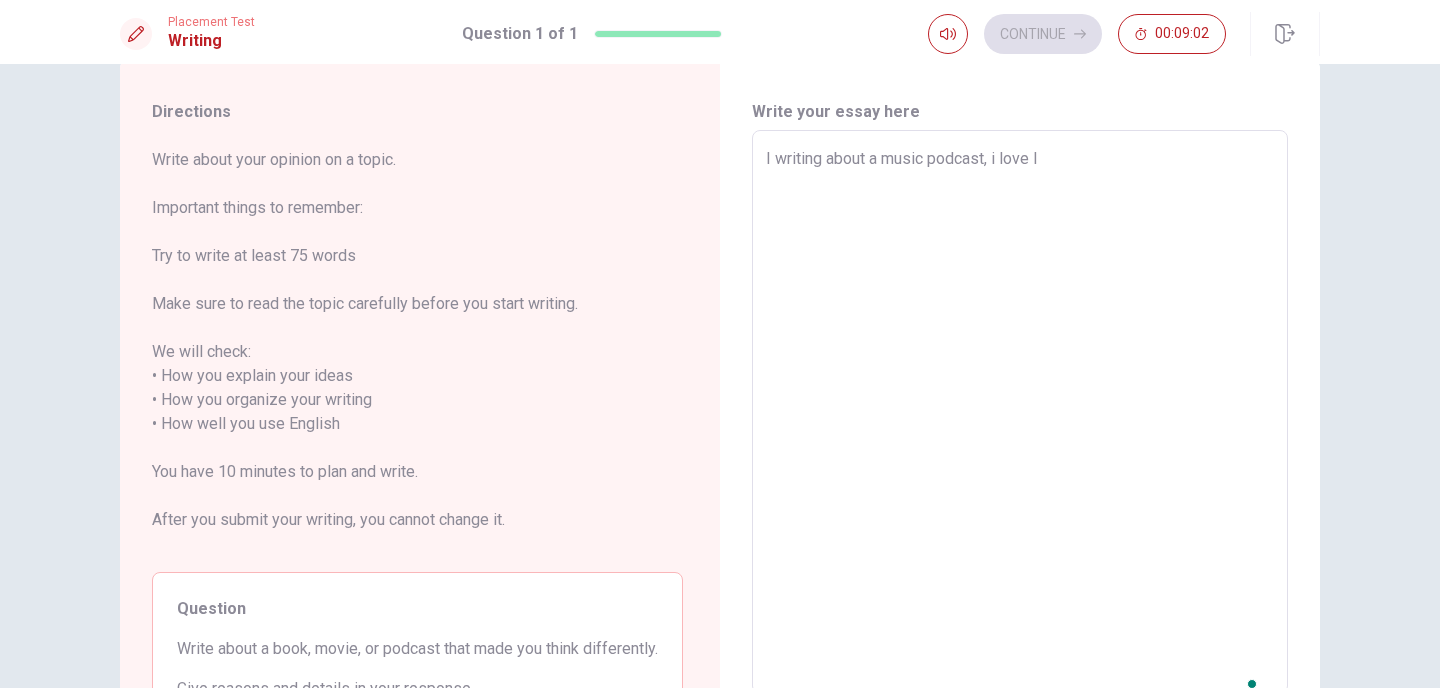 type on "x" 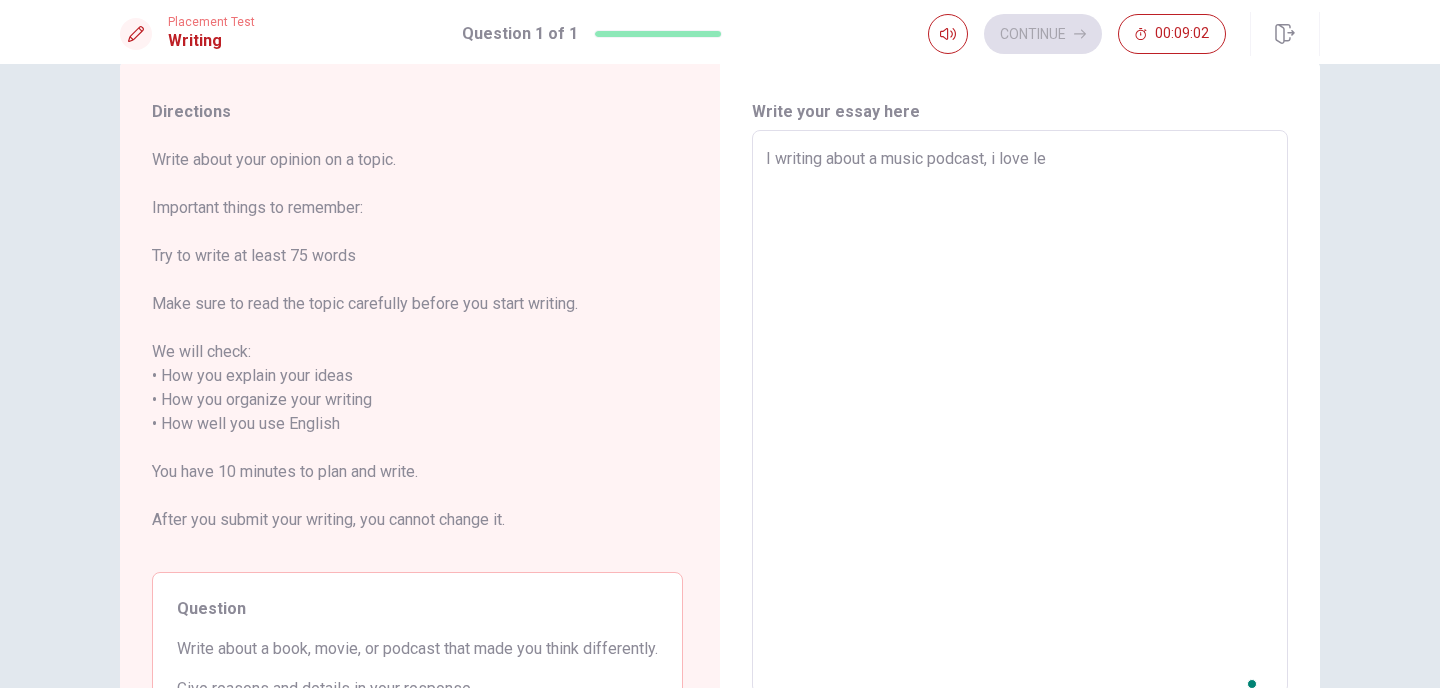type on "x" 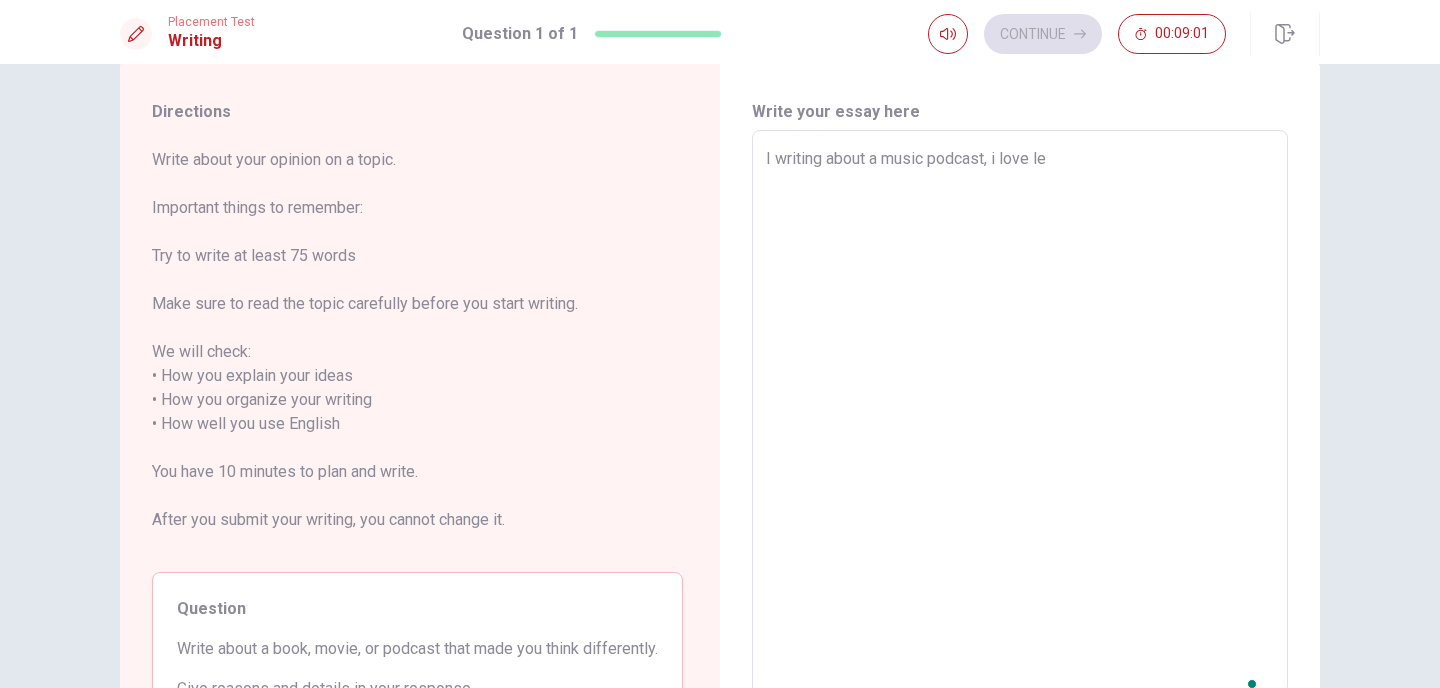 type on "I writing about a music podcast, i love l" 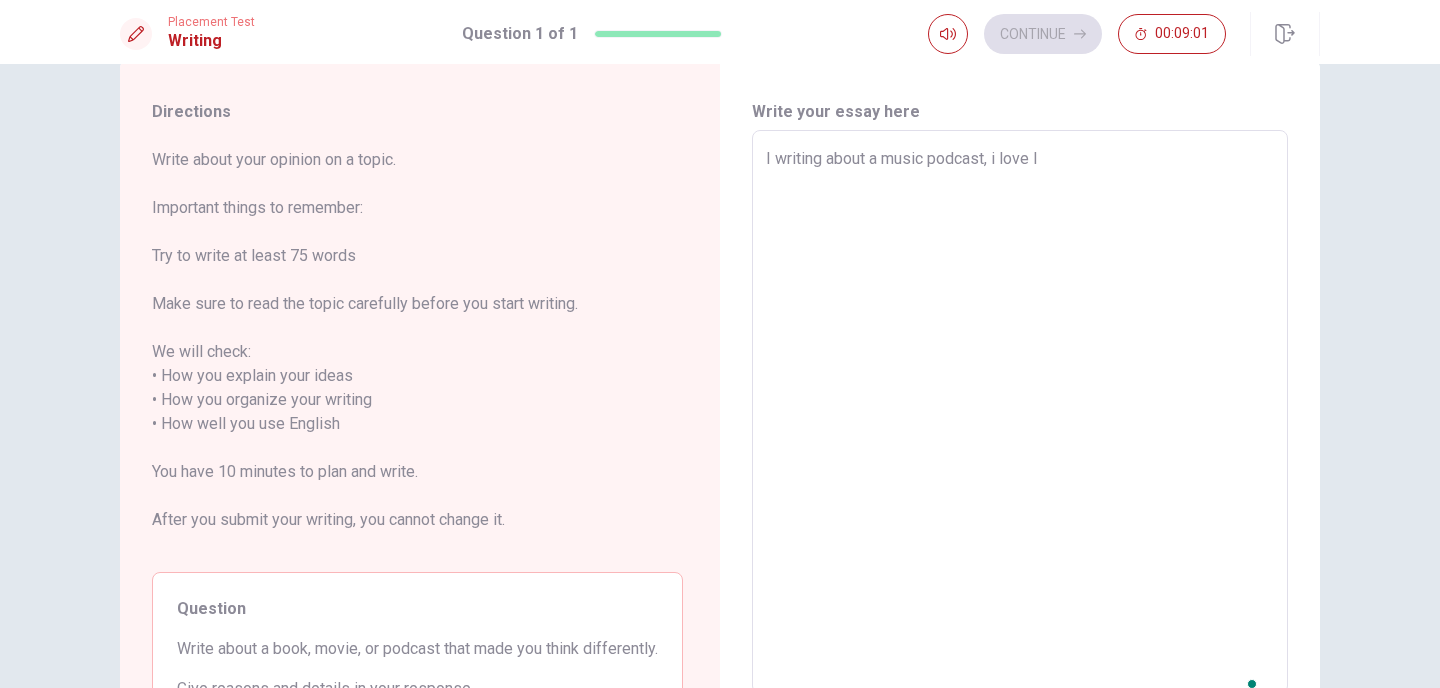 type on "x" 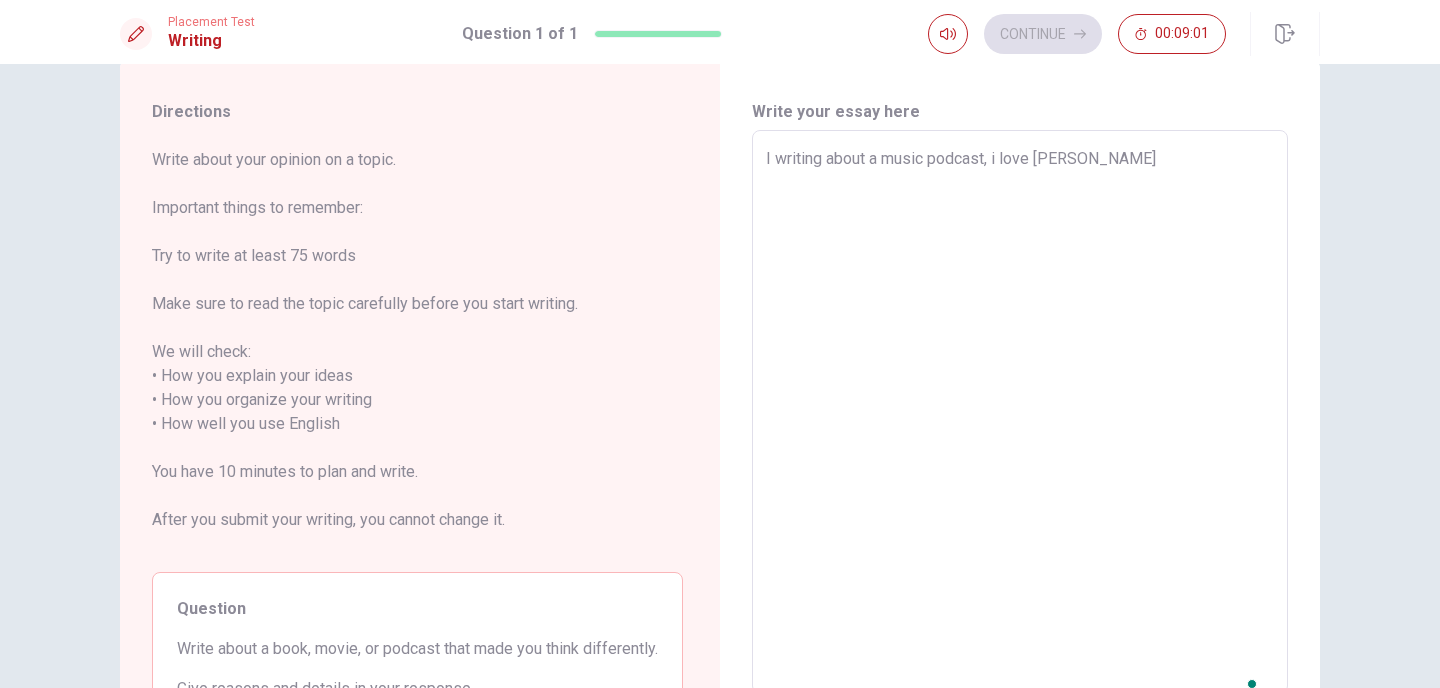 type on "x" 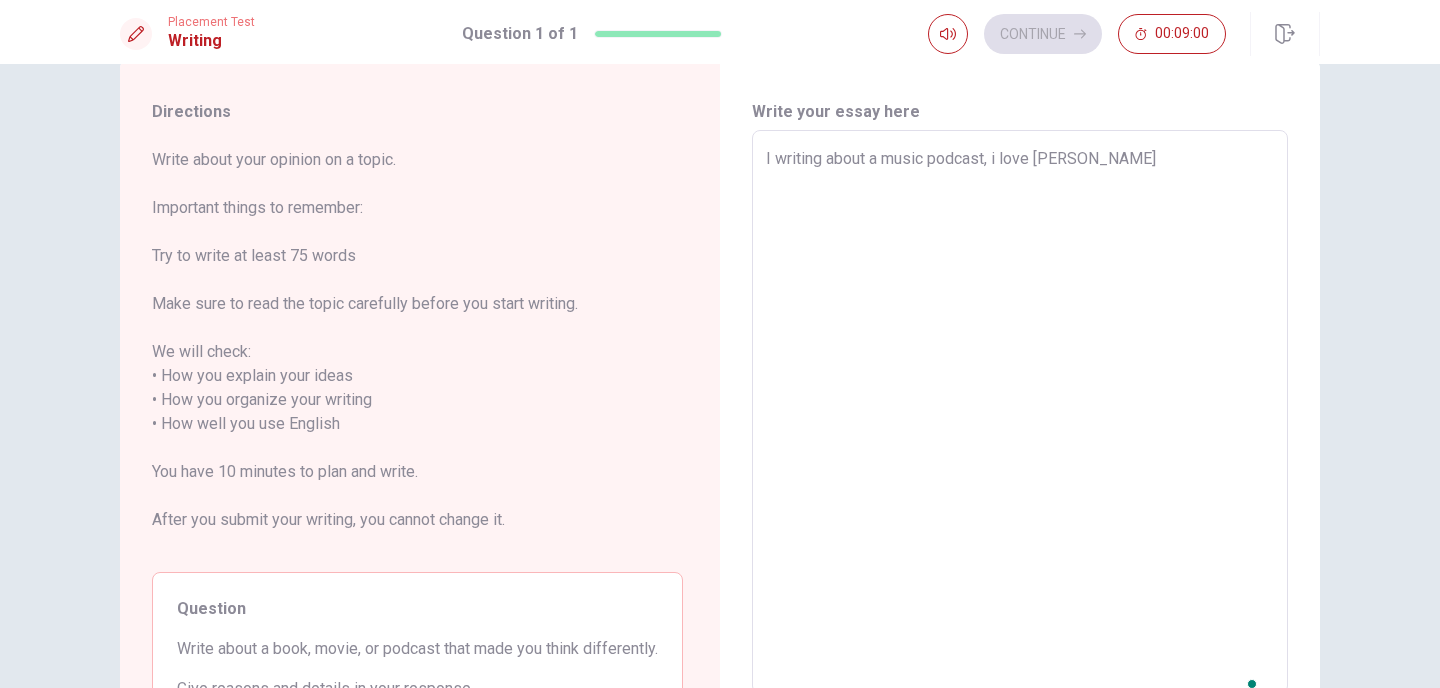 type on "I writing about a music podcast, i love [PERSON_NAME]" 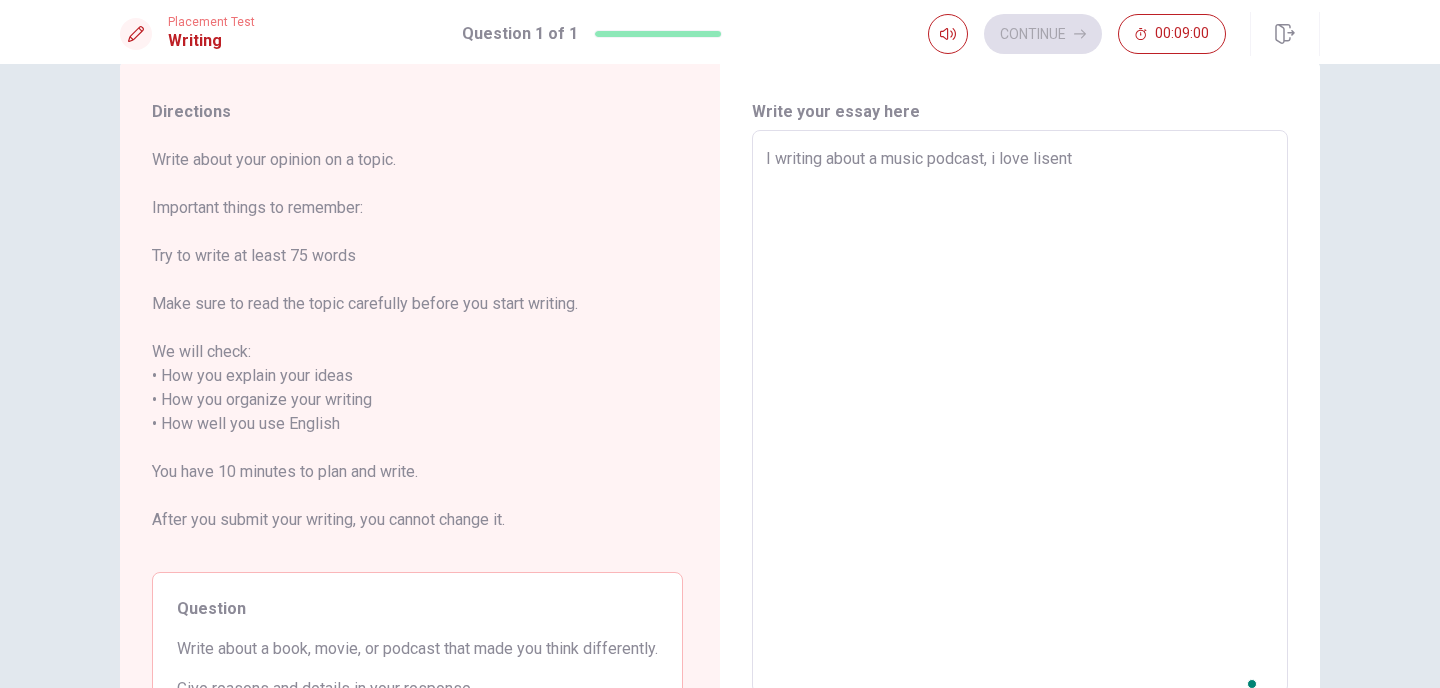 type on "x" 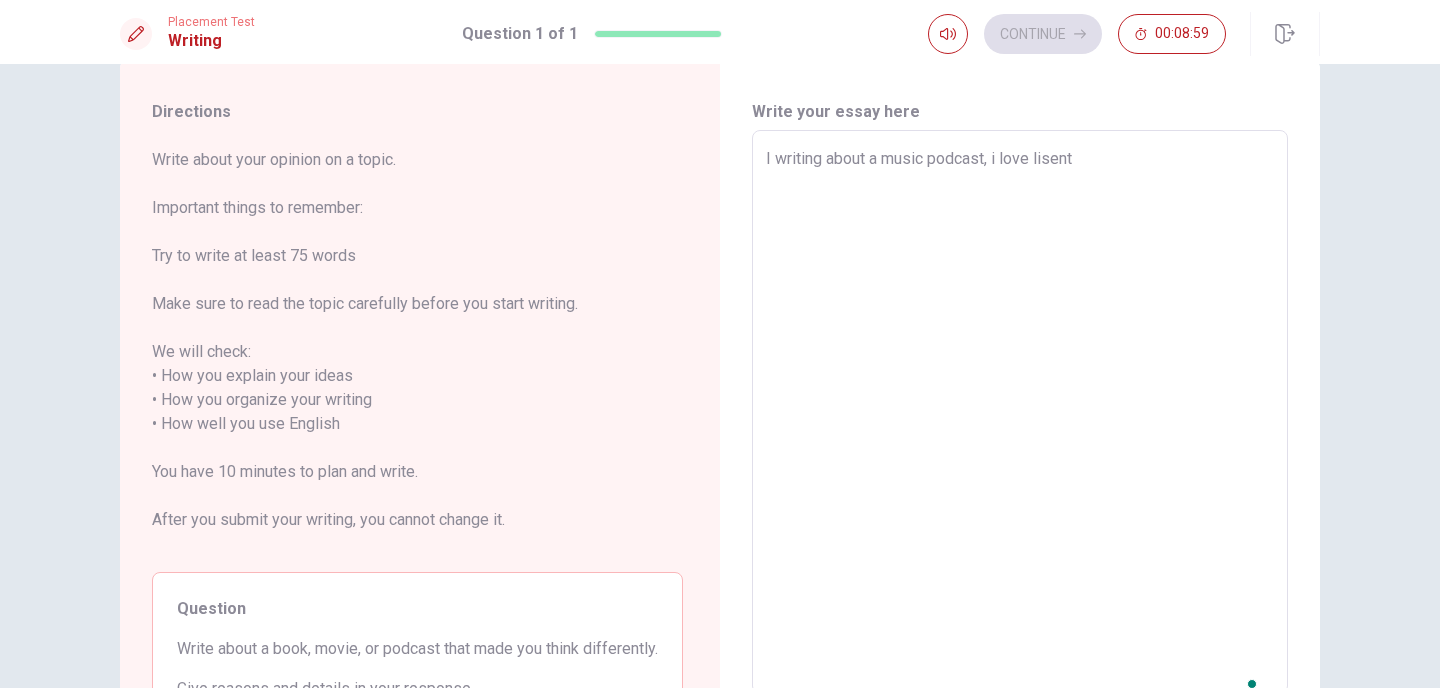 type on "x" 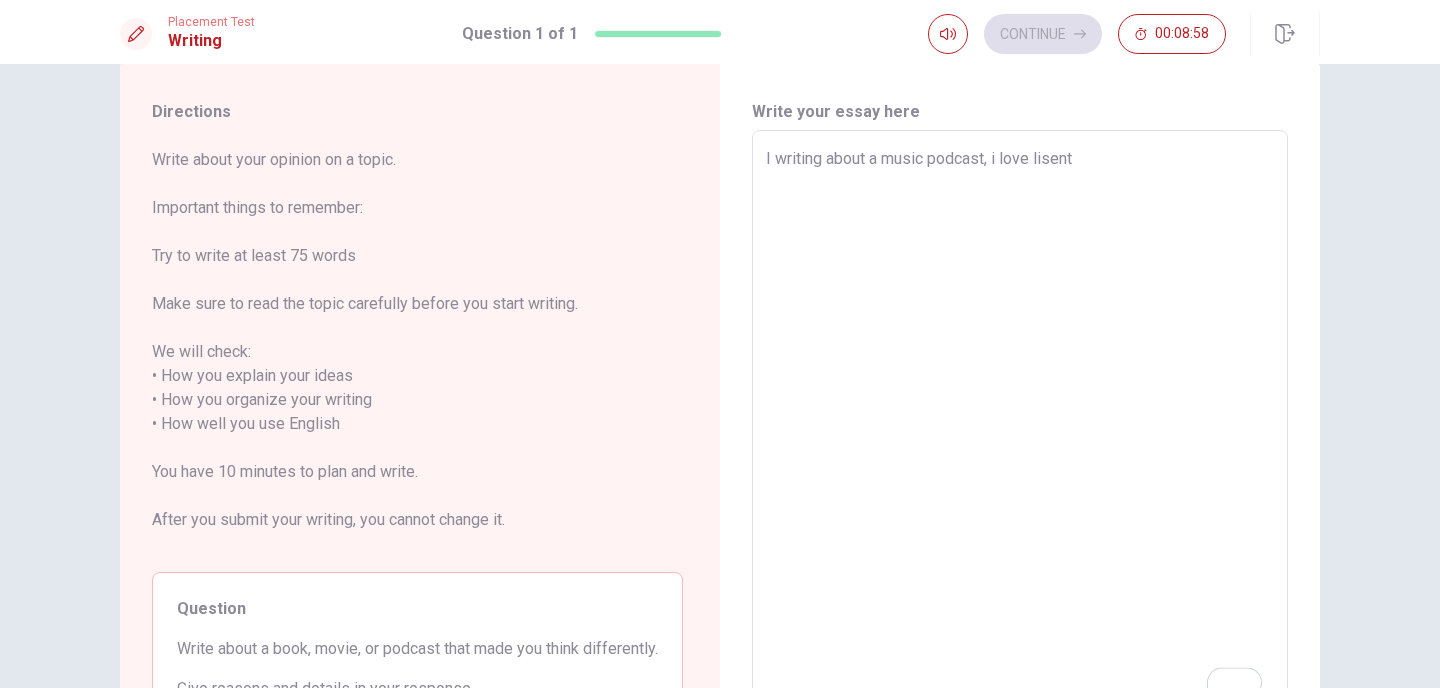 type on "I writing about a music podcast, i love lisent t" 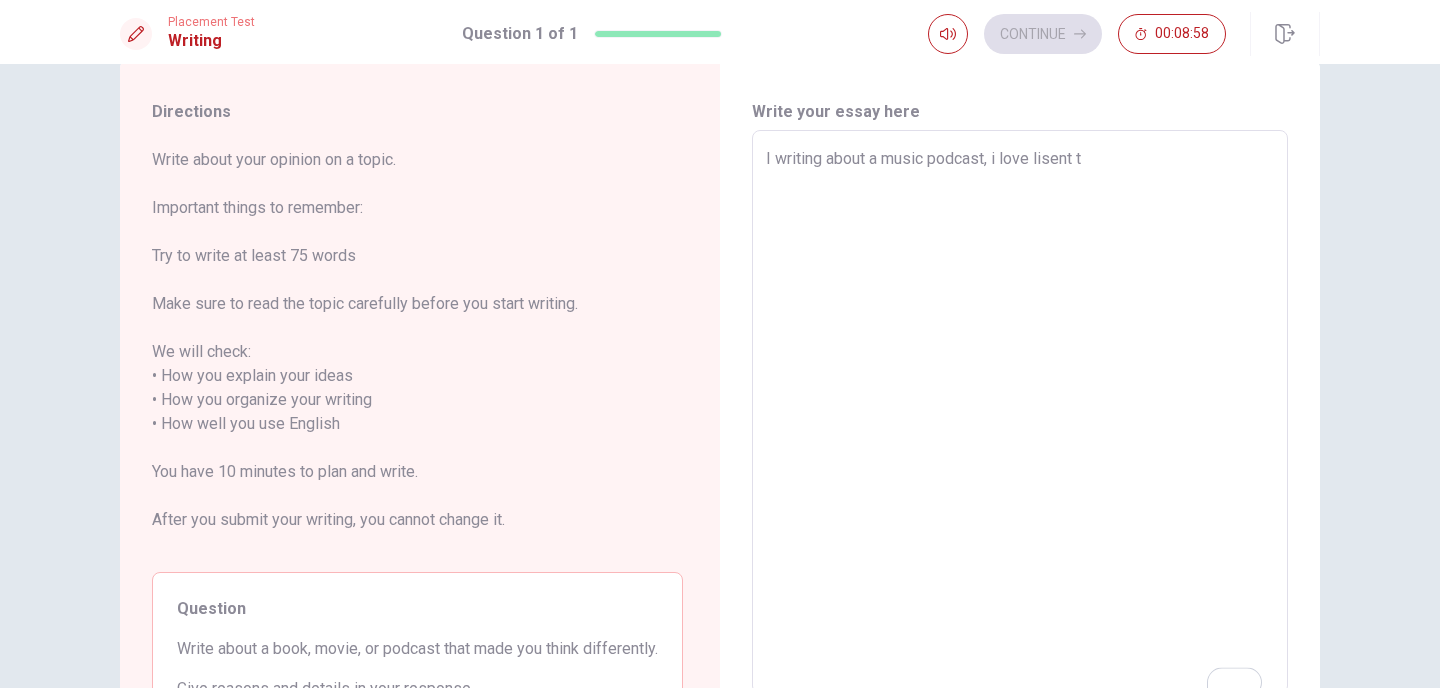 type on "x" 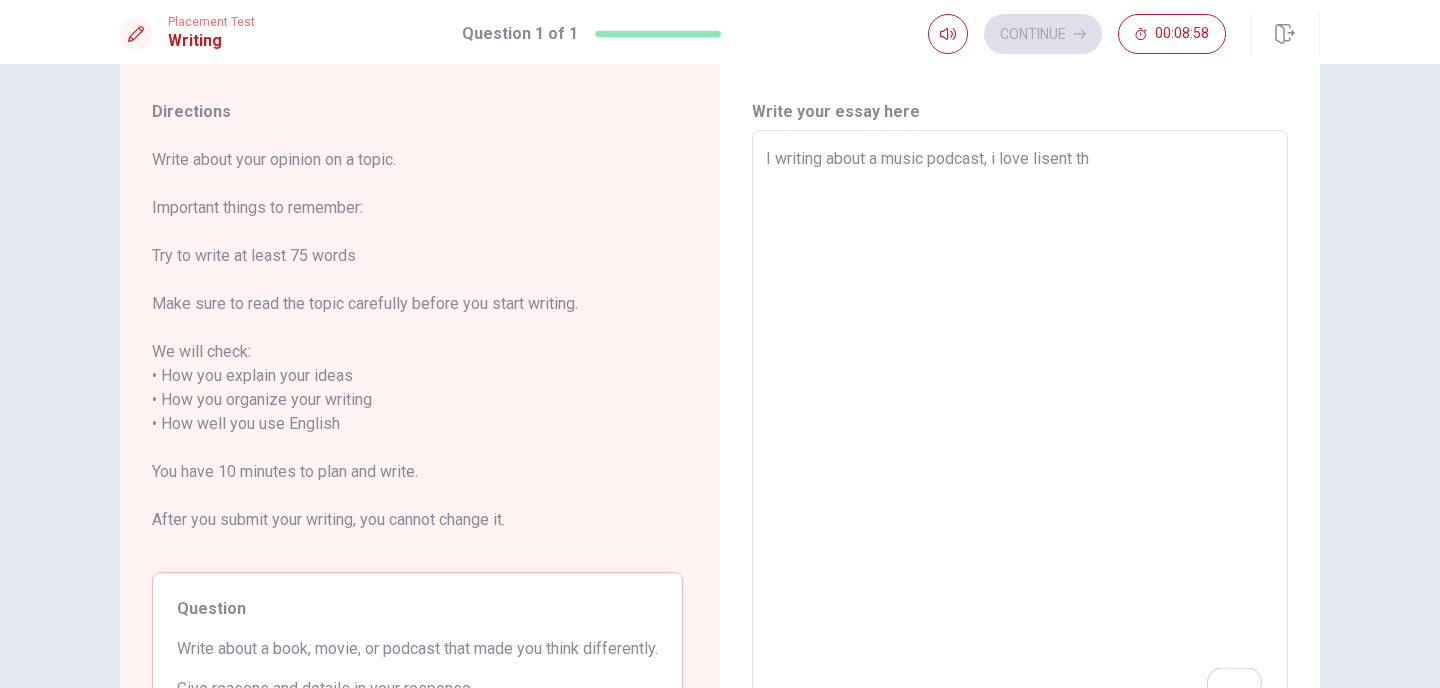 type on "x" 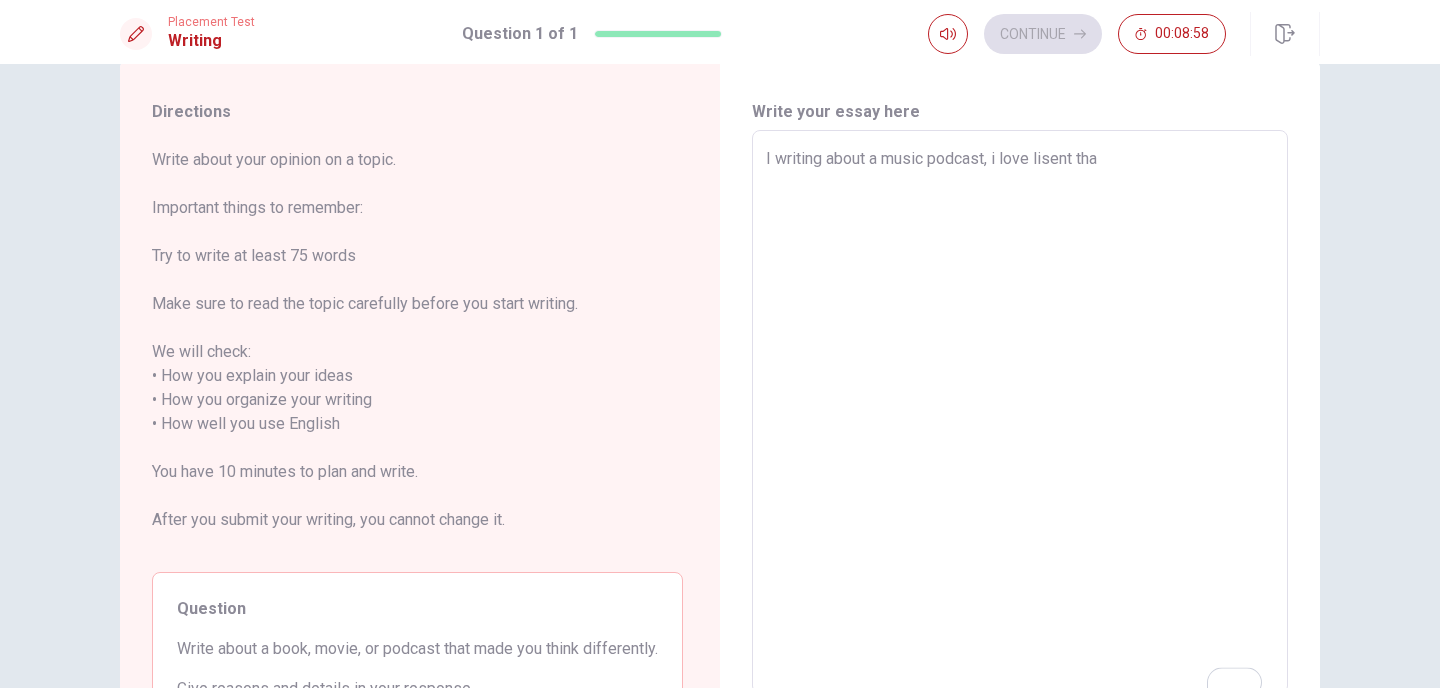 type on "x" 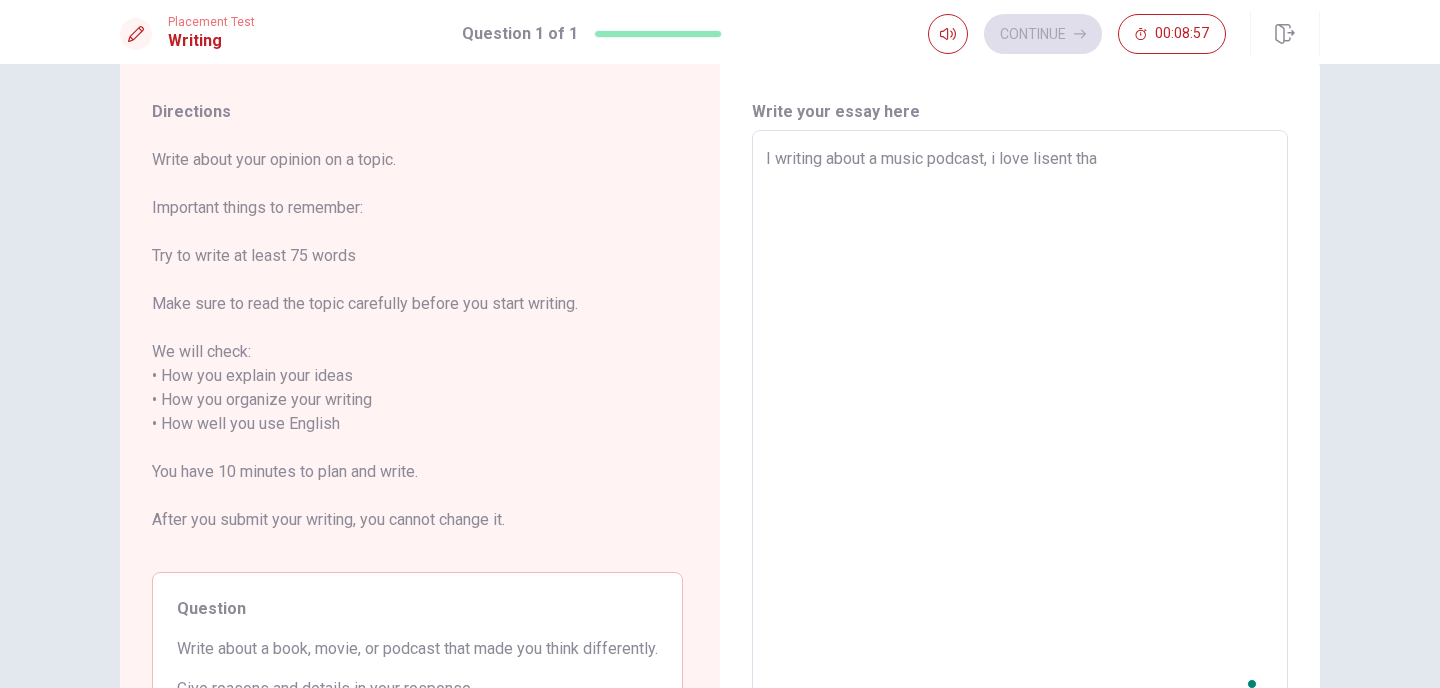 type on "I writing about a music podcast, i love lisent that" 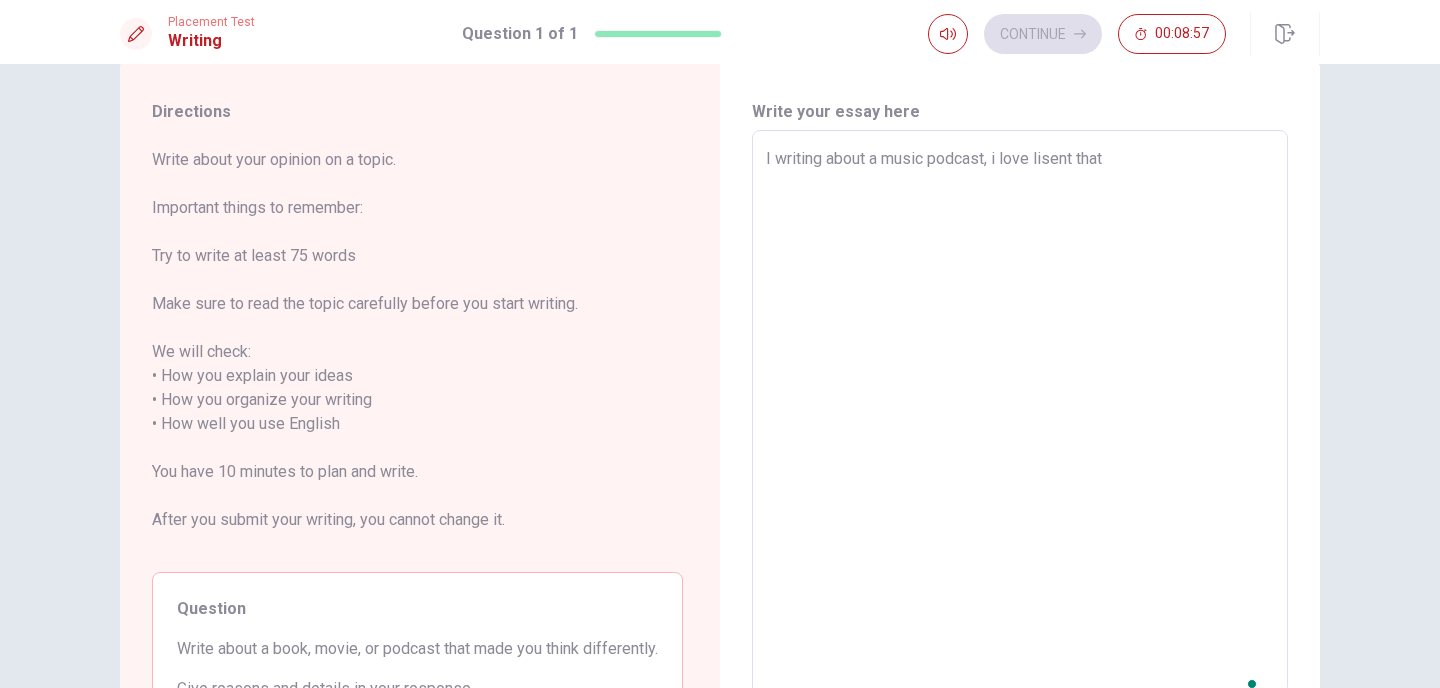 type on "x" 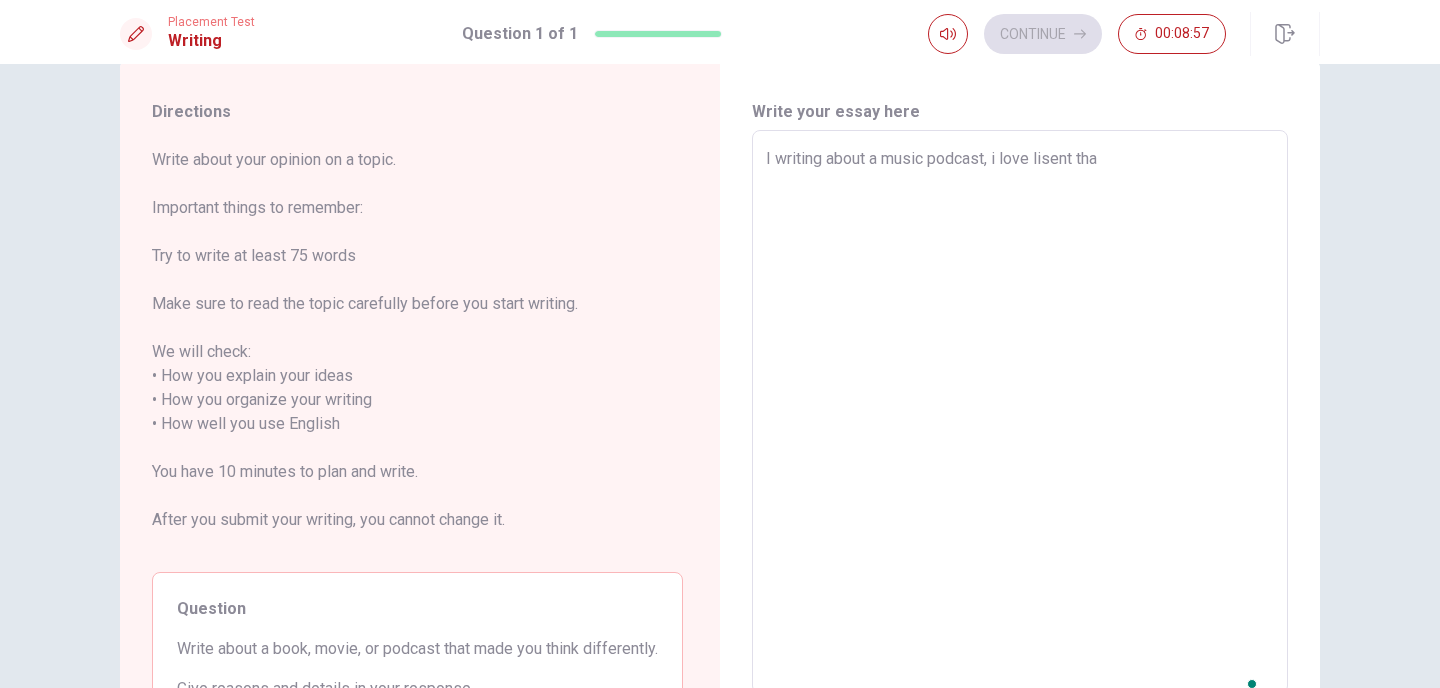 type on "x" 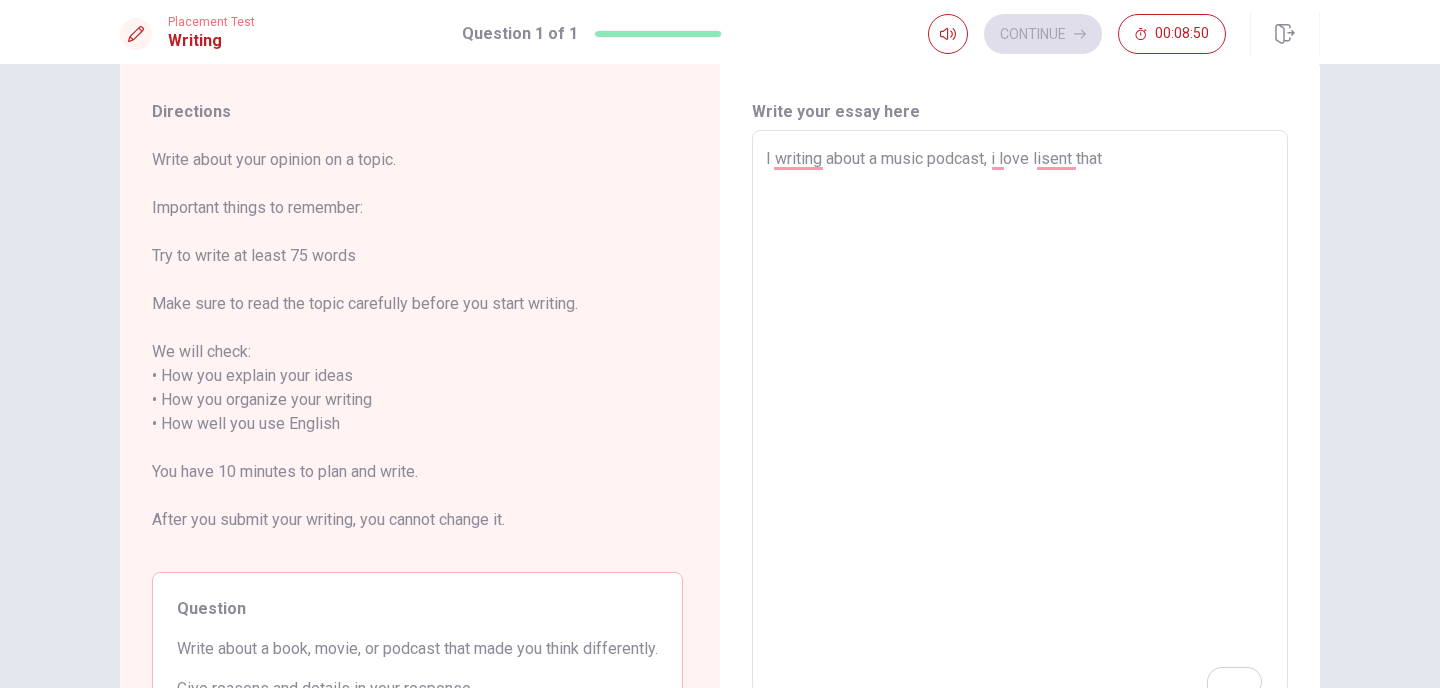 type on "x" 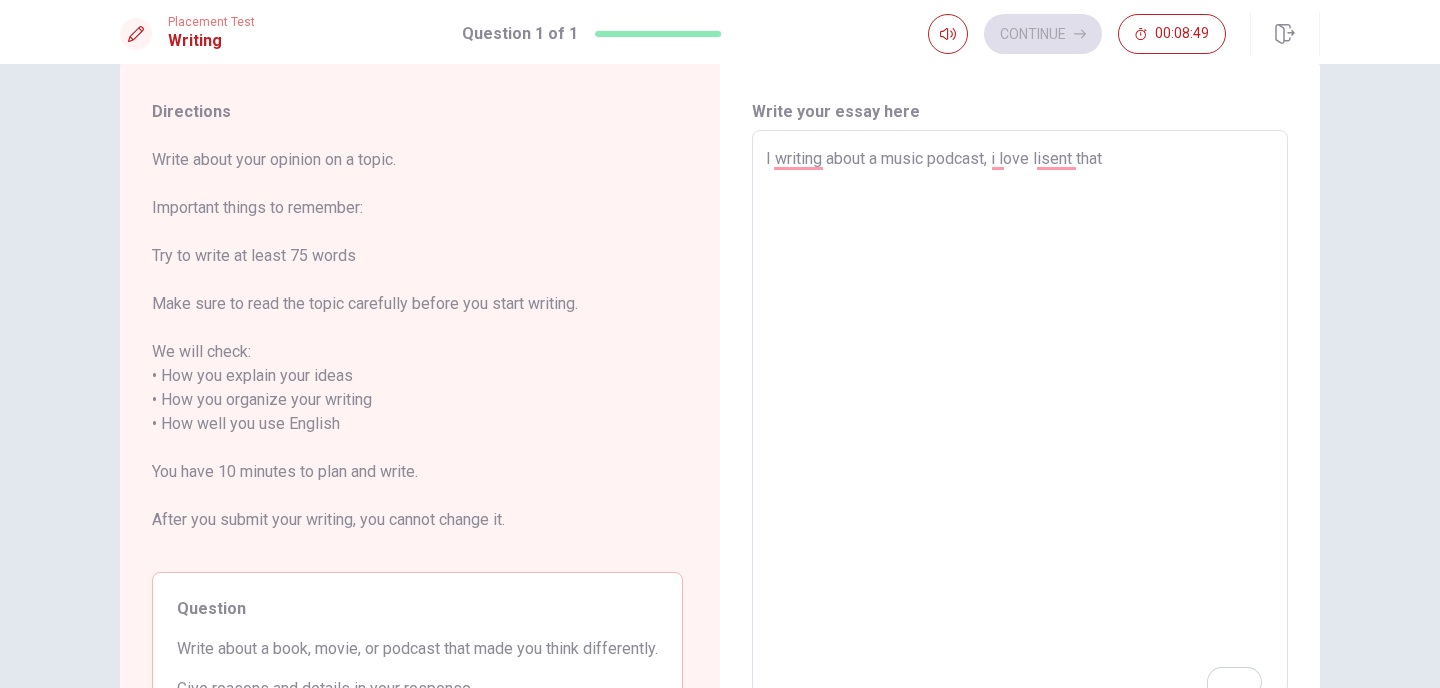 type on "I writing about a music podcast, i love lisent that t" 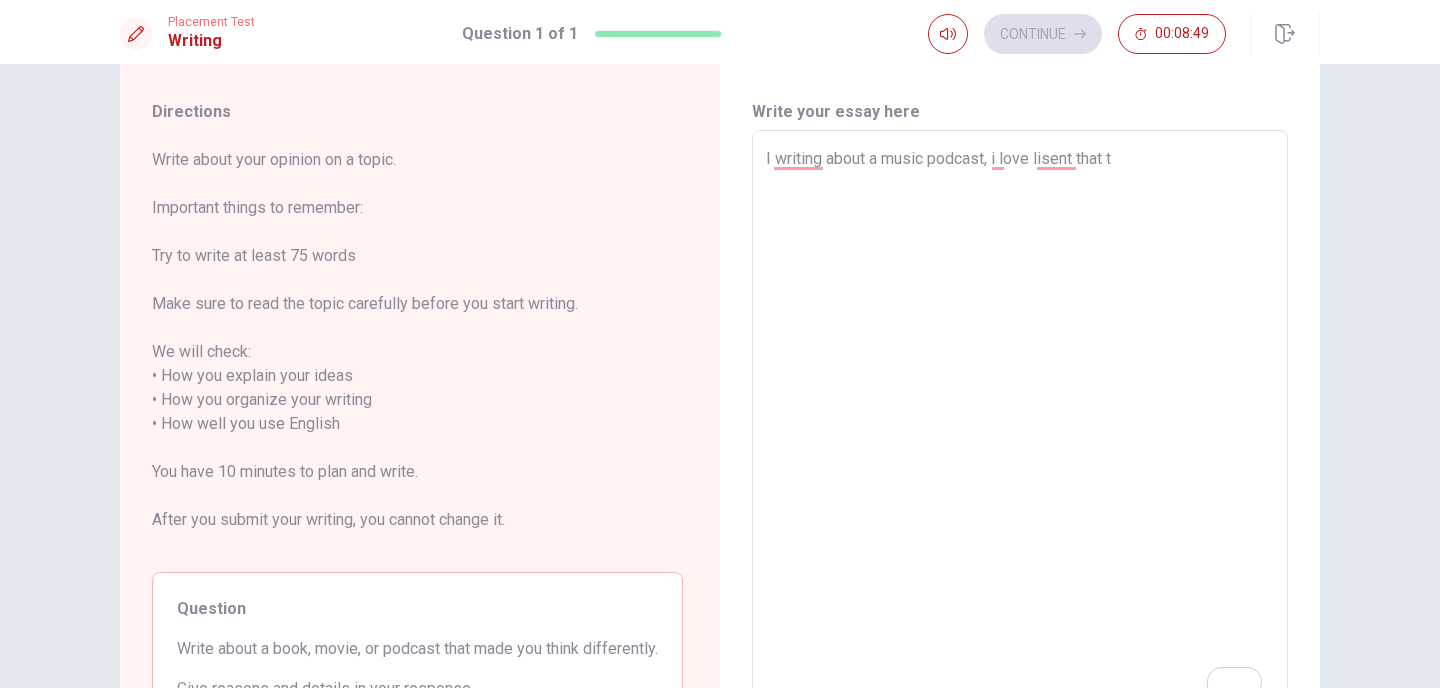 type on "x" 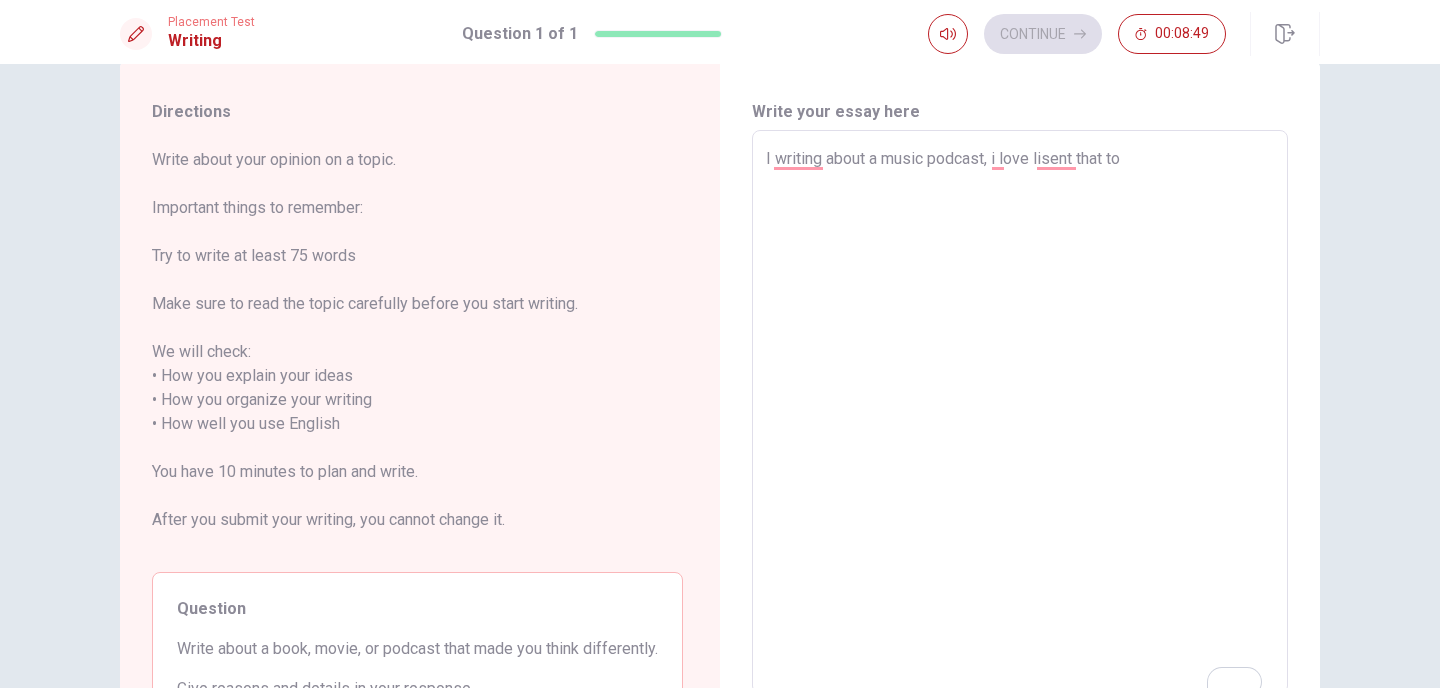 type on "x" 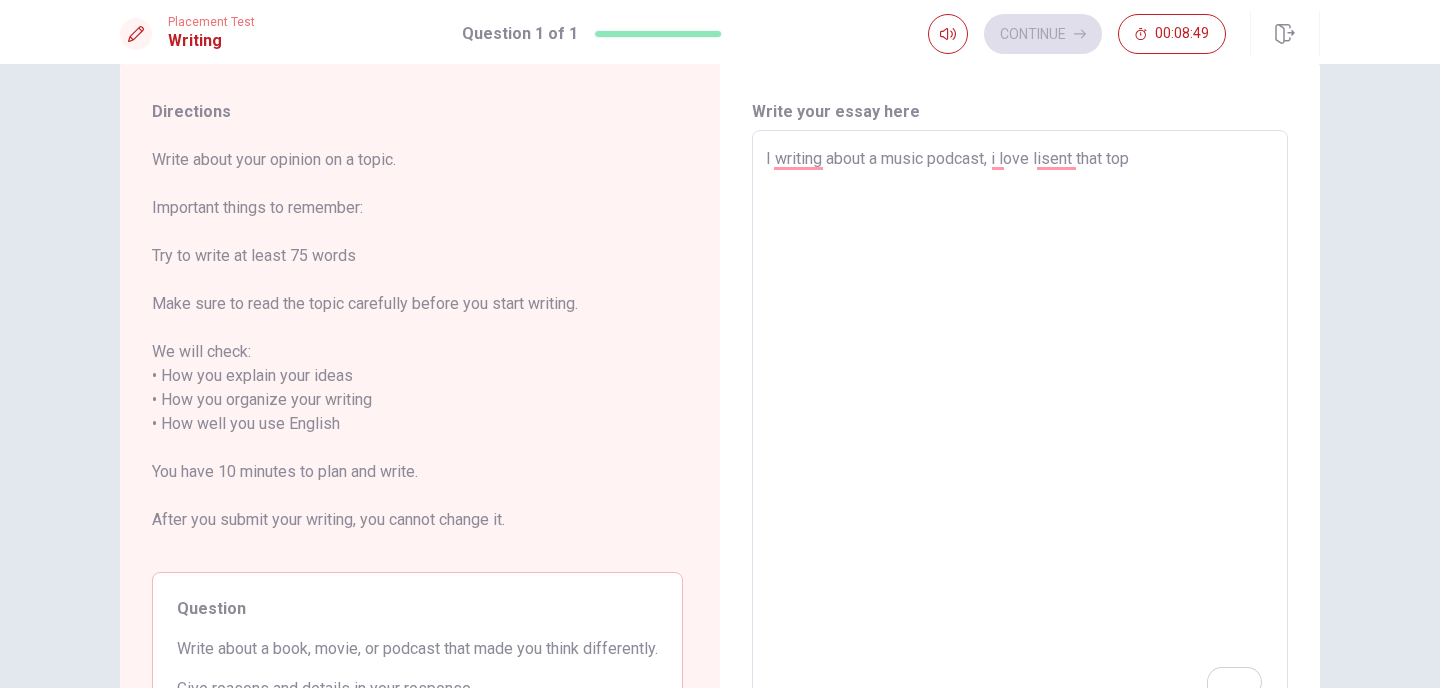 type 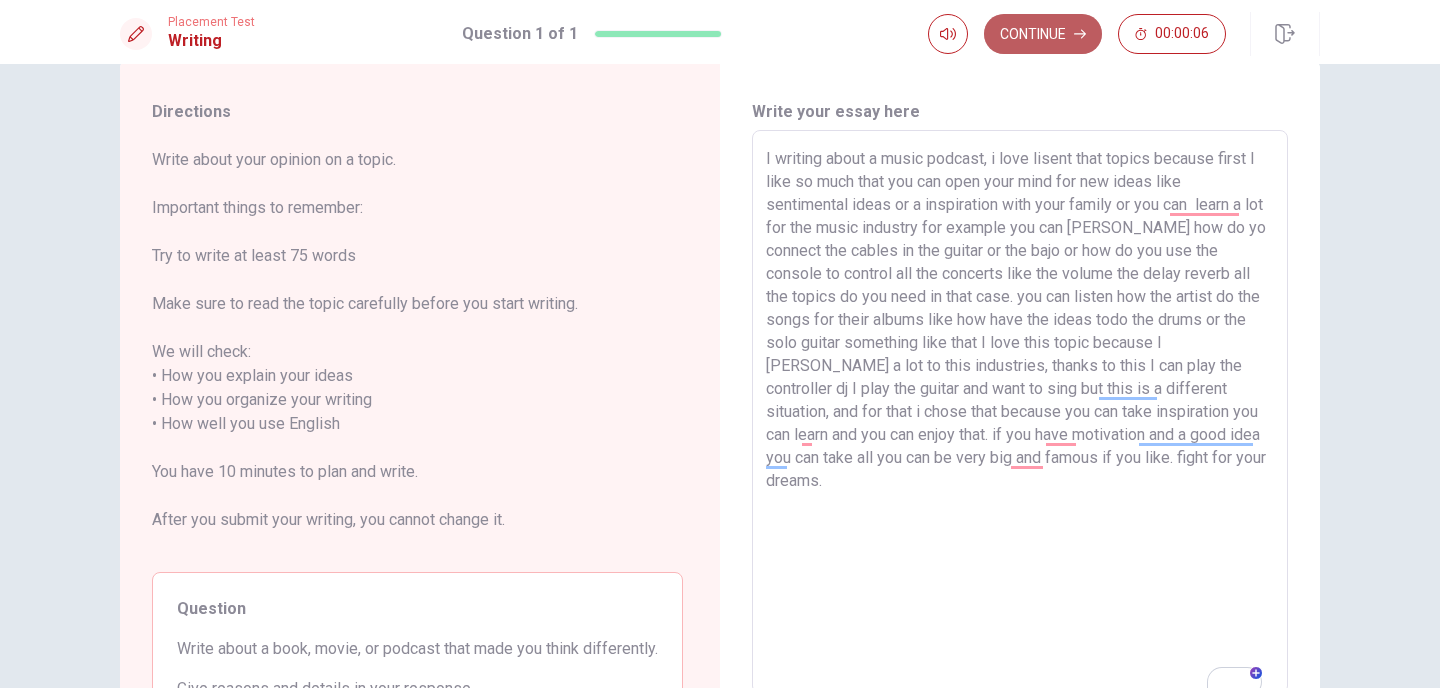 click on "Continue" at bounding box center (1043, 34) 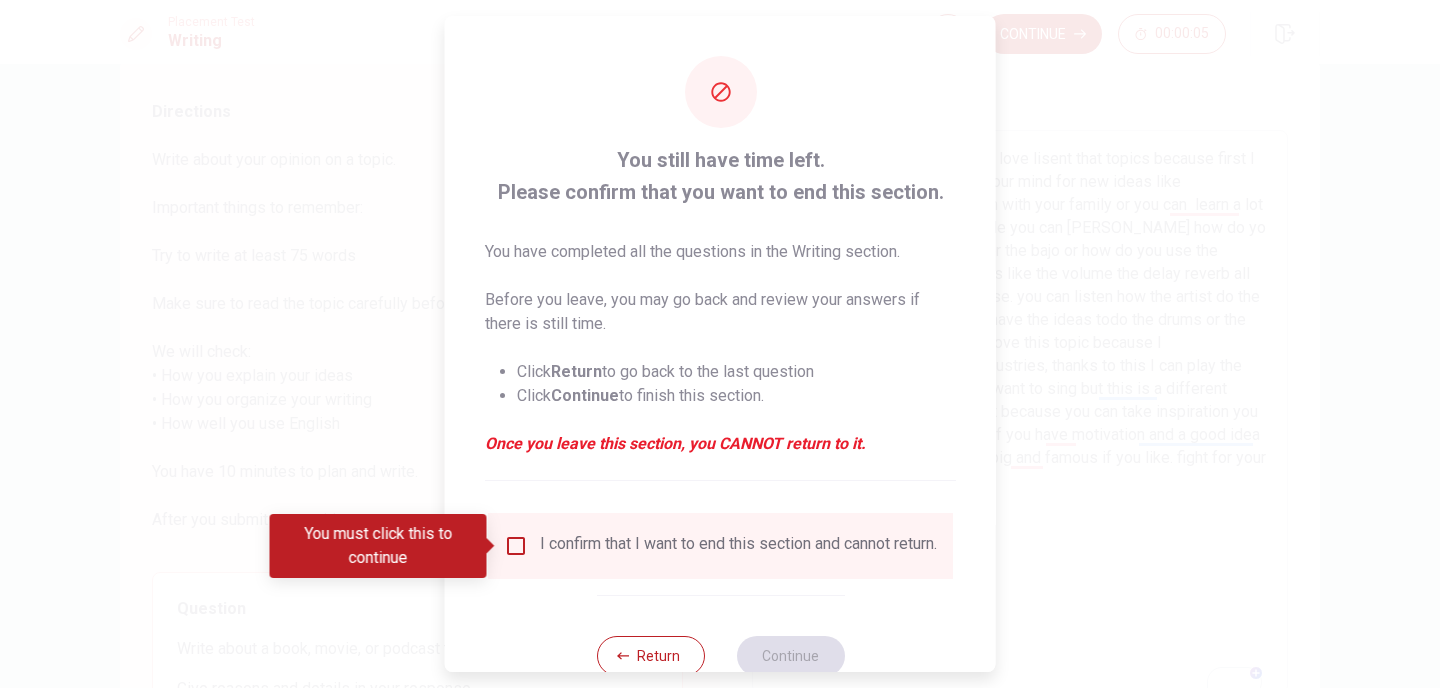 click at bounding box center [492, 546] 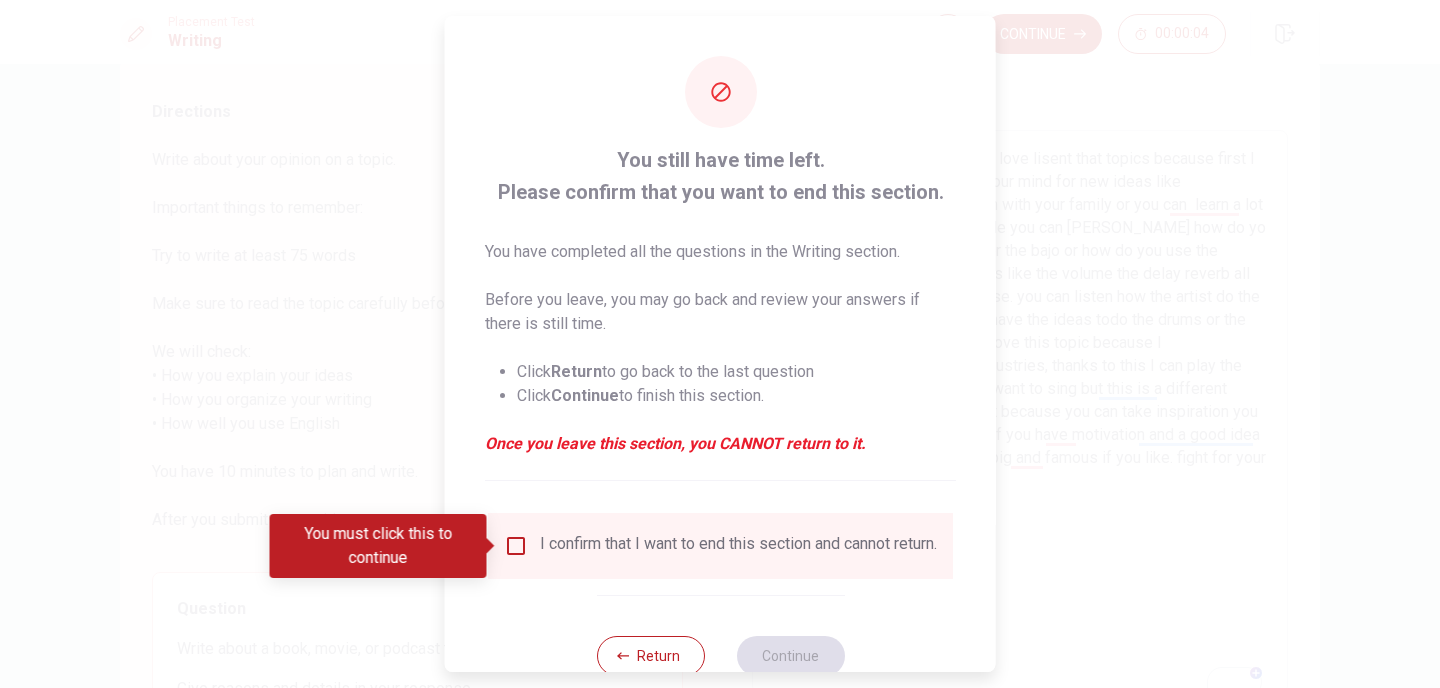 click at bounding box center [516, 546] 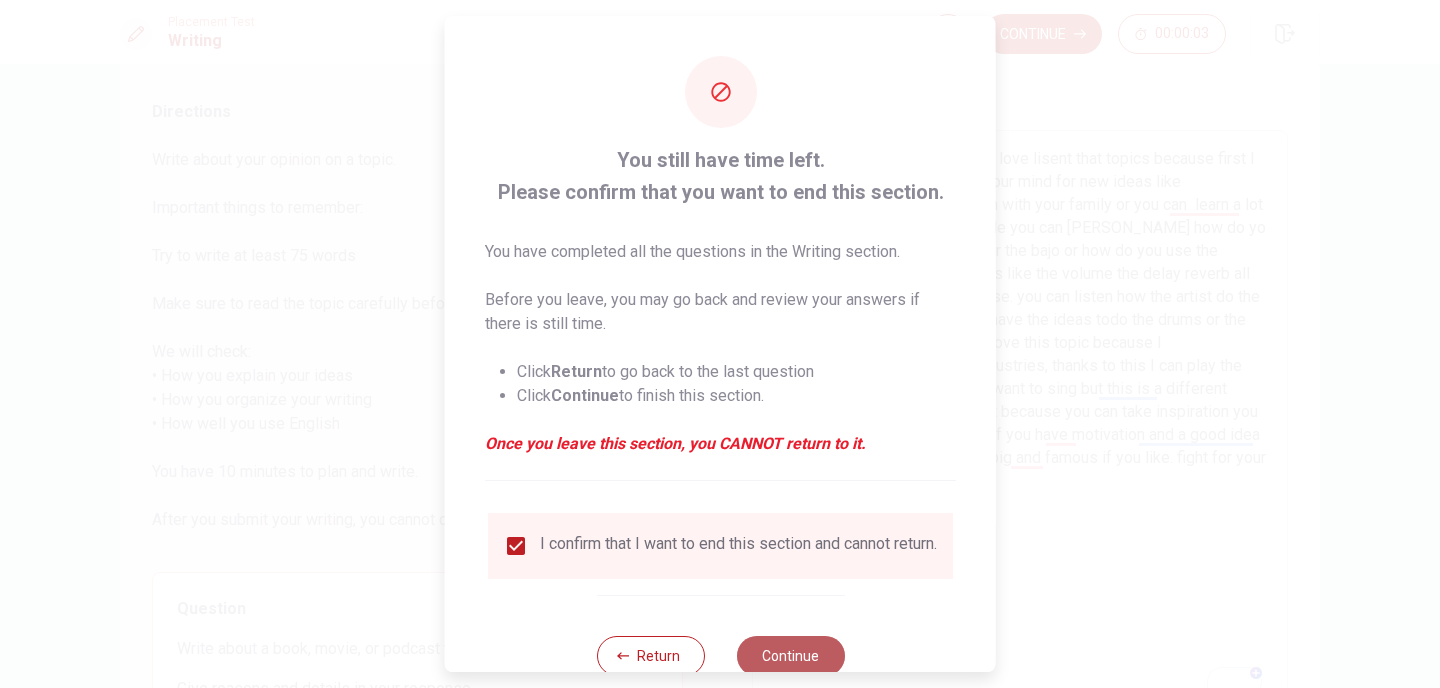 click on "Continue" at bounding box center (790, 656) 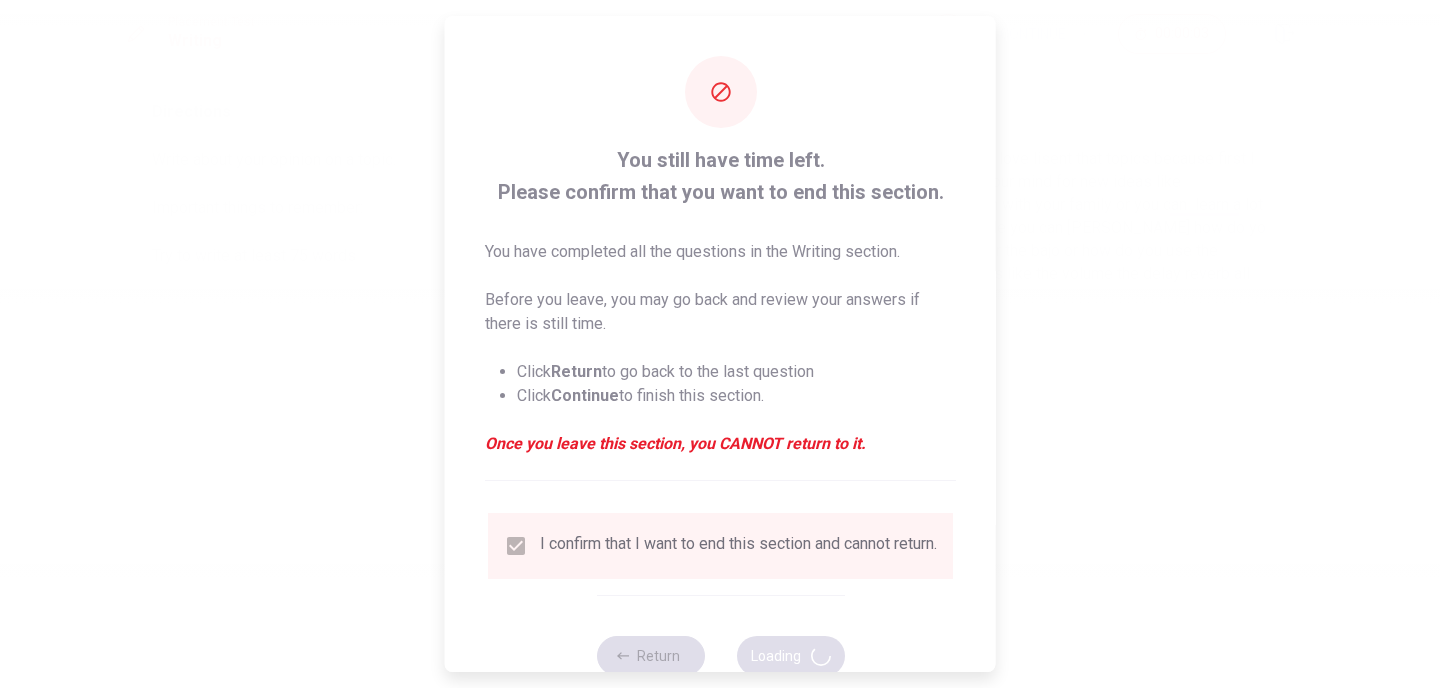 scroll, scrollTop: 0, scrollLeft: 0, axis: both 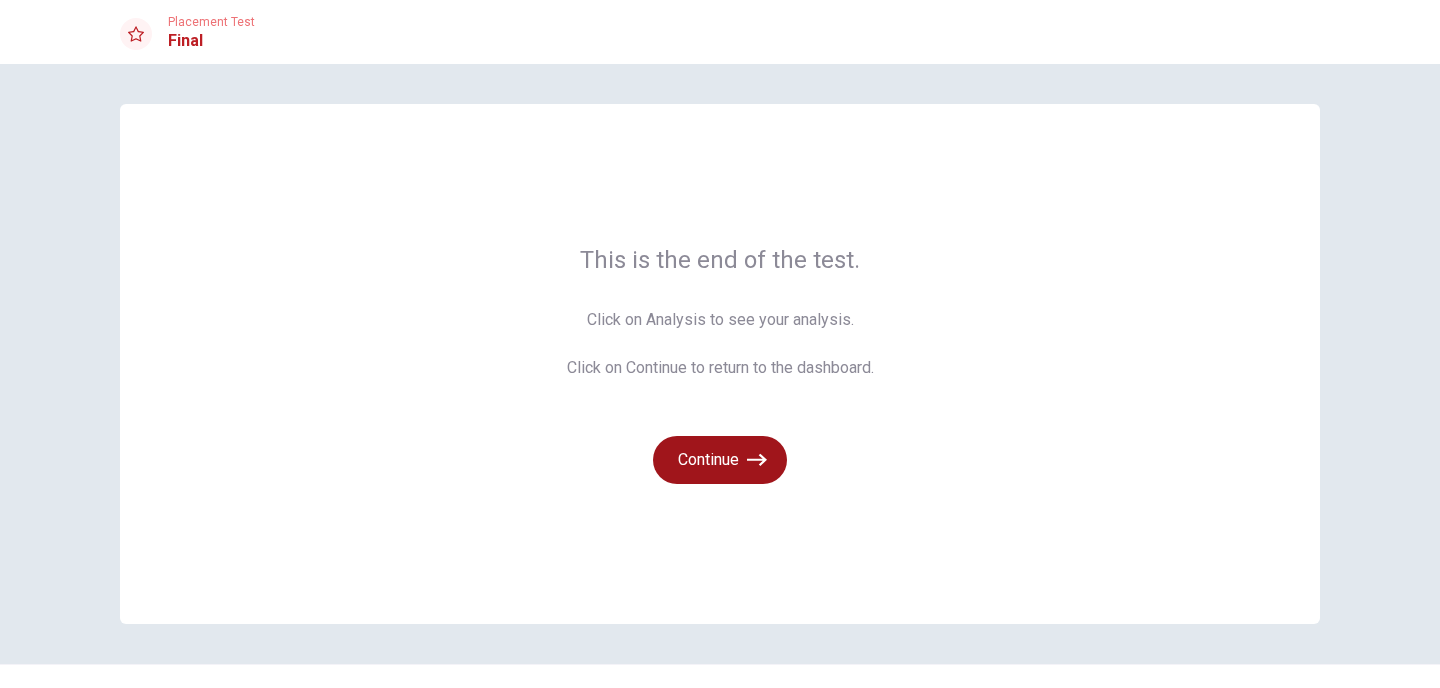 click on "Continue" at bounding box center [720, 460] 